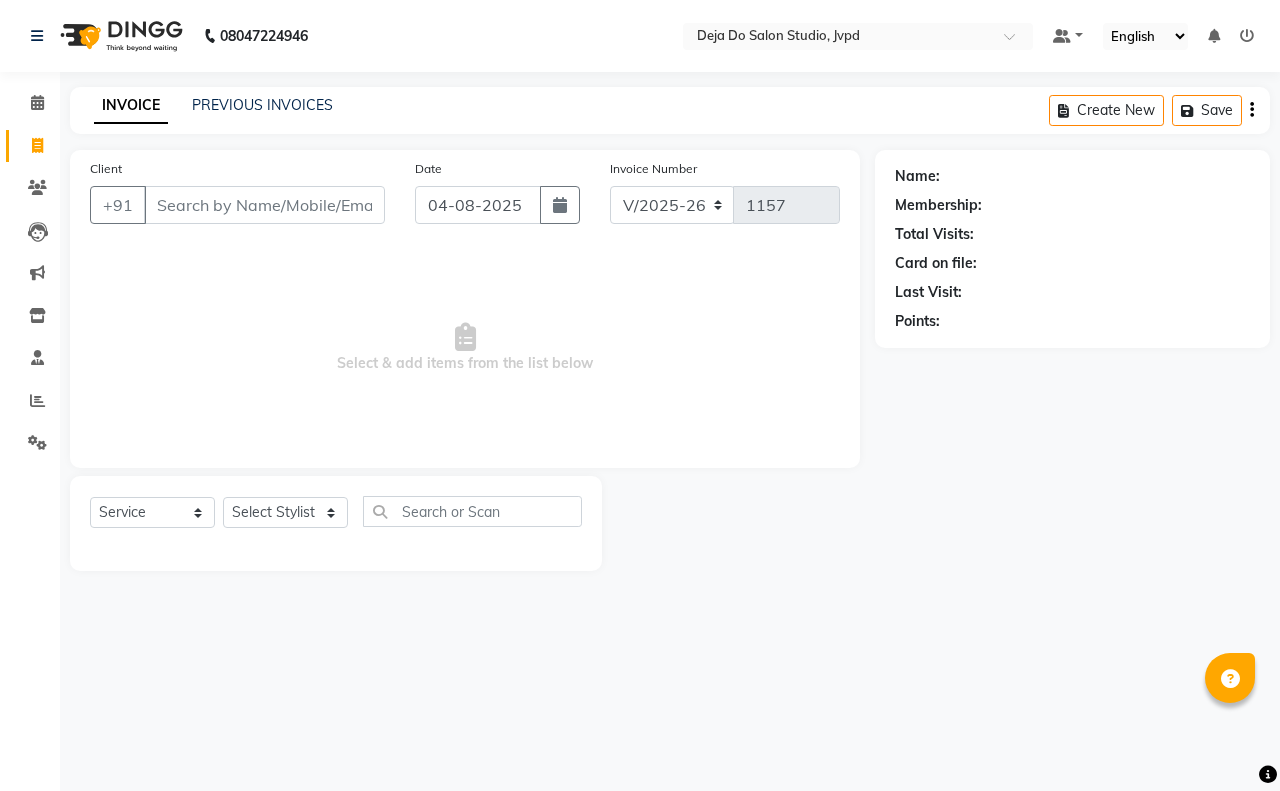 select on "7295" 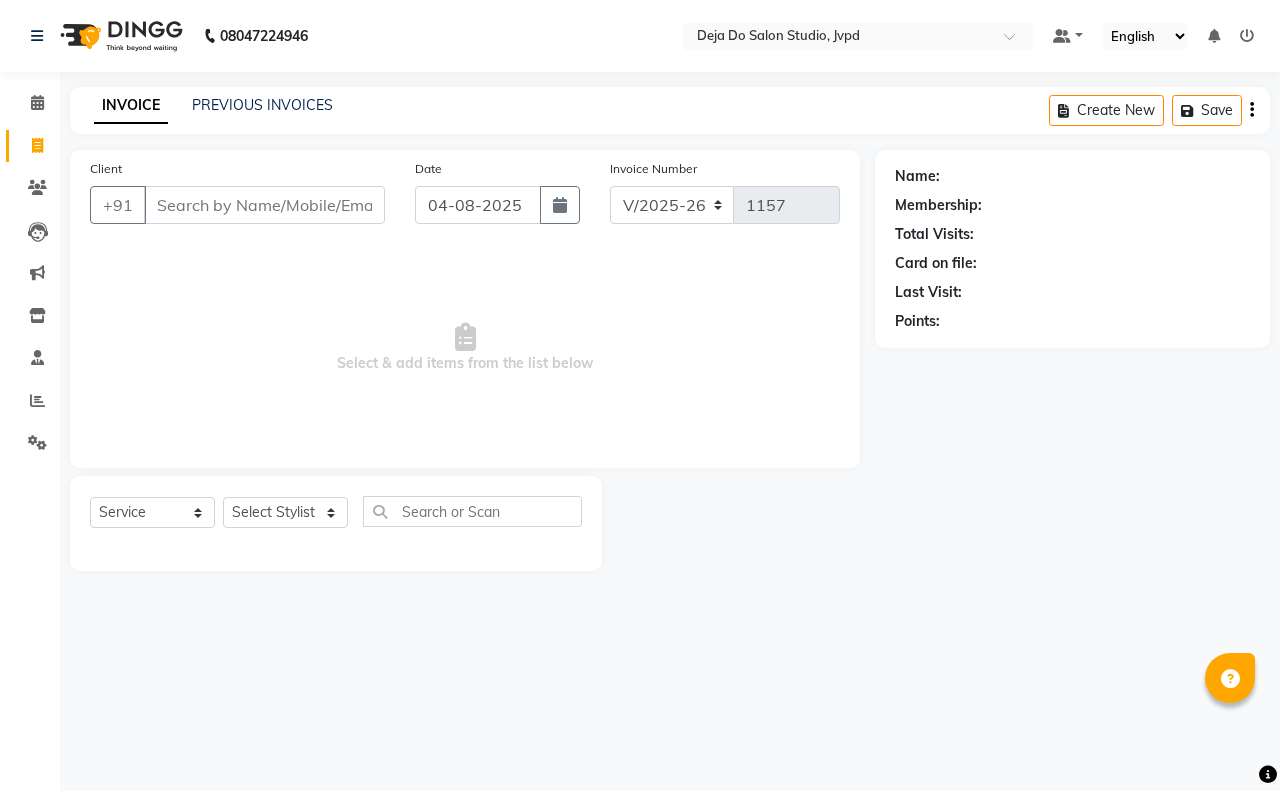 scroll, scrollTop: 0, scrollLeft: 0, axis: both 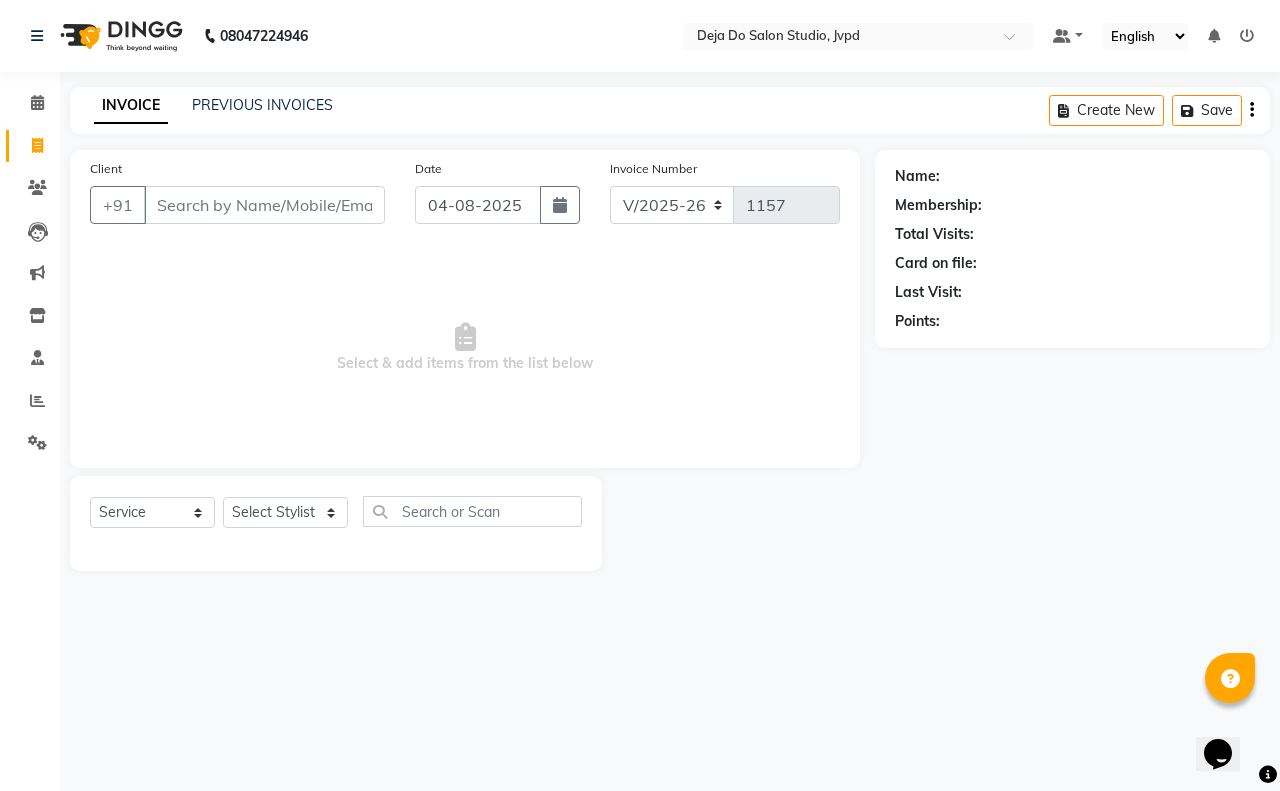 click on "Client" at bounding box center (264, 205) 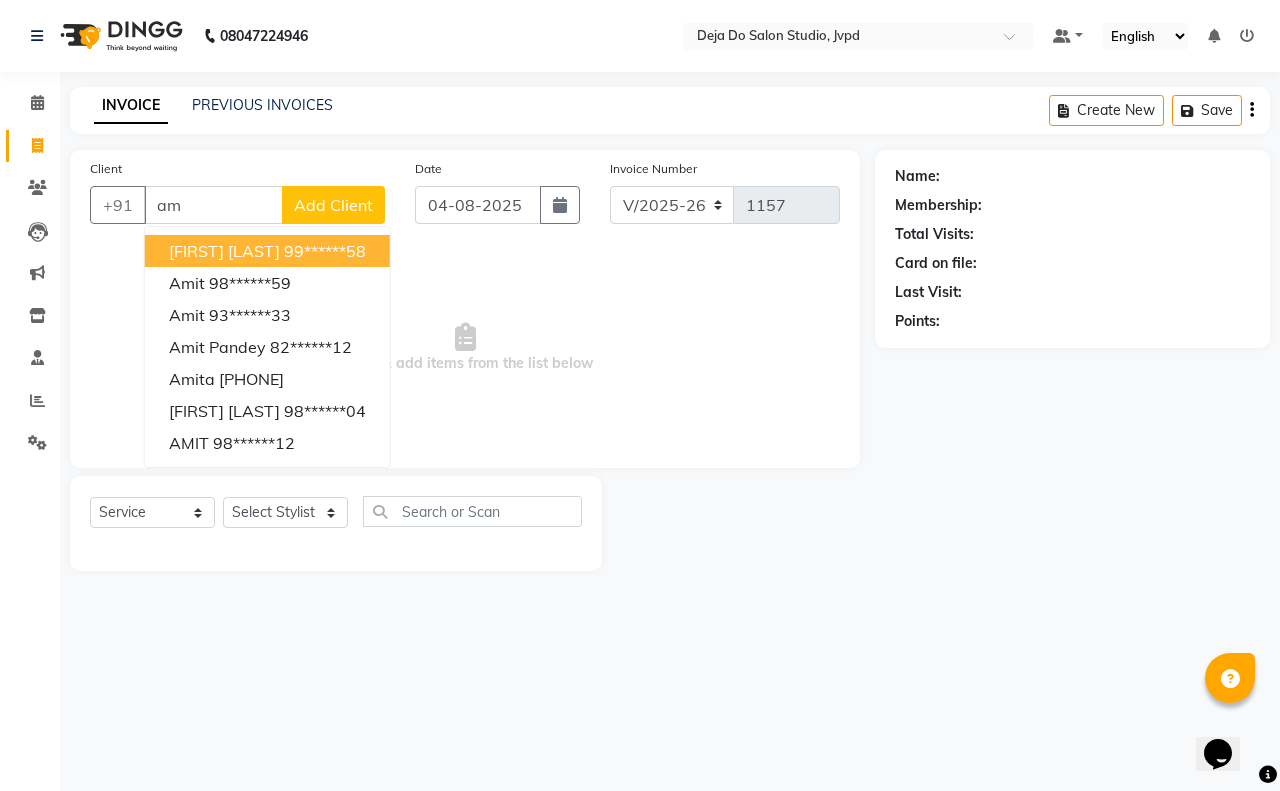 type on "a" 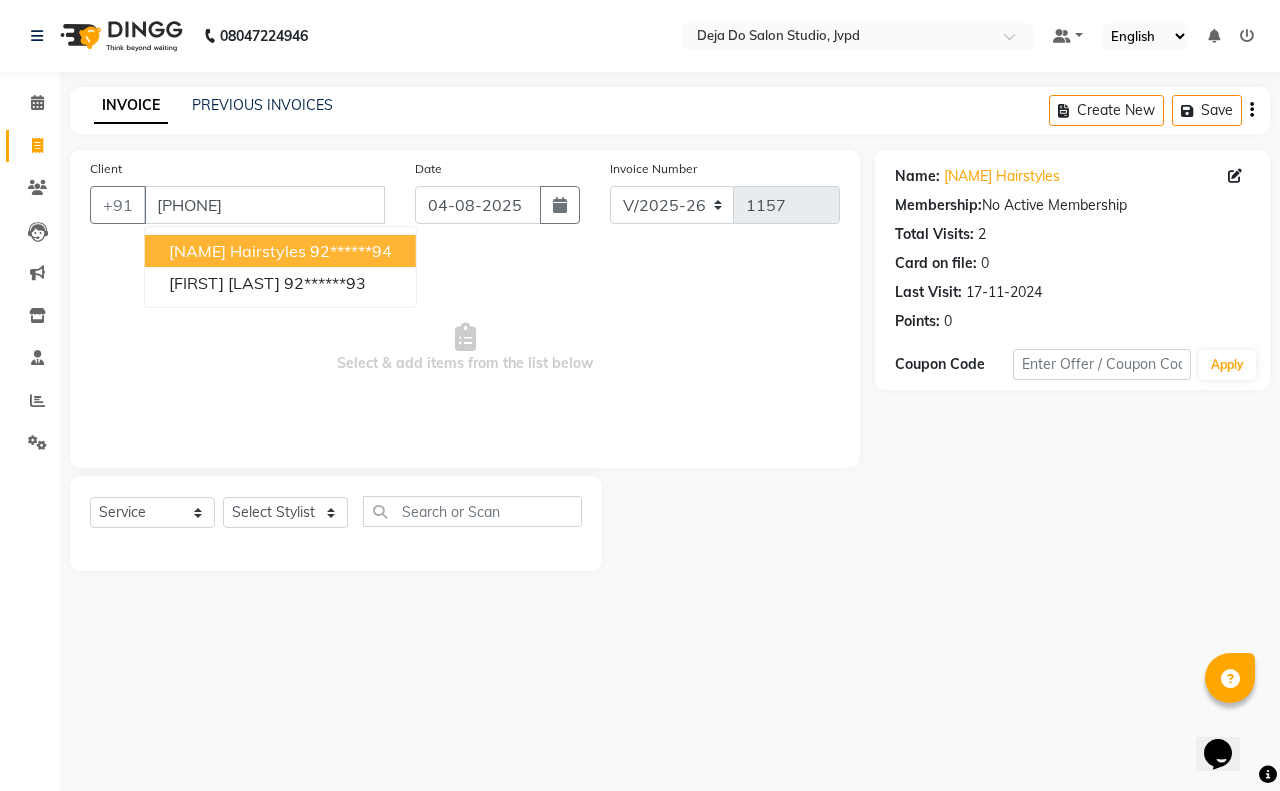 click on "92******94" at bounding box center (351, 251) 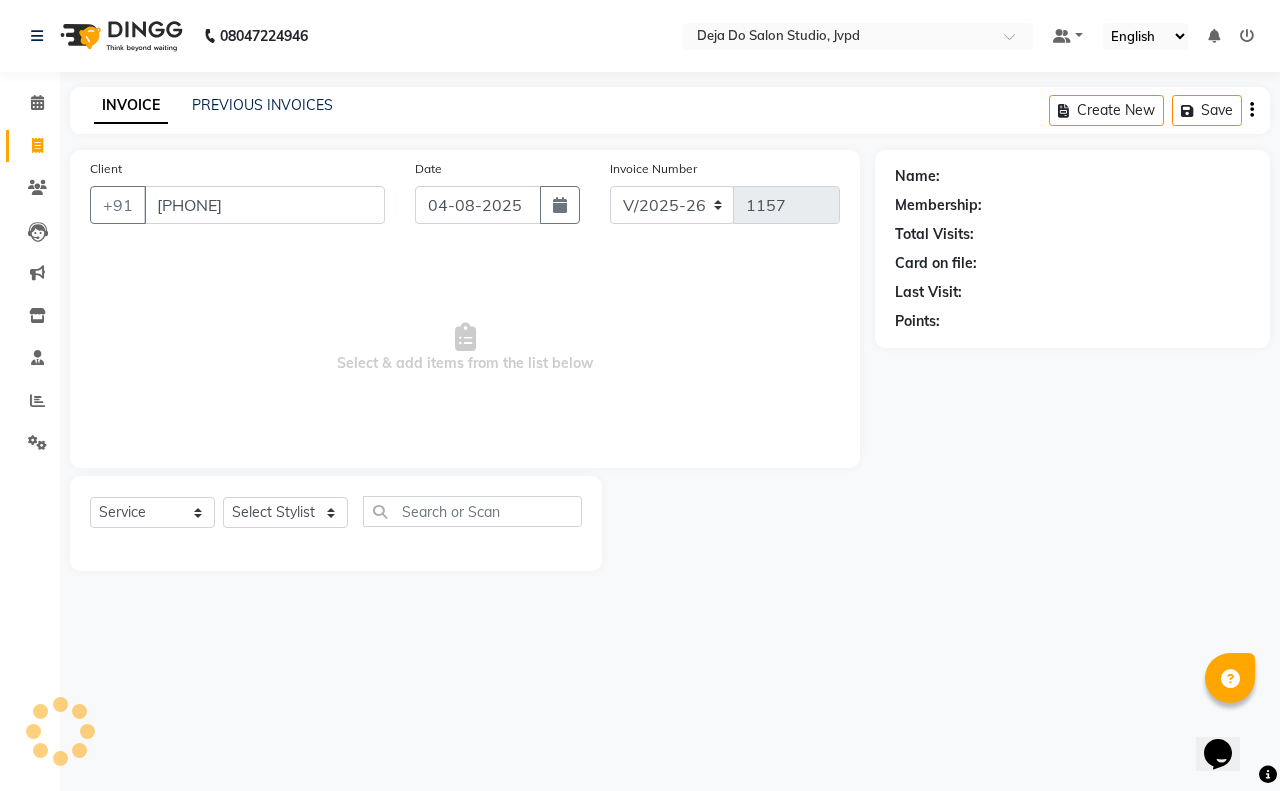 type on "92******94" 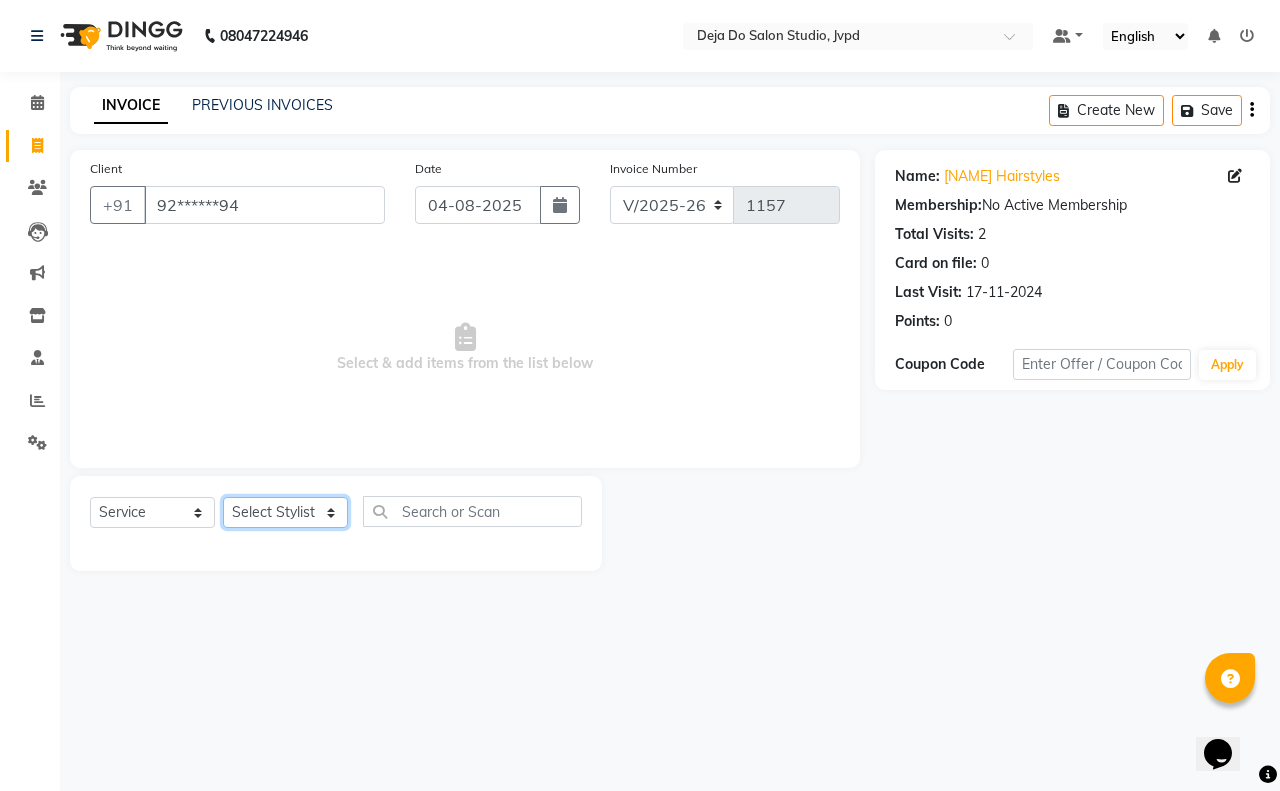 click on "Select Stylist Aditi Admin Anam  Sheikh  Arifa Shaikh Danish  Salamani Farida Fatima Kasbe Namya salian Rashi Mayur Sakina Rupani Shefali  shetty Shuaib Salamani Sumaiya sayed Sushma Pelage" 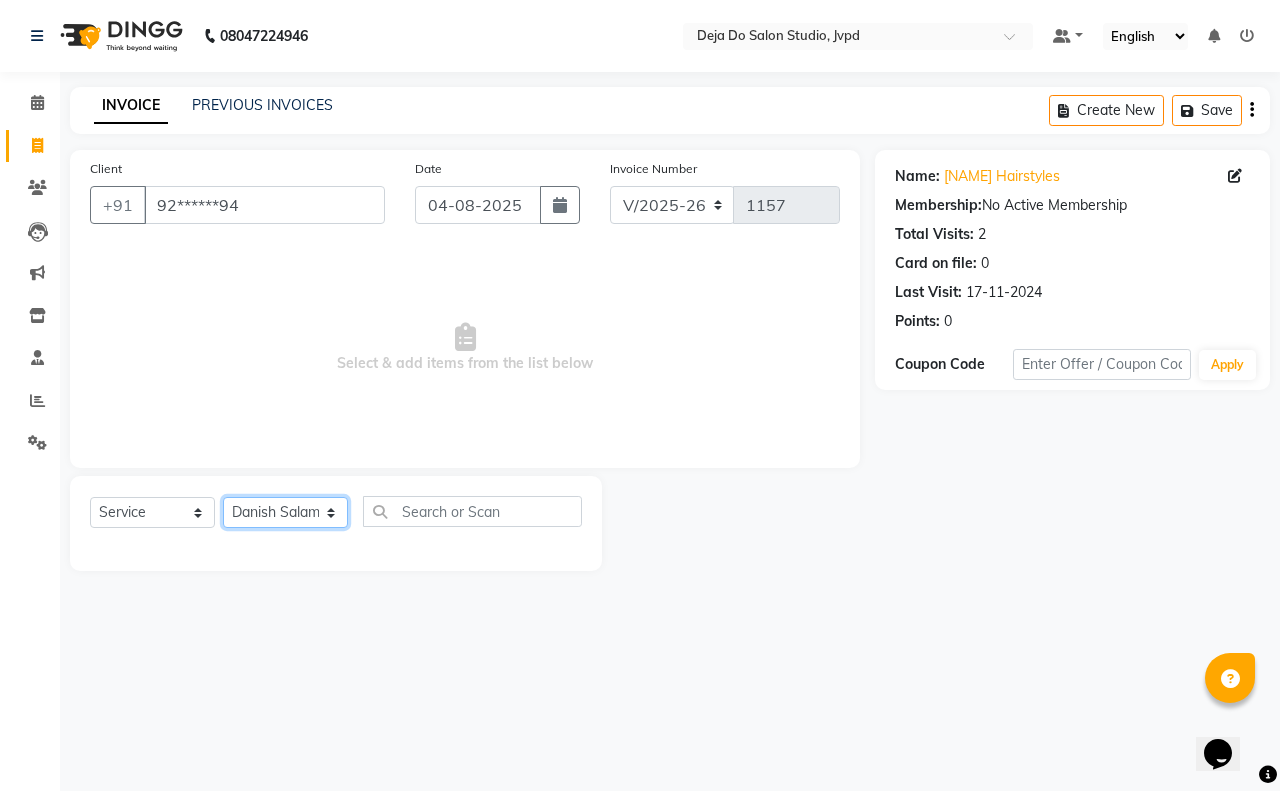 click on "Select Stylist Aditi Admin Anam  Sheikh  Arifa Shaikh Danish  Salamani Farida Fatima Kasbe Namya salian Rashi Mayur Sakina Rupani Shefali  shetty Shuaib Salamani Sumaiya sayed Sushma Pelage" 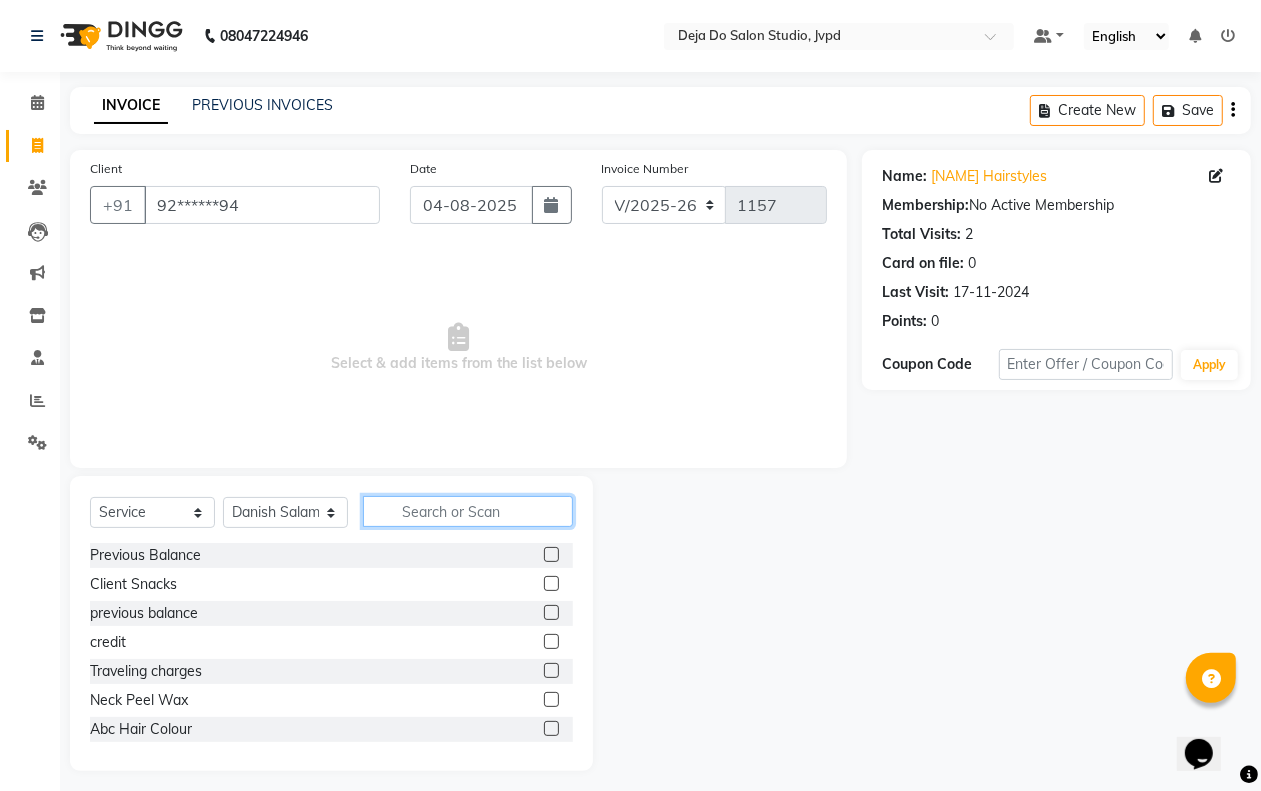 click 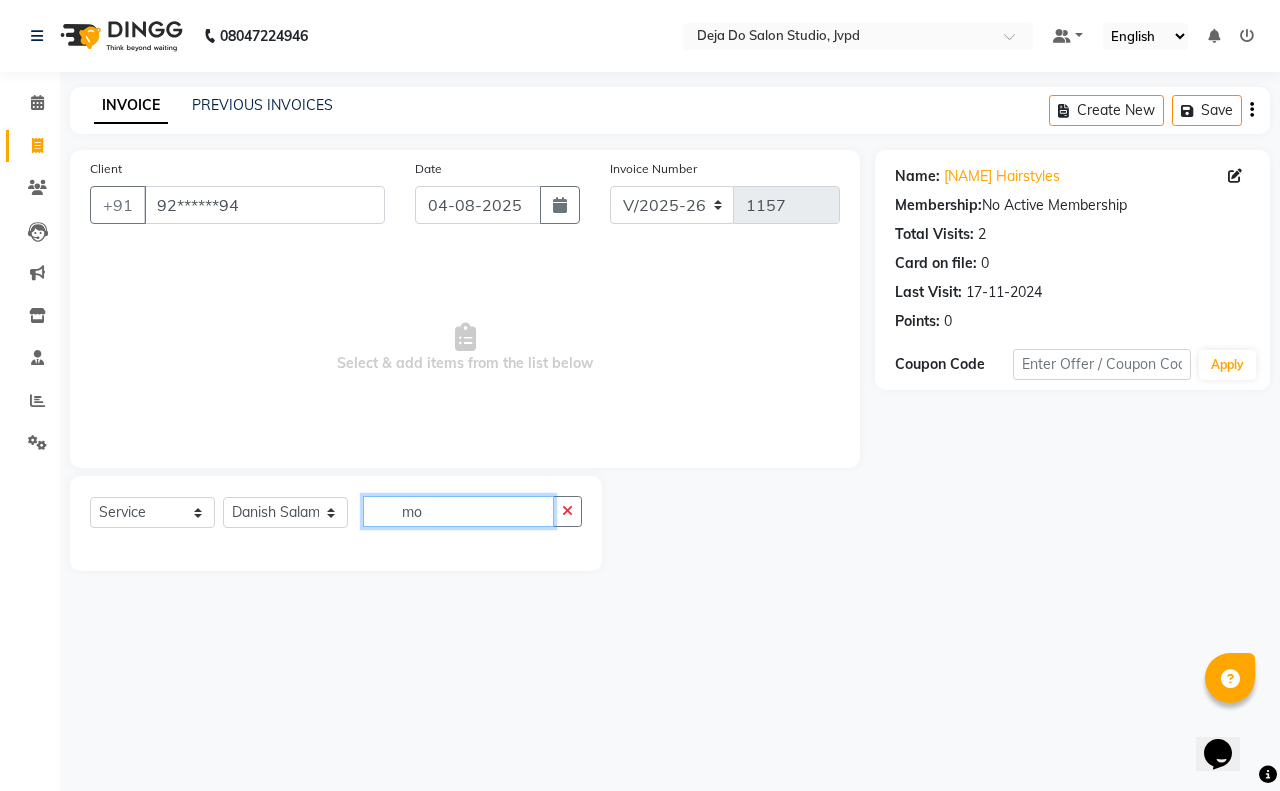 type on "m" 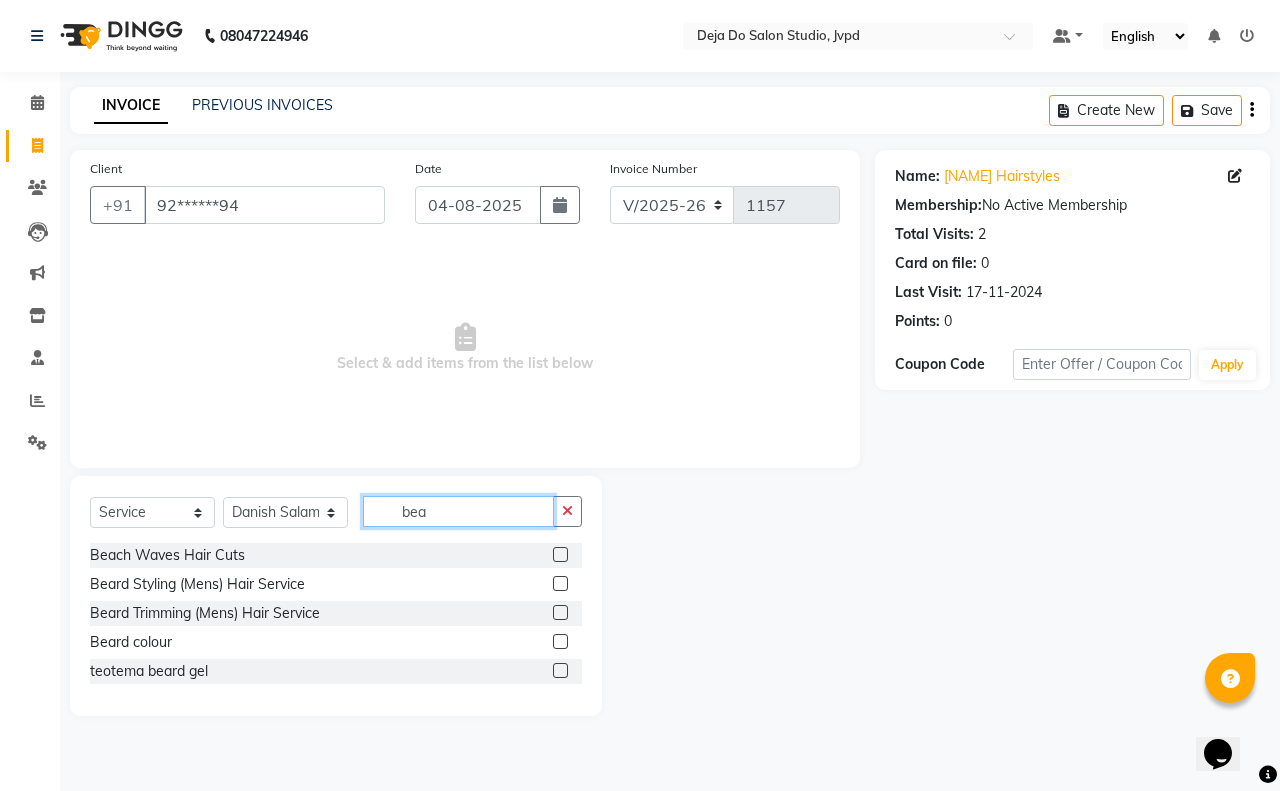type on "bea" 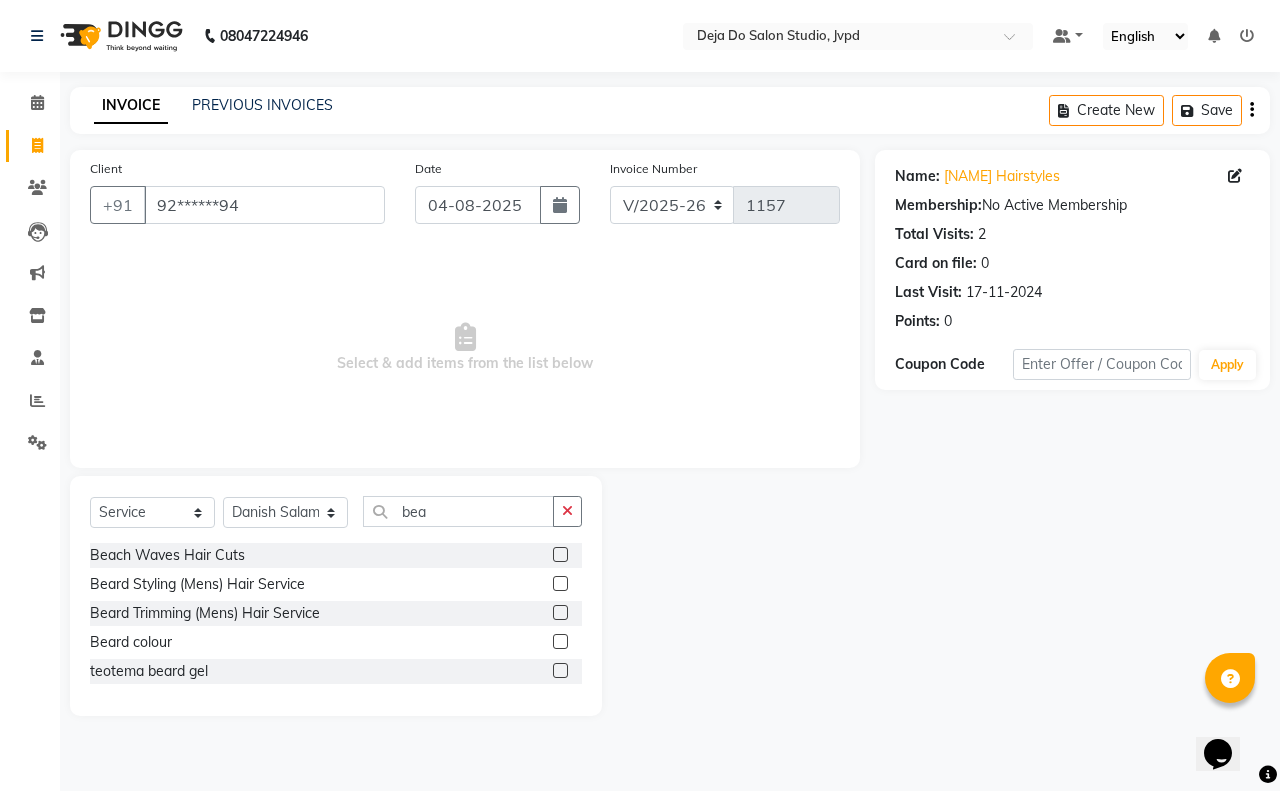 click 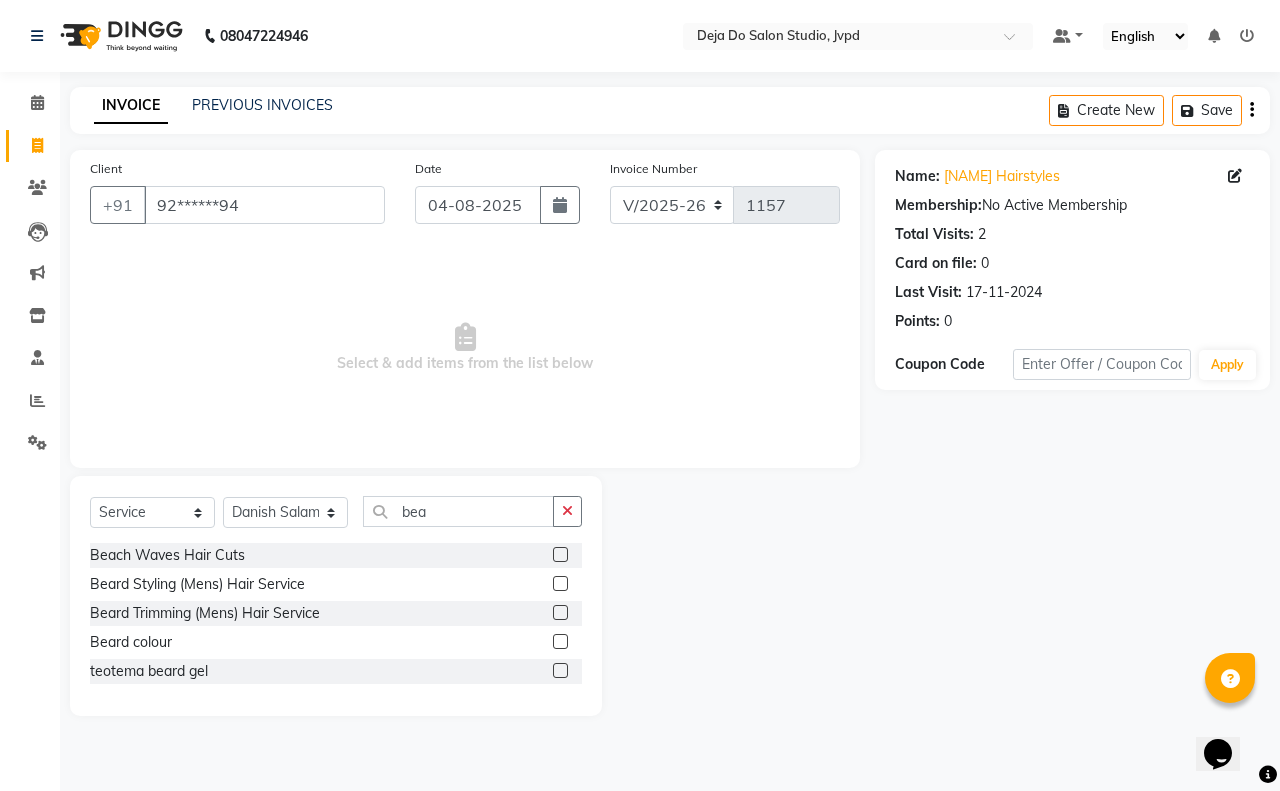 click 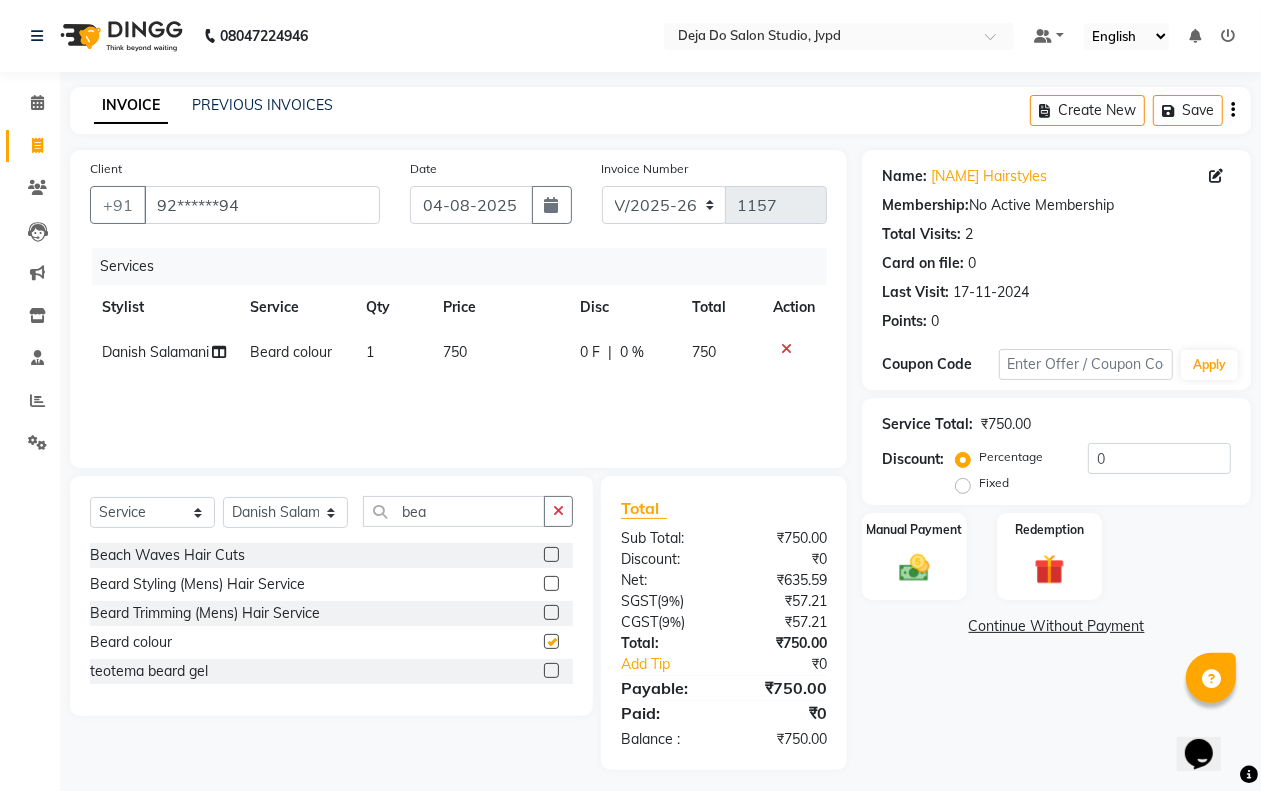 checkbox on "false" 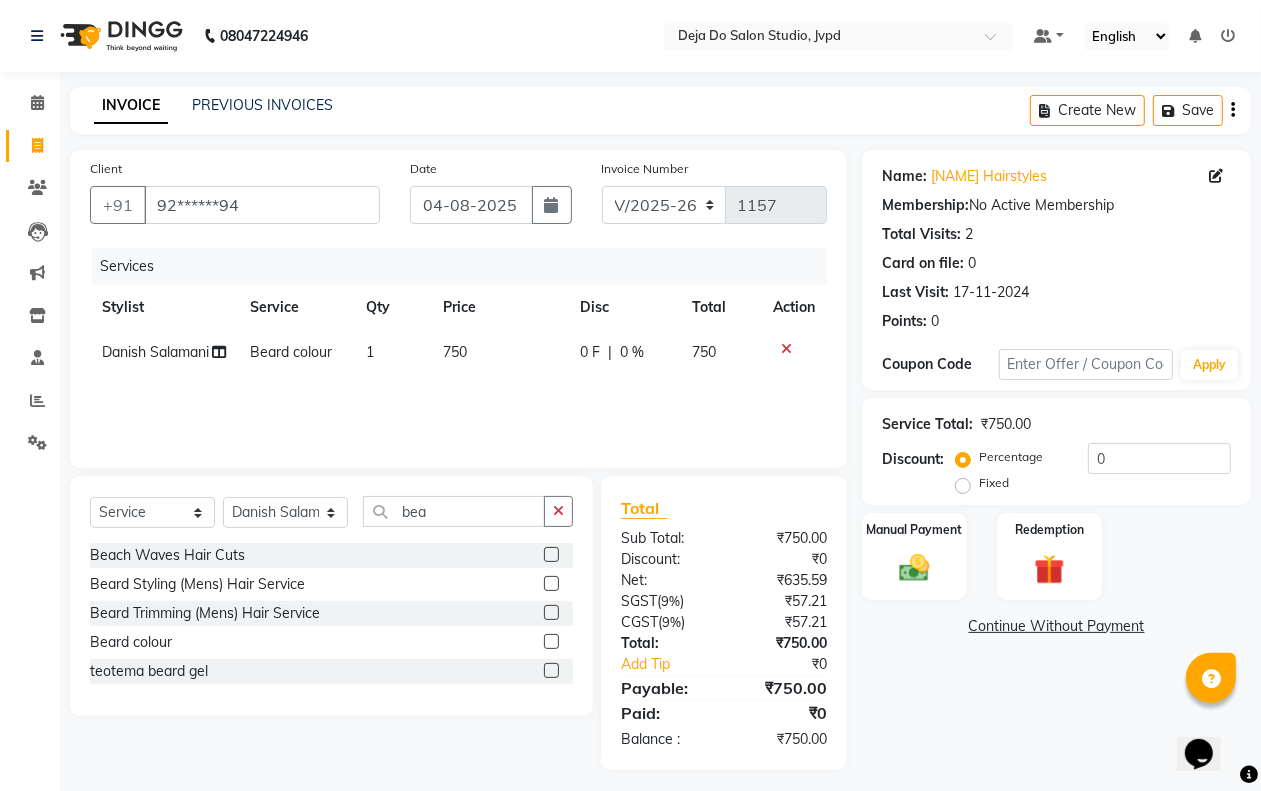 click on "Services Stylist Service Qty Price Disc Total Action [NAME] [NAME] Beard colour 1 750 0 F | 0 % 750" 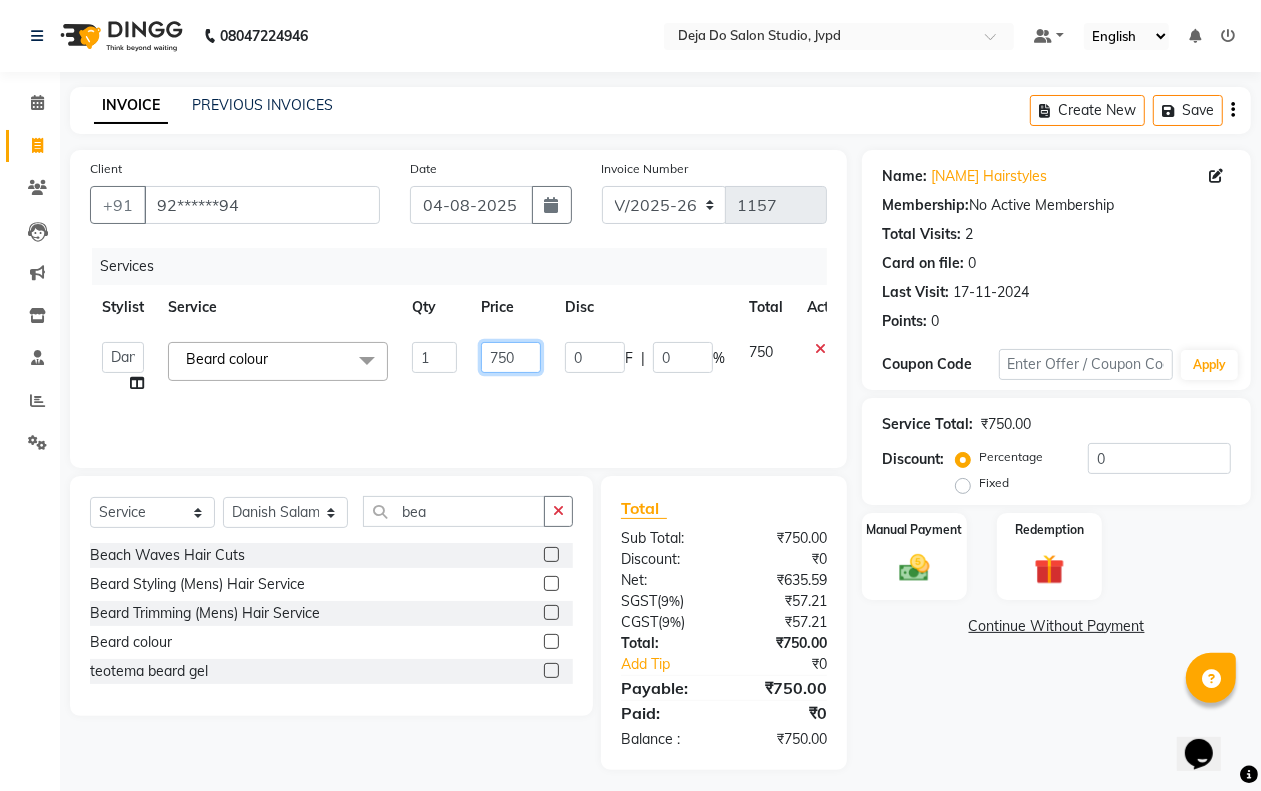 drag, startPoint x: 503, startPoint y: 352, endPoint x: 528, endPoint y: 381, distance: 38.28838 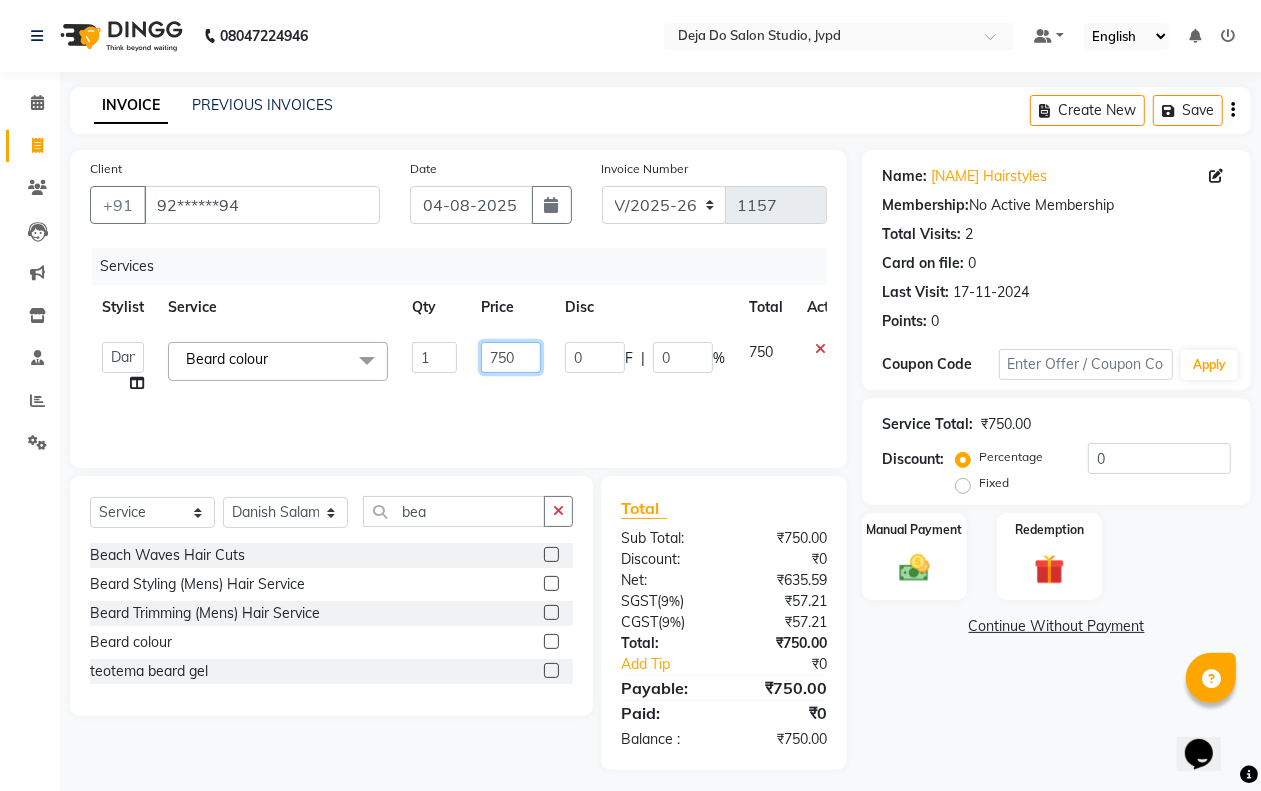 click on "750" 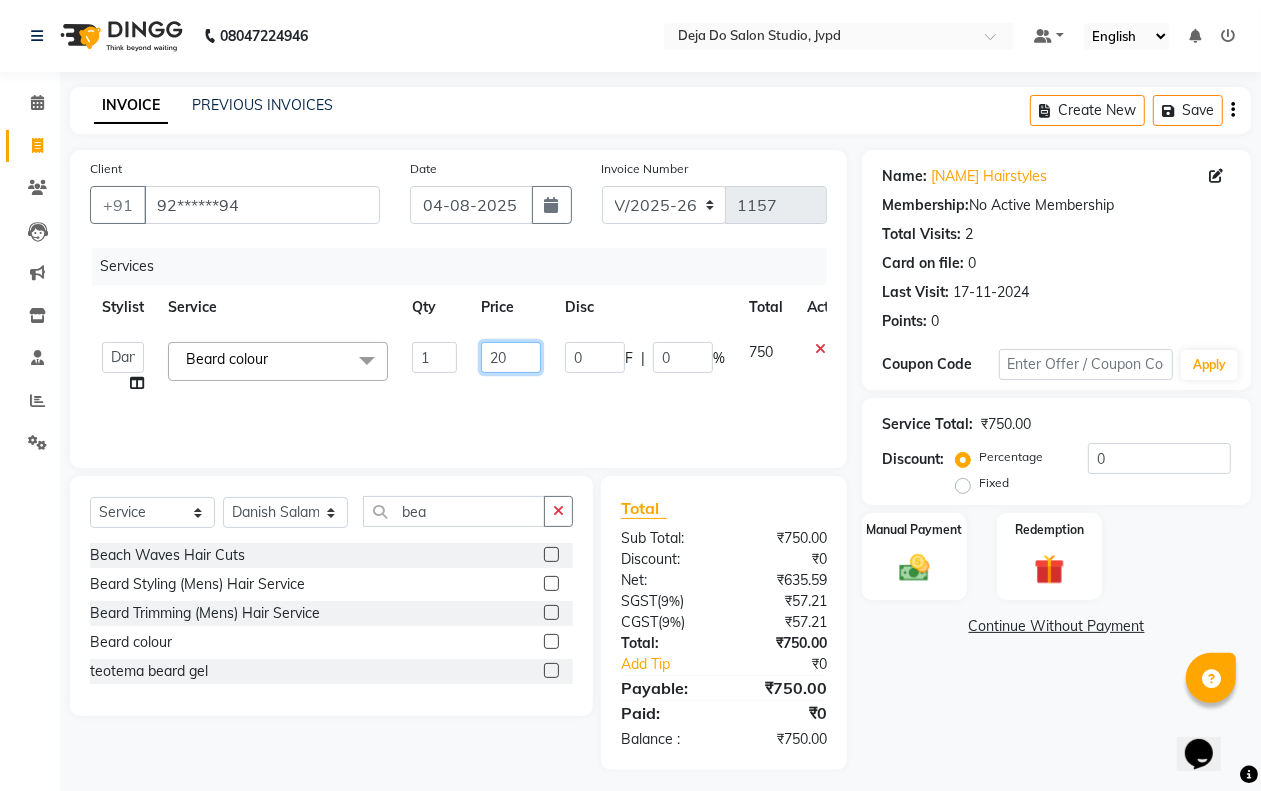 type on "200" 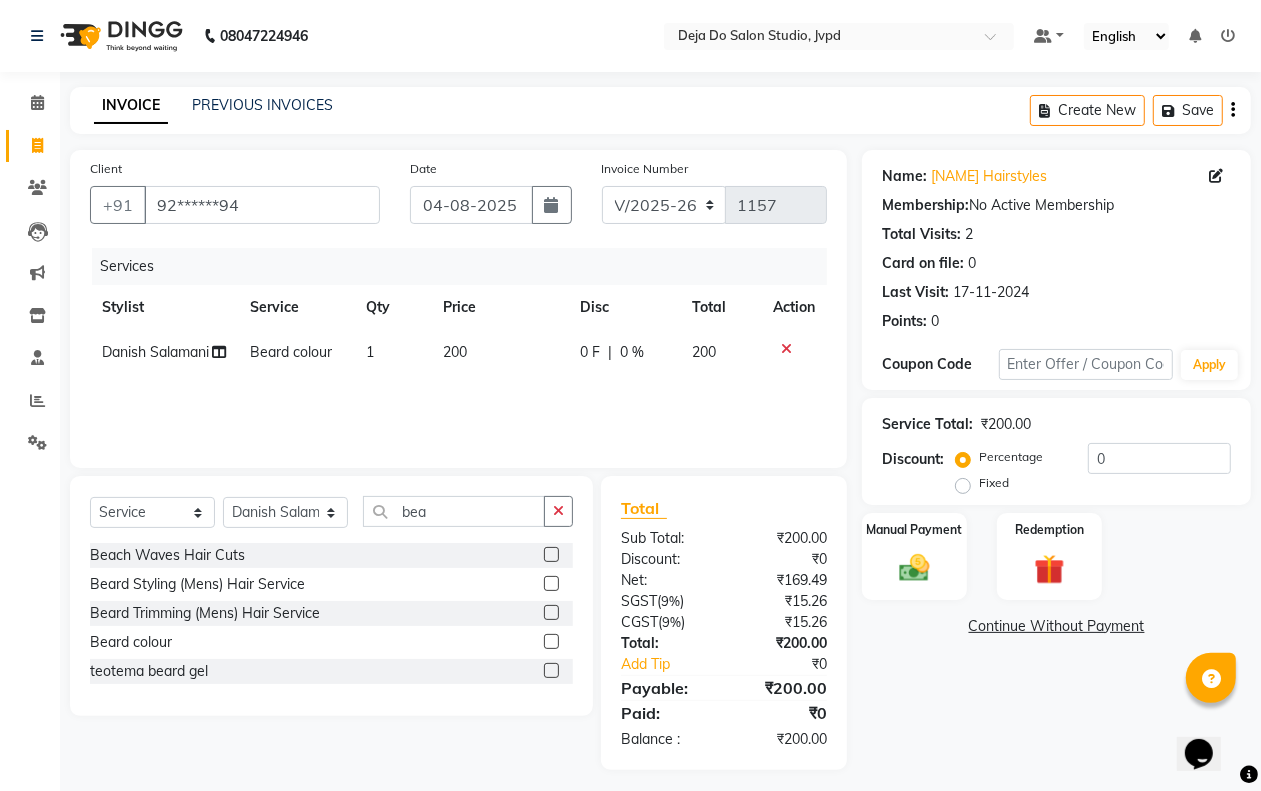click on "Services Stylist Service Qty Price Disc Total Action [NAME] [NAME] Beard colour 1 200 0 F | 0 % 200" 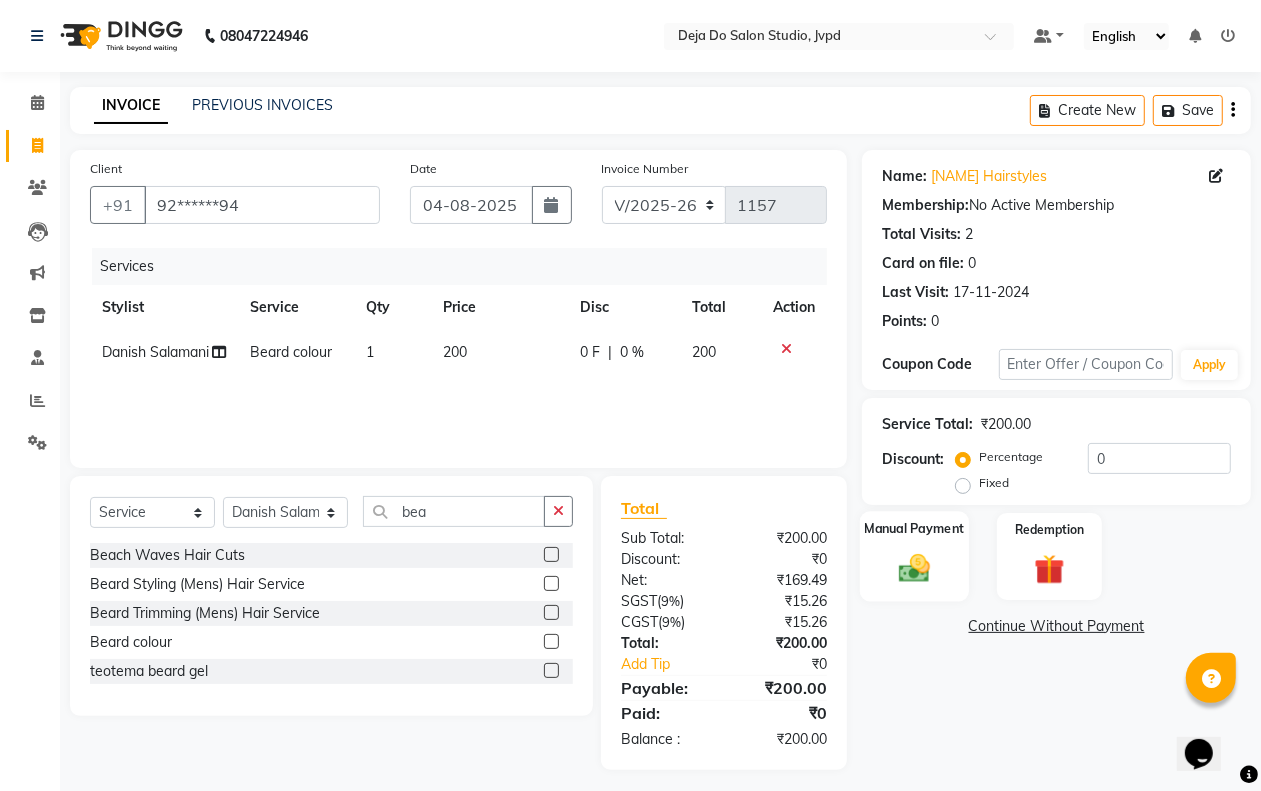 click on "Manual Payment" 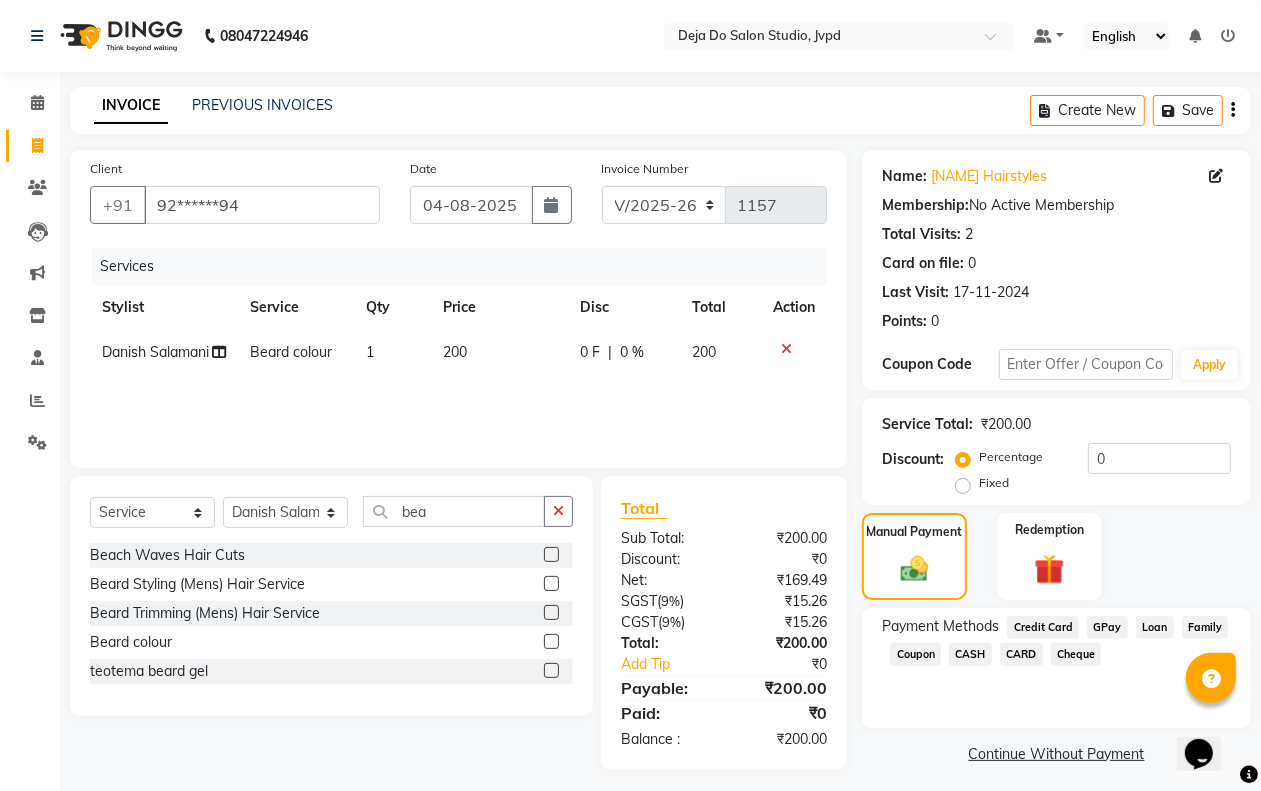 click on "CASH" 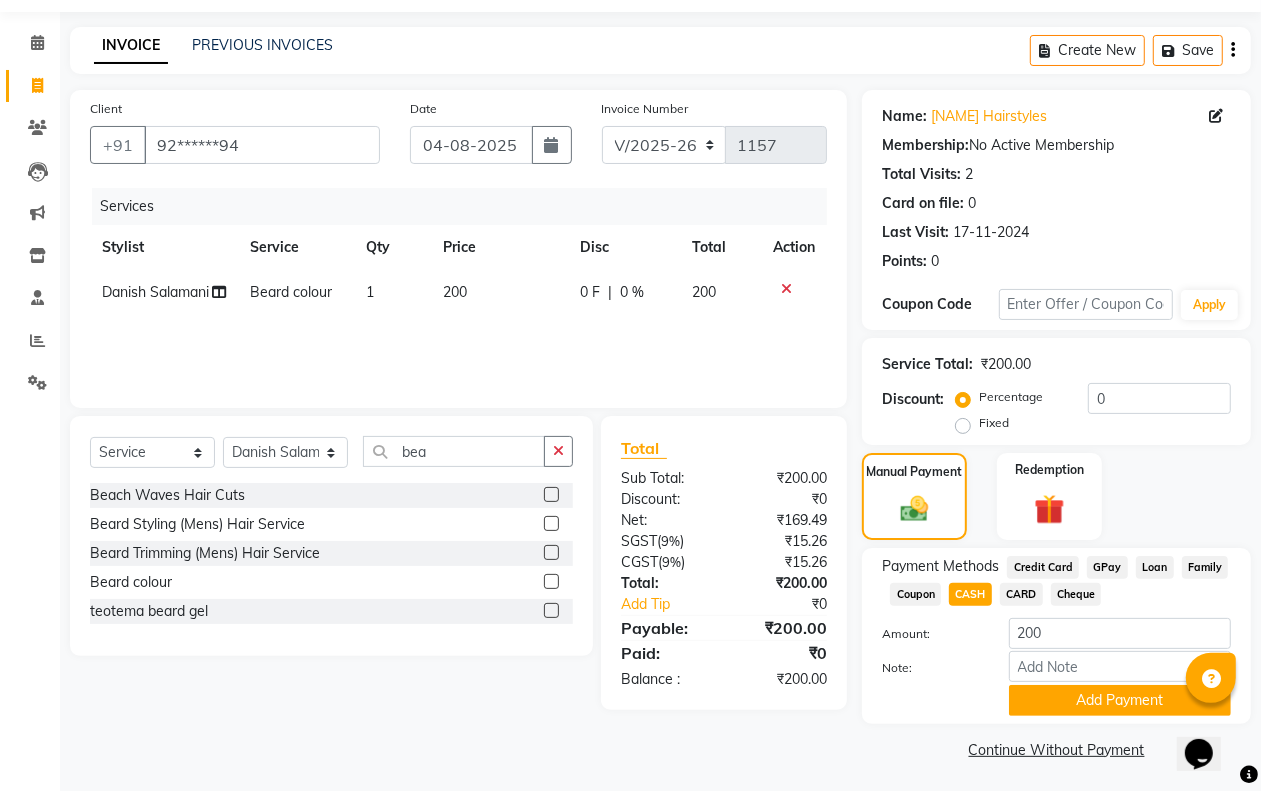 scroll, scrollTop: 62, scrollLeft: 0, axis: vertical 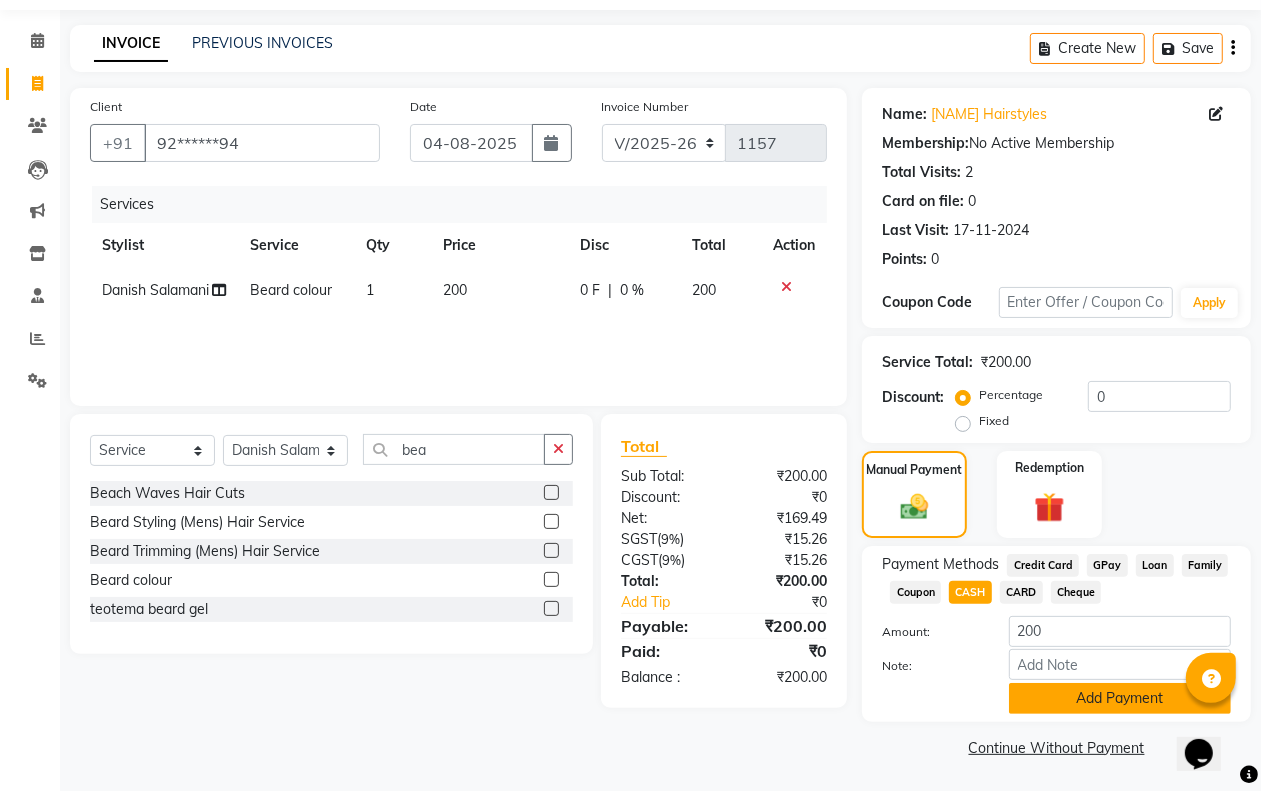 click on "Add Payment" 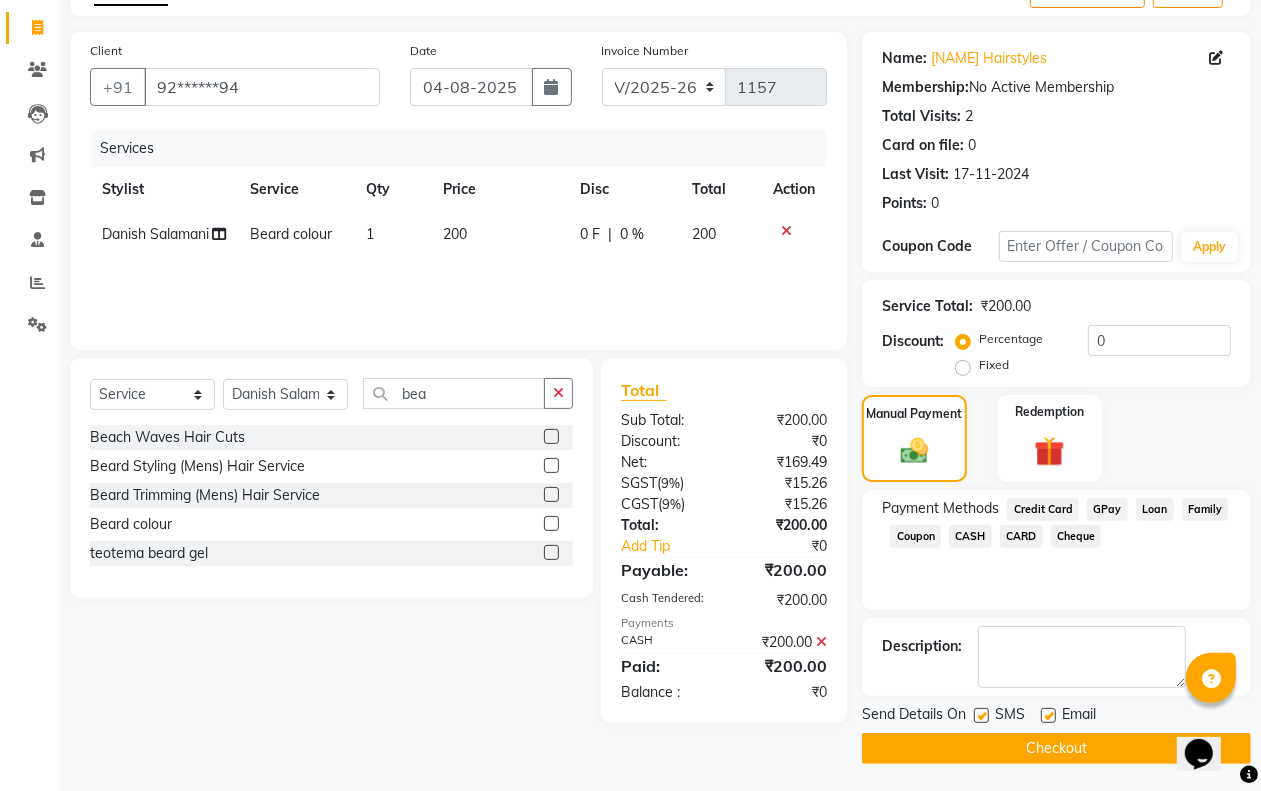 scroll, scrollTop: 121, scrollLeft: 0, axis: vertical 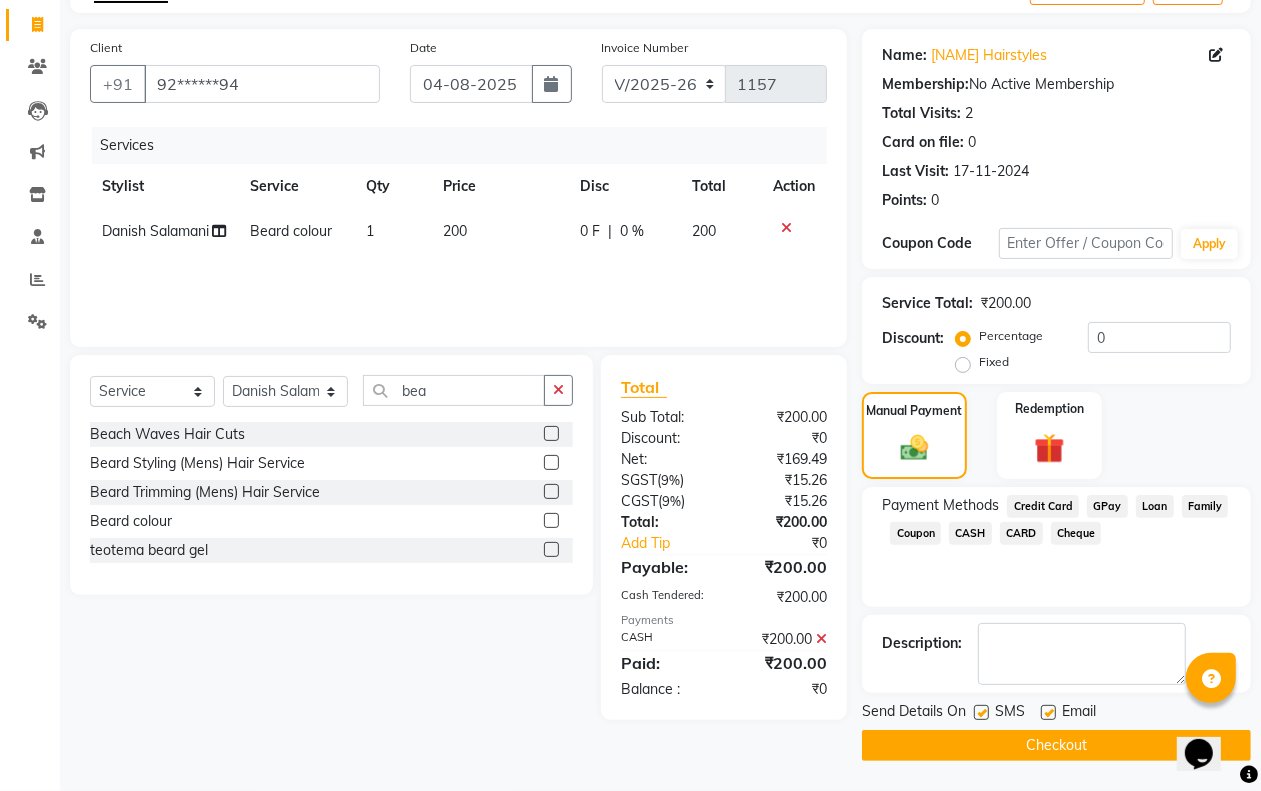click 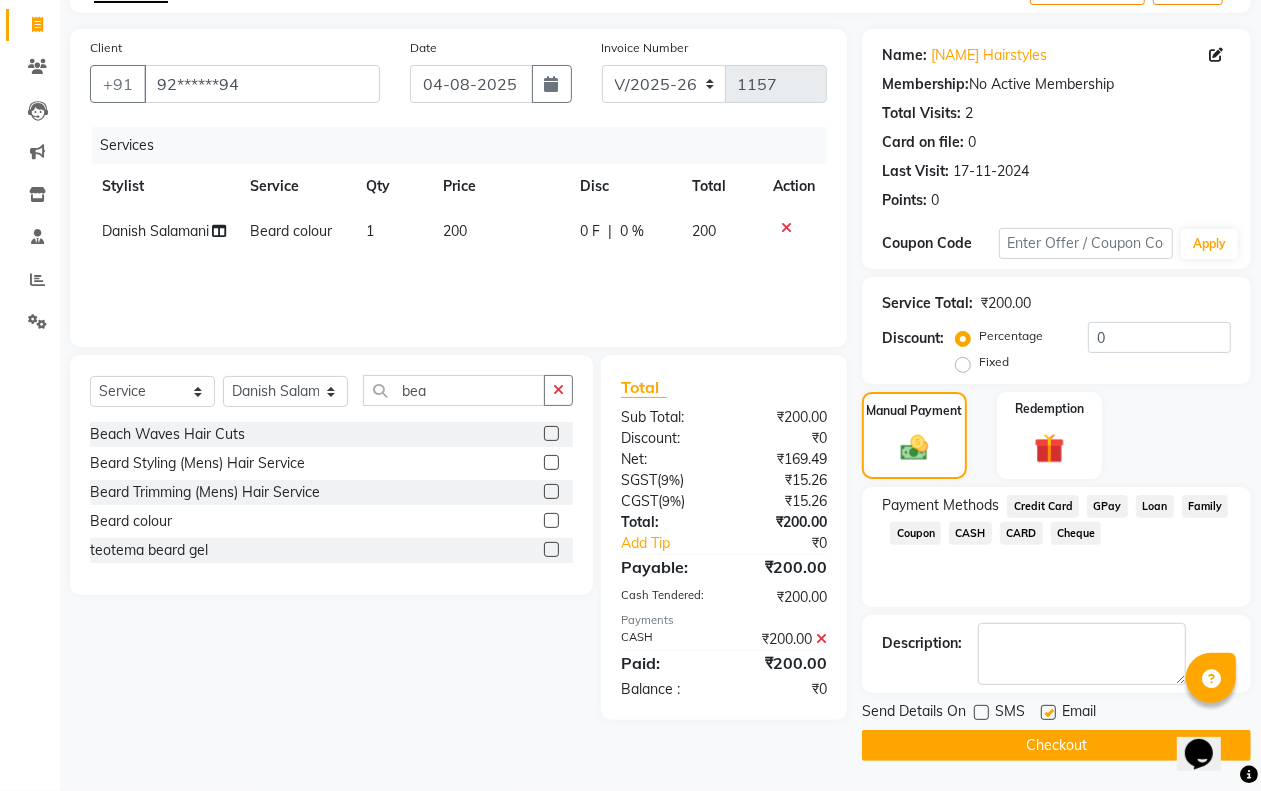 click 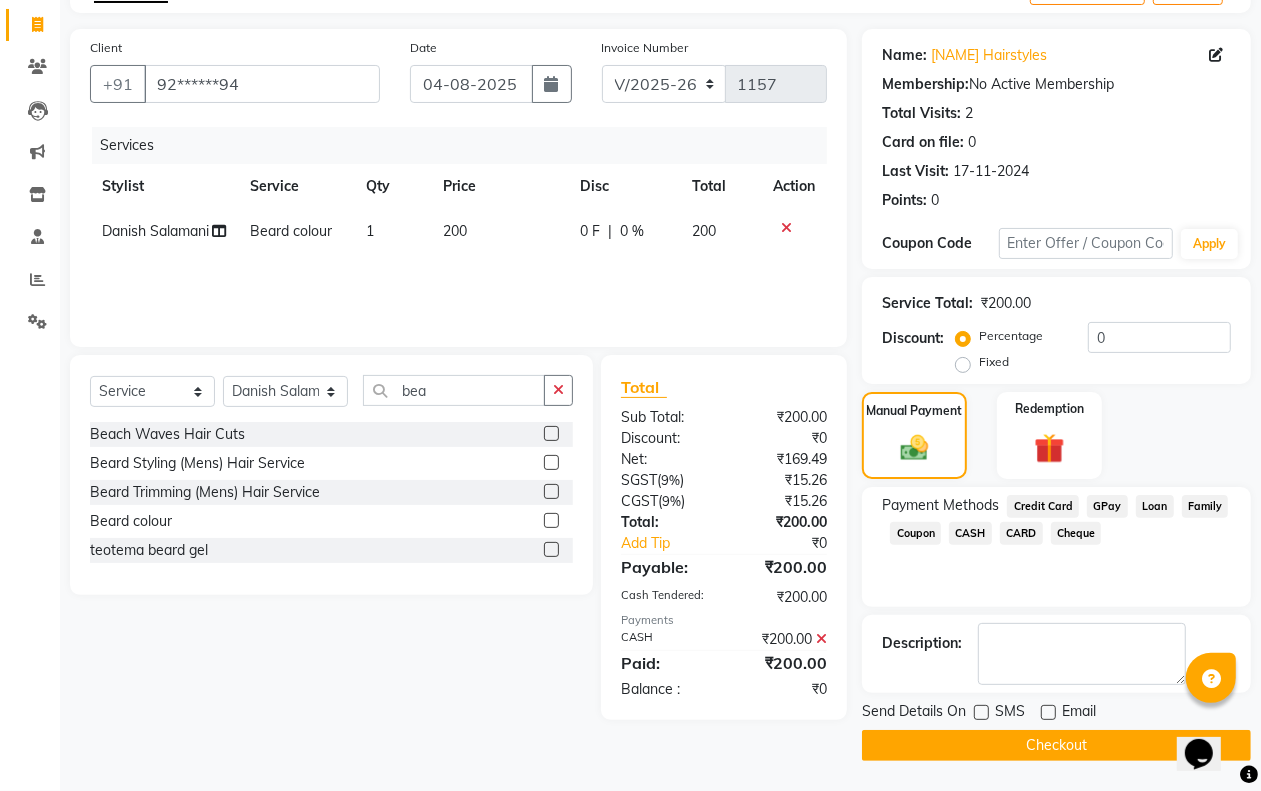 click on "Checkout" 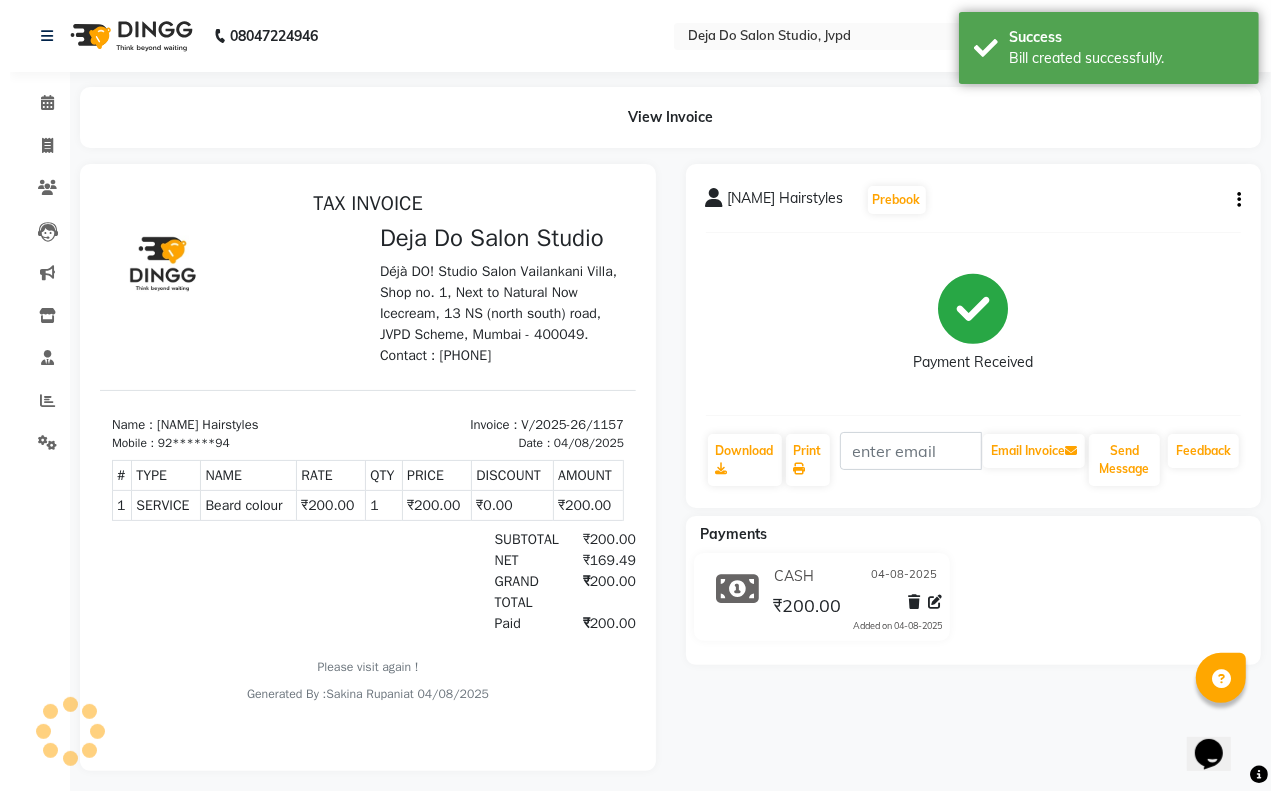 scroll, scrollTop: 0, scrollLeft: 0, axis: both 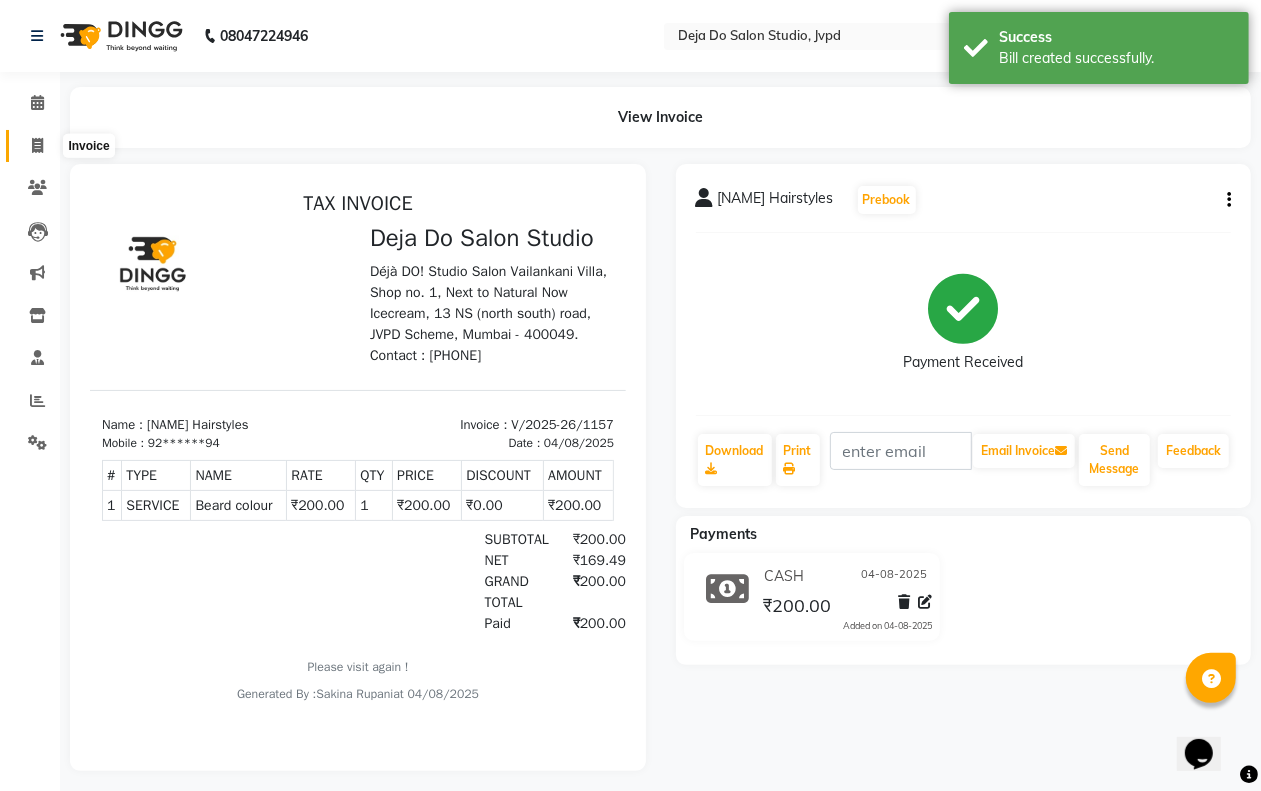 click 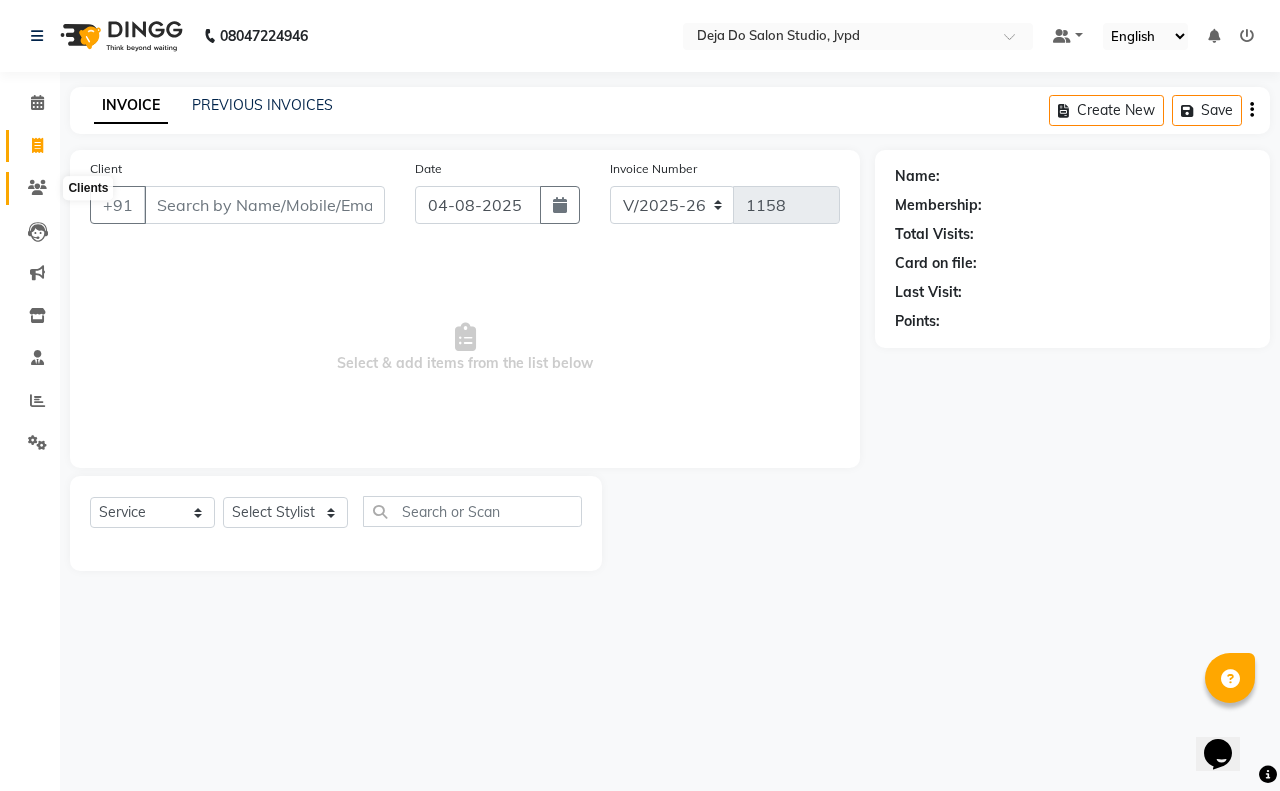 click 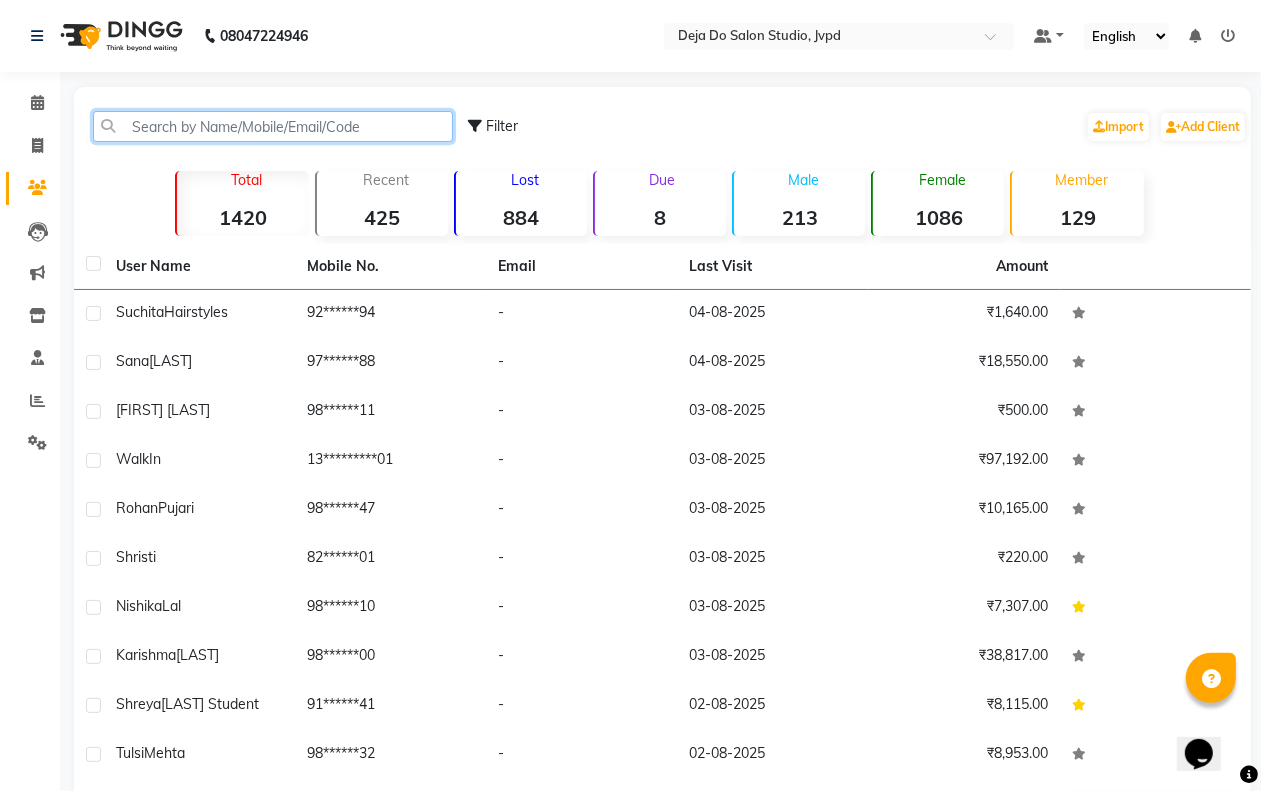 click 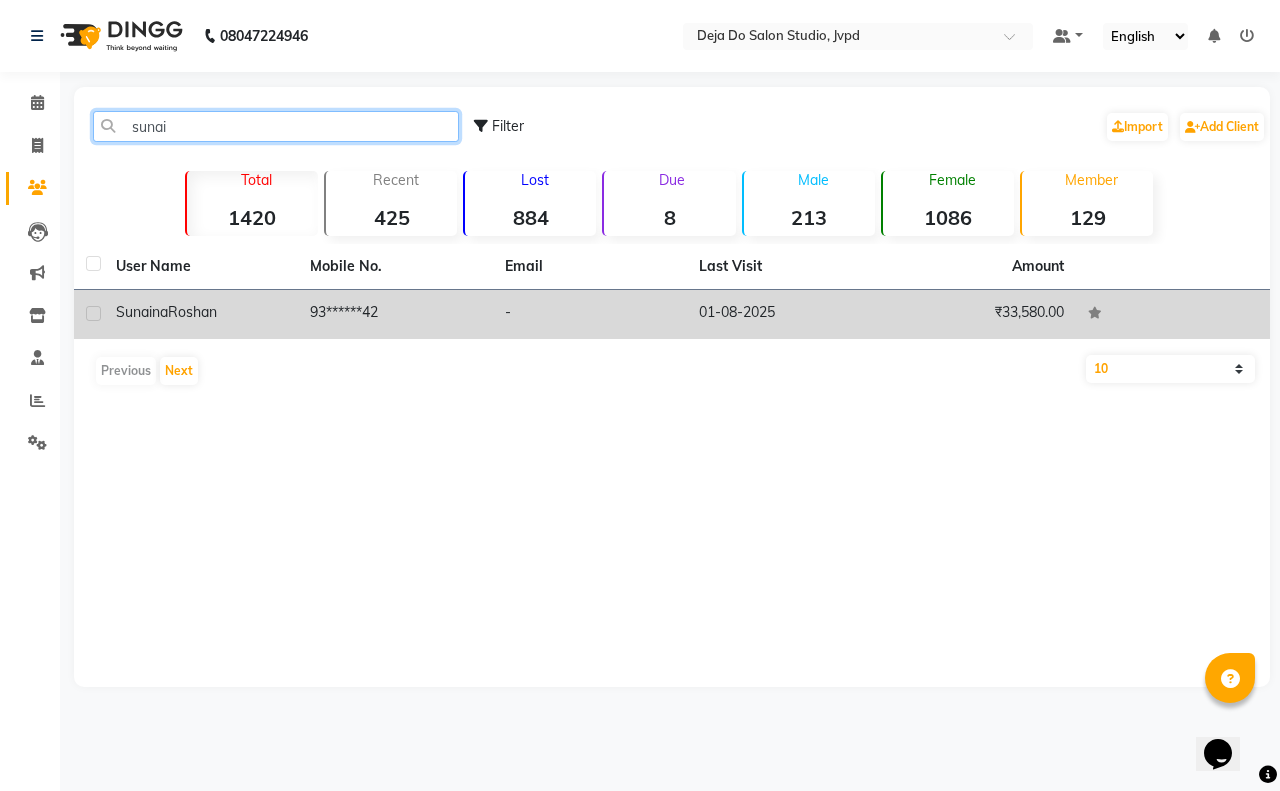 type on "sunai" 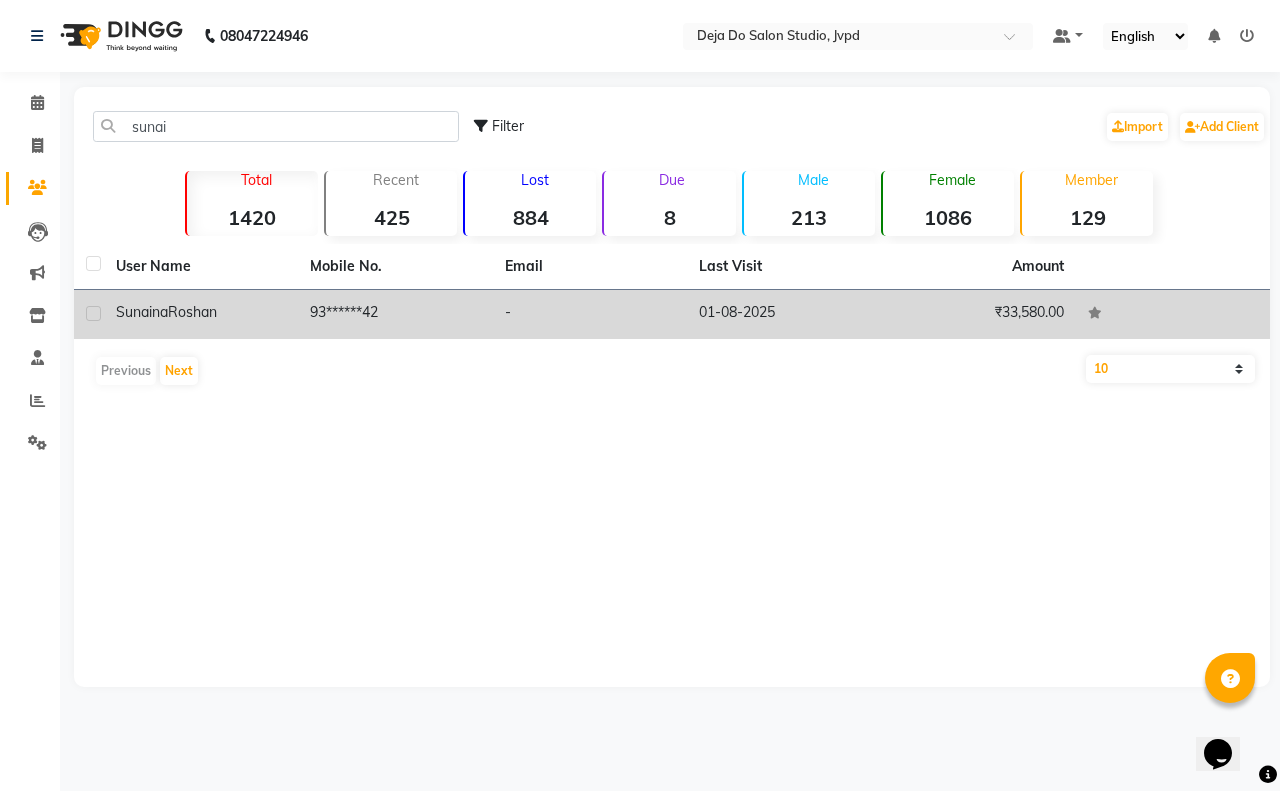 click on "[FIRST] [LAST]" 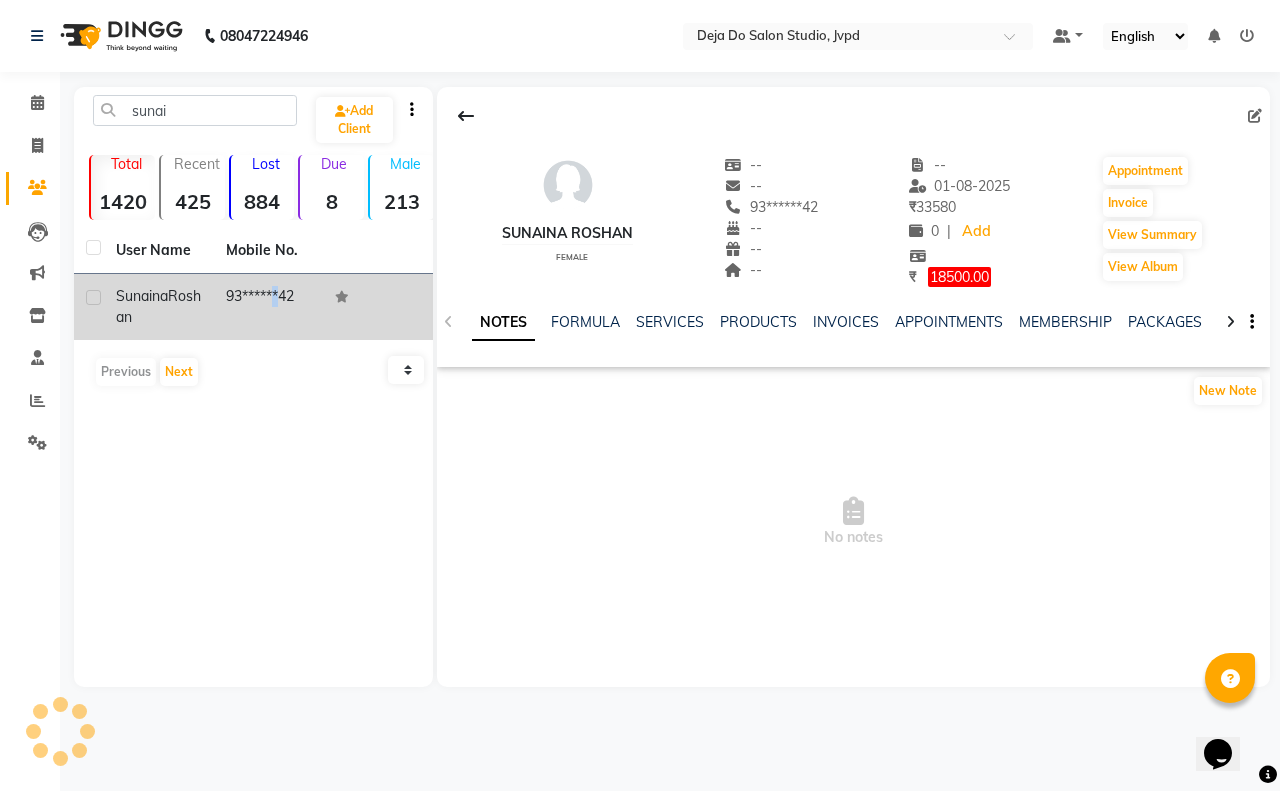 click on "93******42" 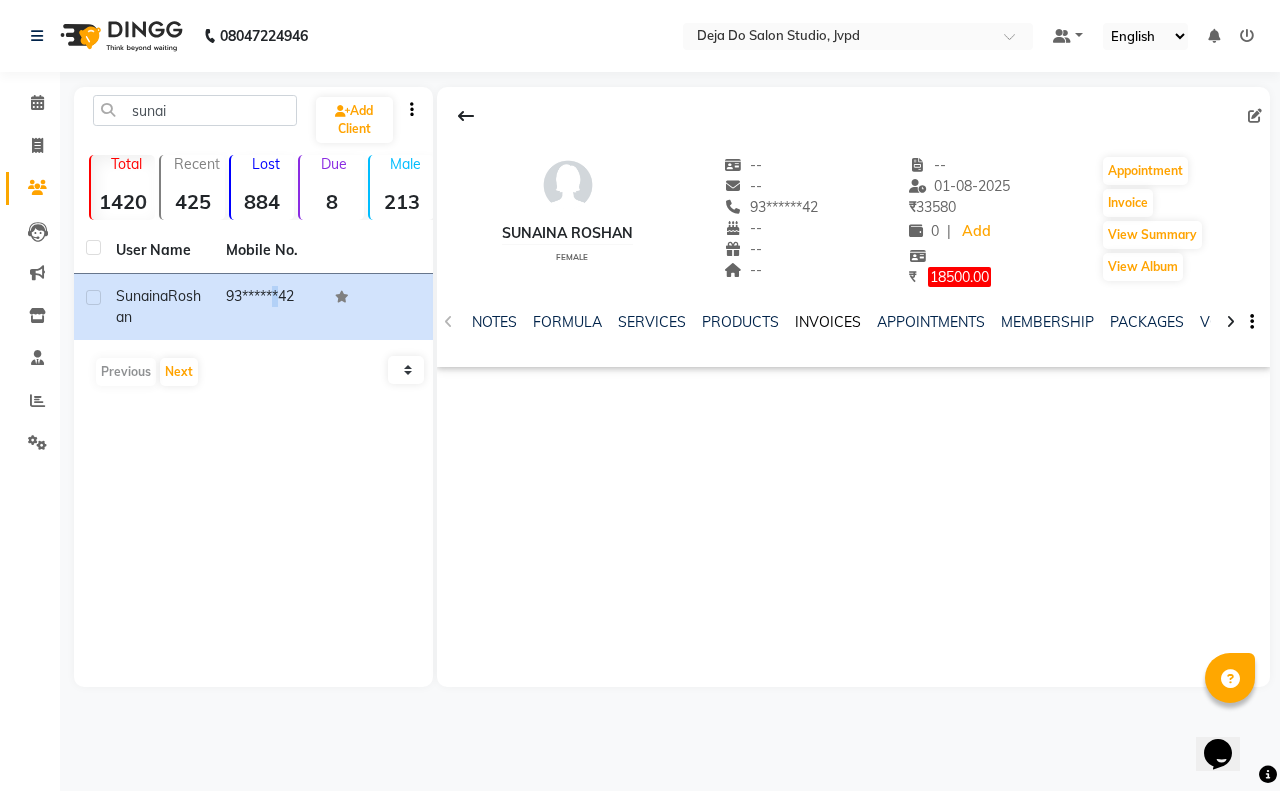 click on "INVOICES" 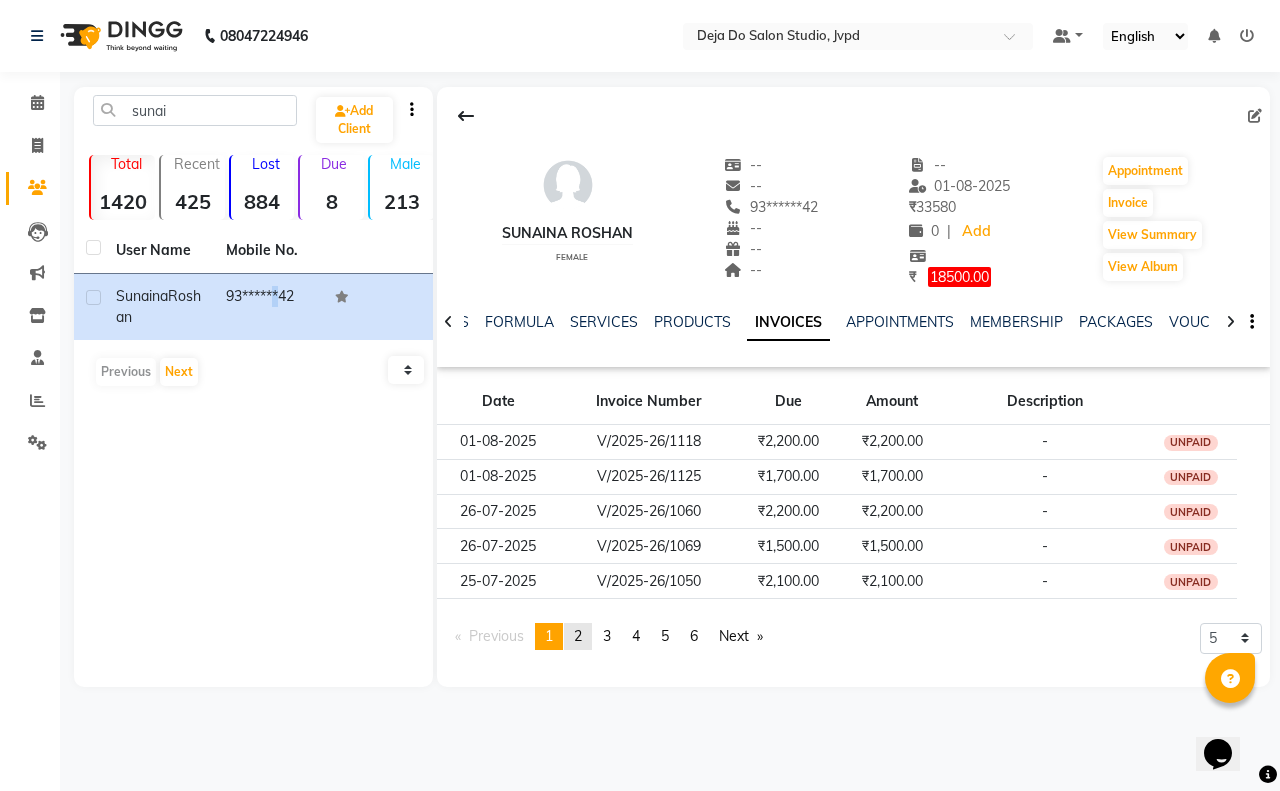 click on "page  2" 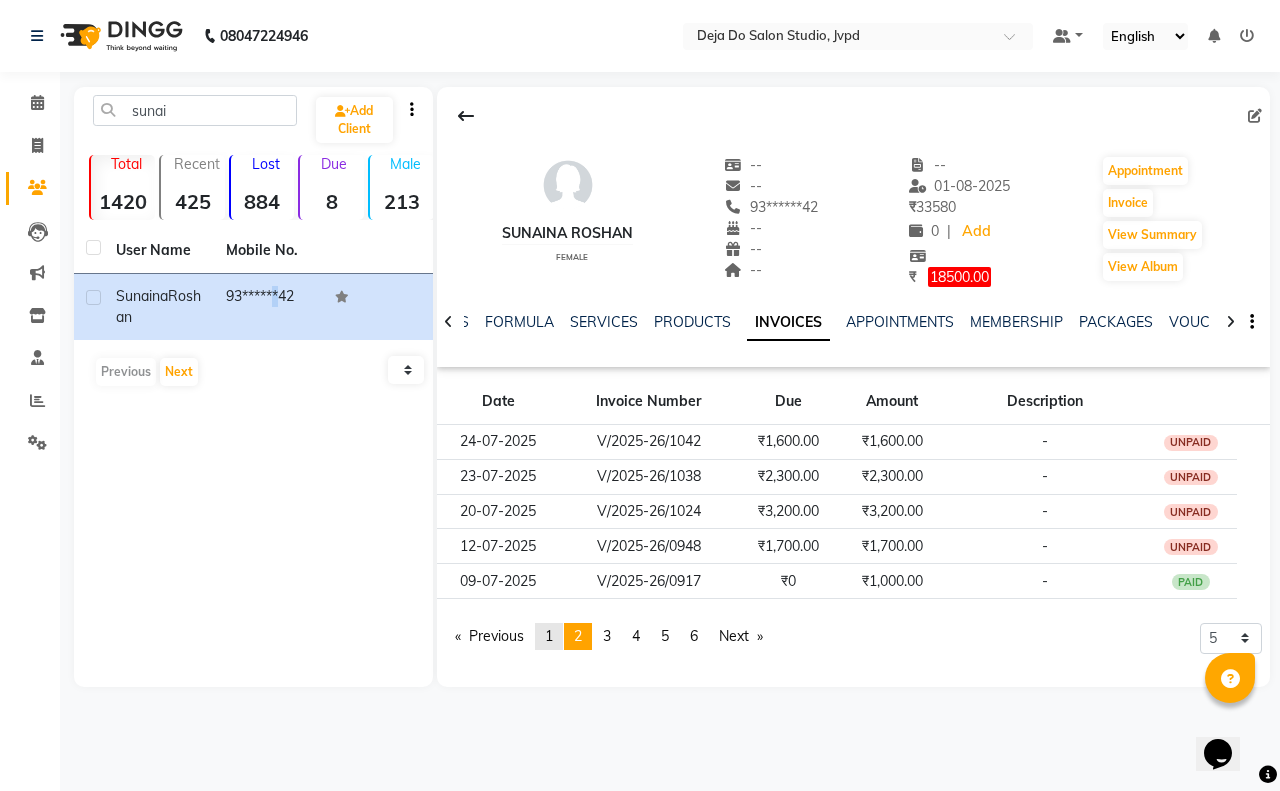 click on "1" 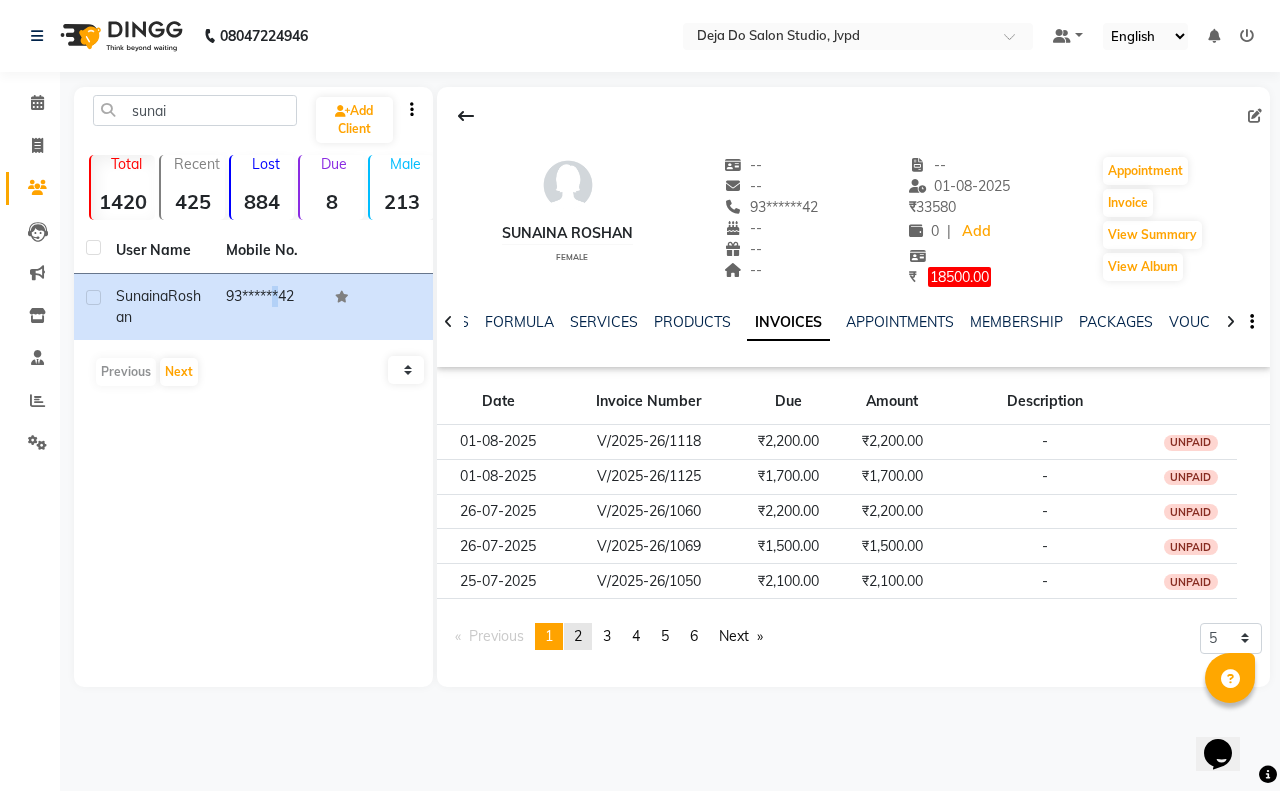 click on "2" 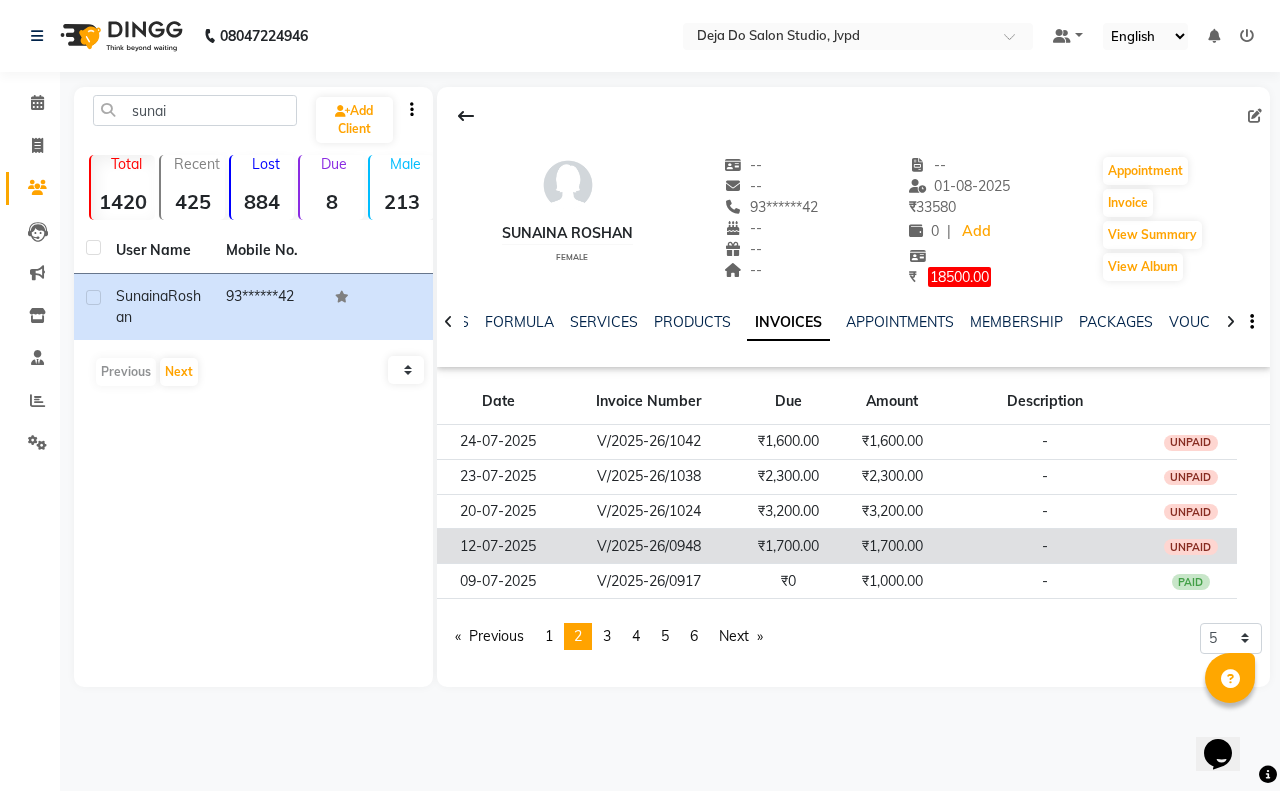 click on "-" 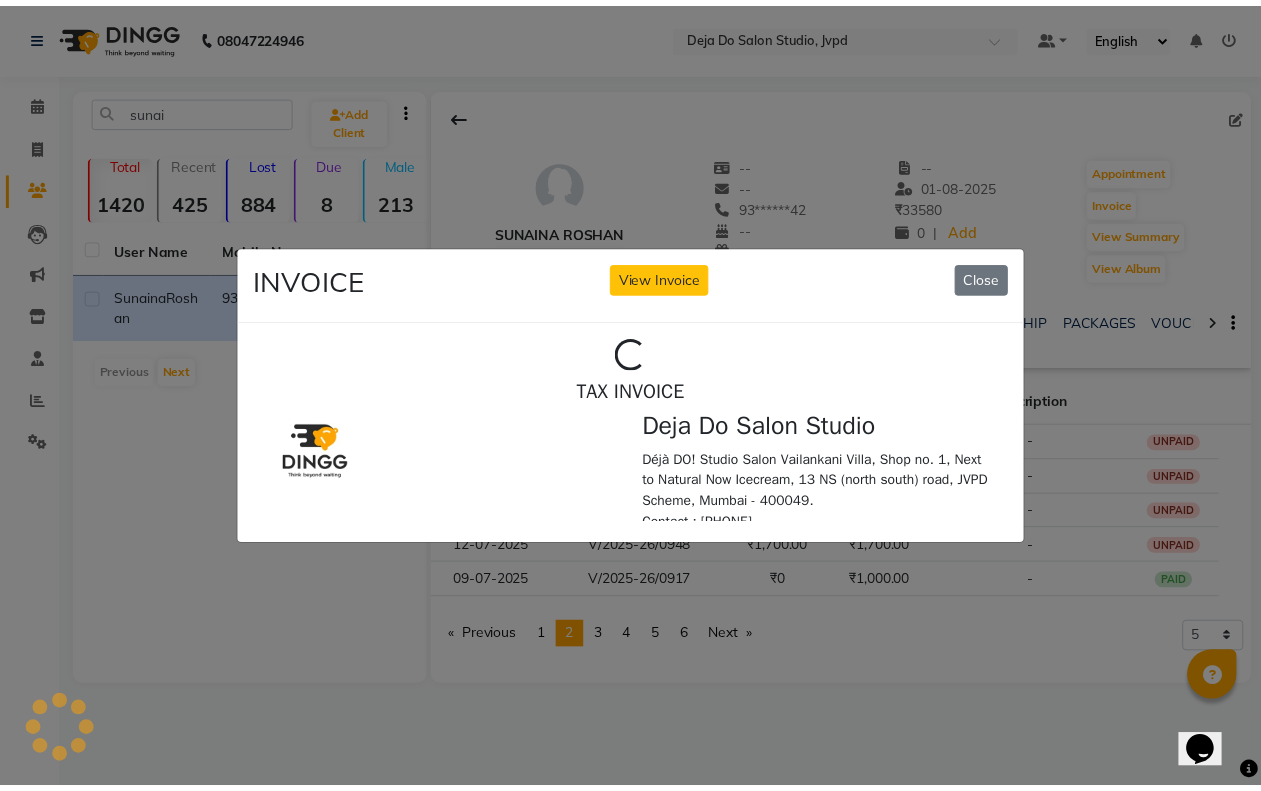 scroll, scrollTop: 0, scrollLeft: 0, axis: both 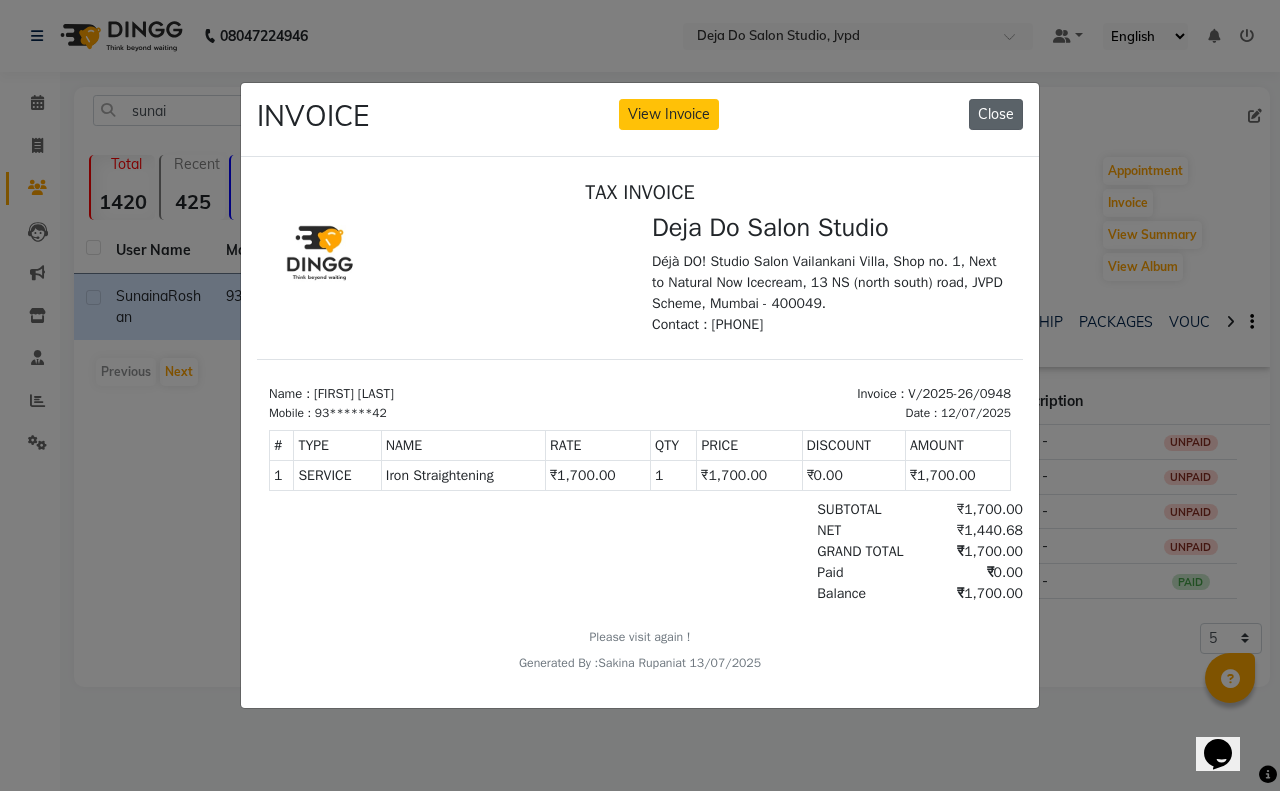 click on "Close" 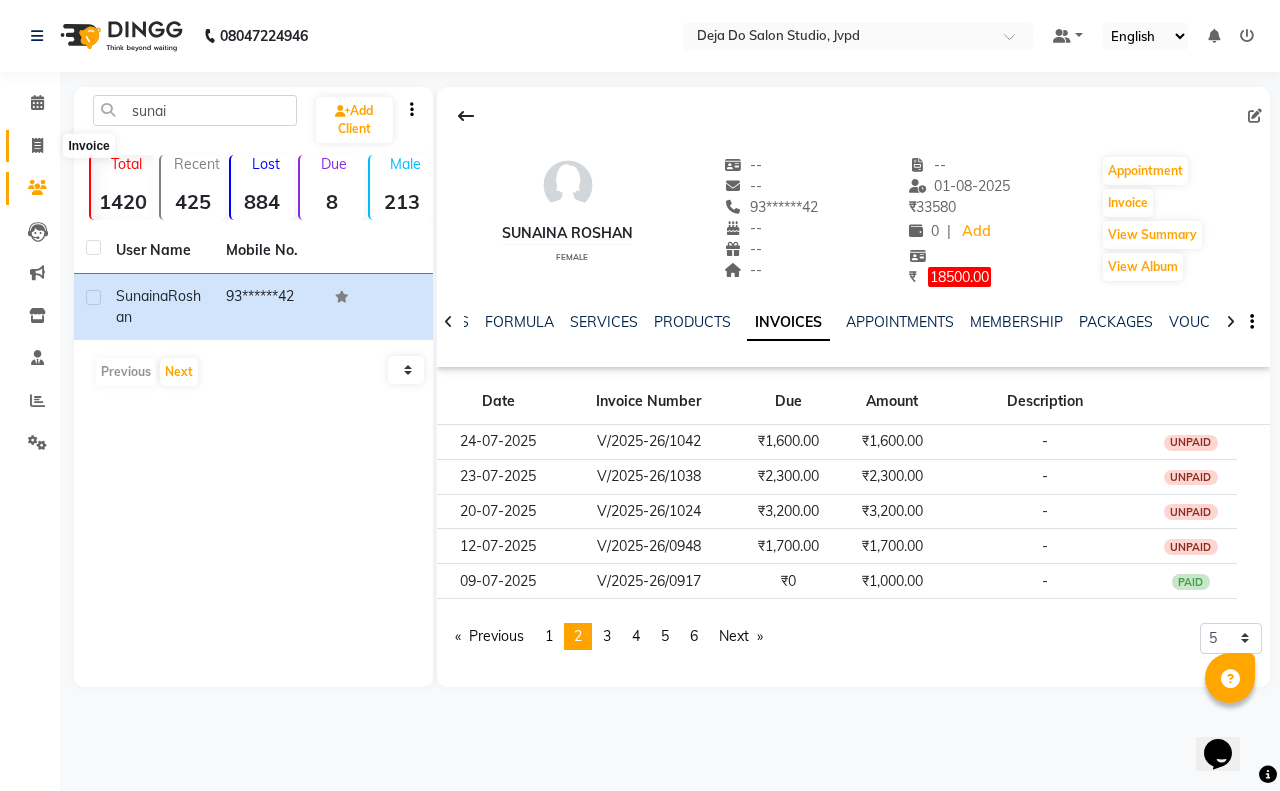 click 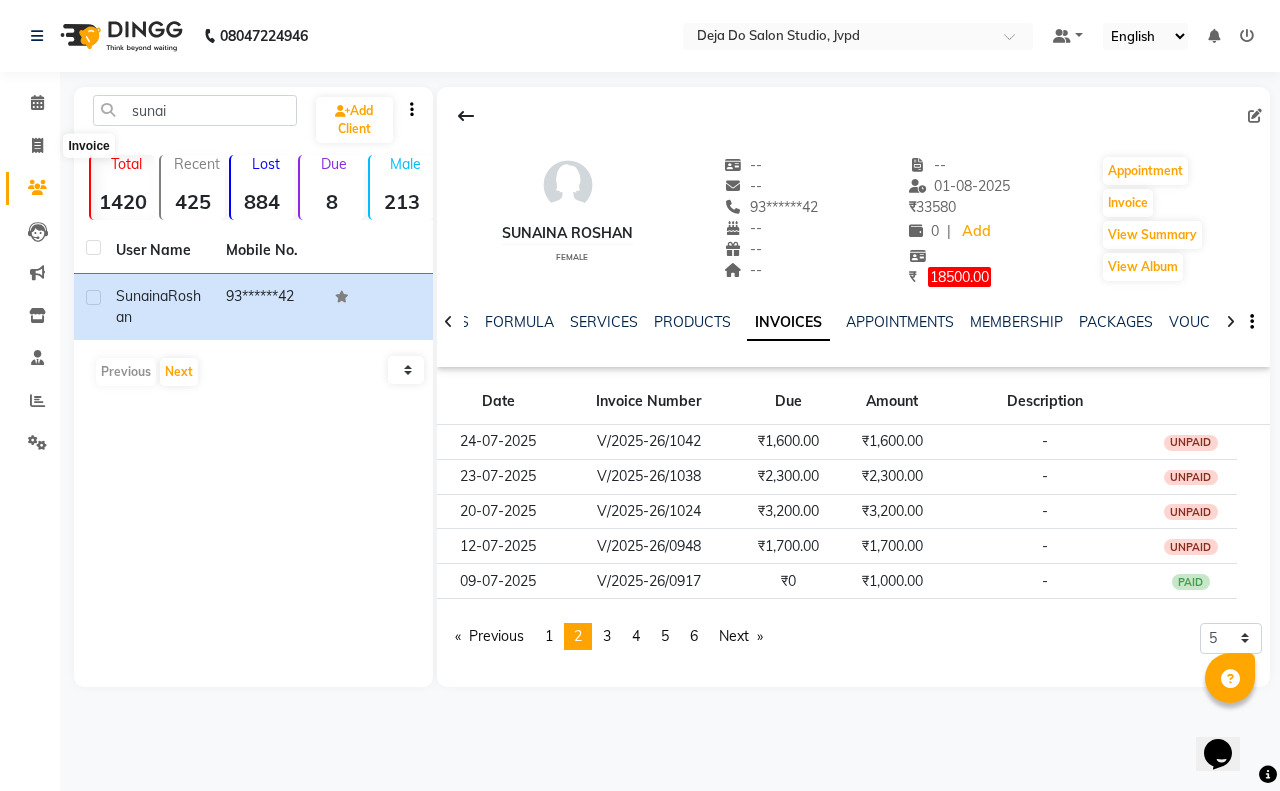 select on "service" 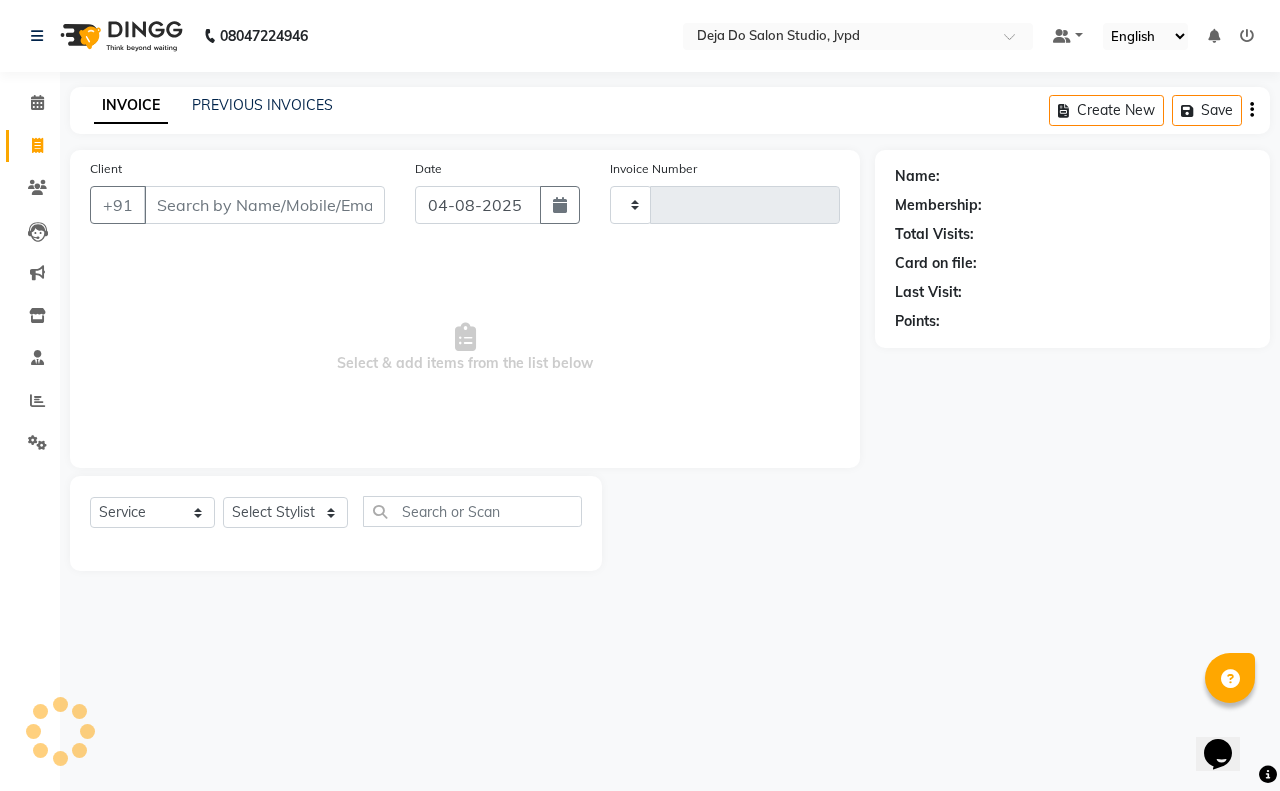 type on "1158" 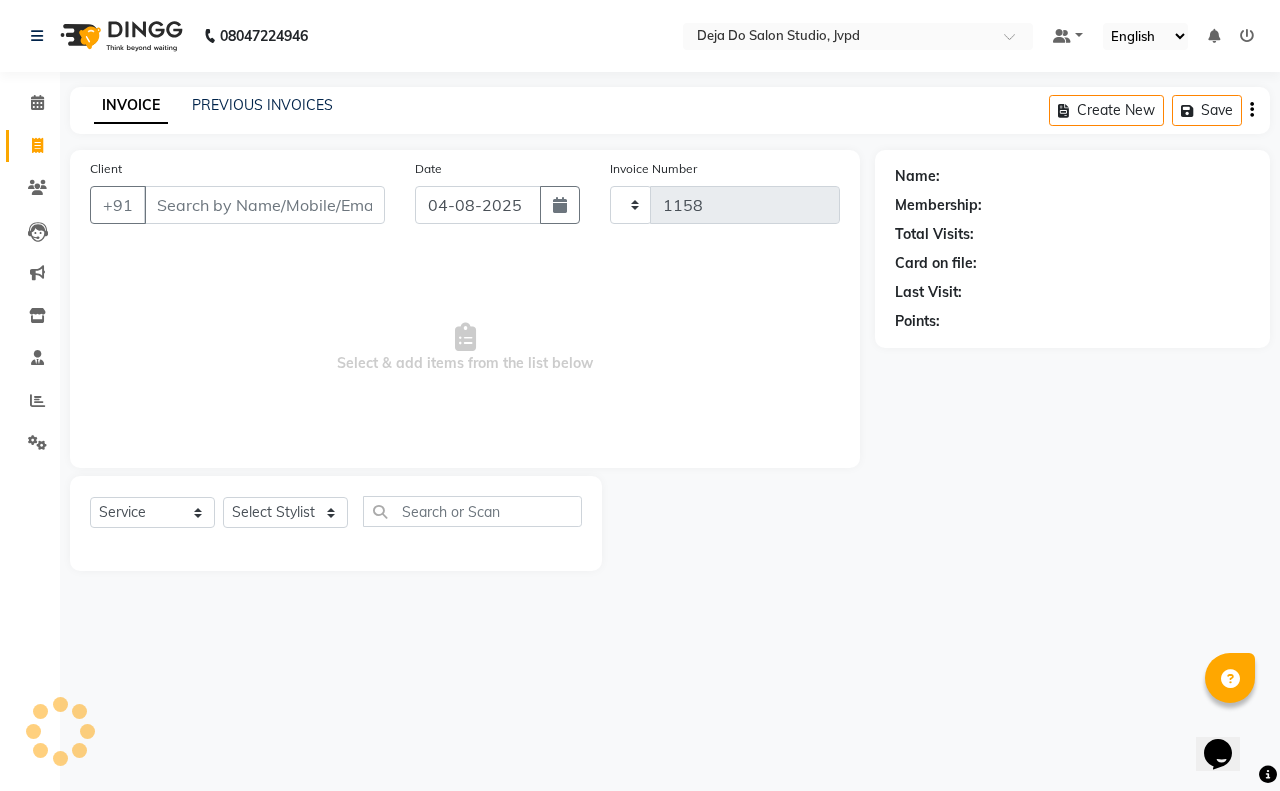 select on "7295" 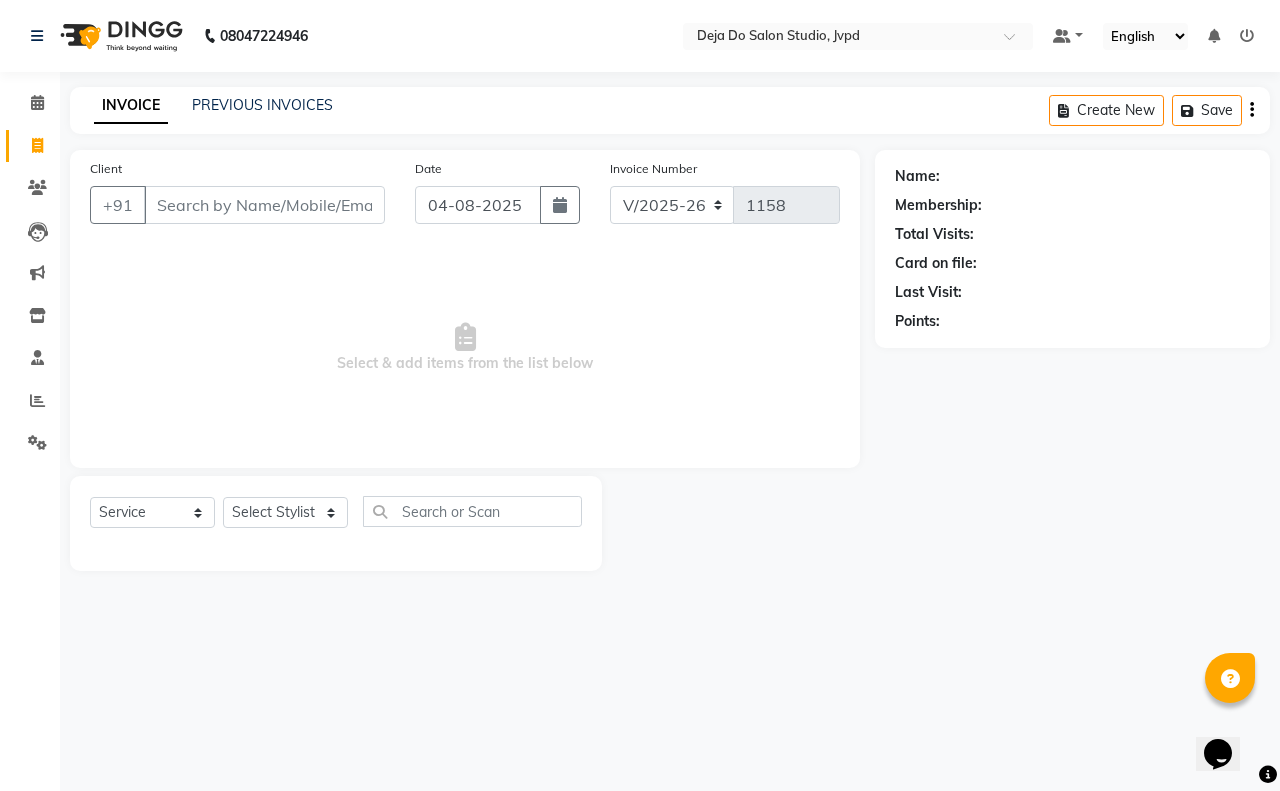 click on "Client" at bounding box center [264, 205] 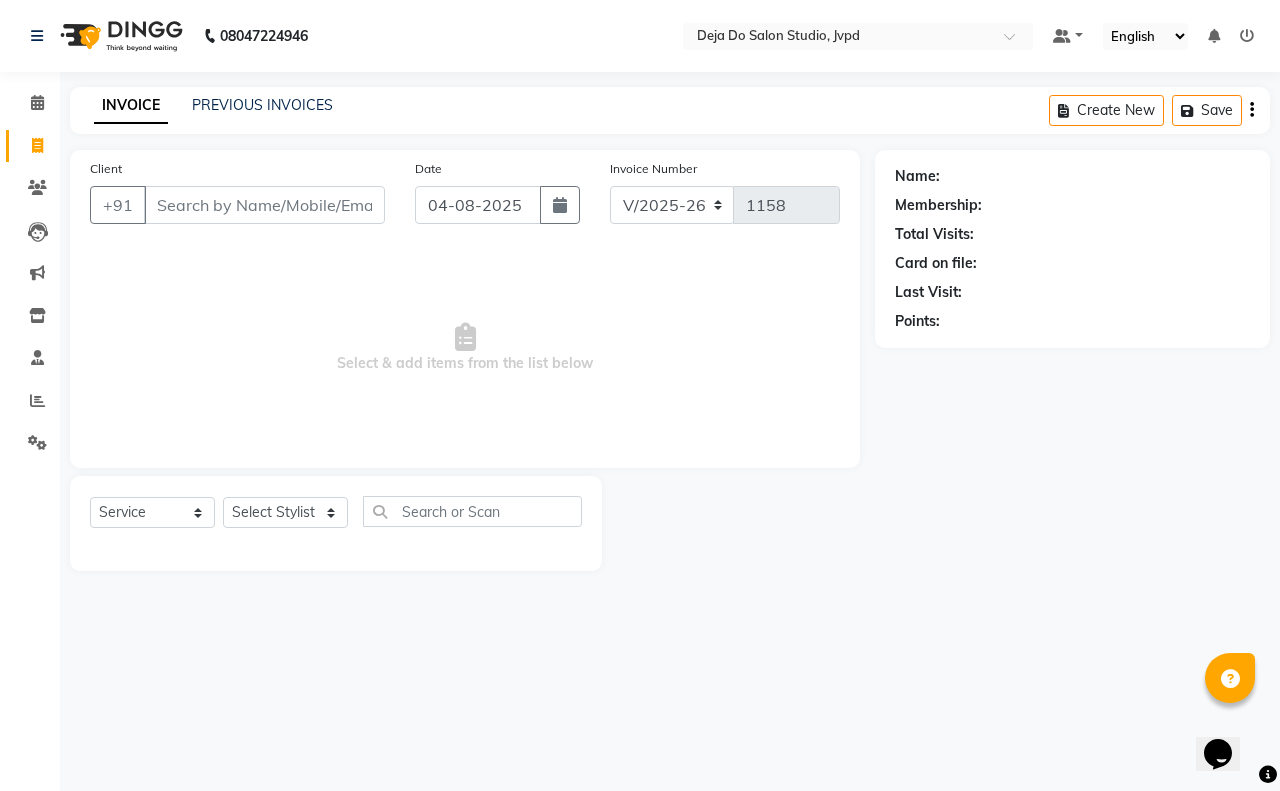 click on "Client" at bounding box center [264, 205] 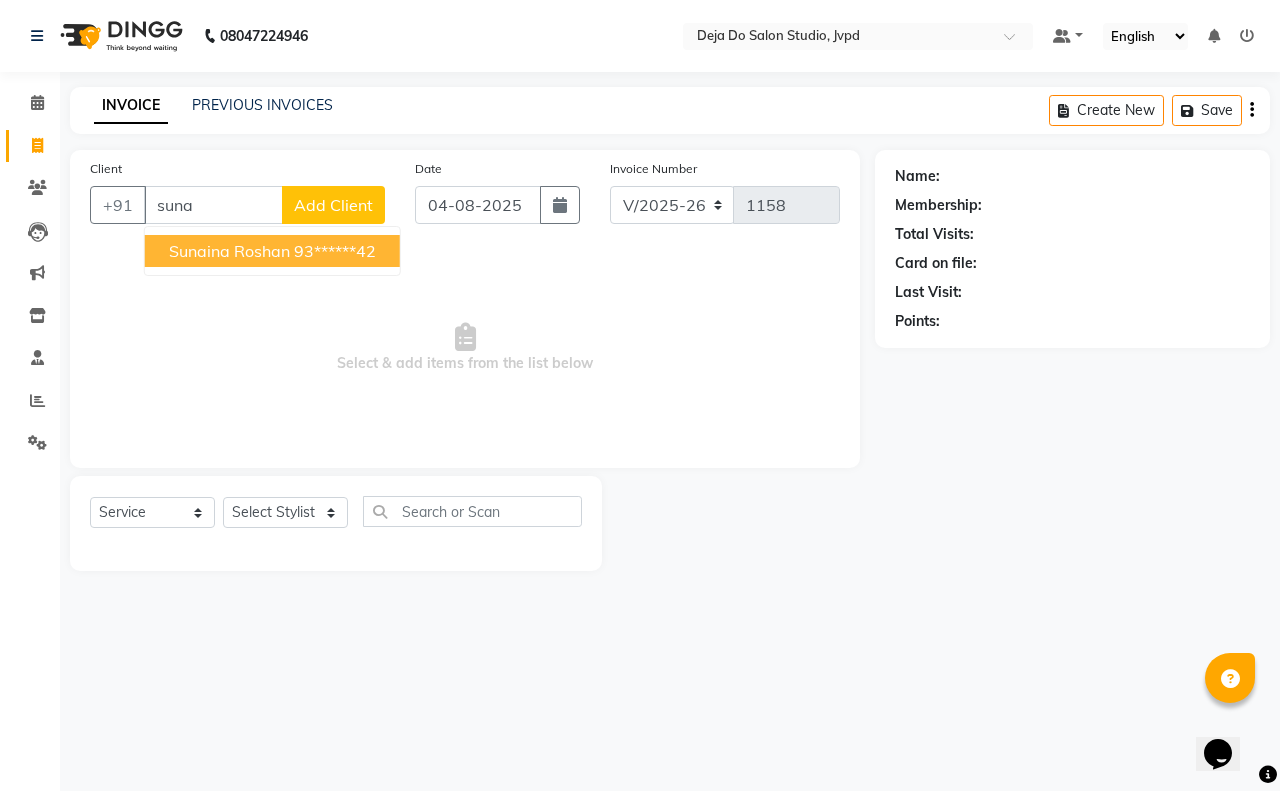 click on "[NAME] [NAME] [PHONE]" at bounding box center (272, 251) 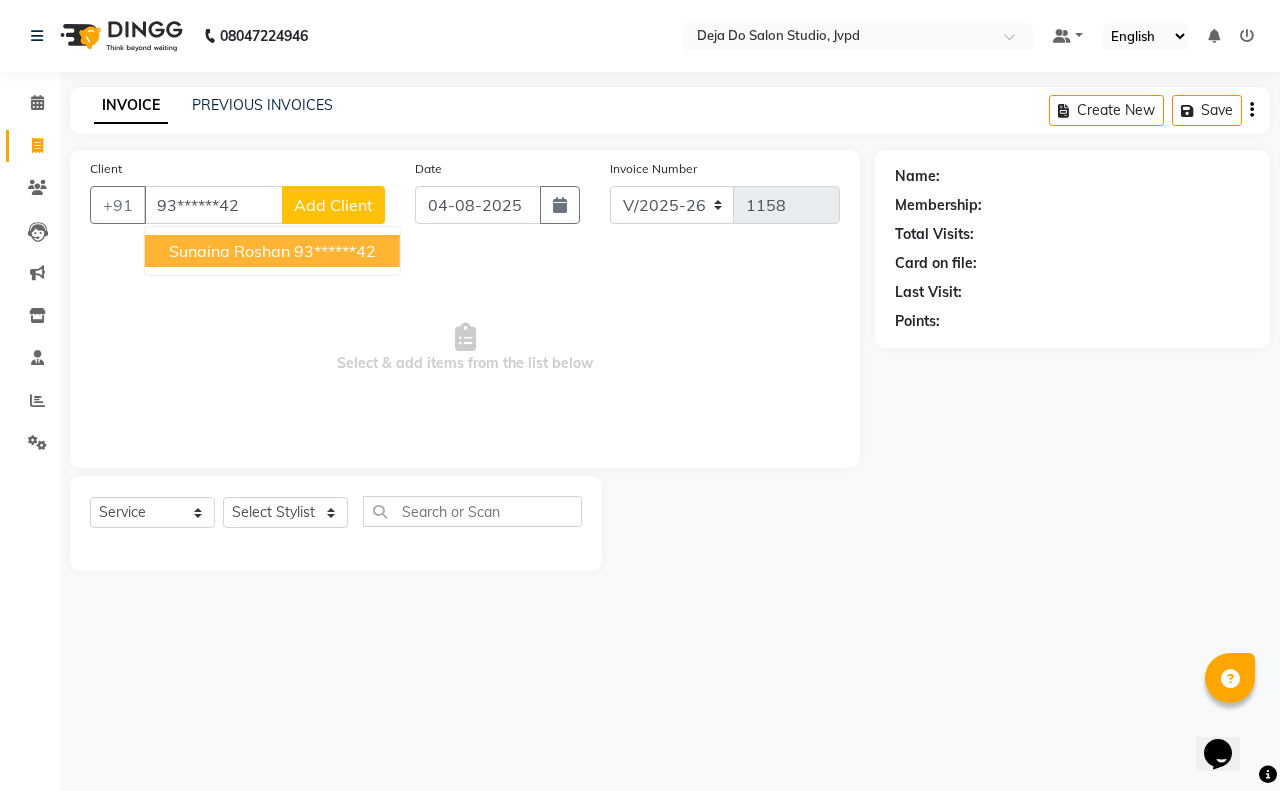 type on "93******42" 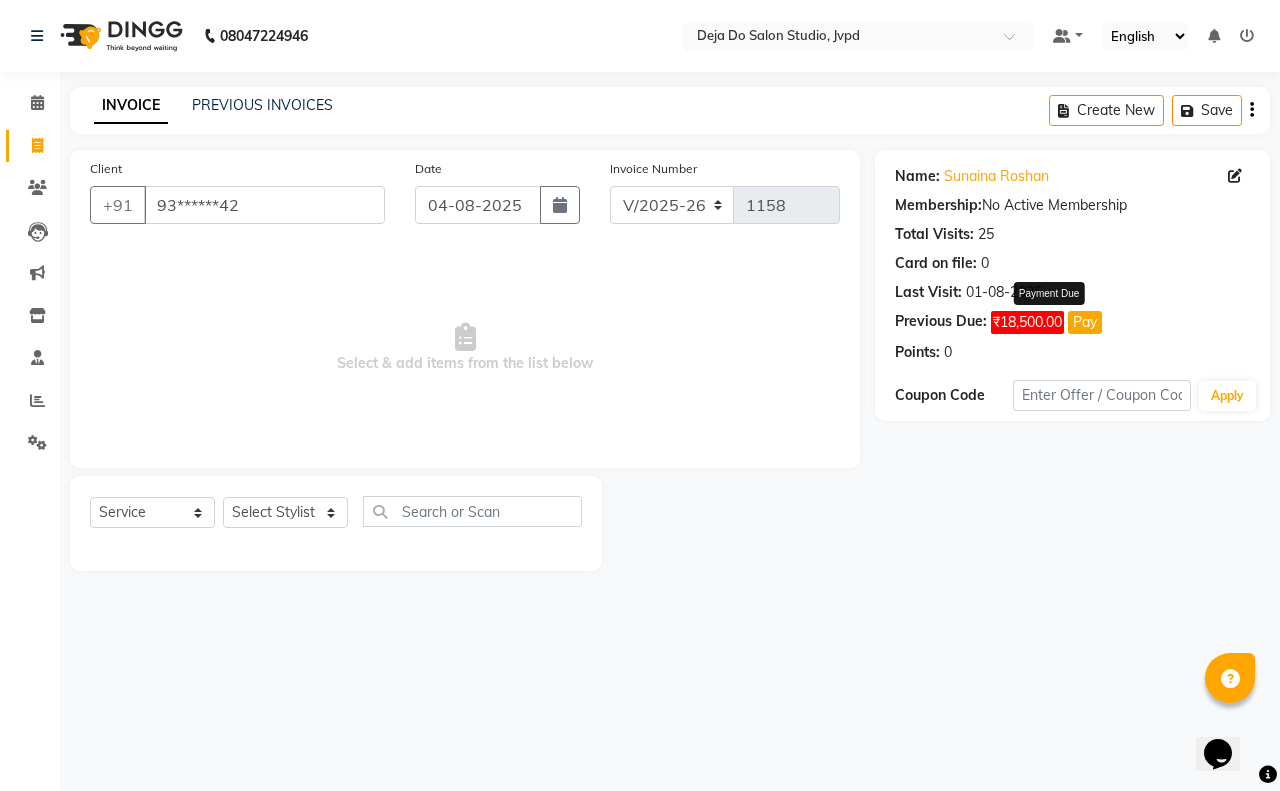 click on "Pay" 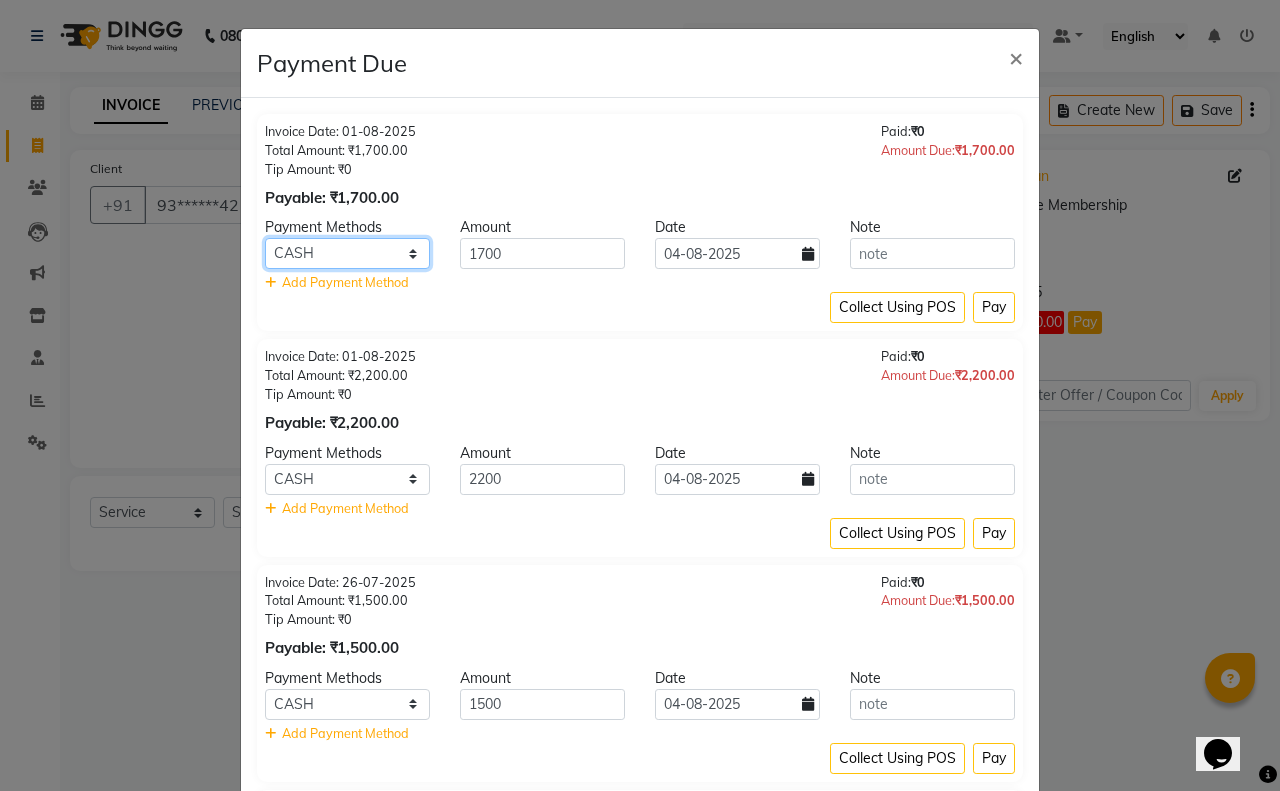 click on "Credit Card GPay Loan Family Coupon CASH CARD Cheque" 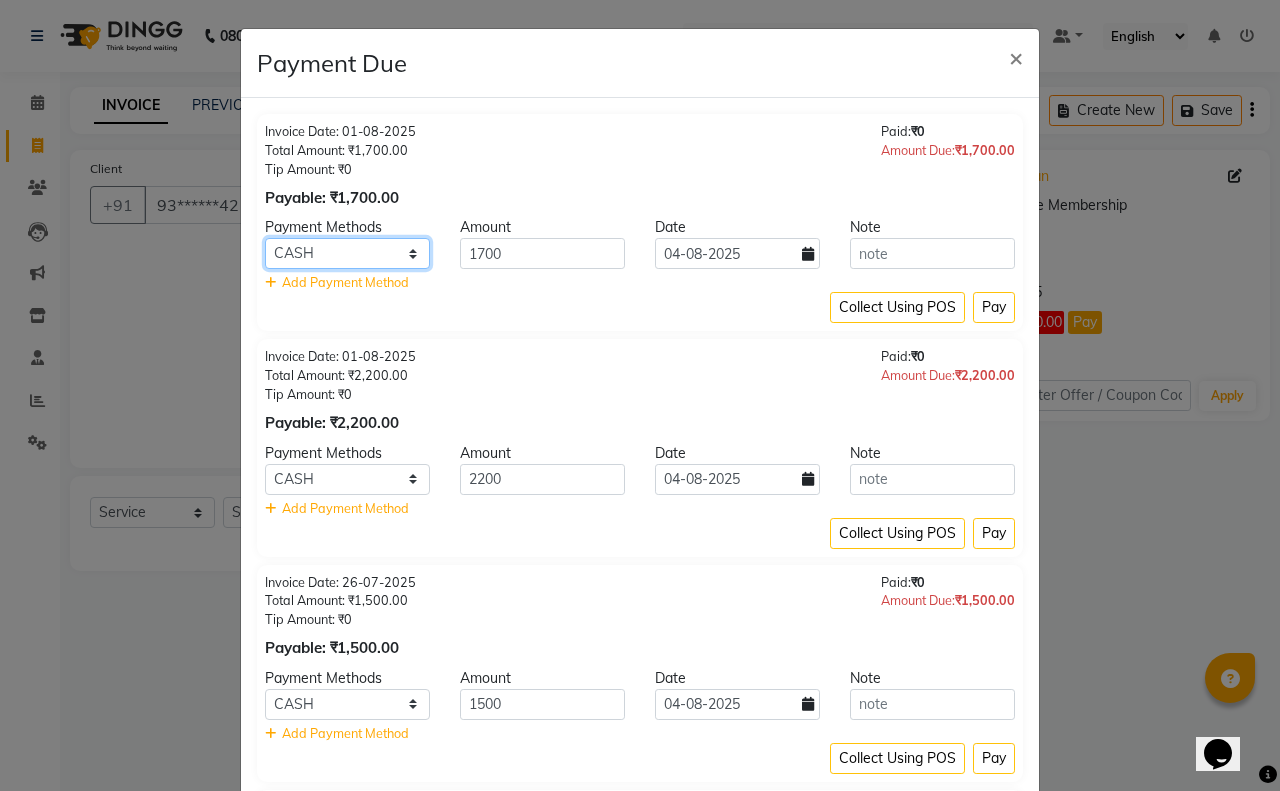 select on "2" 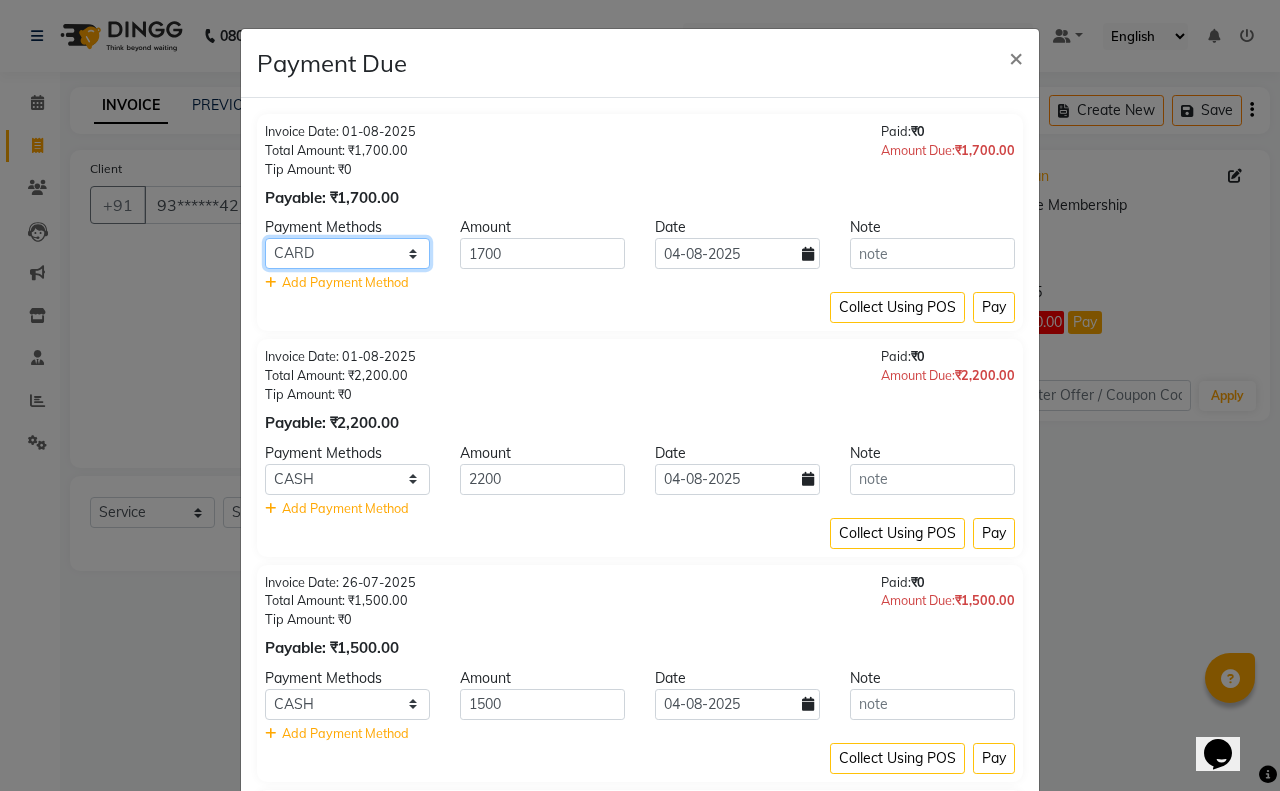 click on "Credit Card GPay Loan Family Coupon CASH CARD Cheque" 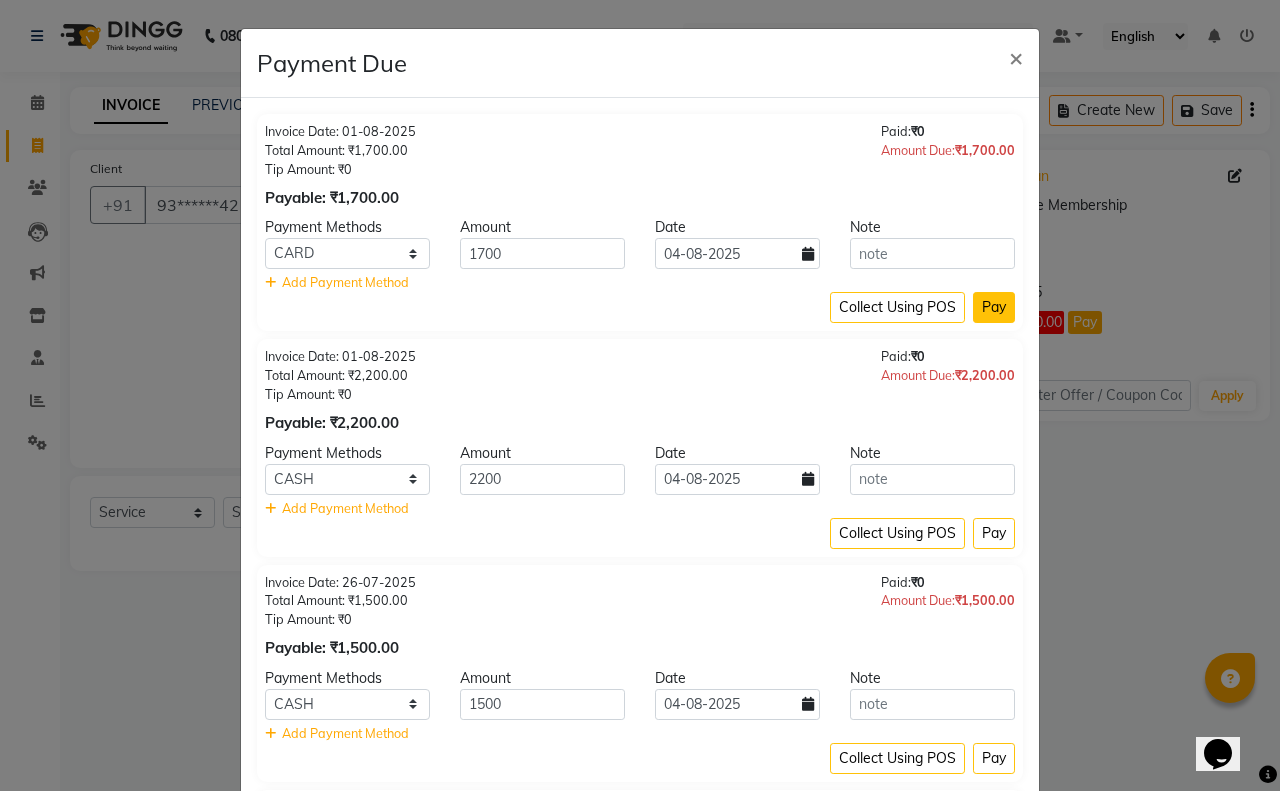 click on "Pay" 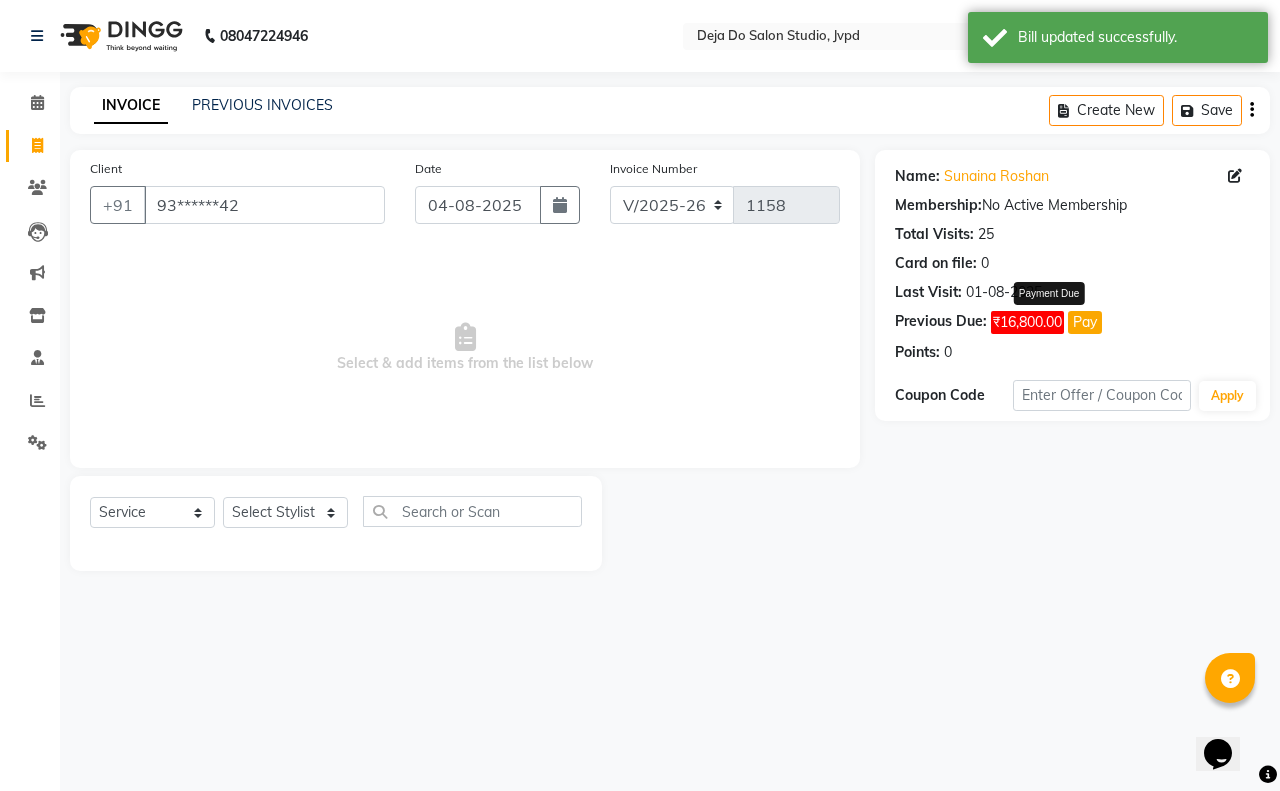 click on "₹16,800.00" 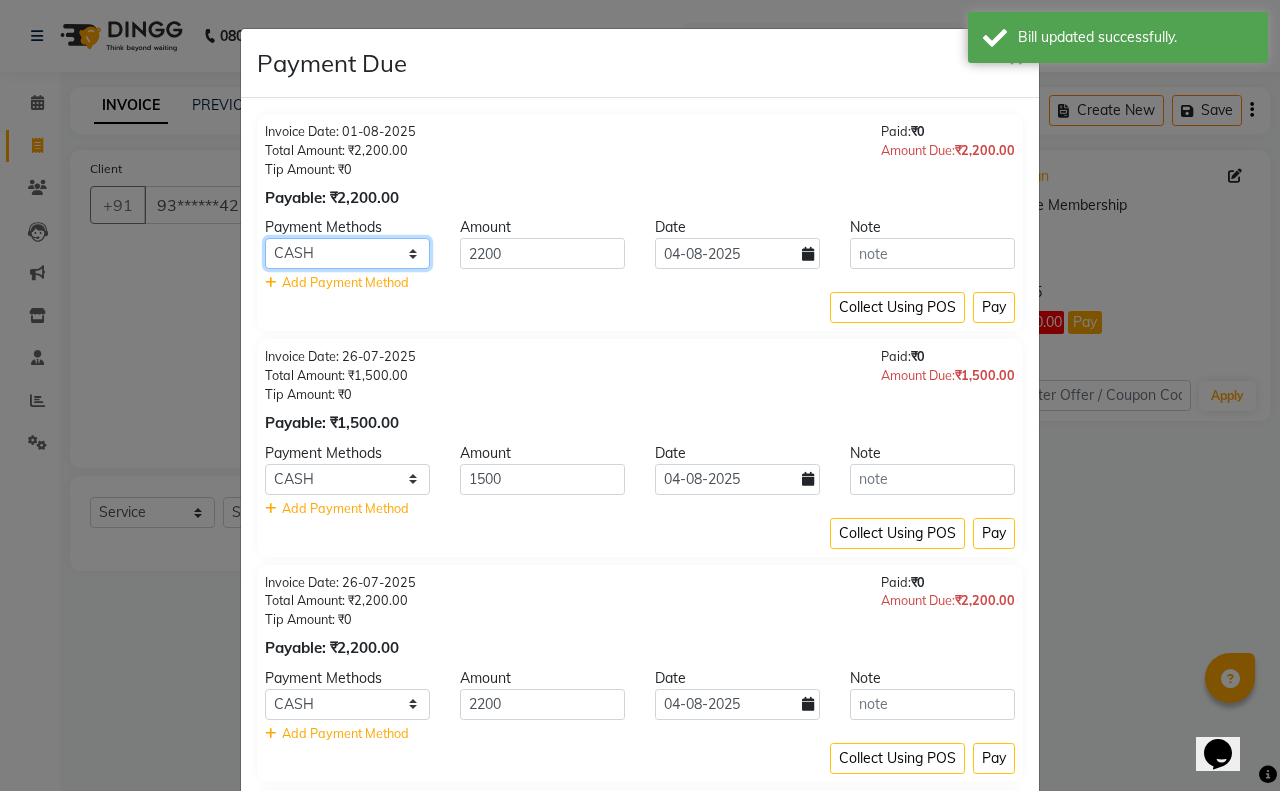 click on "Credit Card GPay Loan Family Coupon CASH CARD Cheque" 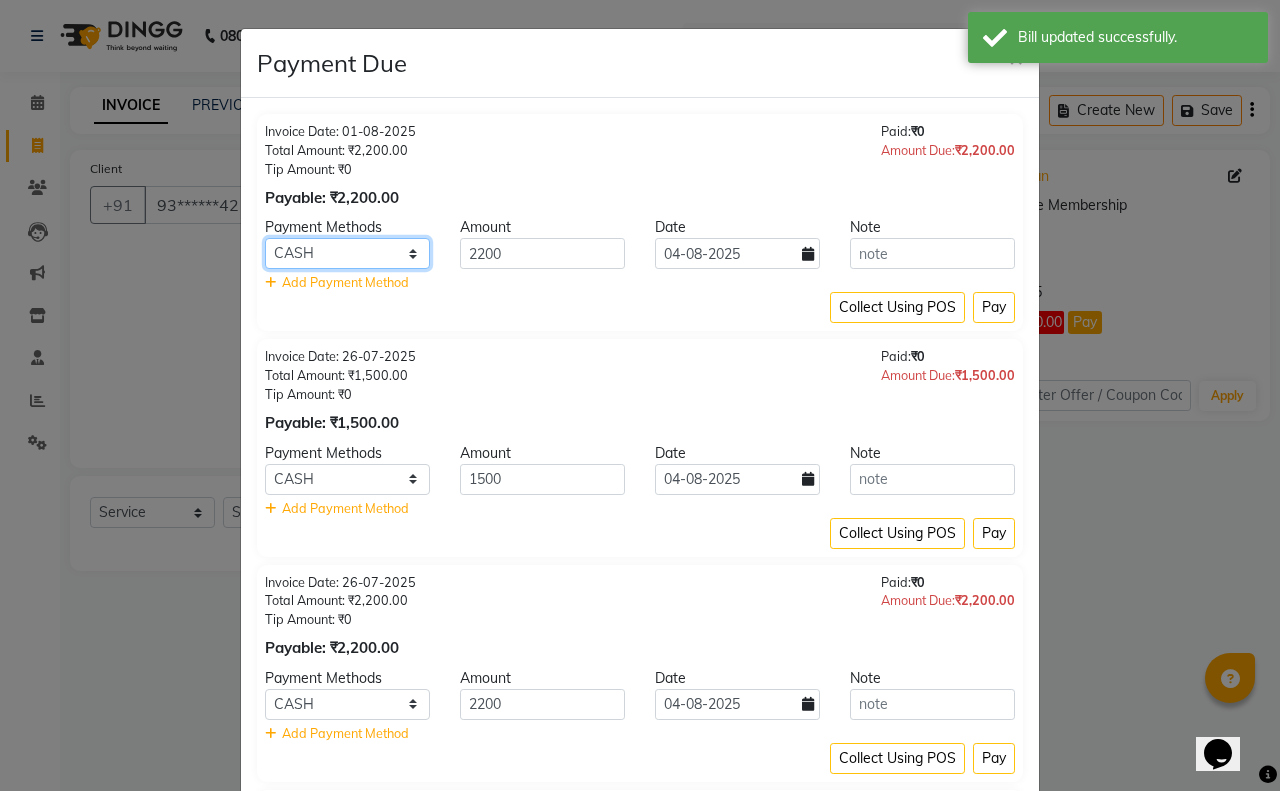 select on "2" 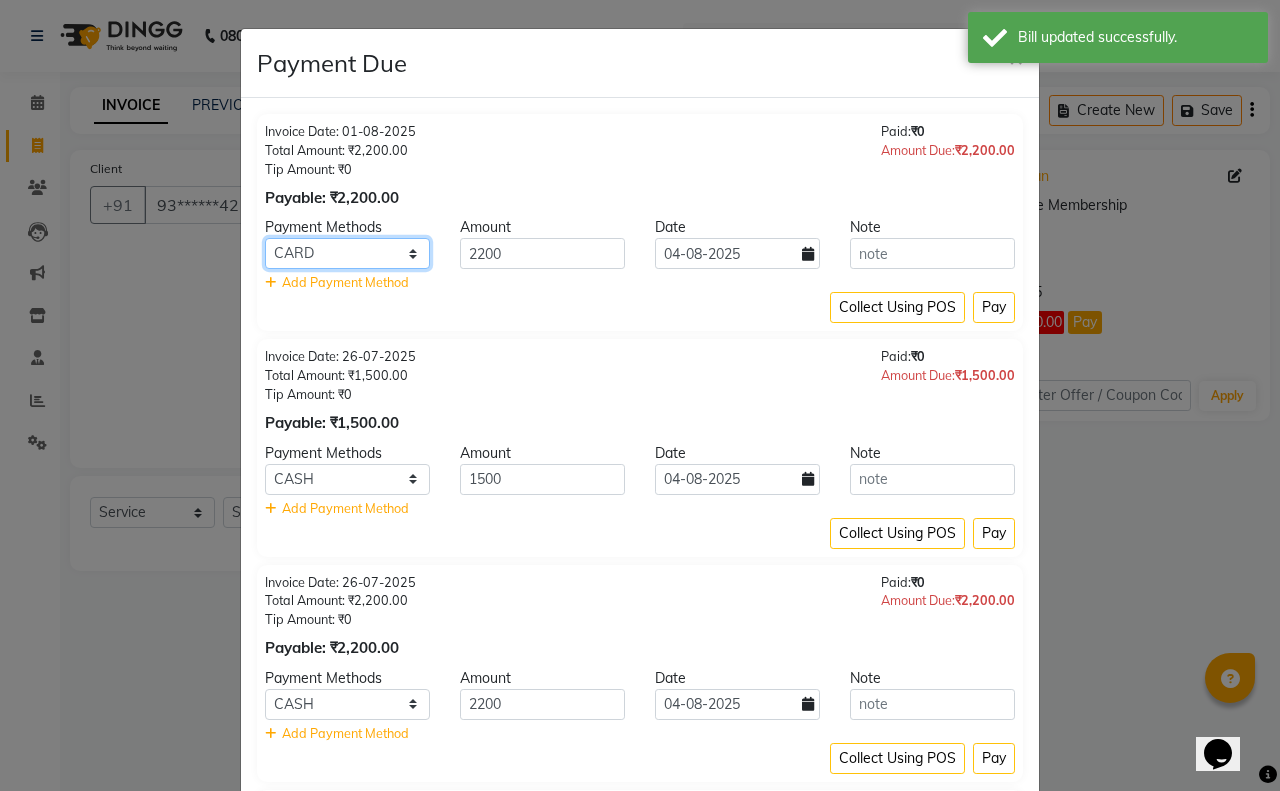 click on "Credit Card GPay Loan Family Coupon CASH CARD Cheque" 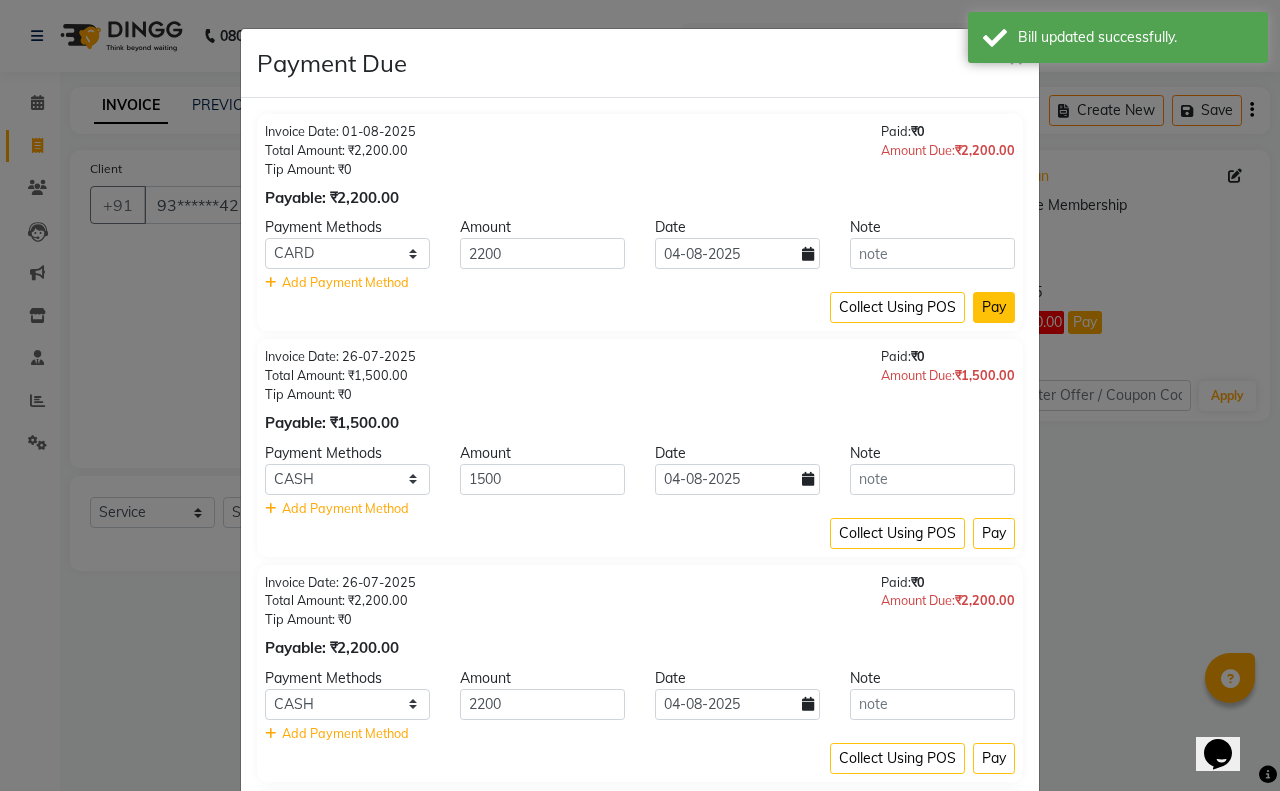 click on "Pay" 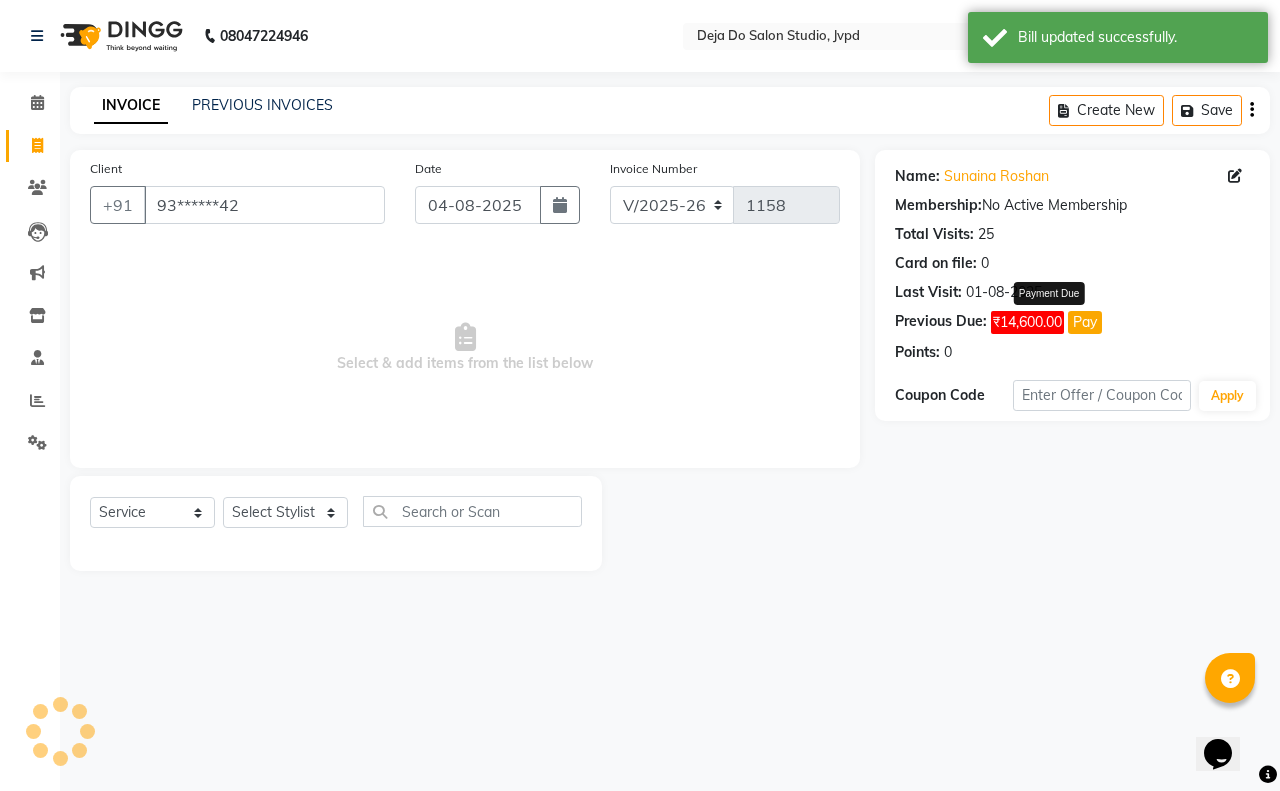 click on "Pay" 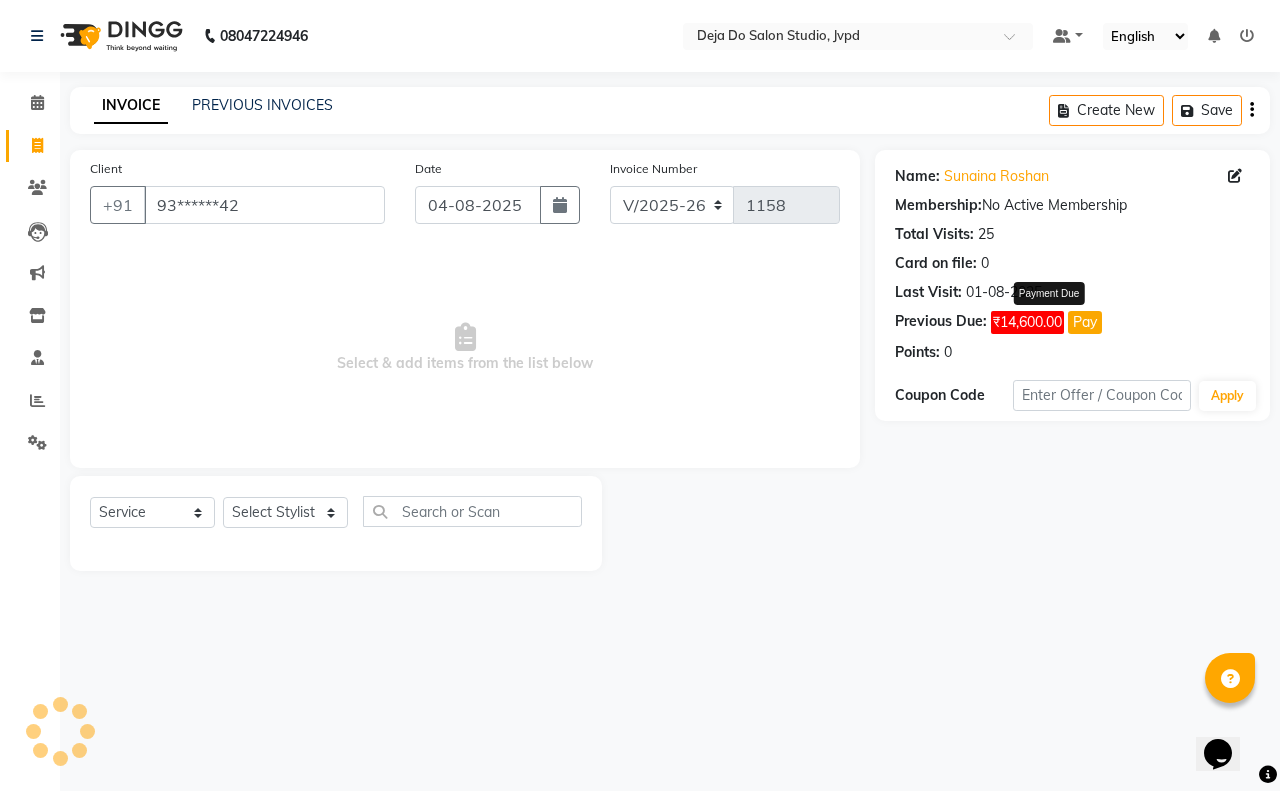select on "1" 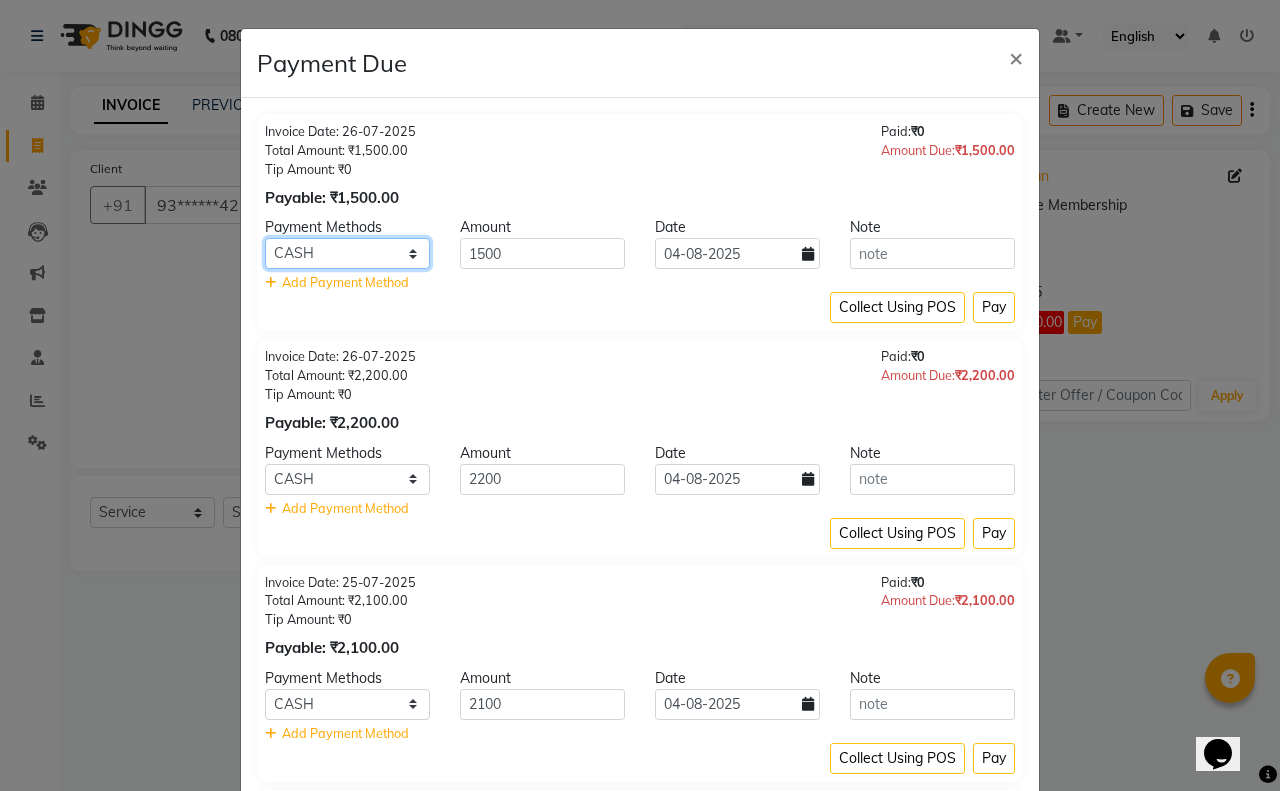 click on "Credit Card GPay Loan Family Coupon CASH CARD Cheque" 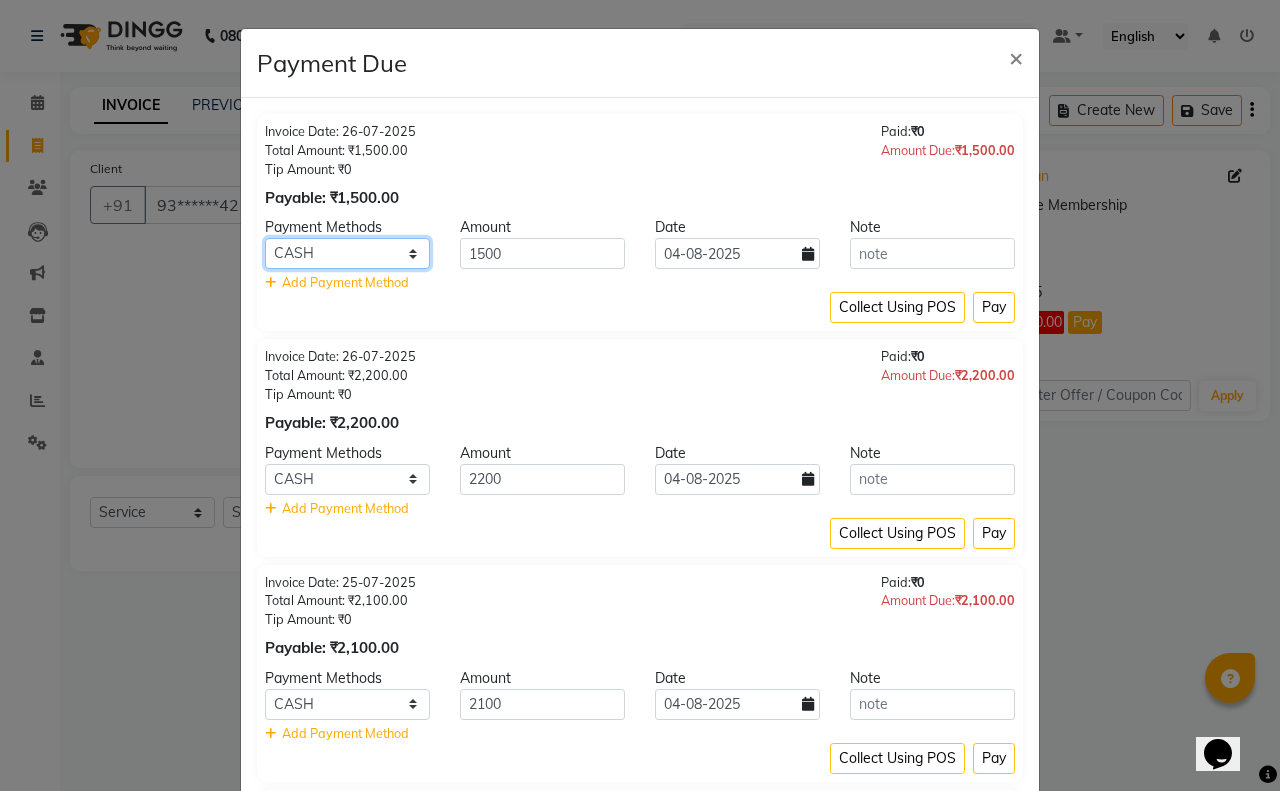 select on "2" 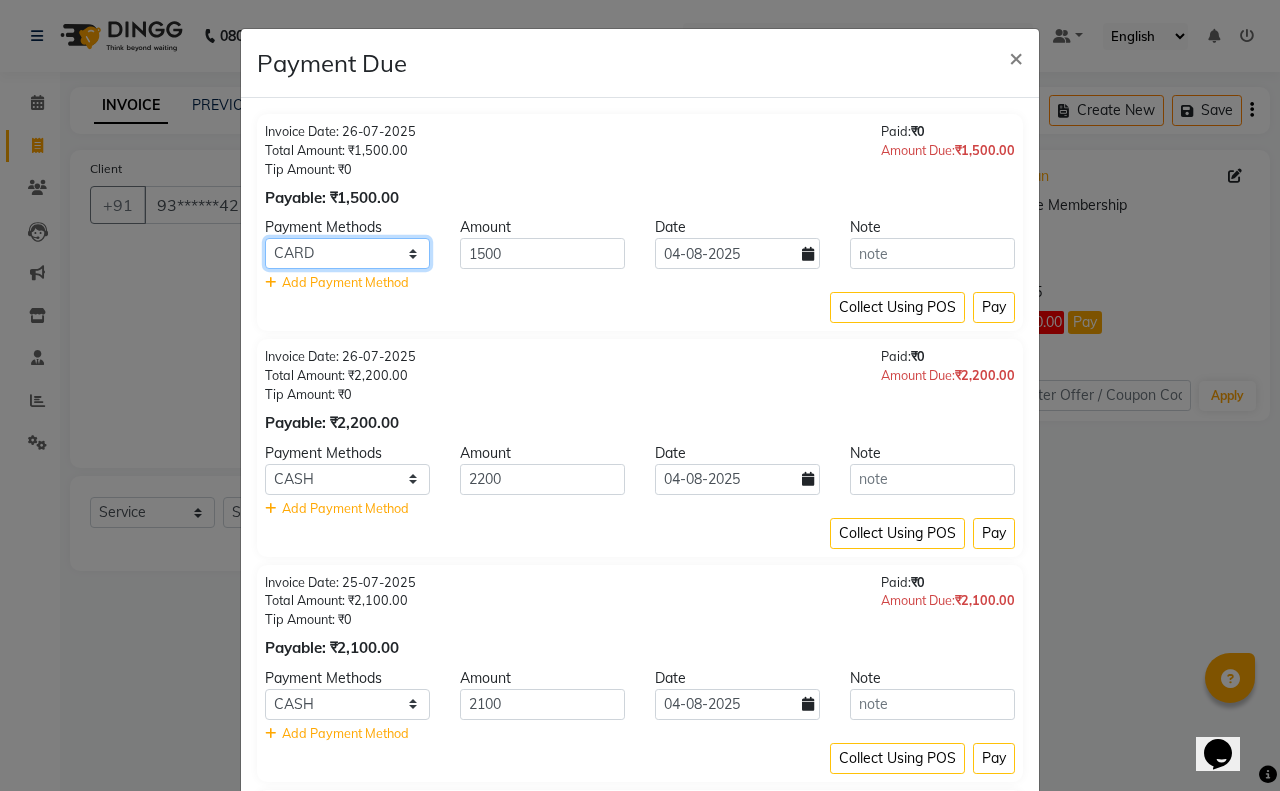 click on "Credit Card GPay Loan Family Coupon CASH CARD Cheque" 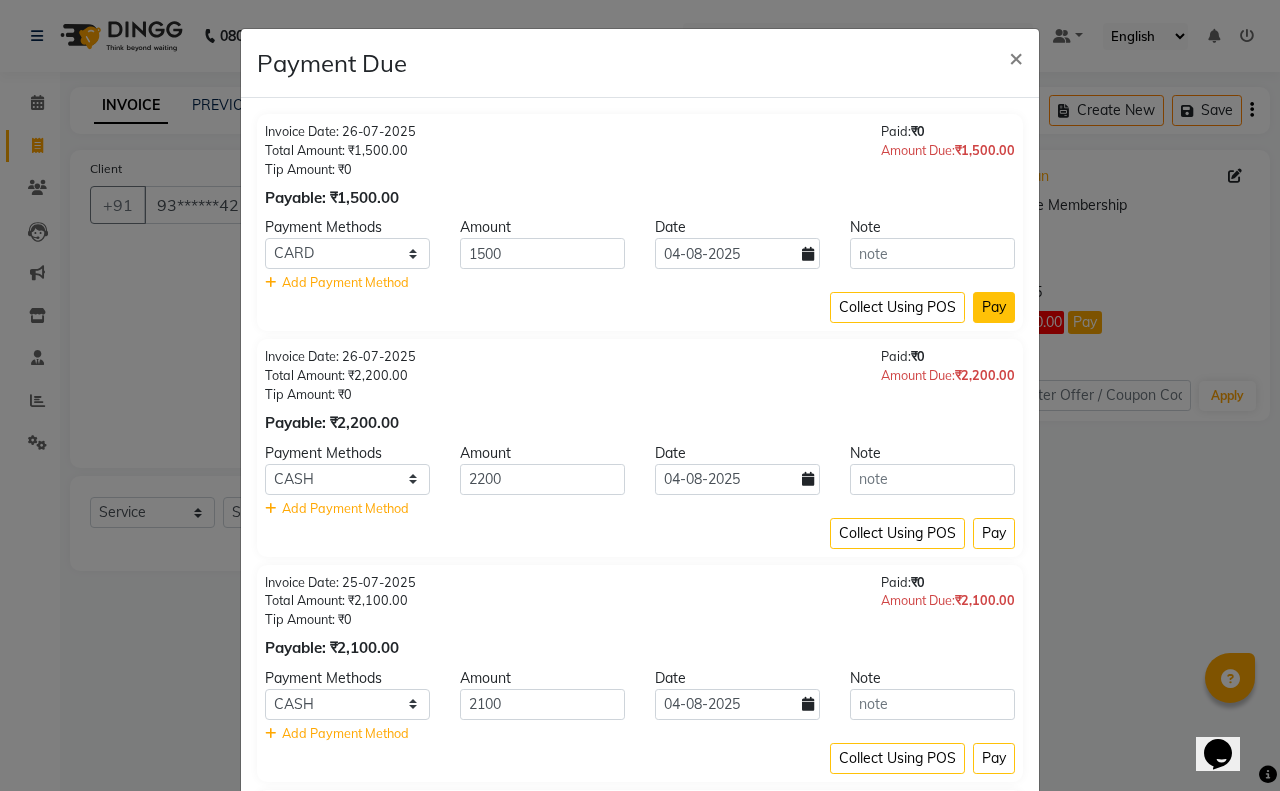 click on "Pay" 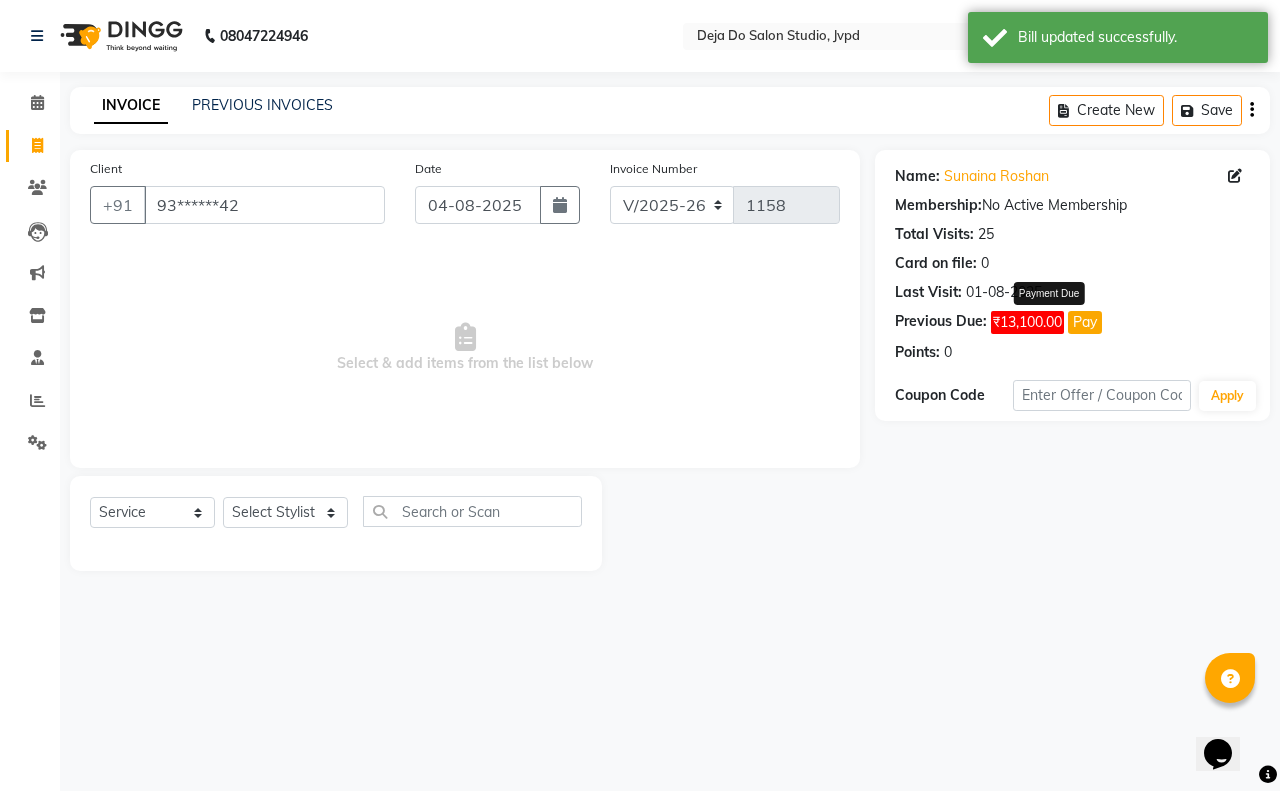 click on "Pay" 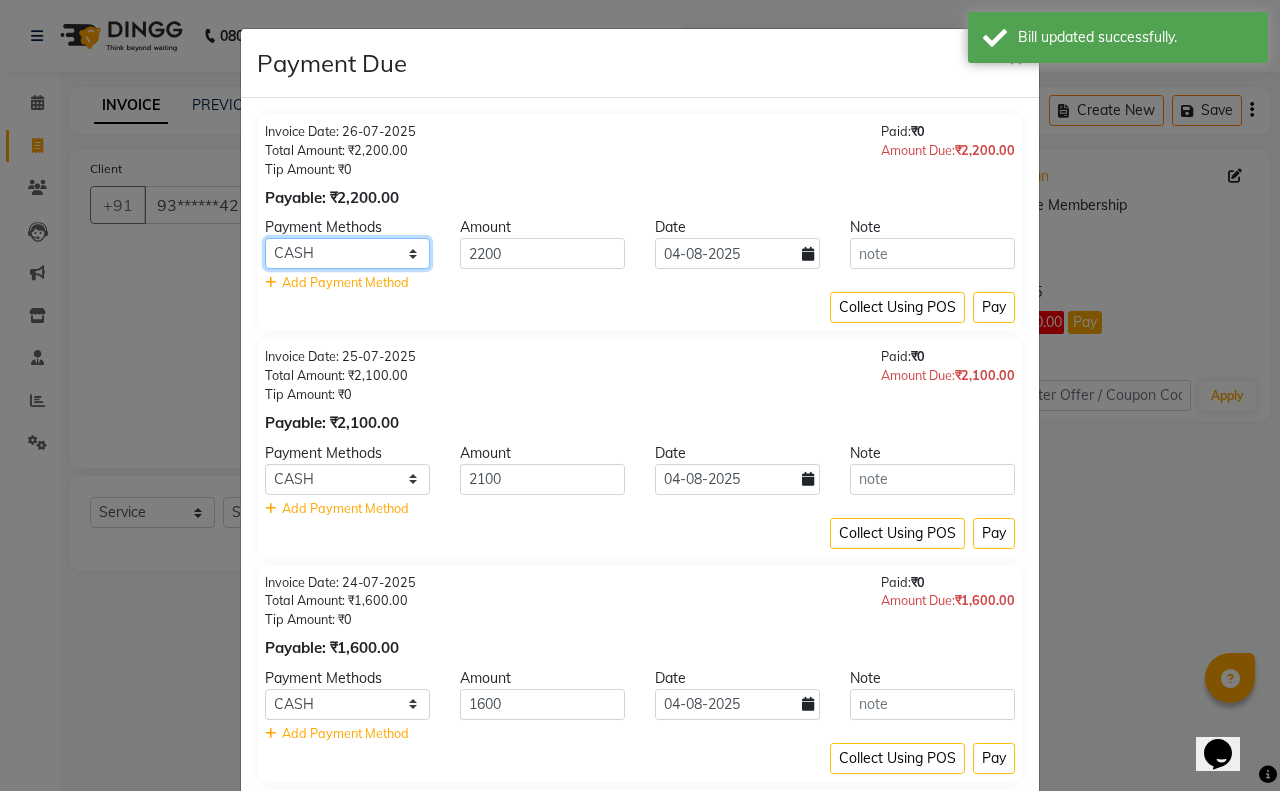 click on "Credit Card GPay Loan Family Coupon CASH CARD Cheque" 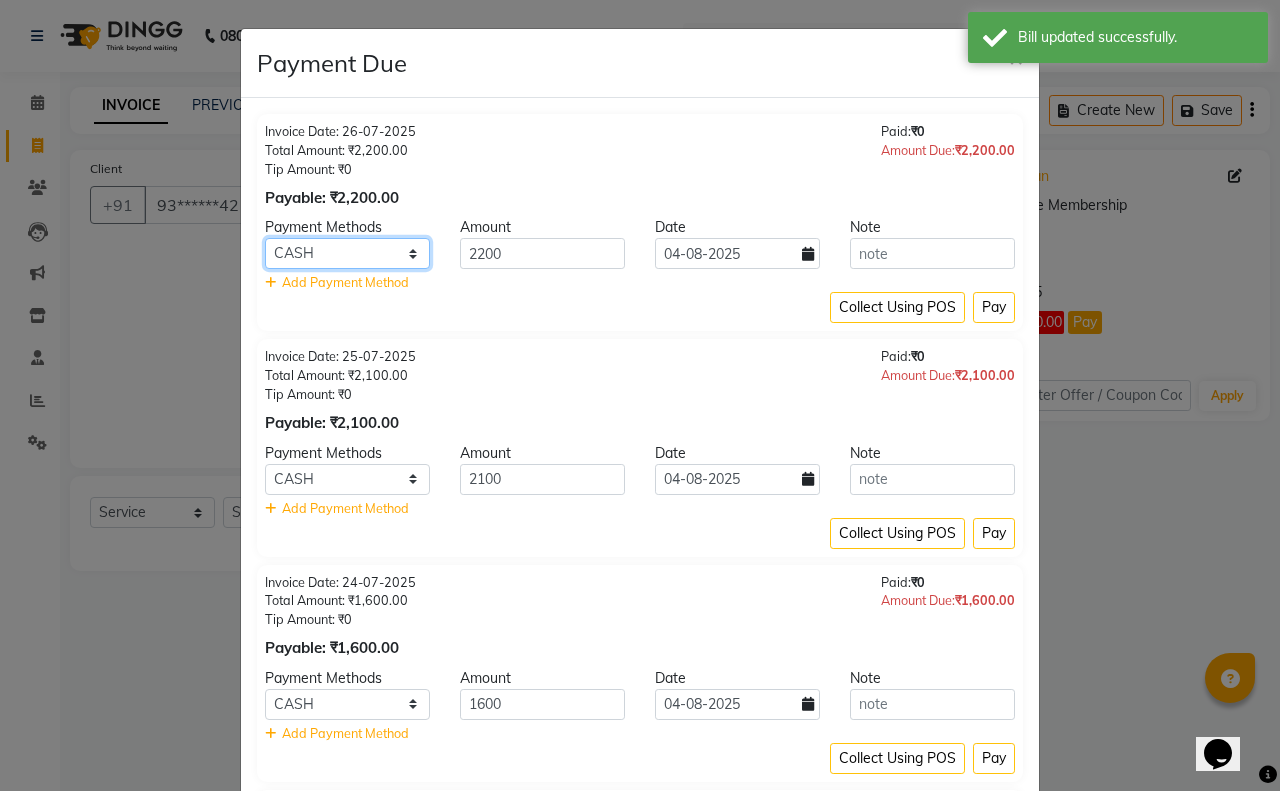 select on "2" 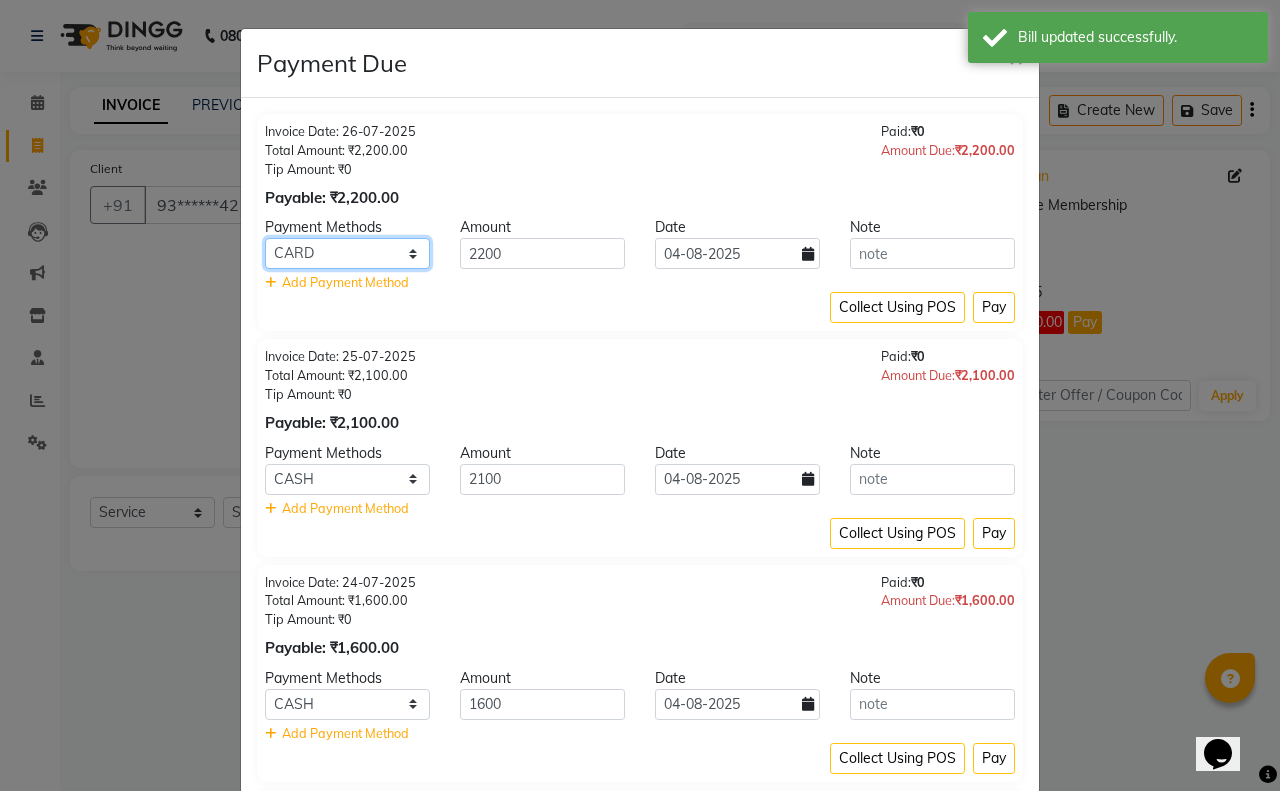 click on "Credit Card GPay Loan Family Coupon CASH CARD Cheque" 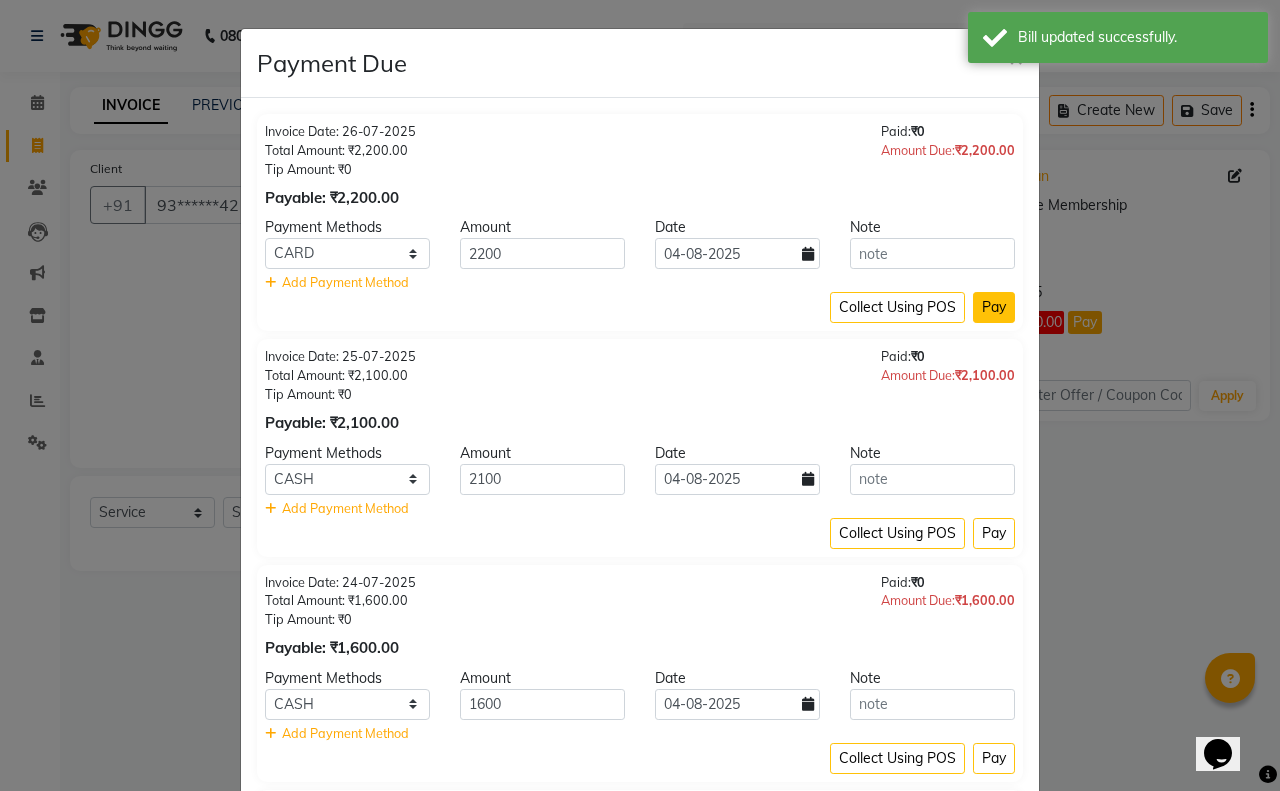click on "Pay" 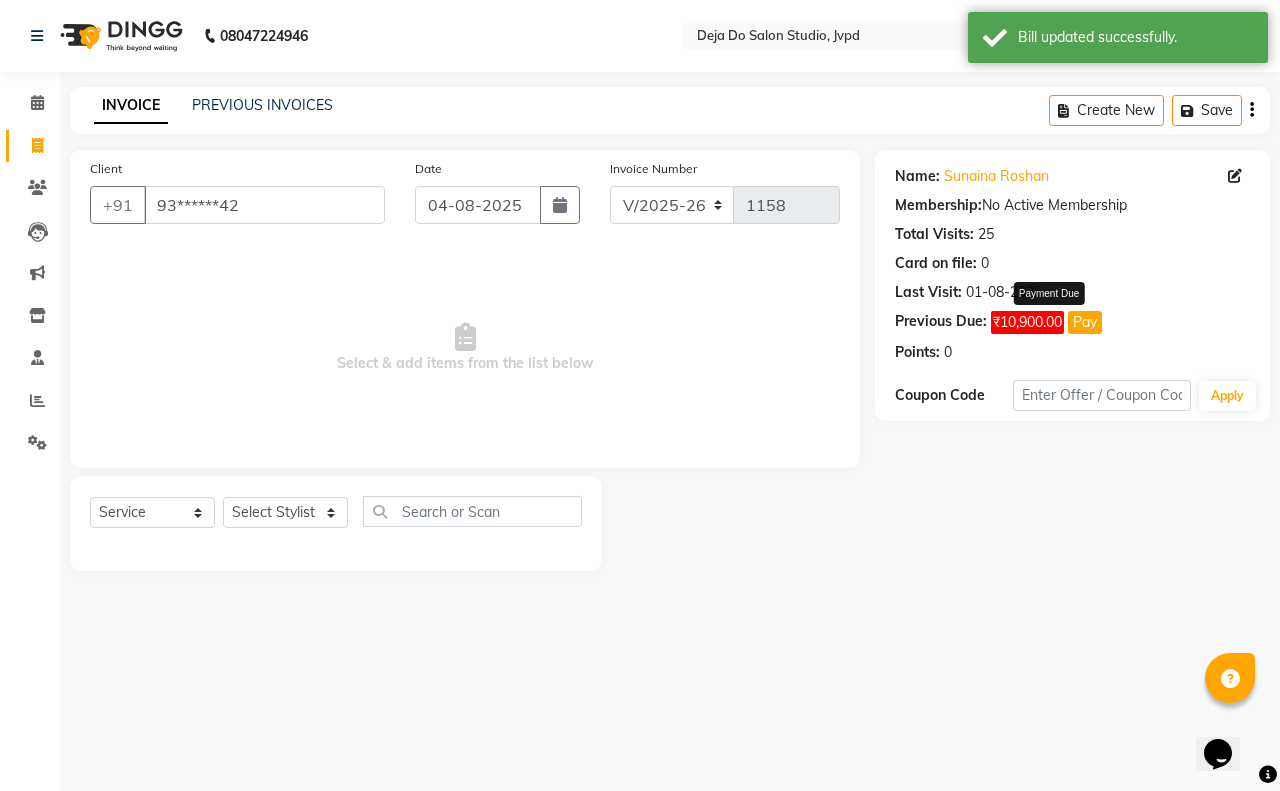 click on "Pay" 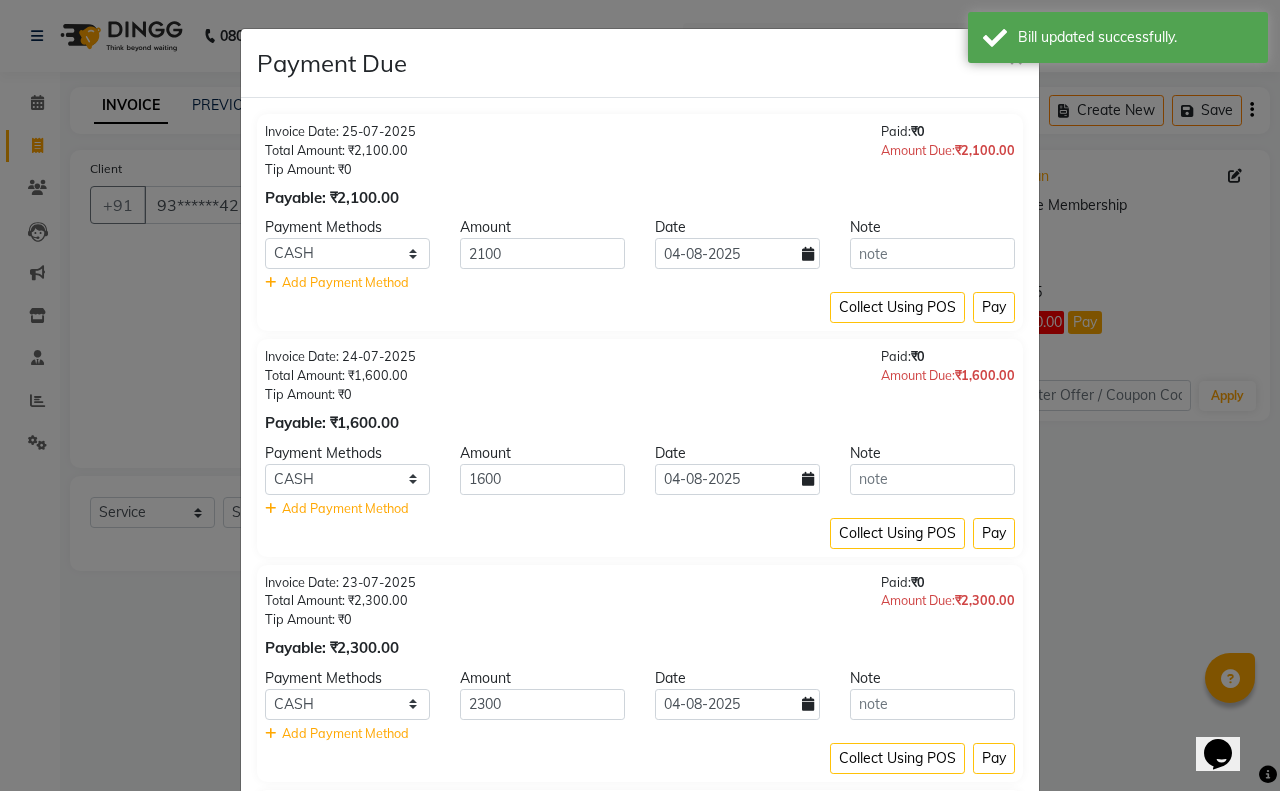 click on "Payment Methods Amount Date Note Credit Card GPay Loan Family Coupon CASH CARD Cheque 2100 04-08-2025 Add Payment Method" 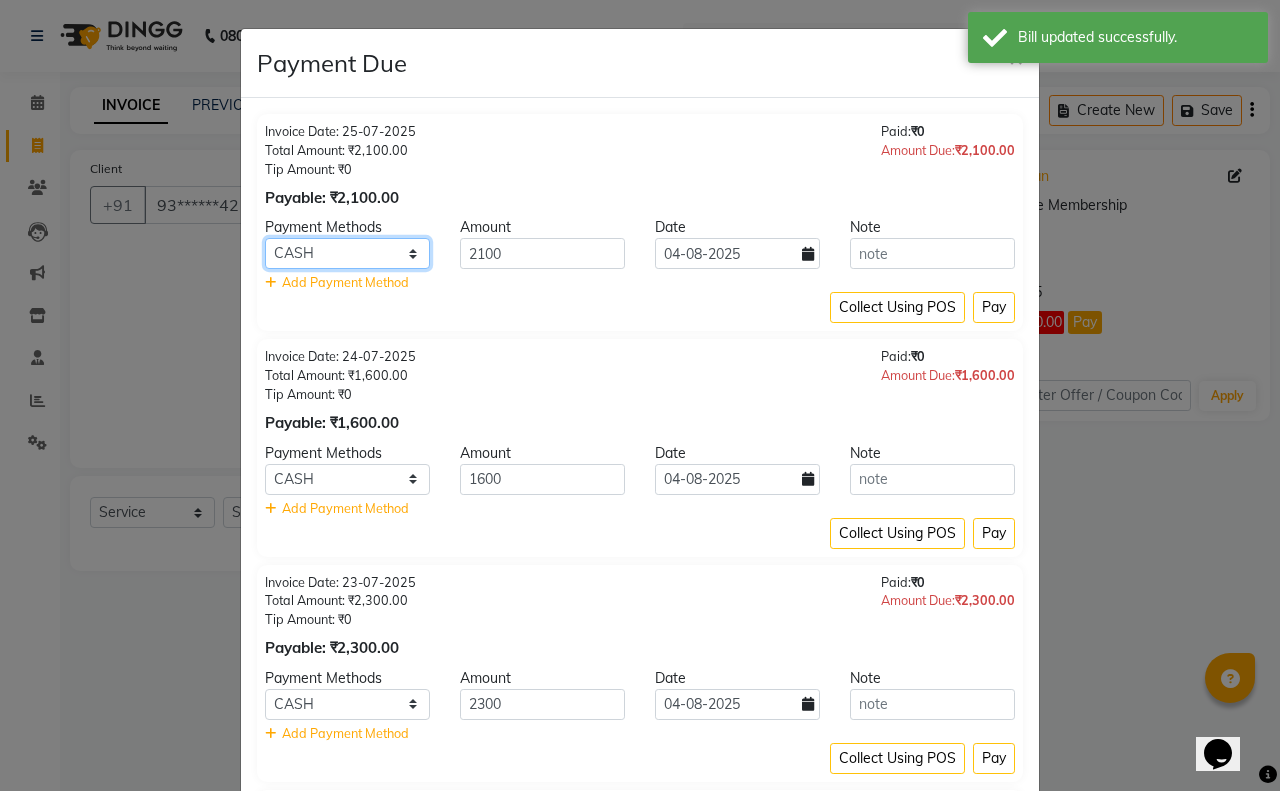 click on "Credit Card GPay Loan Family Coupon CASH CARD Cheque" 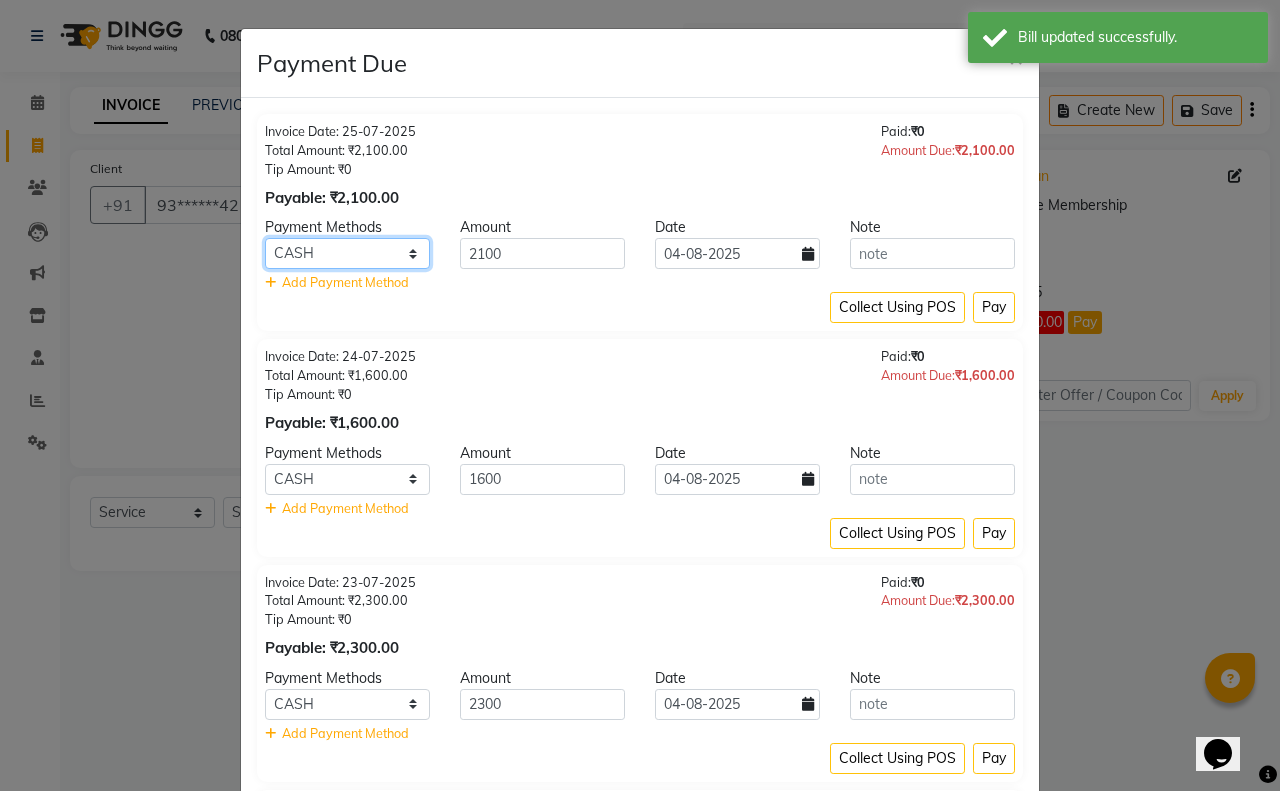 select on "2" 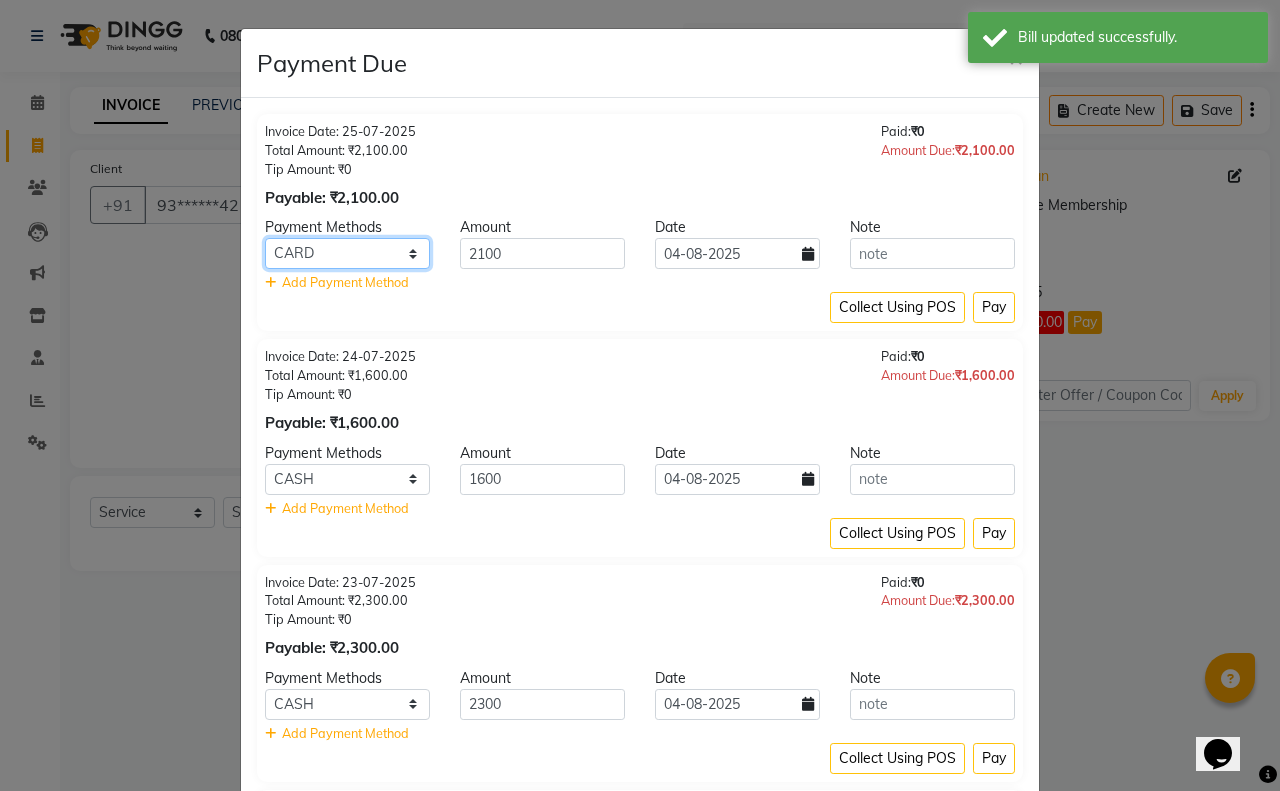 click on "Credit Card GPay Loan Family Coupon CASH CARD Cheque" 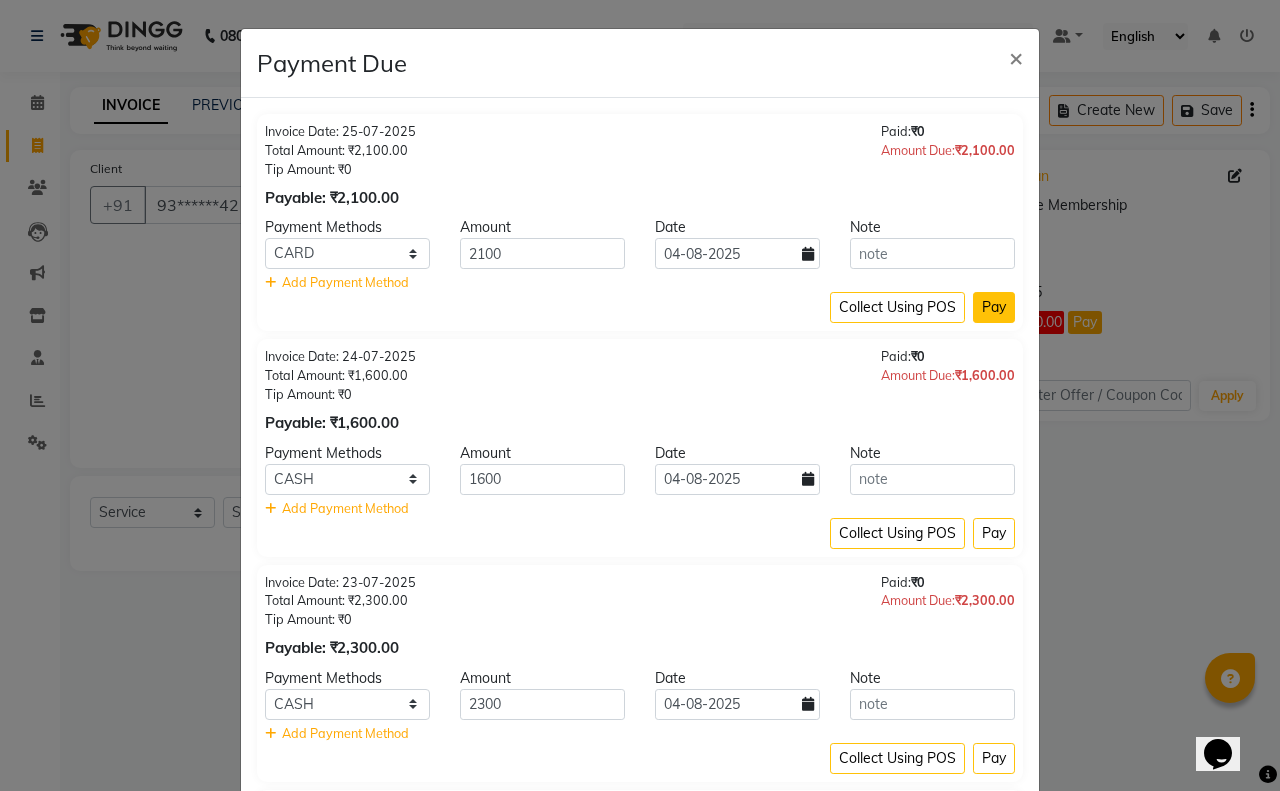 click on "Pay" 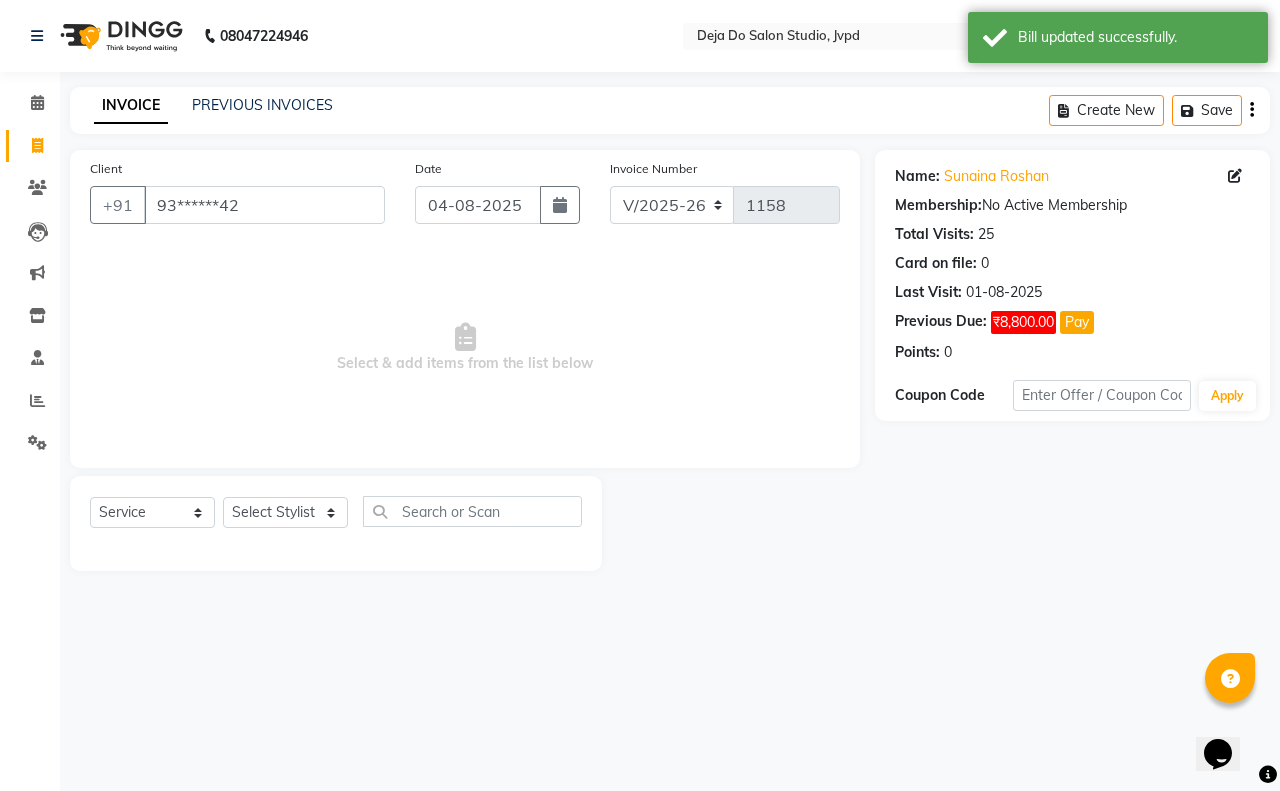 click on "Pay" 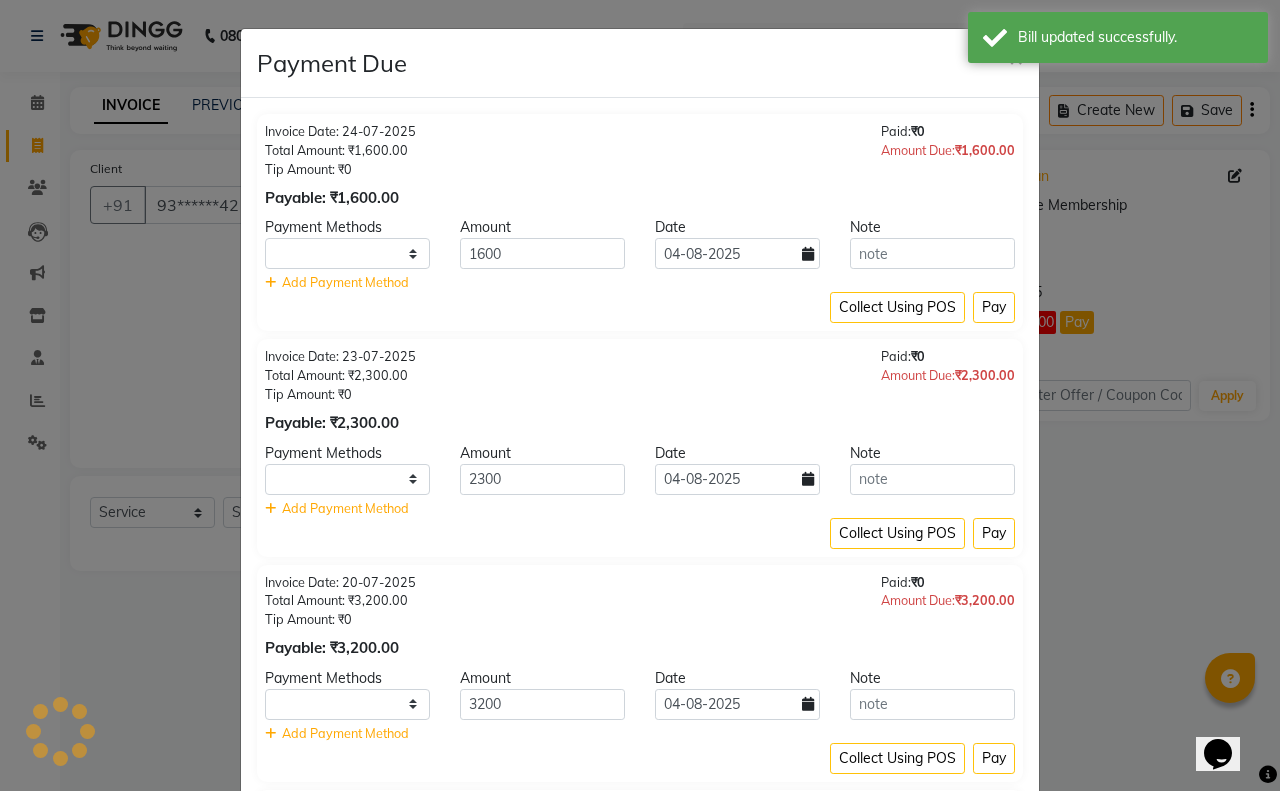 select on "1" 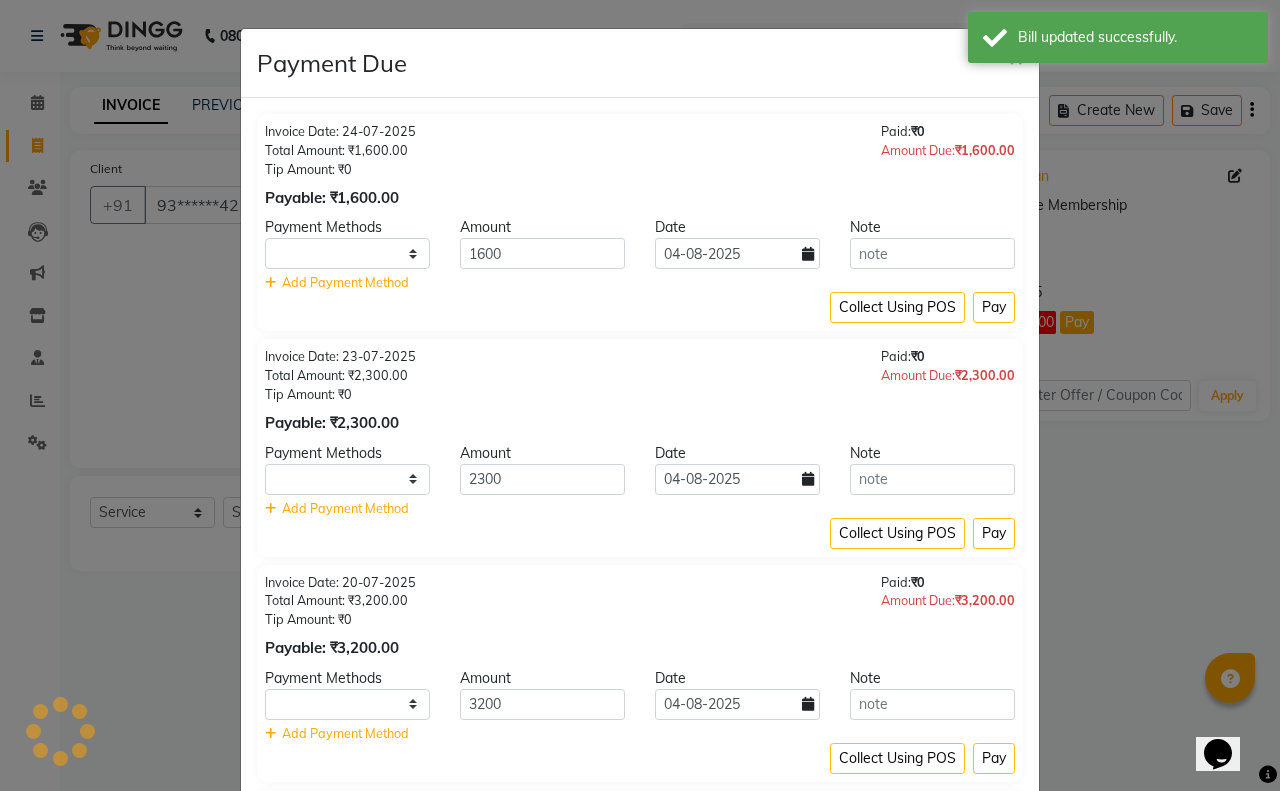select on "1" 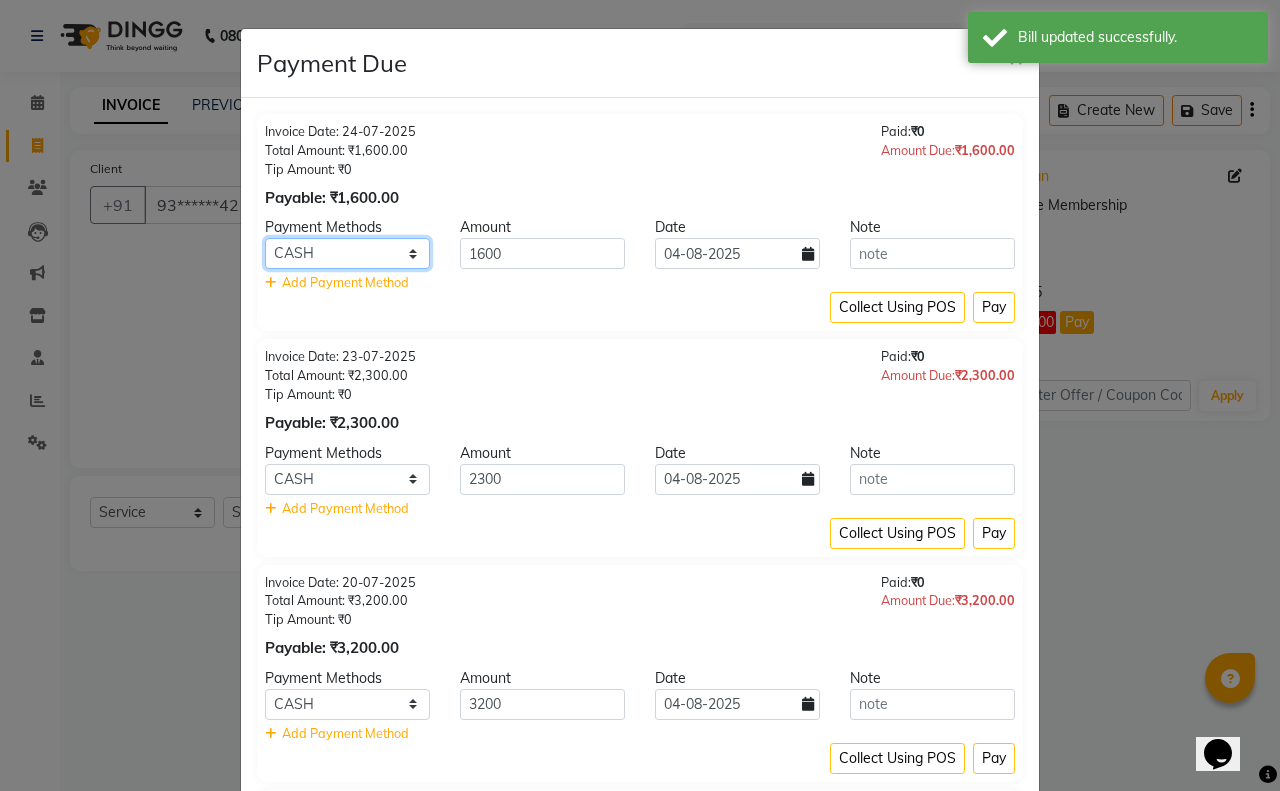 click on "Credit Card GPay Loan Family Coupon CASH CARD Cheque" 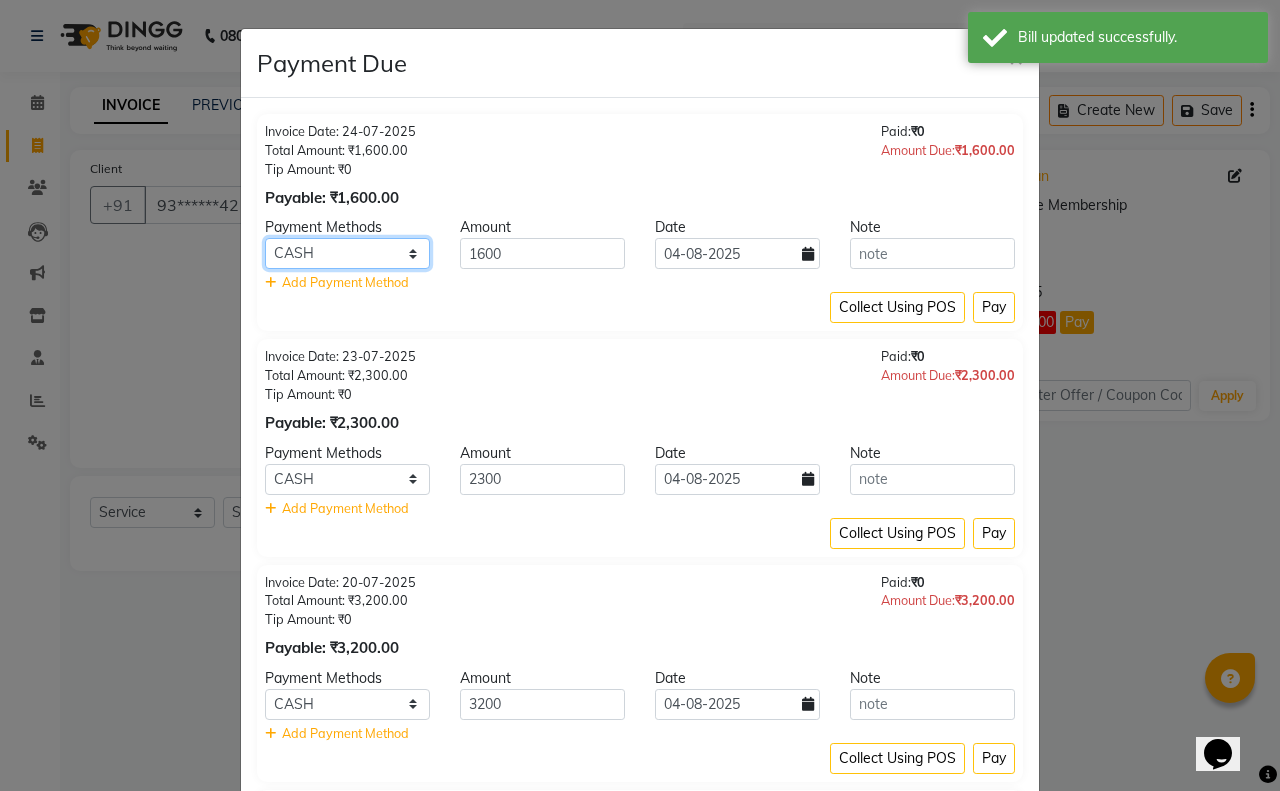 select on "2" 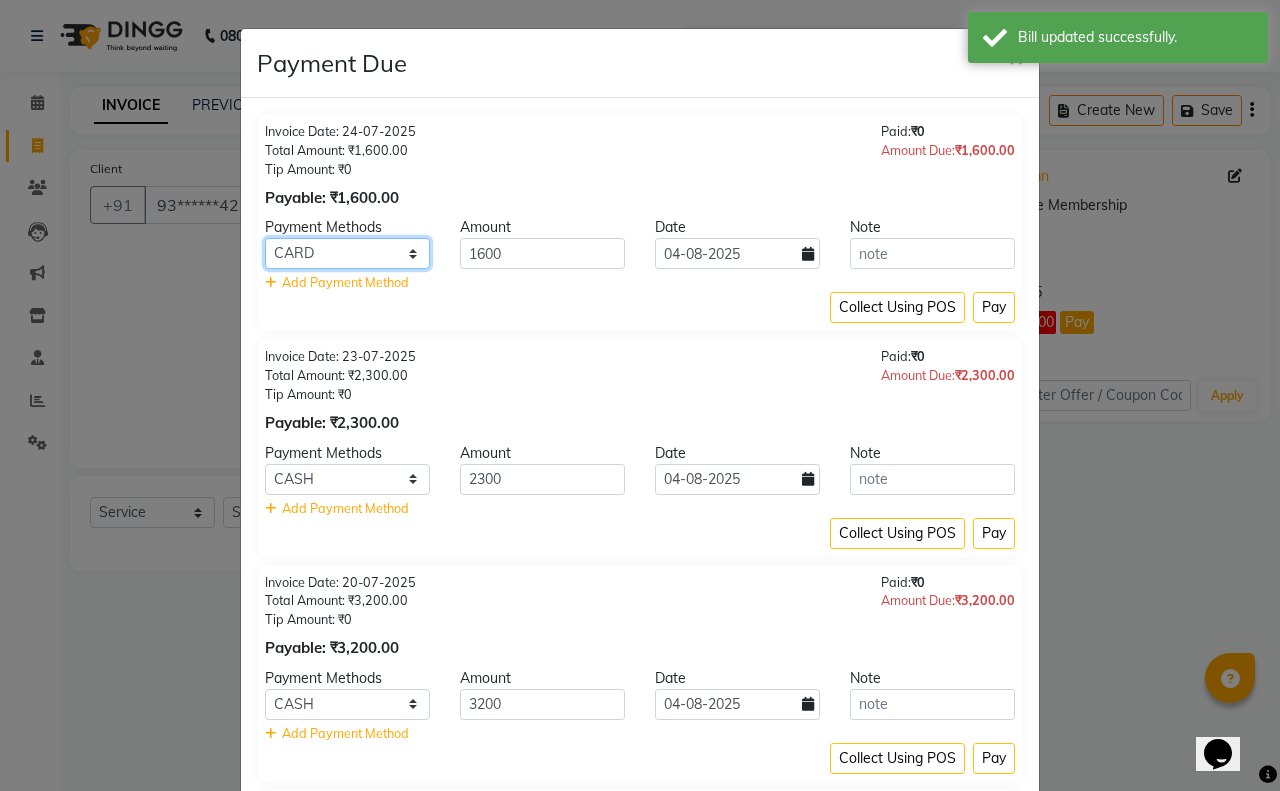 click on "Credit Card GPay Loan Family Coupon CASH CARD Cheque" 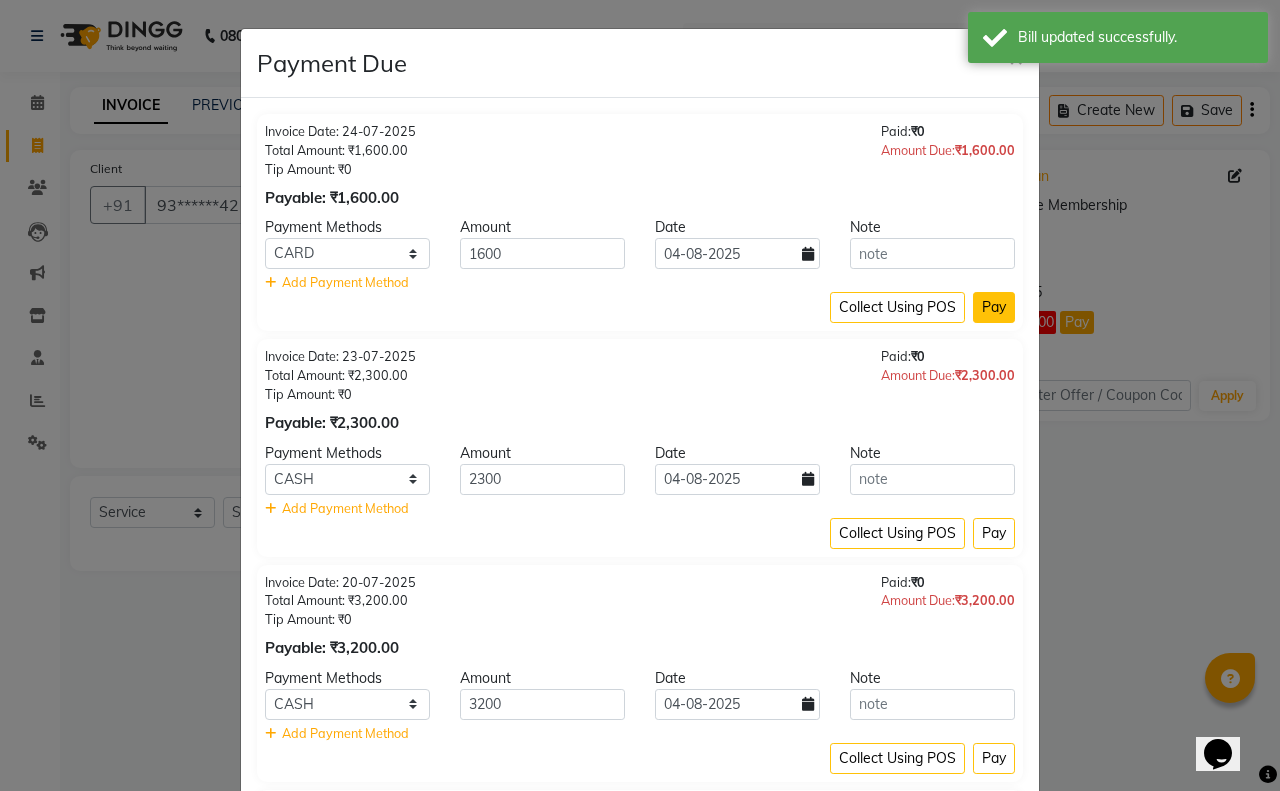 click on "Pay" 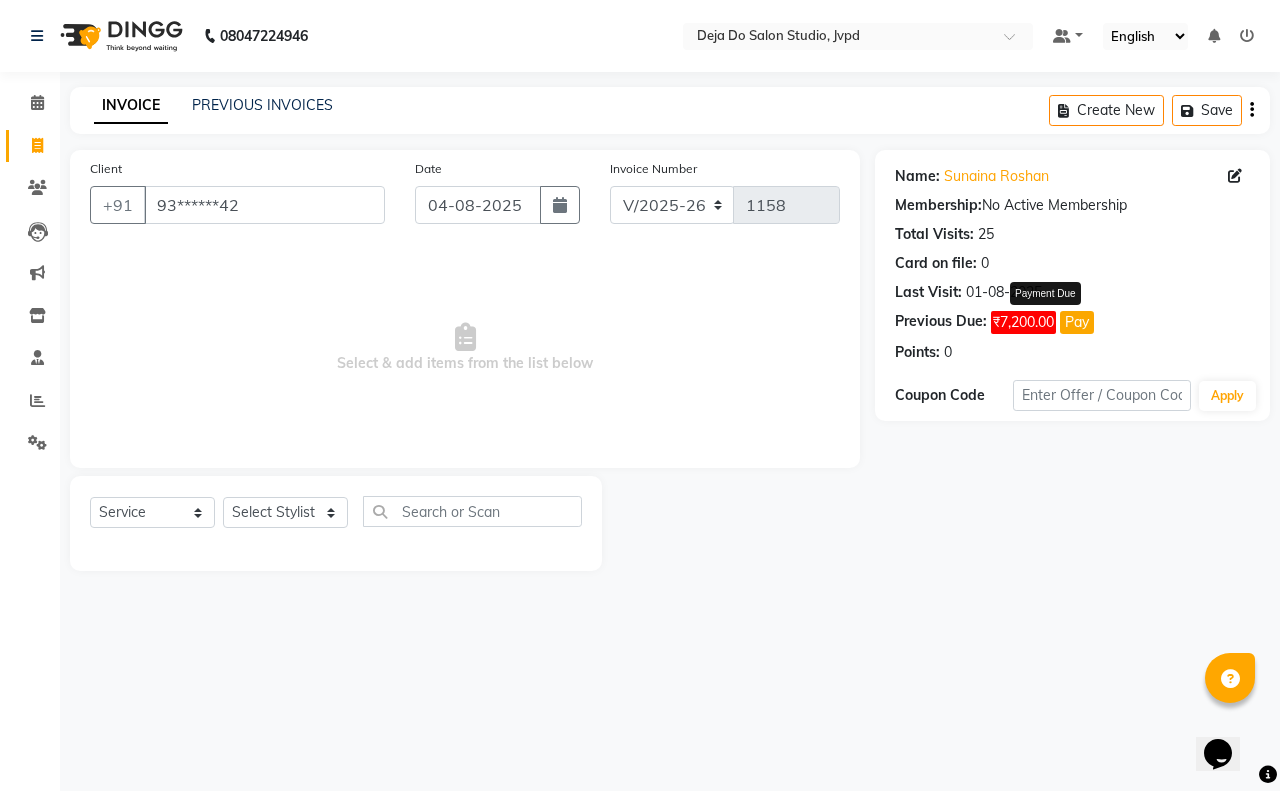 click on "Pay" 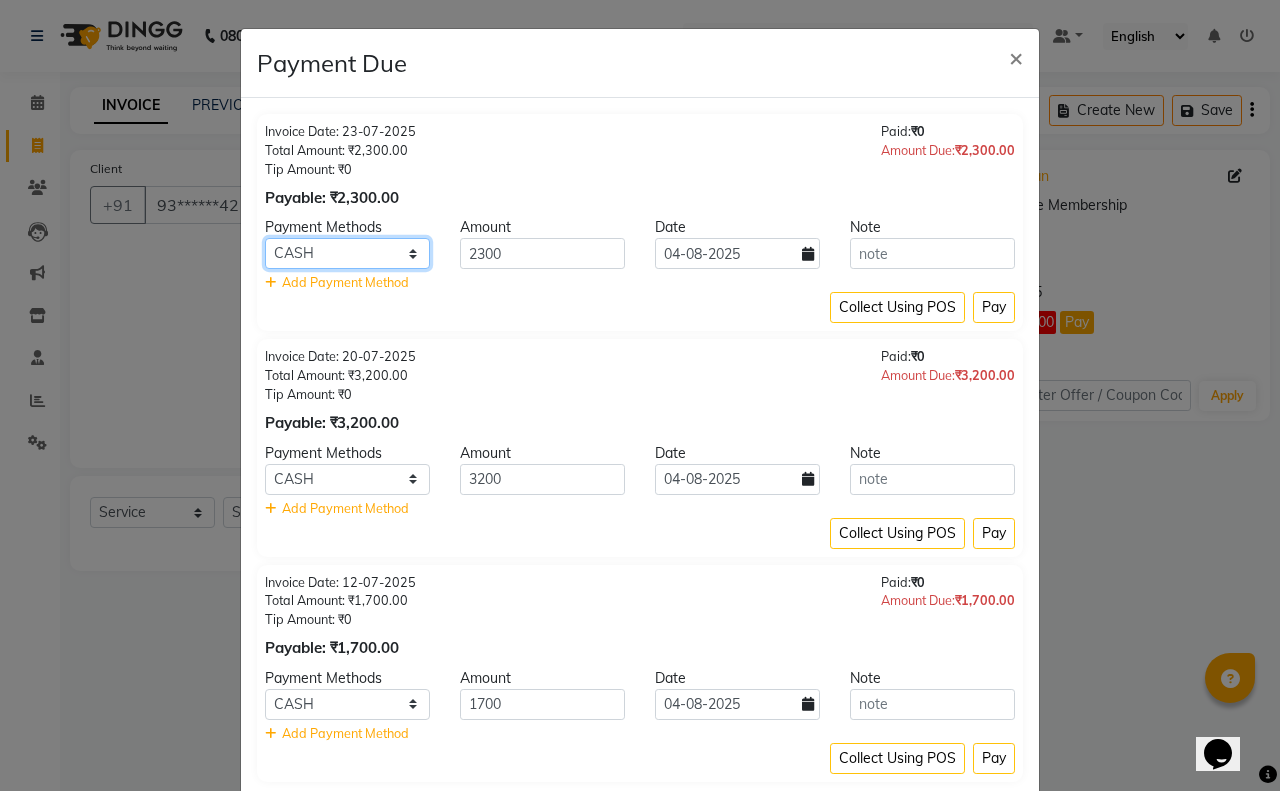 click on "Credit Card GPay Loan Family Coupon CASH CARD Cheque" 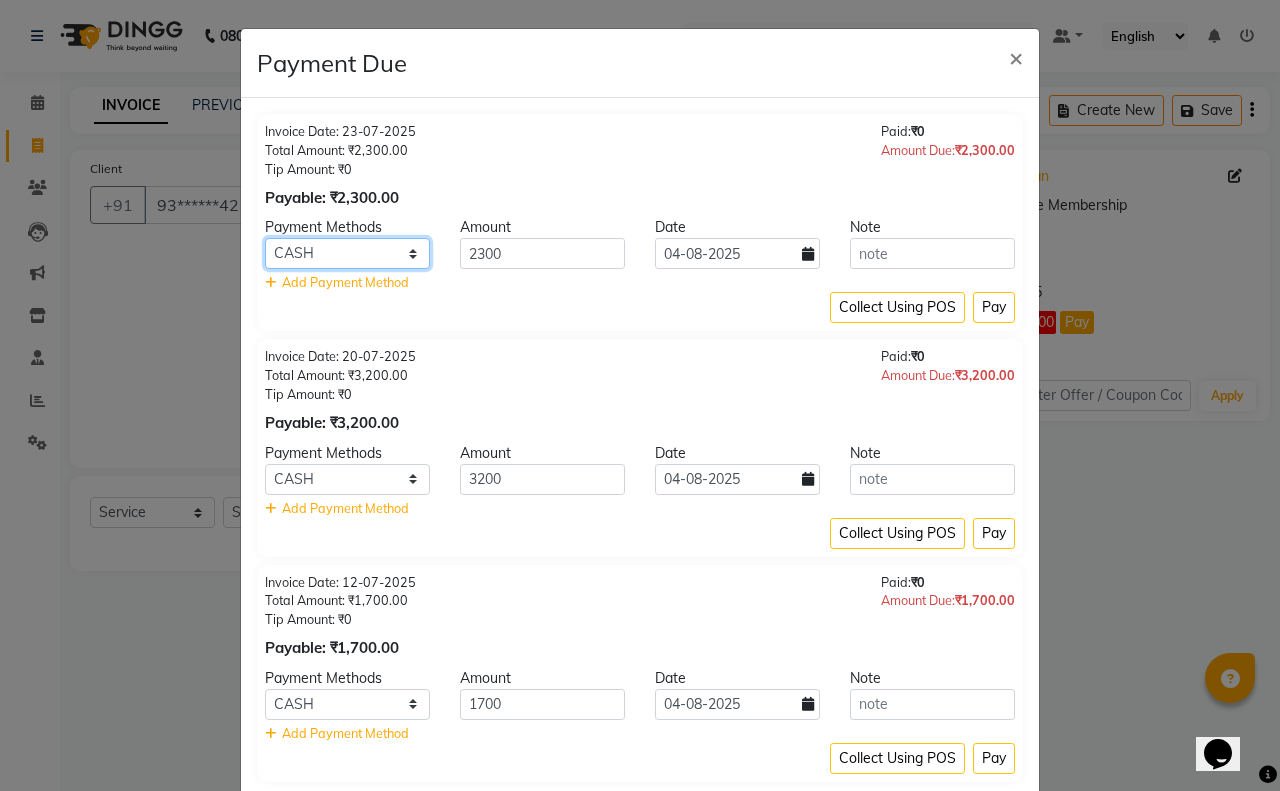 select on "2" 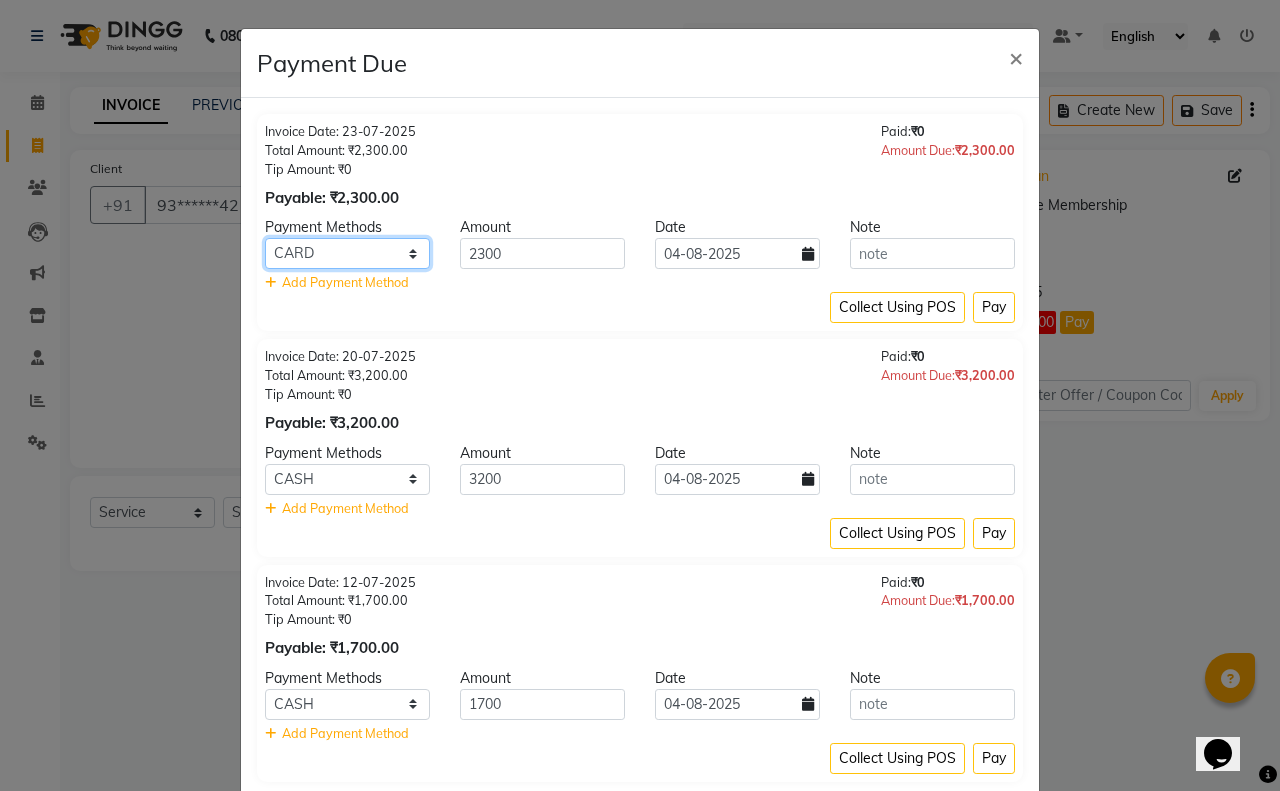 click on "Credit Card GPay Loan Family Coupon CASH CARD Cheque" 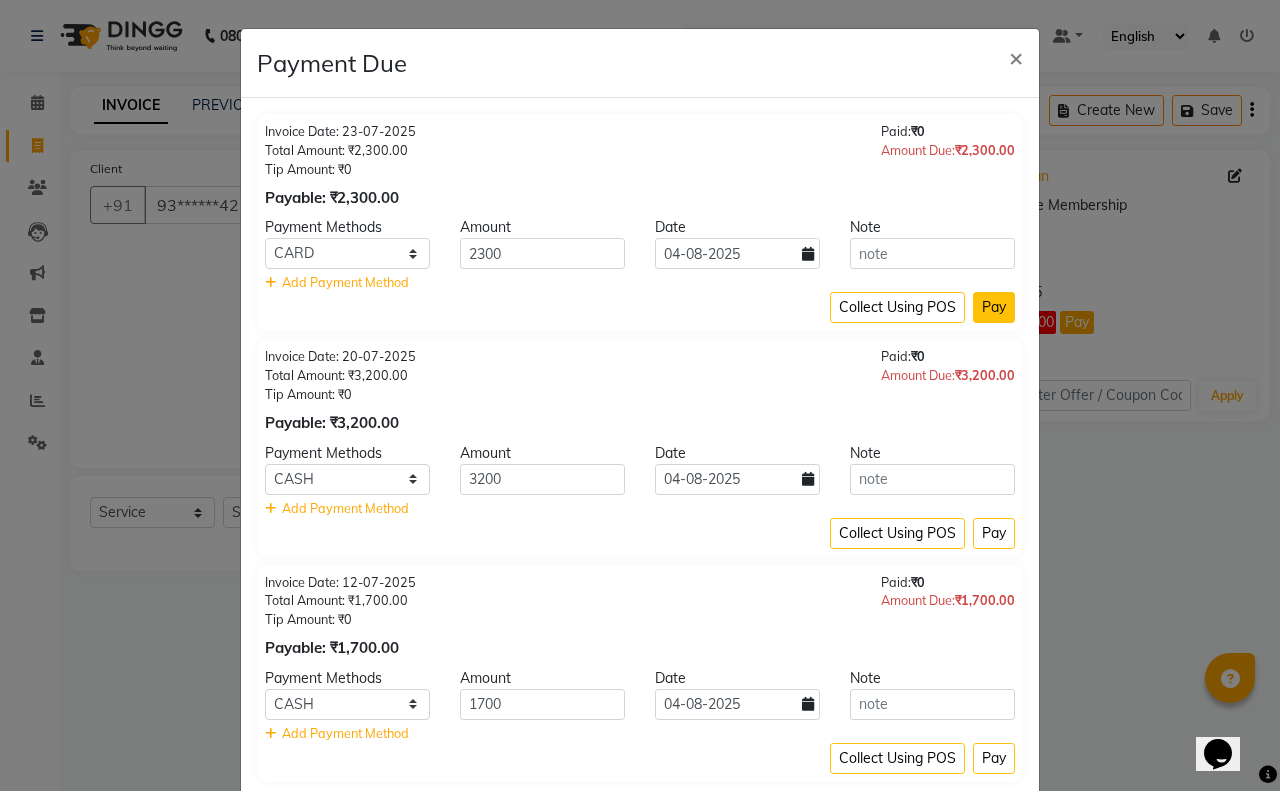 click on "Pay" 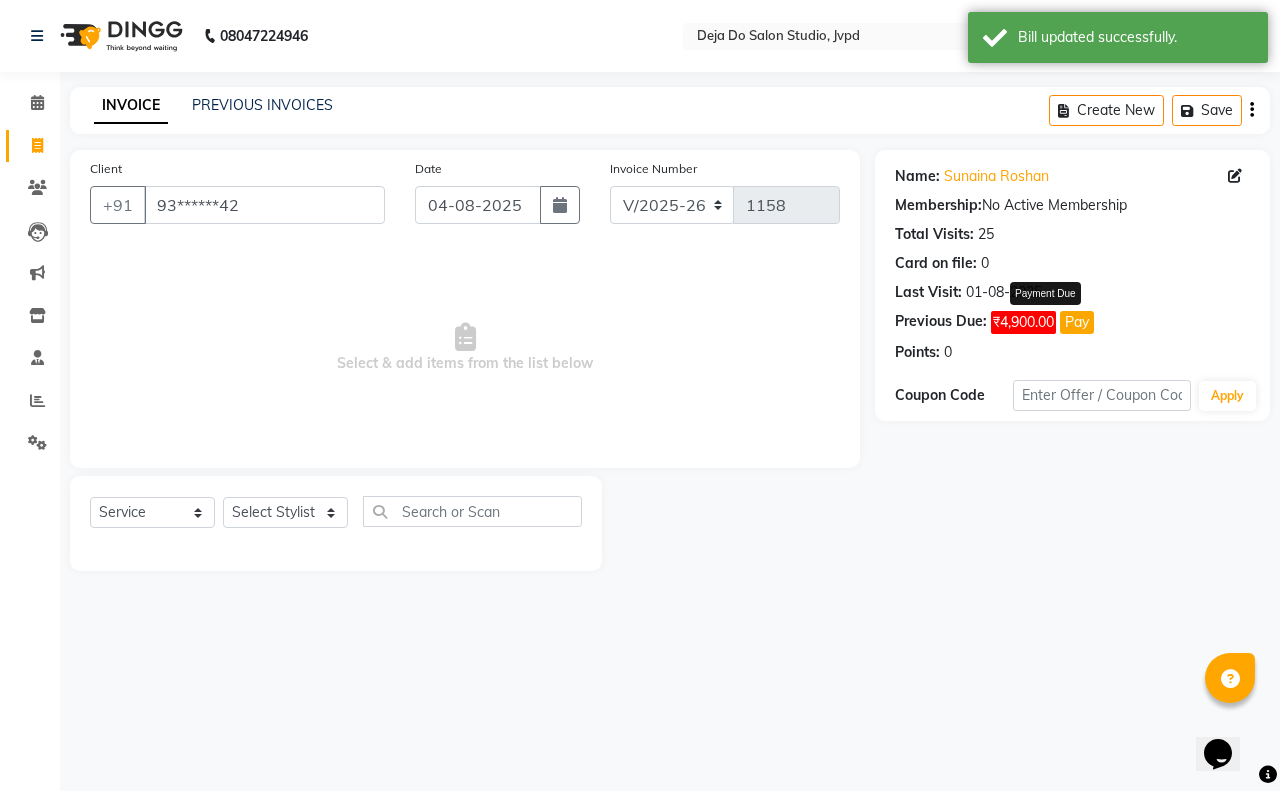 click on "Pay" 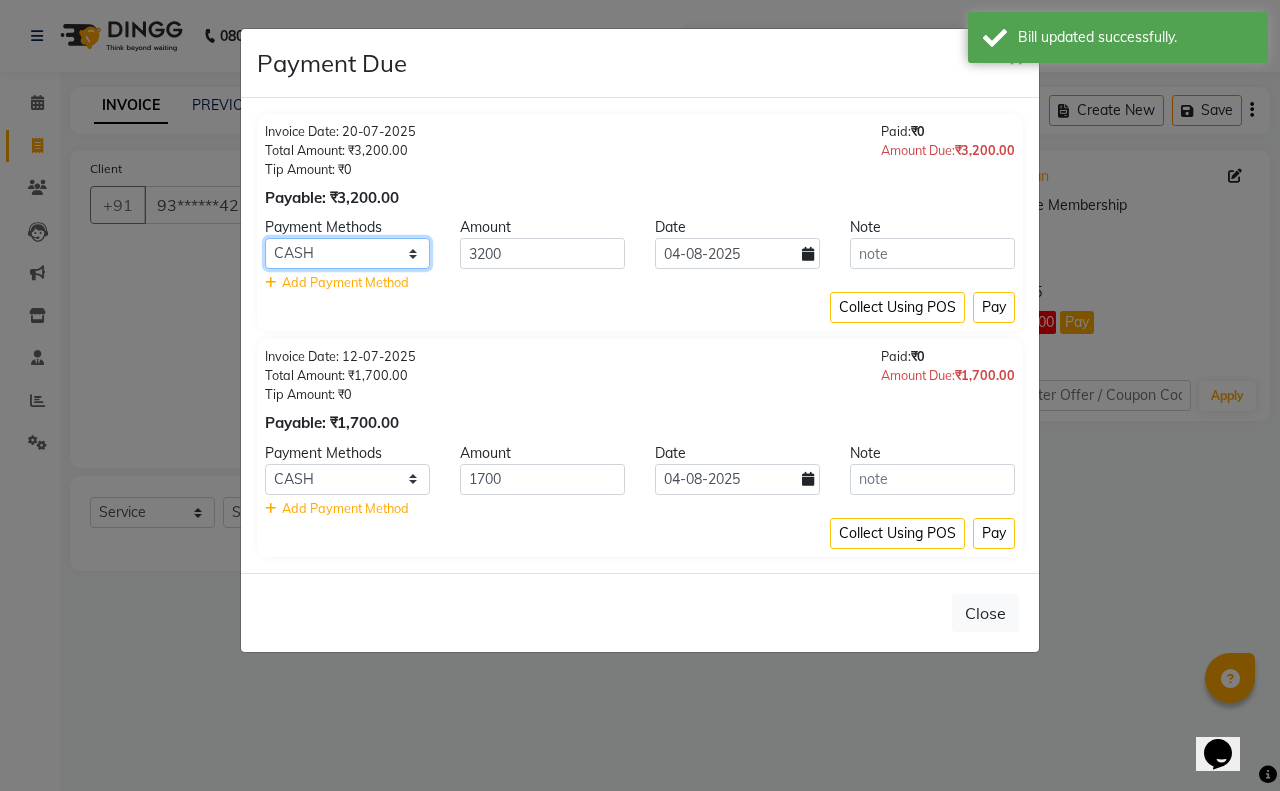 click on "Credit Card GPay Loan Family Coupon CASH CARD Cheque" 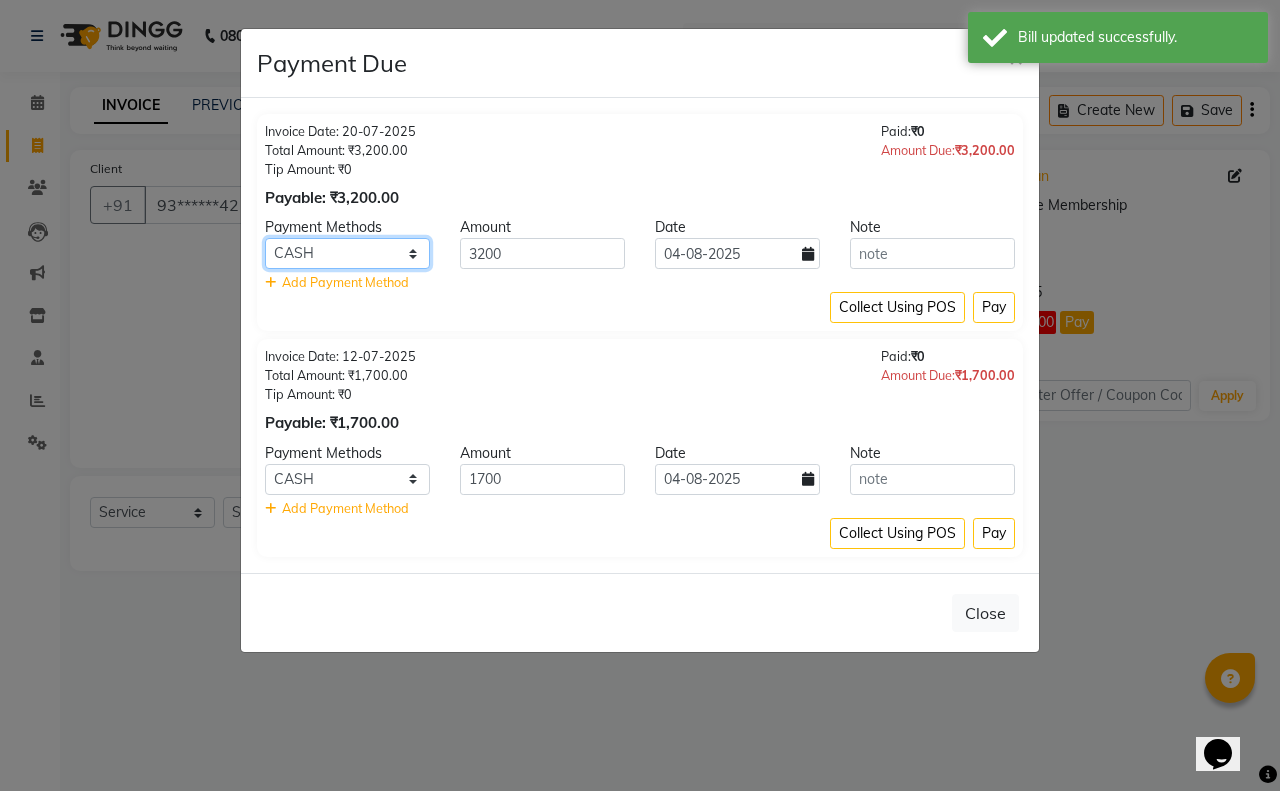 select on "2" 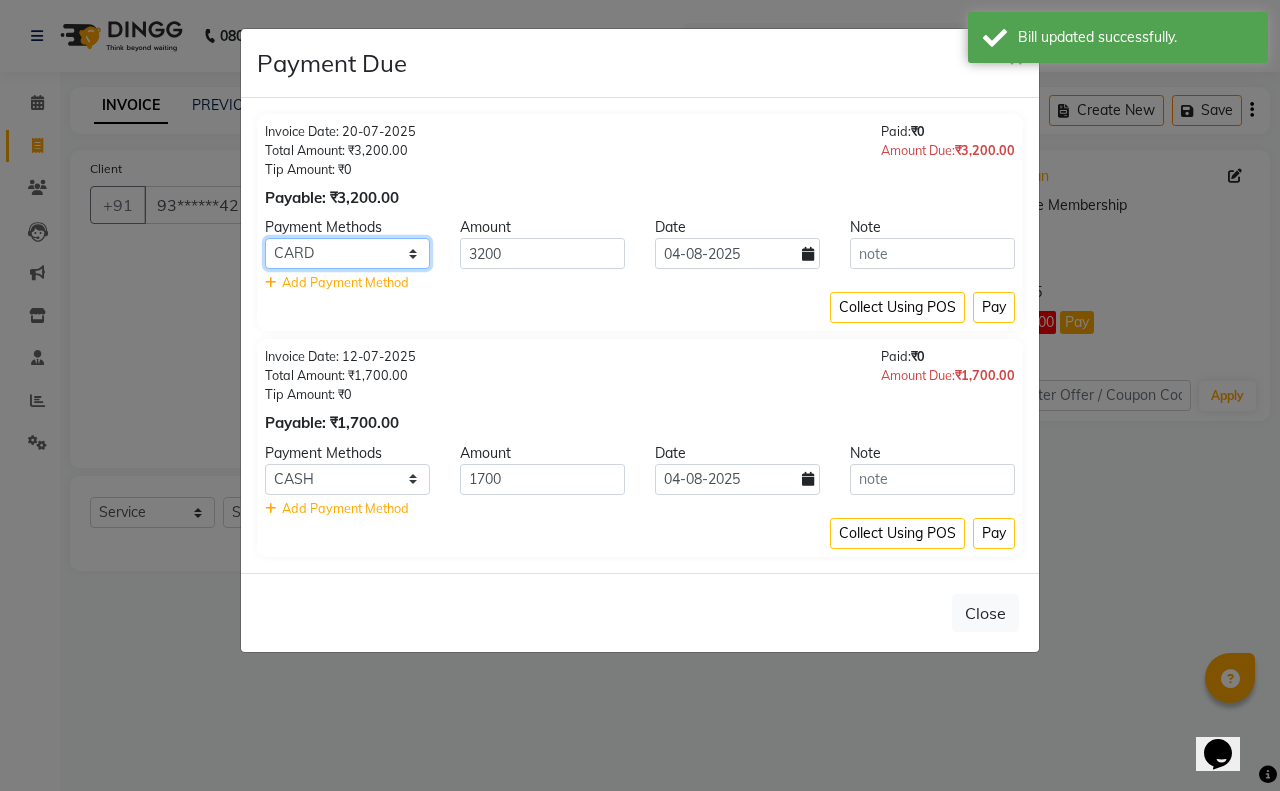 click on "Credit Card GPay Loan Family Coupon CASH CARD Cheque" 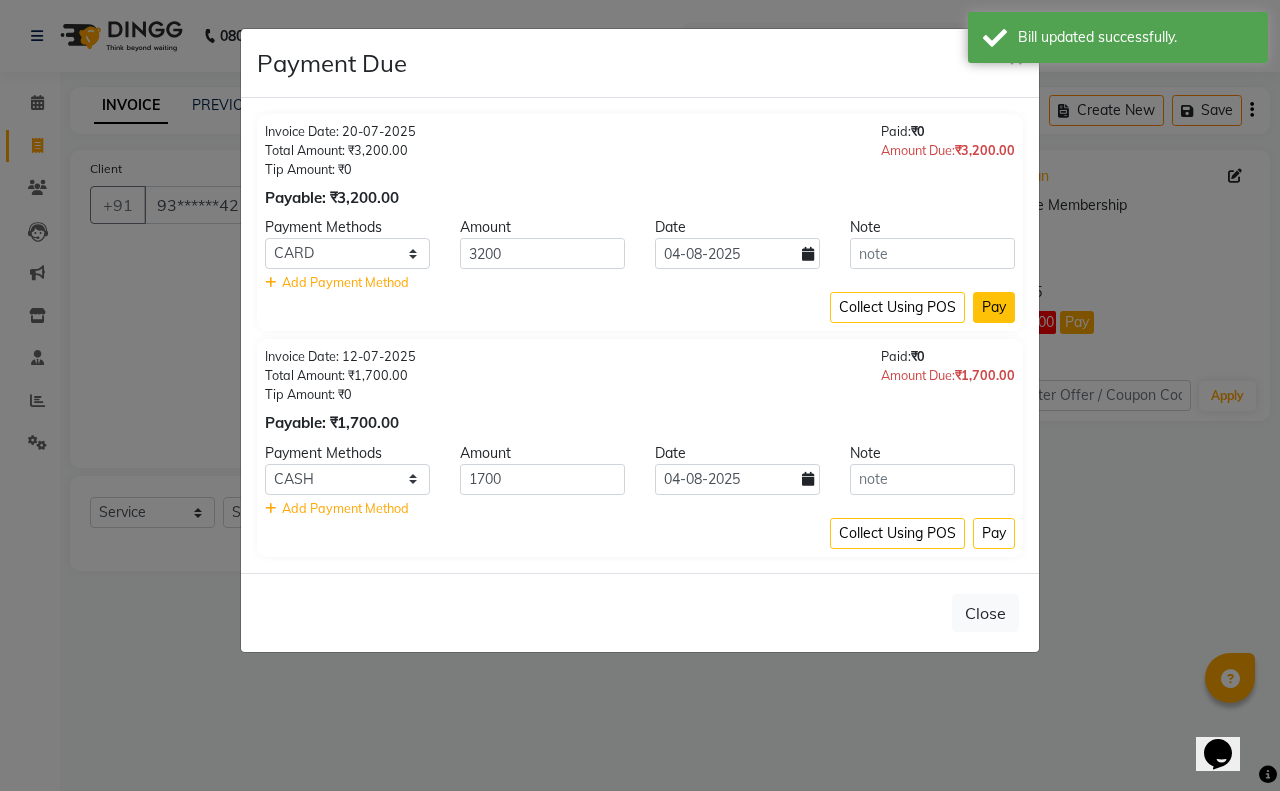click on "Pay" 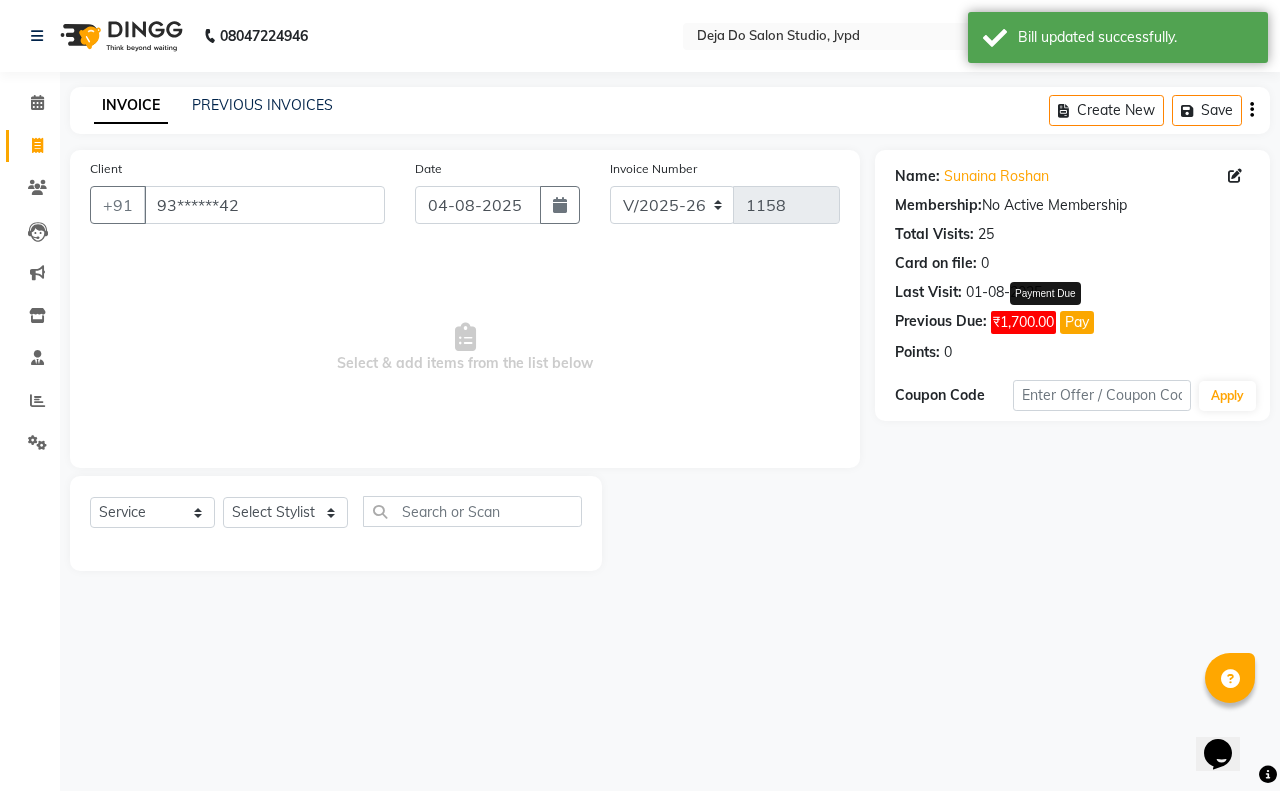 click on "Pay" 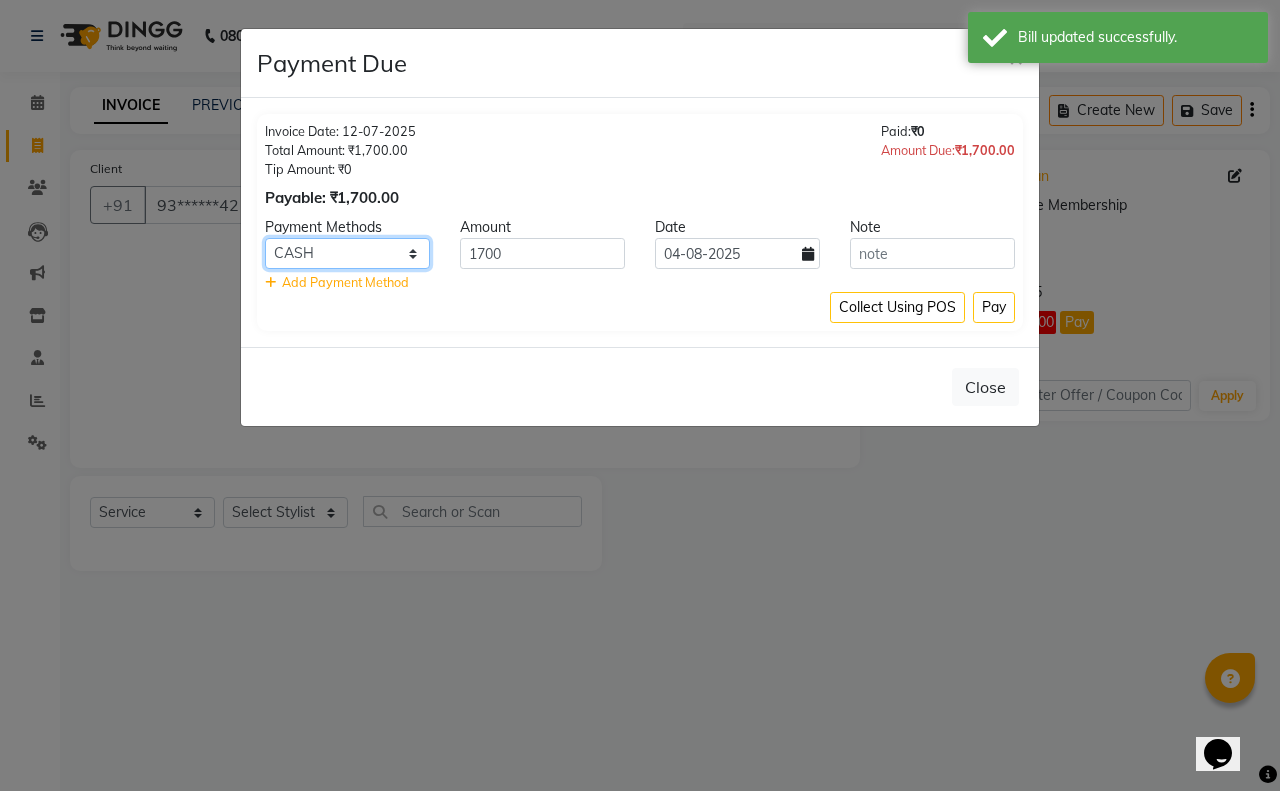 click on "Credit Card GPay Loan Family Coupon CASH CARD Cheque" 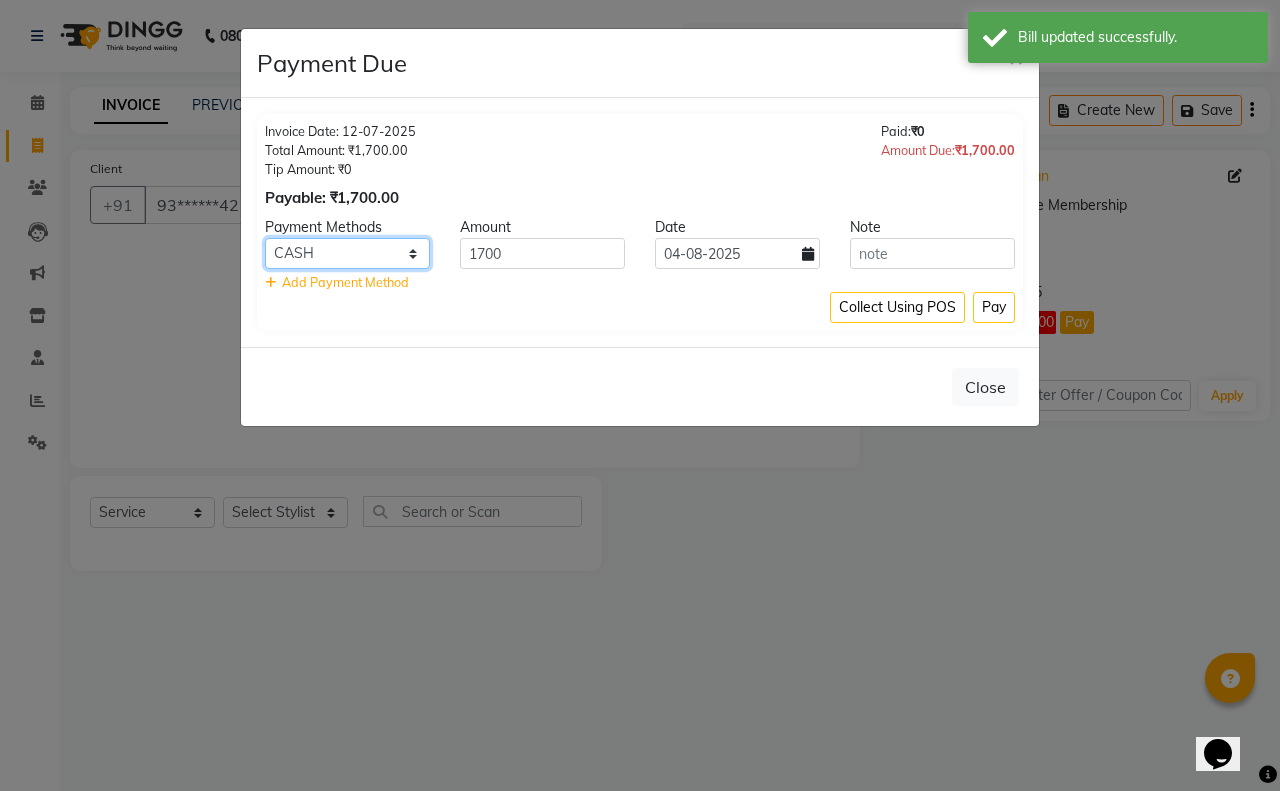 select on "2" 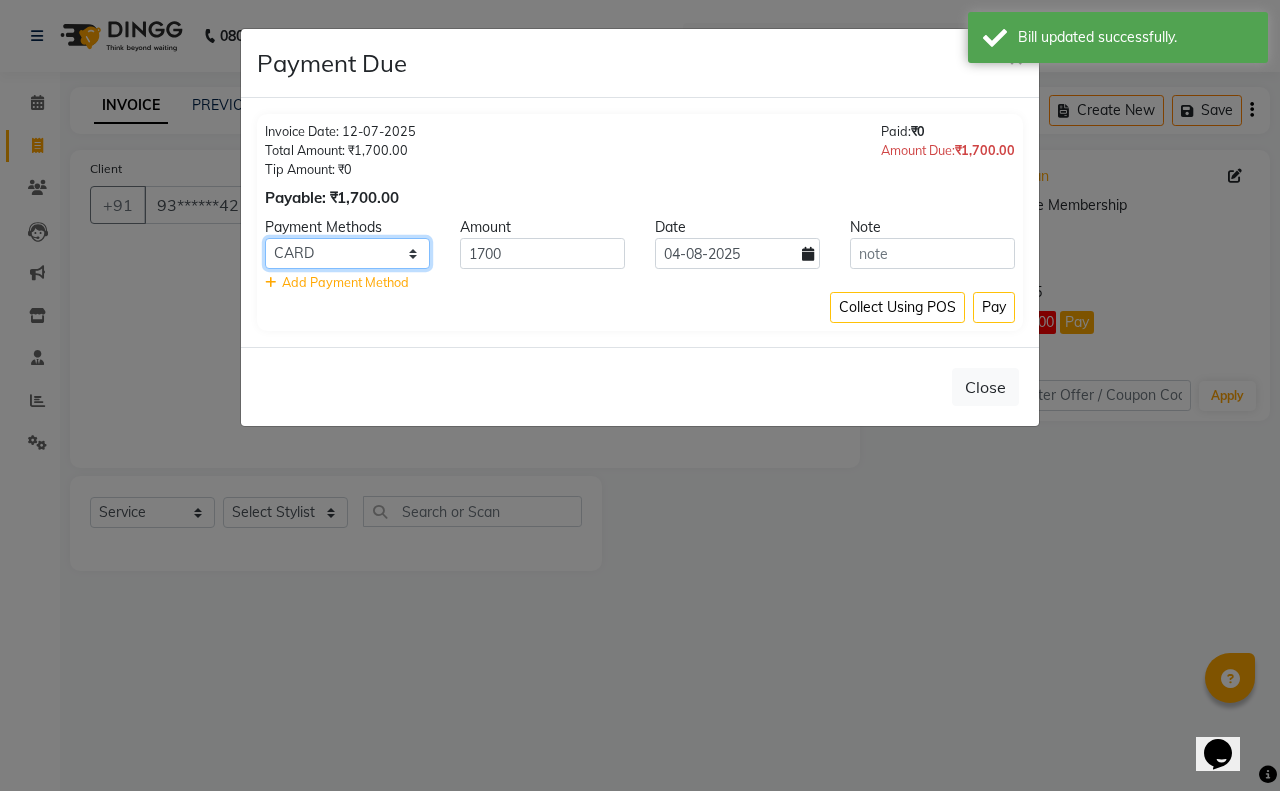 click on "Credit Card GPay Loan Family Coupon CASH CARD Cheque" 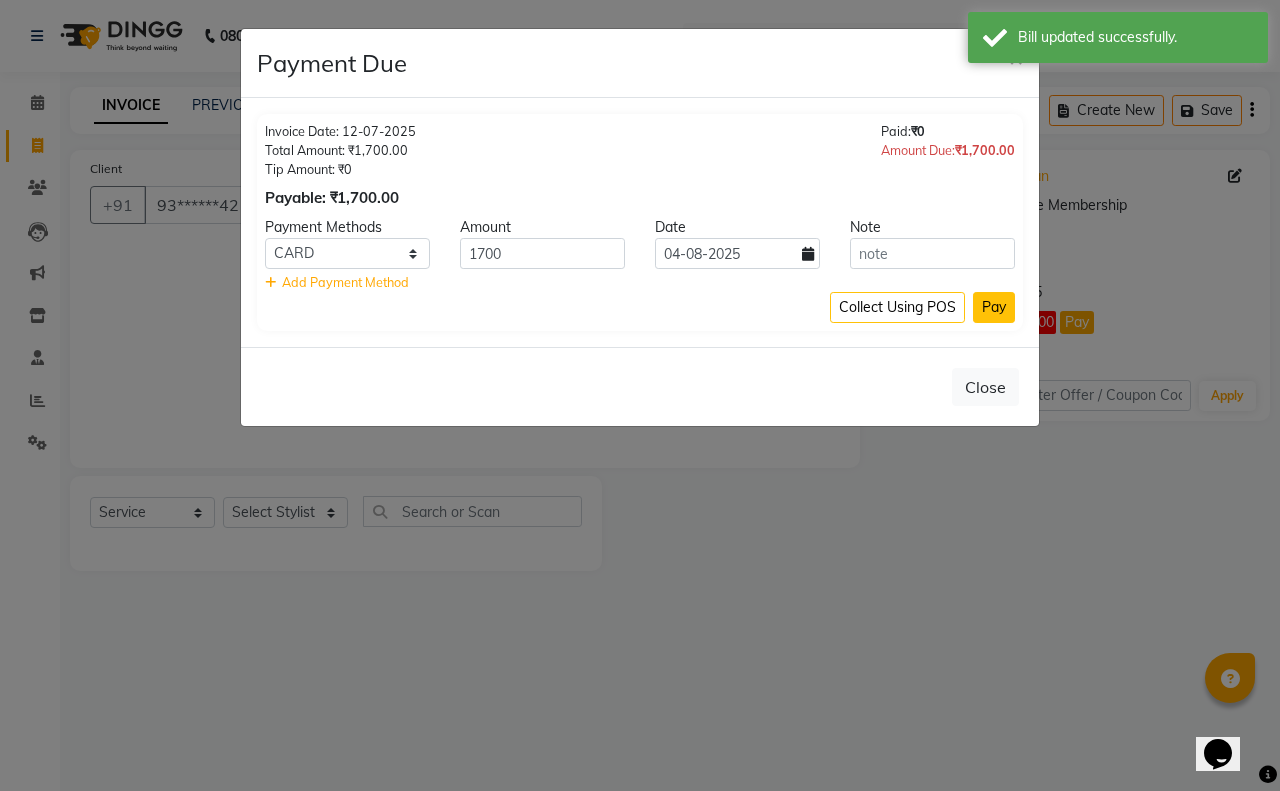 click on "Pay" 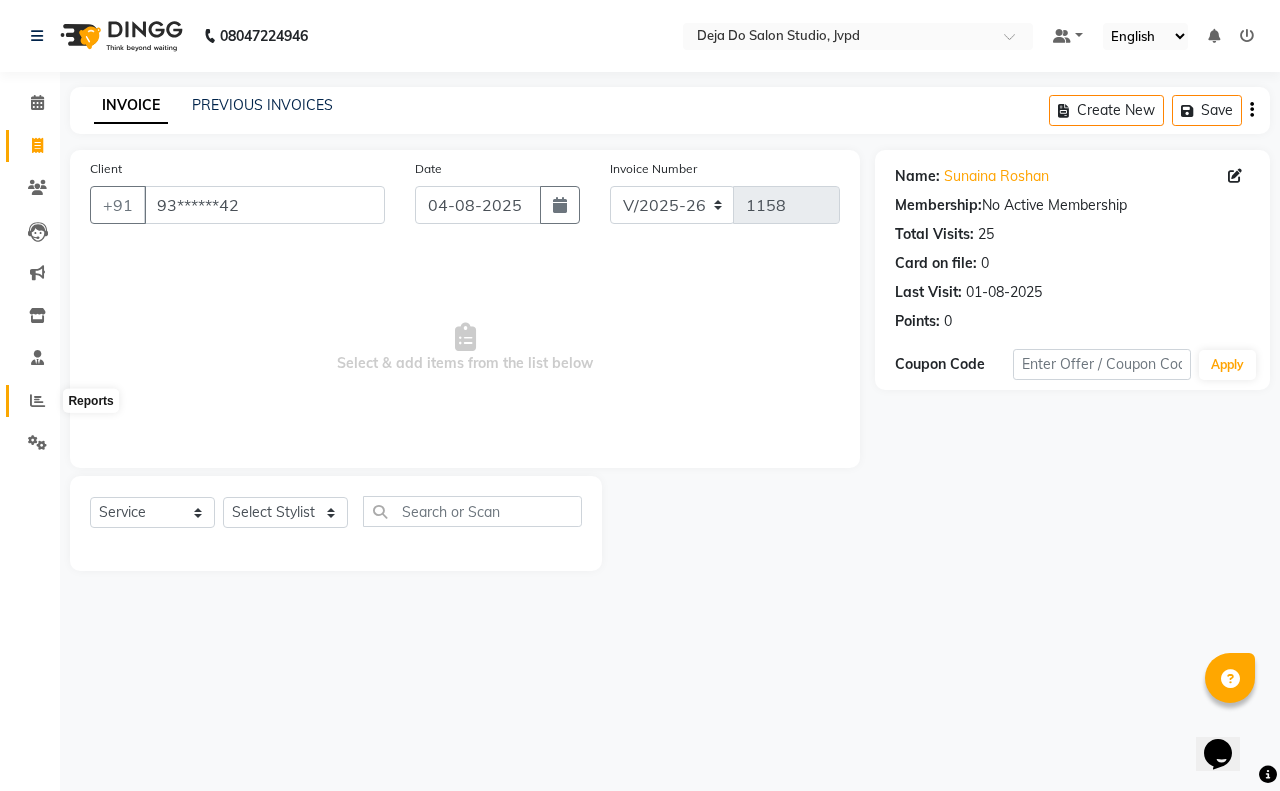 click 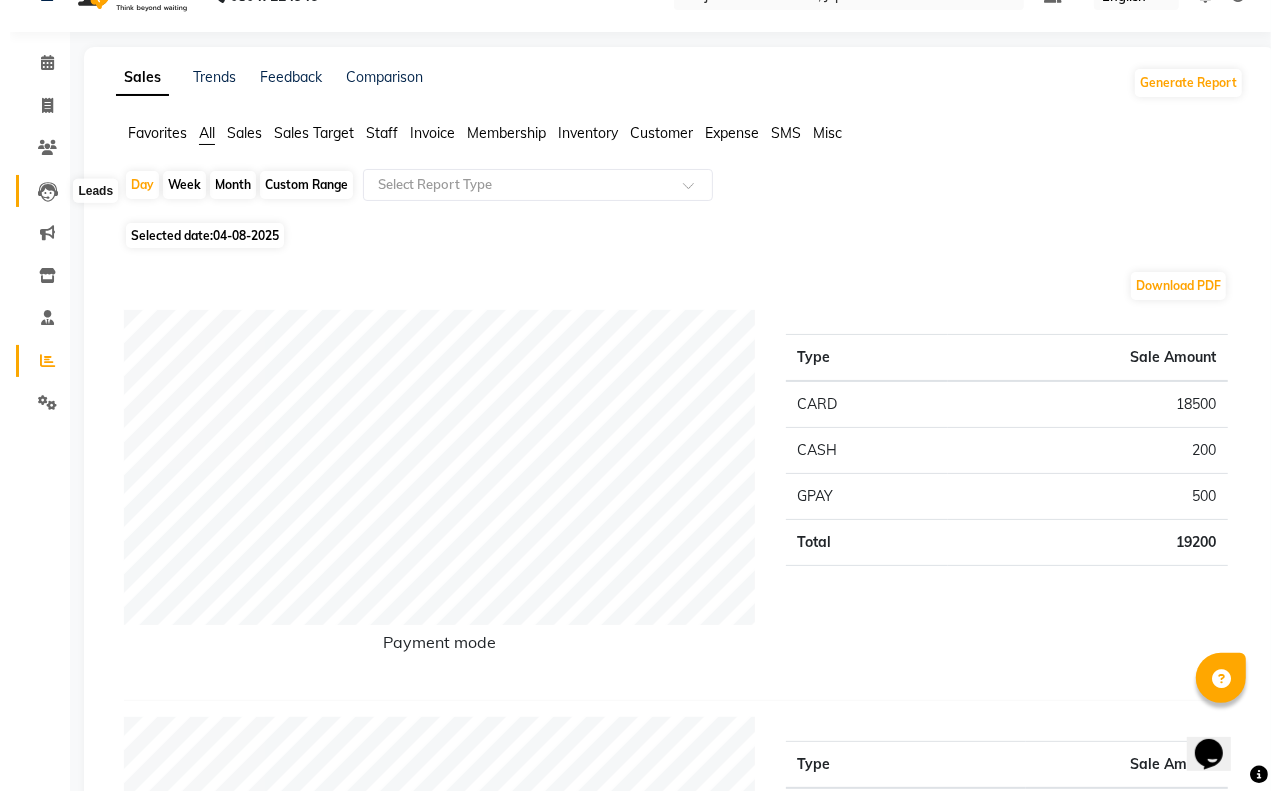 scroll, scrollTop: 0, scrollLeft: 0, axis: both 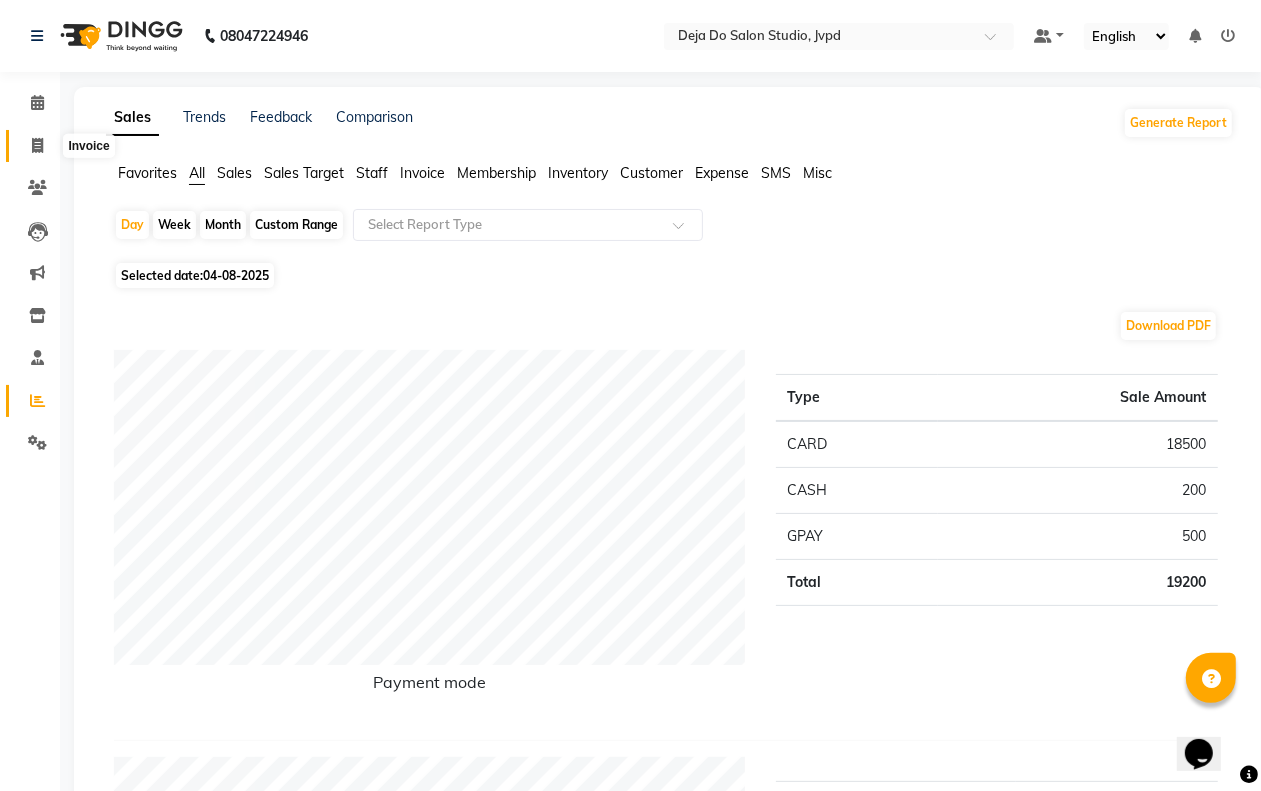click 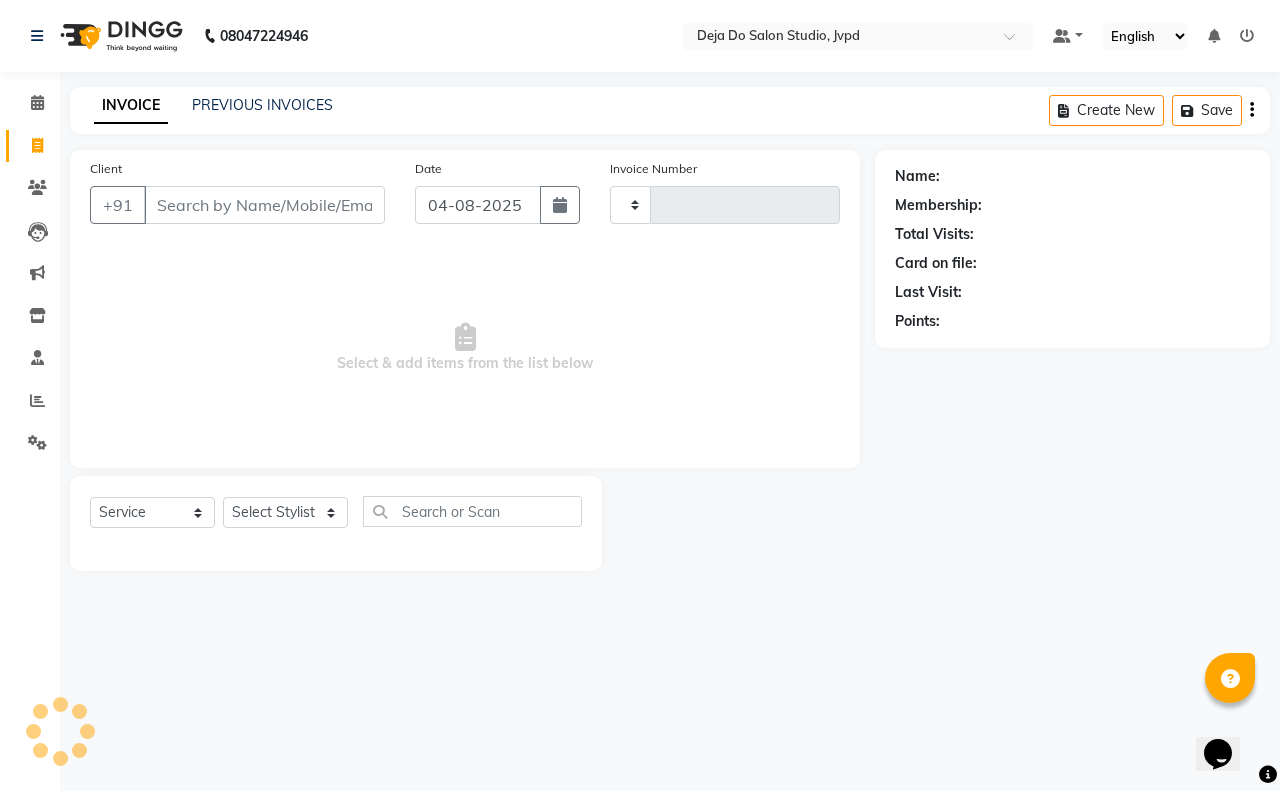 type on "1158" 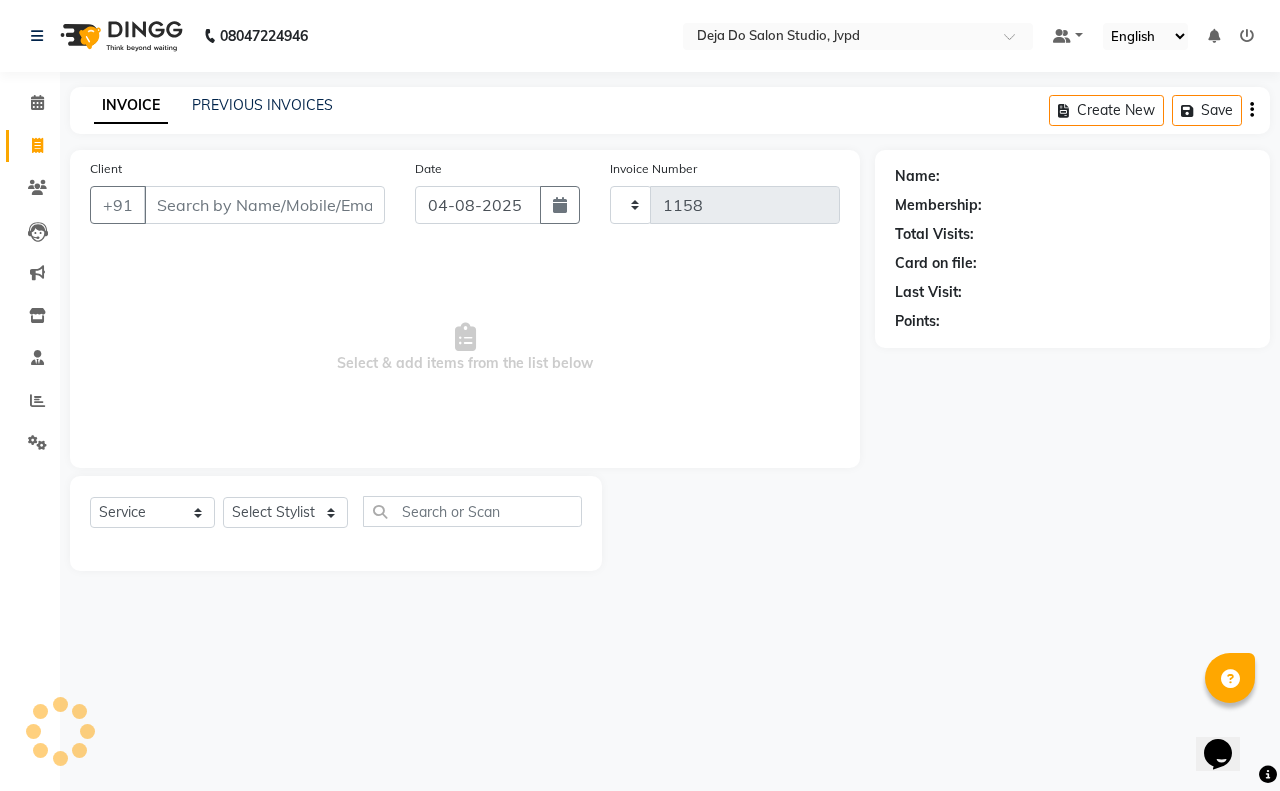 select on "7295" 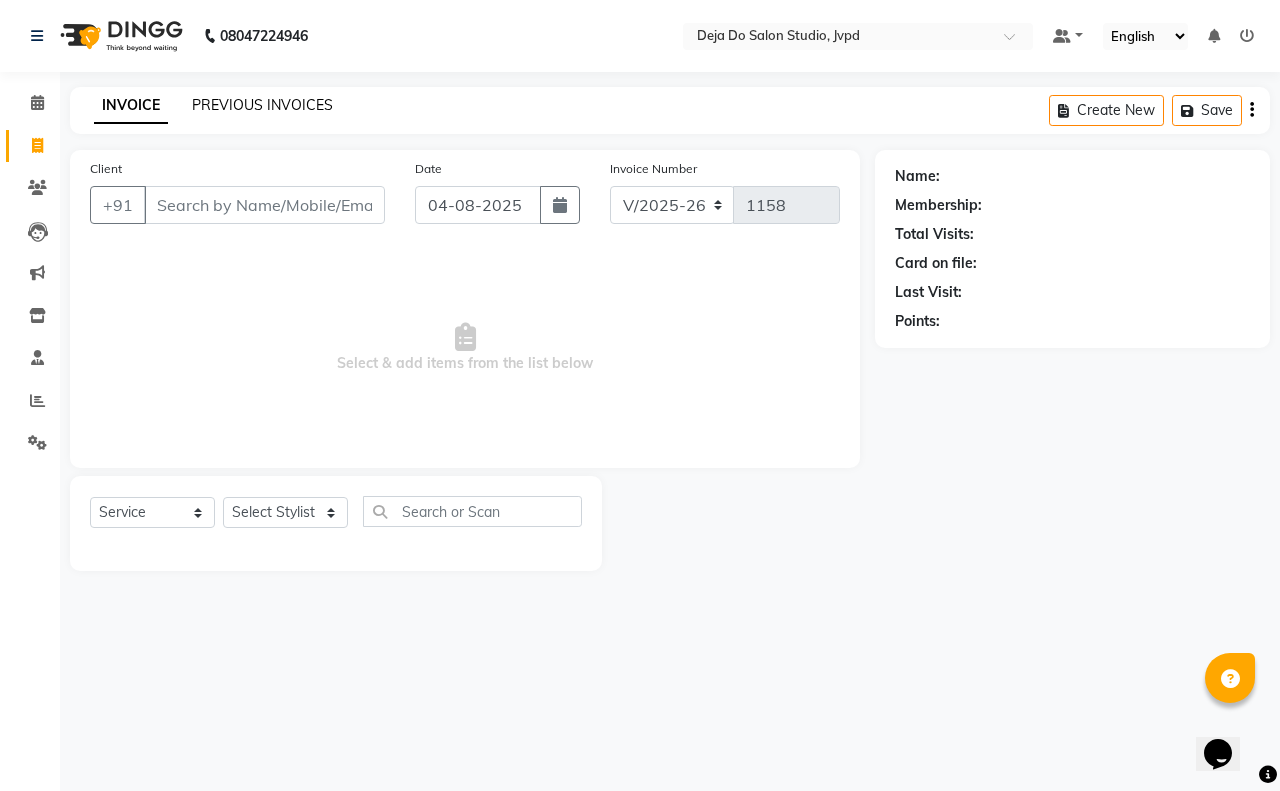 click on "PREVIOUS INVOICES" 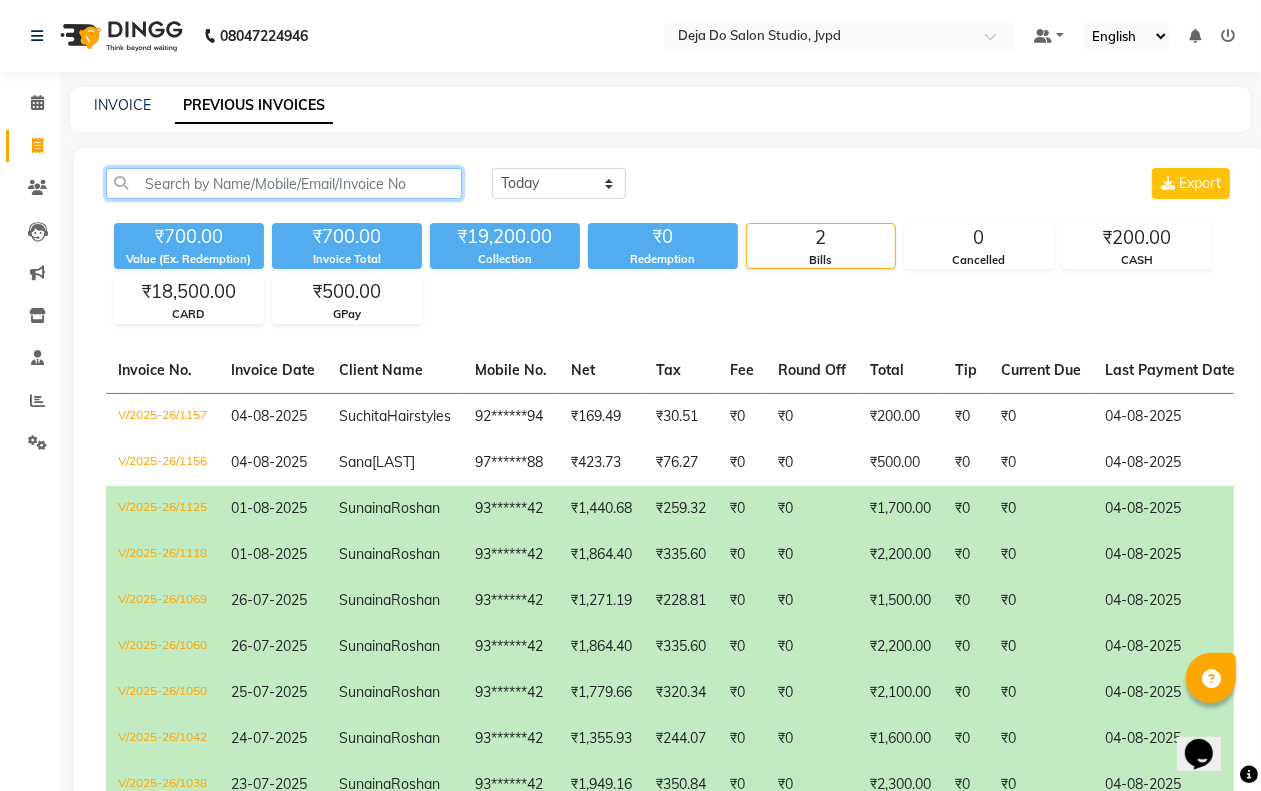 click 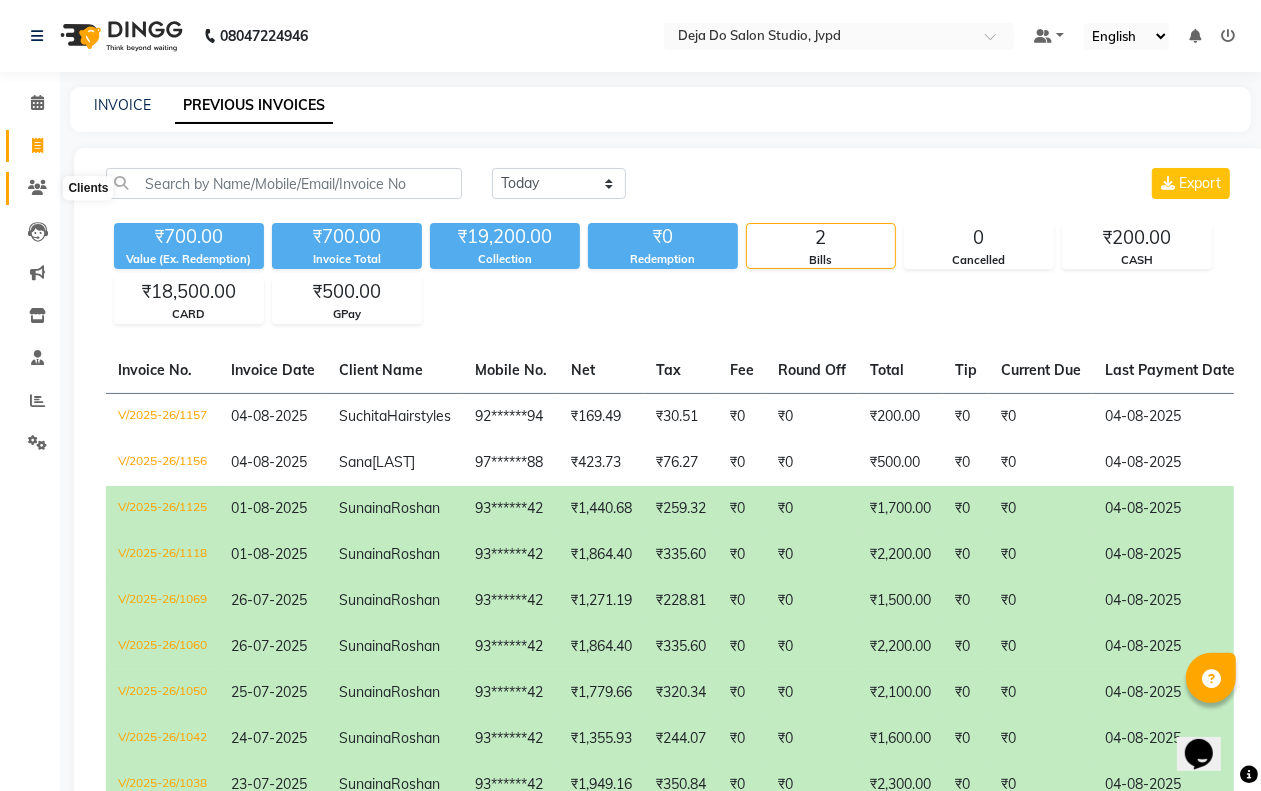 click 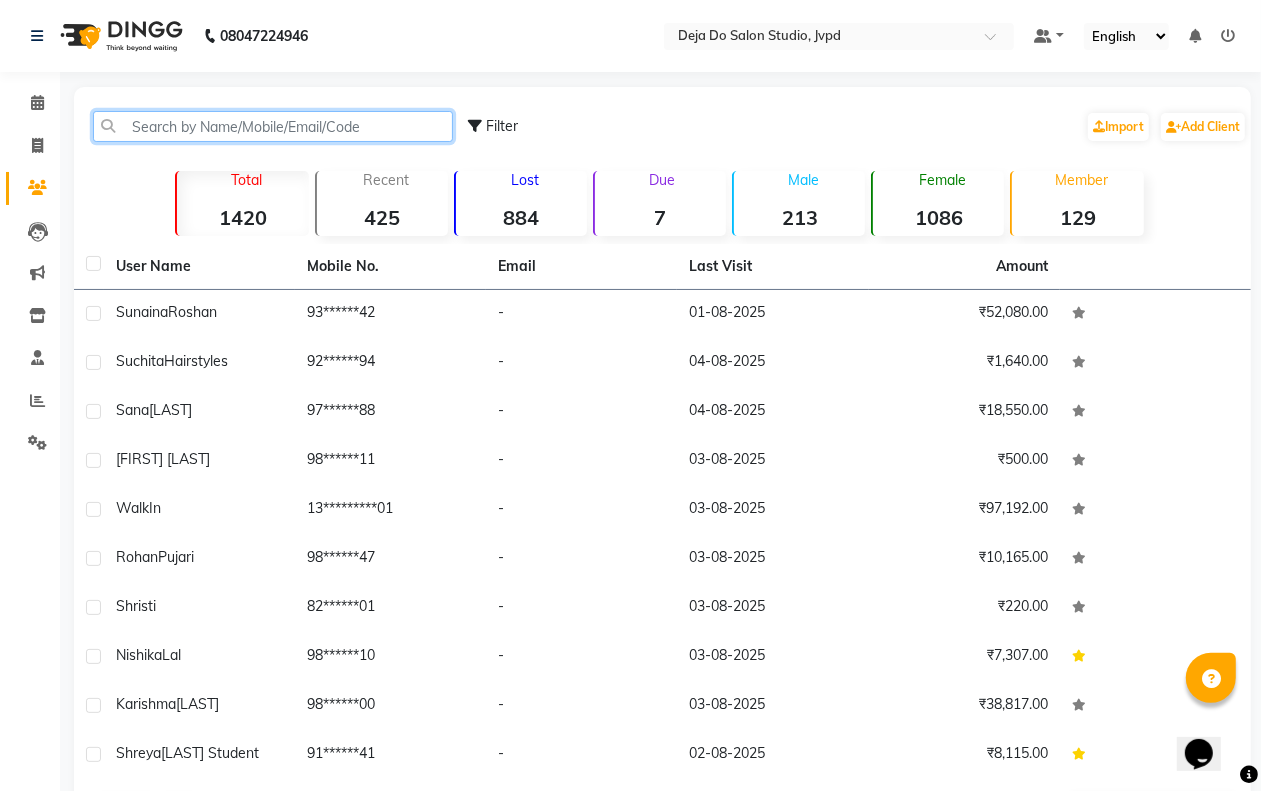 click 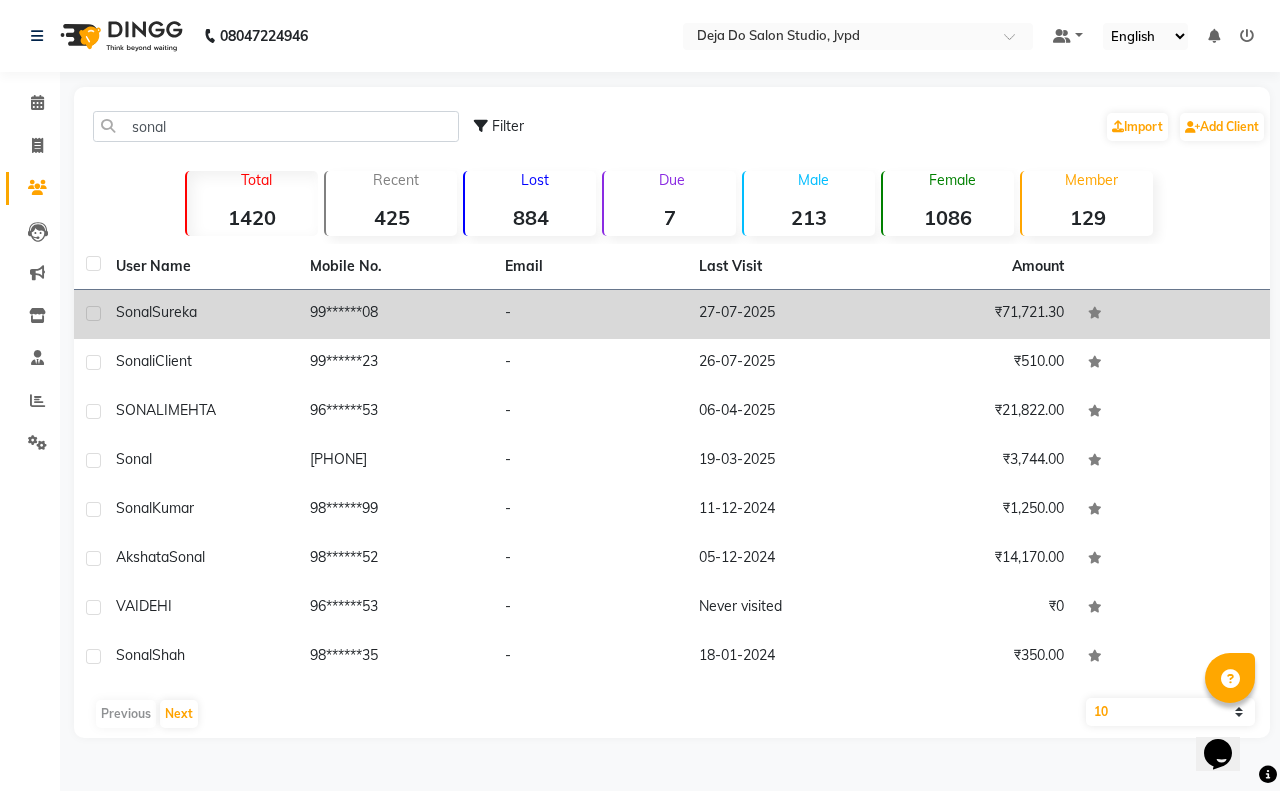 click on "-" 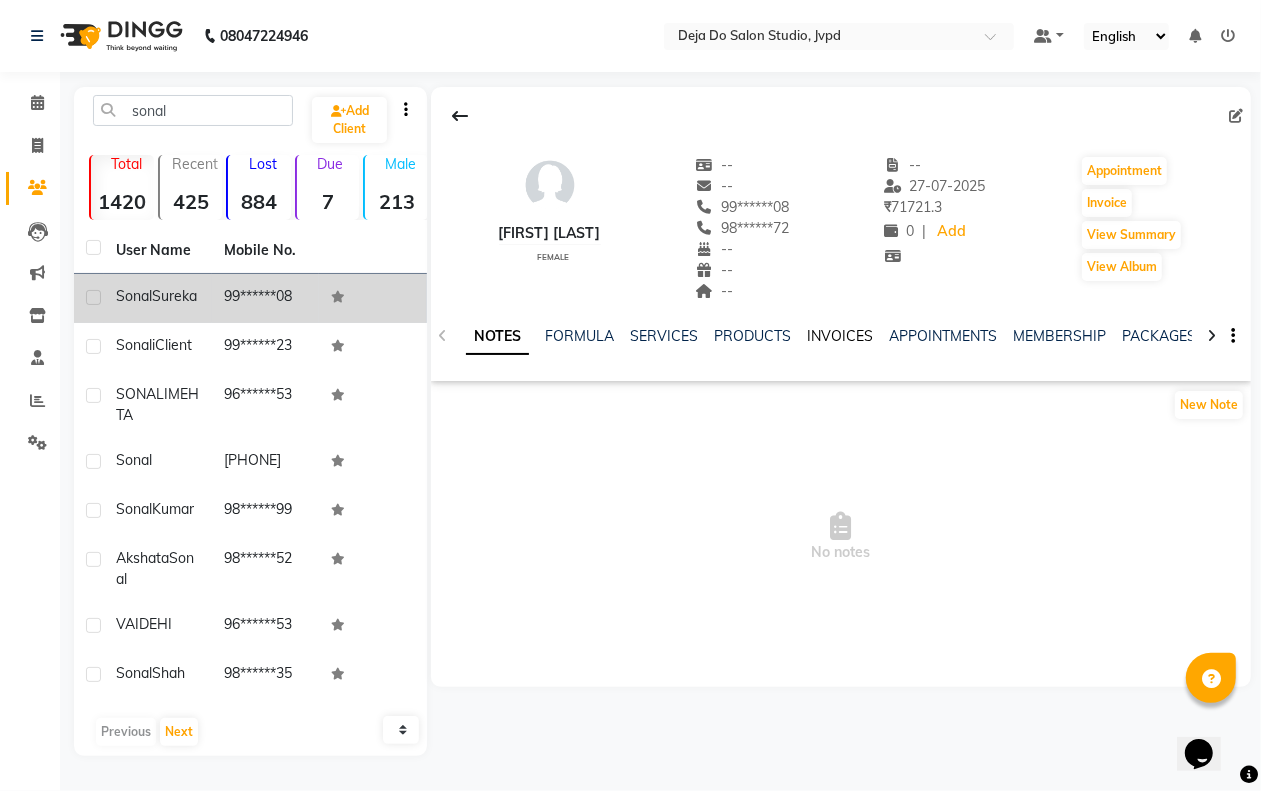click on "INVOICES" 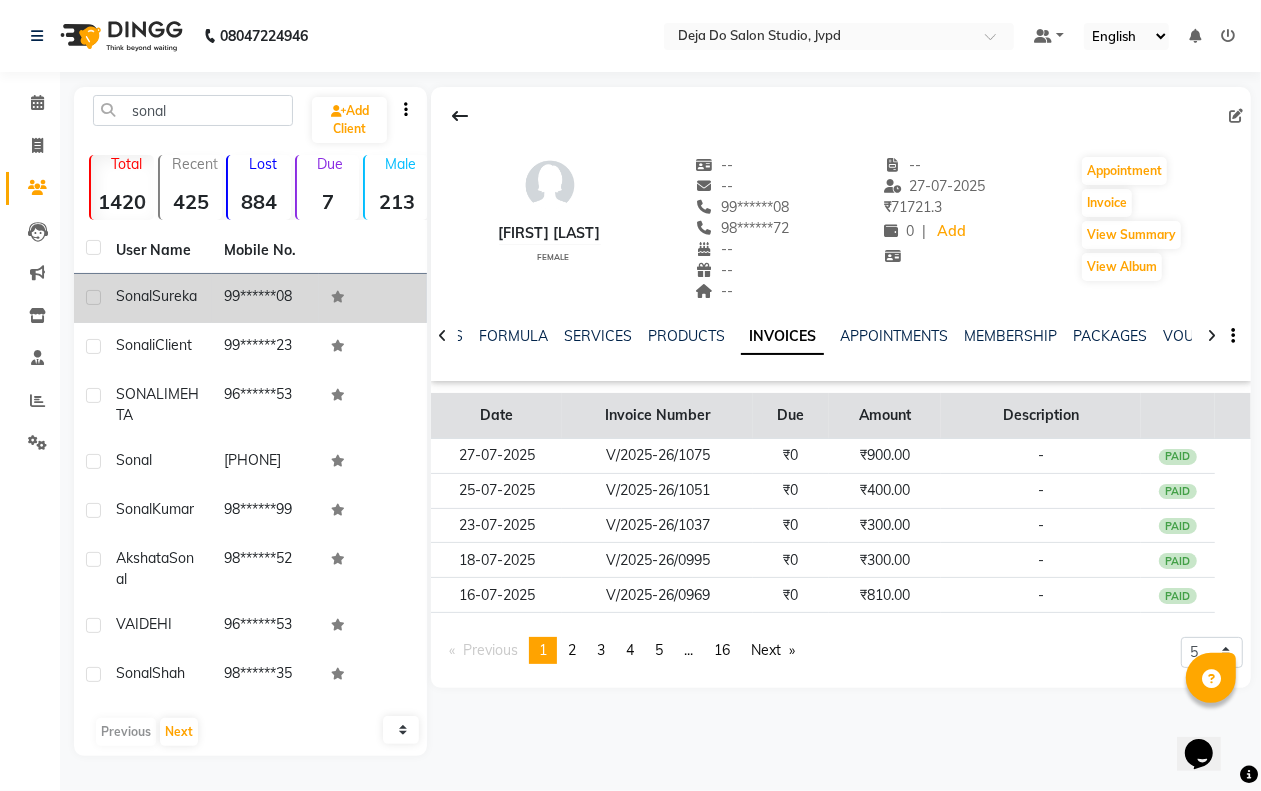 click on "Date Invoice Number Due Amount Description 27-07-2025 V/2025-26/1075 ₹0 ₹900.00 - PAID 25-07-2025 V/2025-26/1051 ₹0 ₹400.00 - PAID 23-07-2025 V/2025-26/1037 ₹0 ₹300.00 - PAID 18-07-2025 V/2025-26/0995 ₹0 ₹300.00 - PAID 16-07-2025 V/2025-26/0969 ₹0 ₹810.00 - PAID" 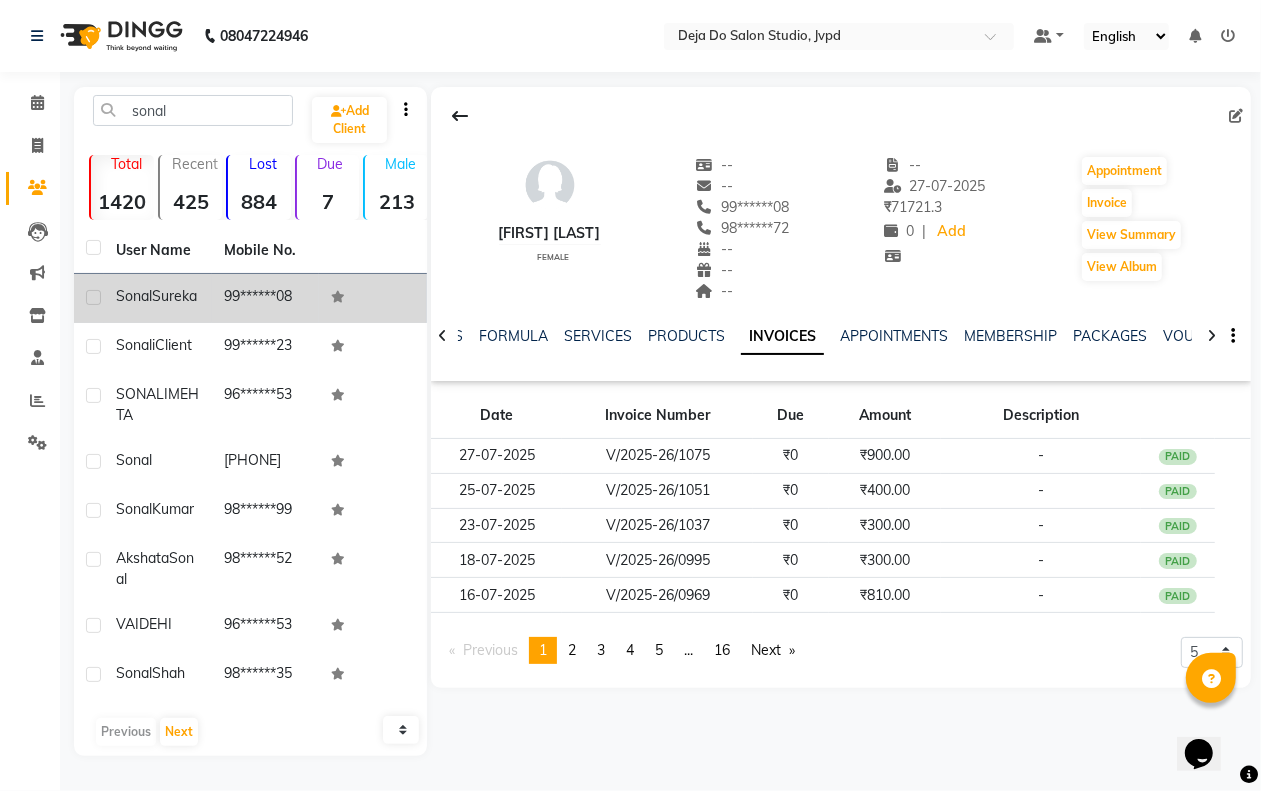 click on "NOTES FORMULA SERVICES PRODUCTS INVOICES APPOINTMENTS MEMBERSHIP PACKAGES VOUCHERS GIFTCARDS POINTS FORMS FAMILY CARDS WALLET" 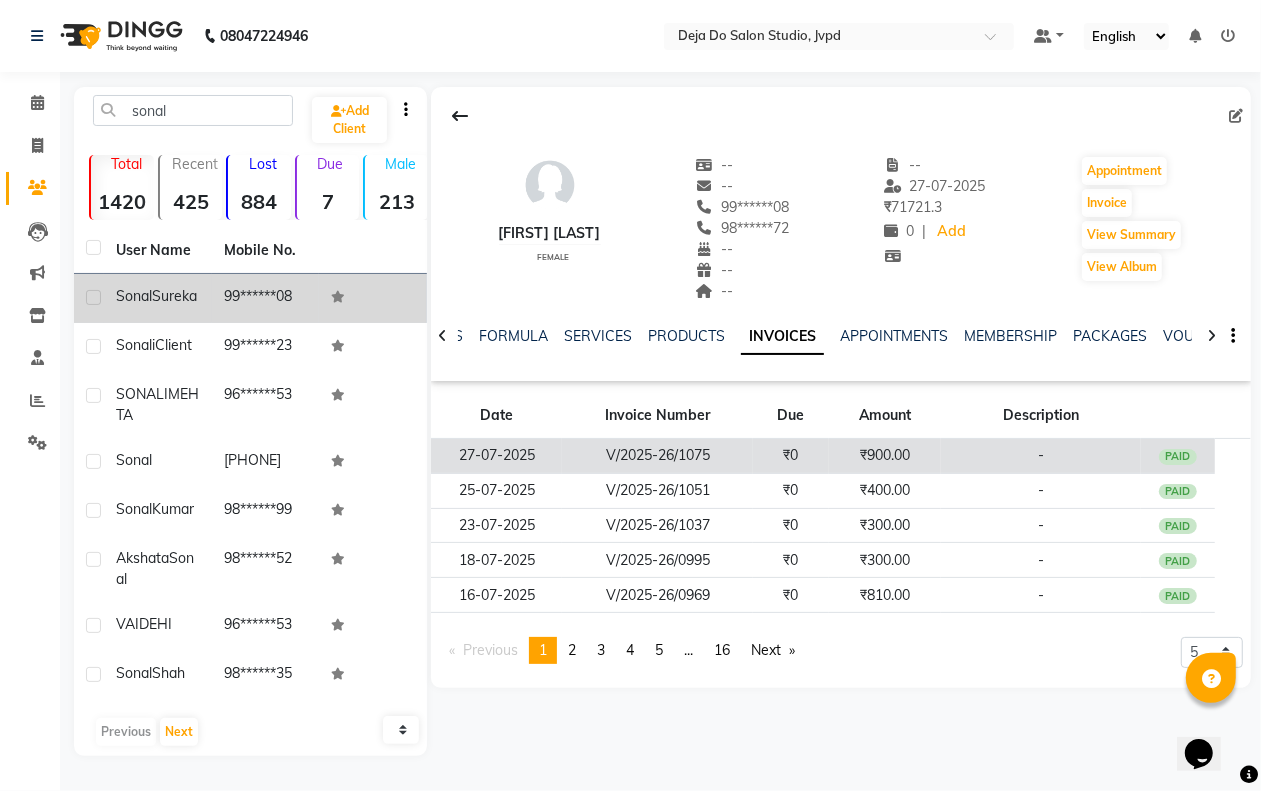 click on "₹900.00" 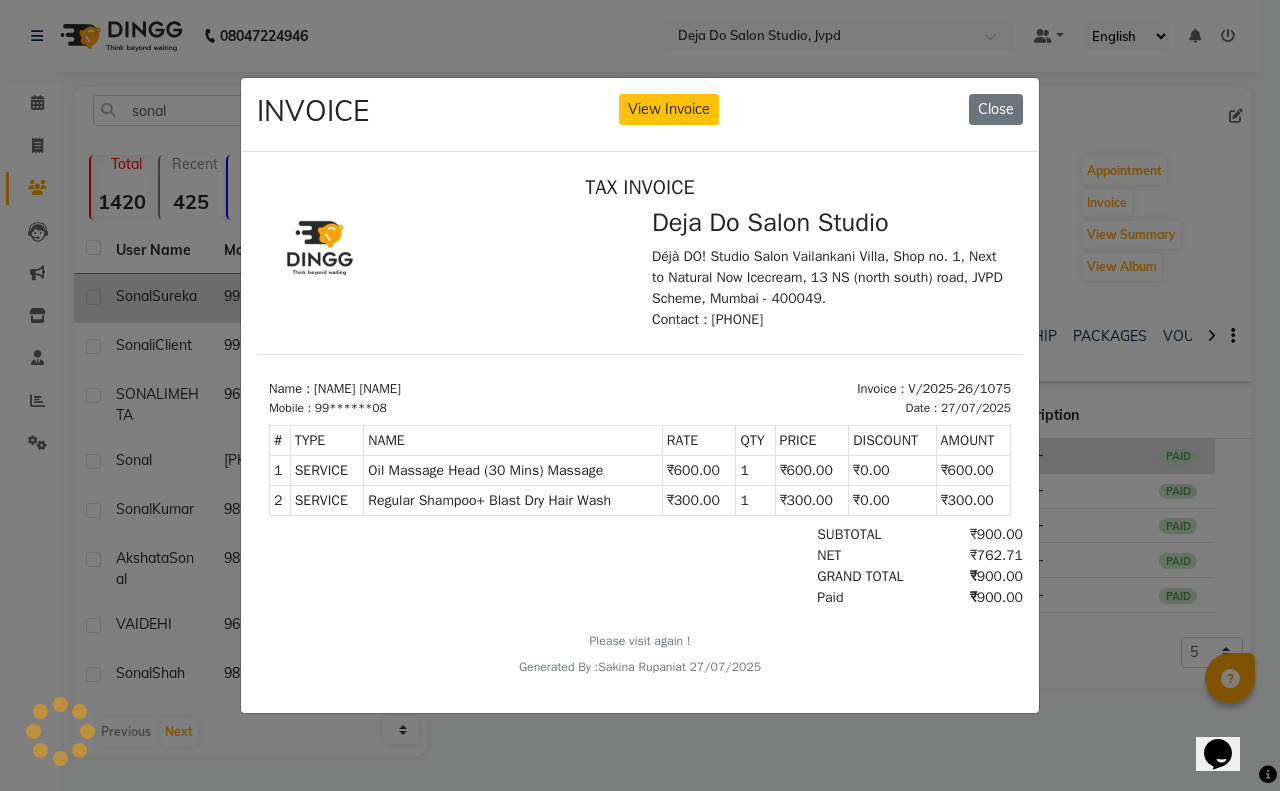 scroll, scrollTop: 0, scrollLeft: 0, axis: both 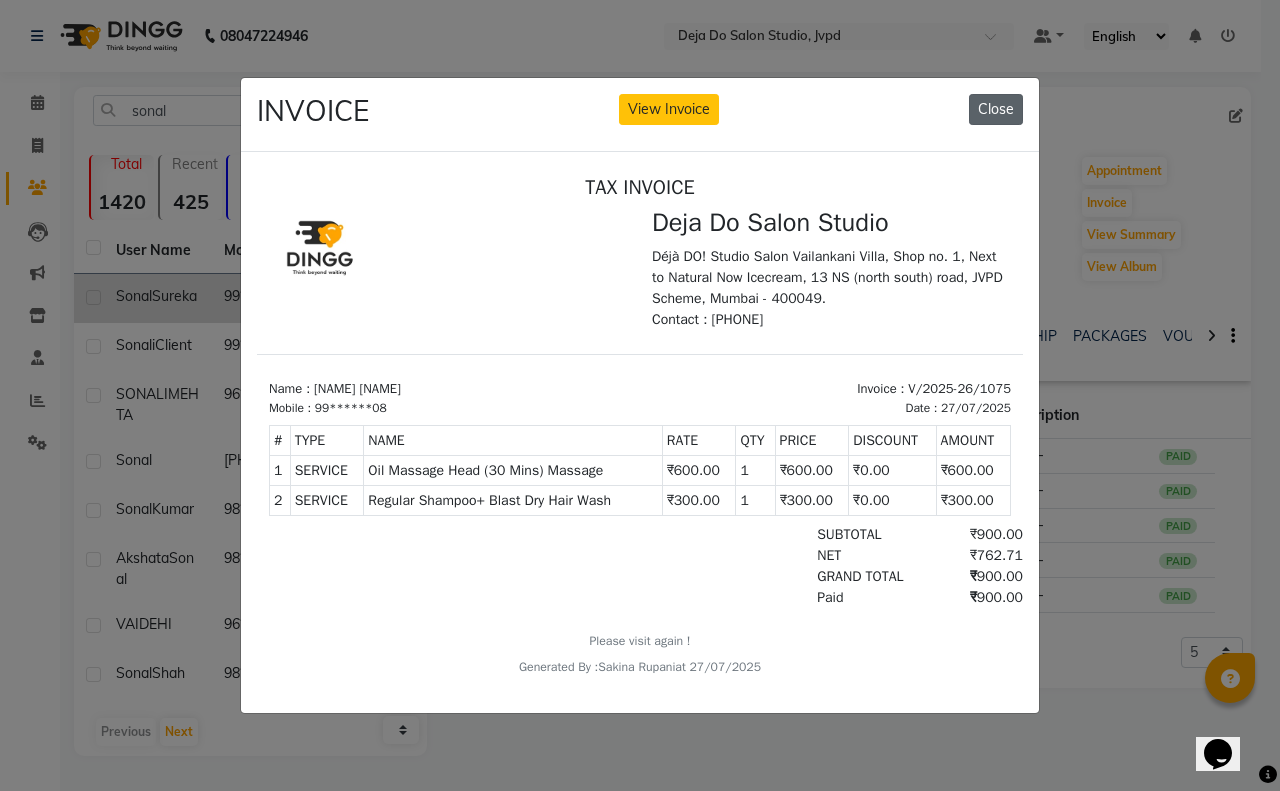 click on "Close" 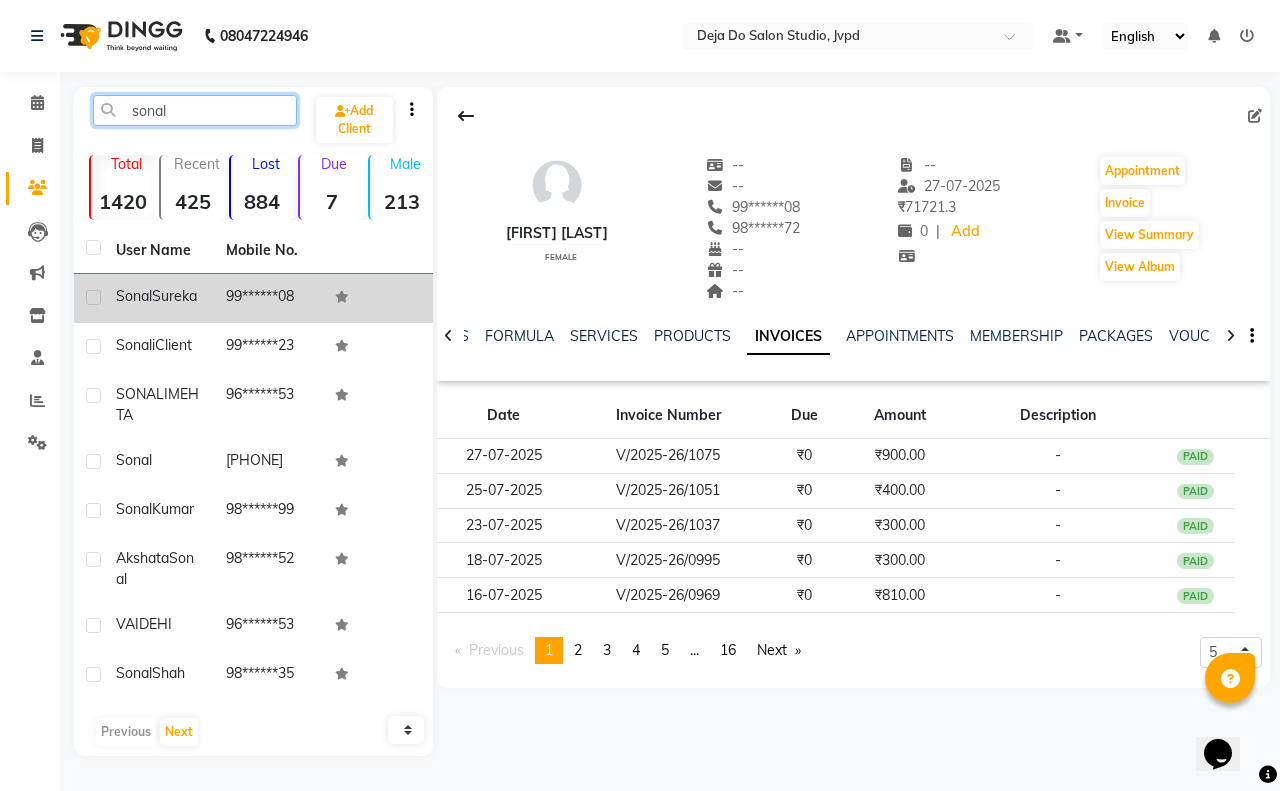 click on "sonal" 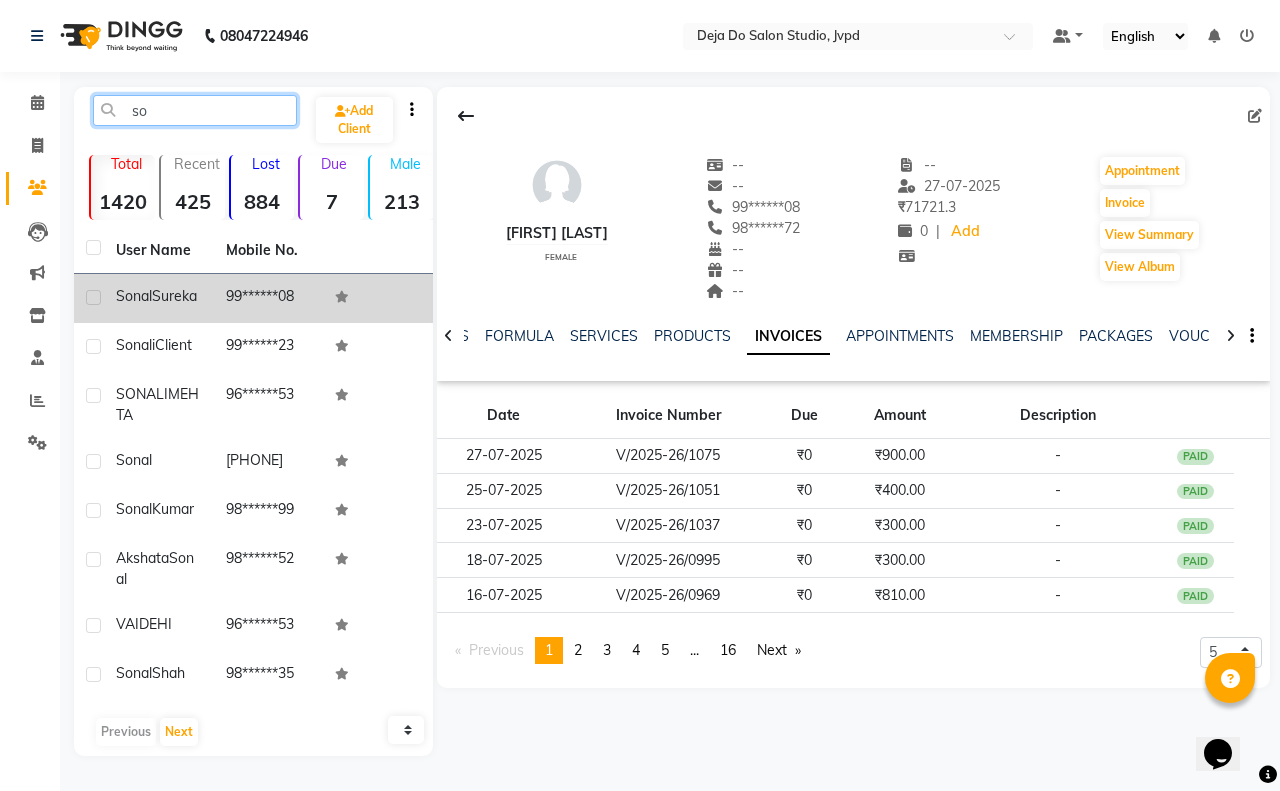 type on "s" 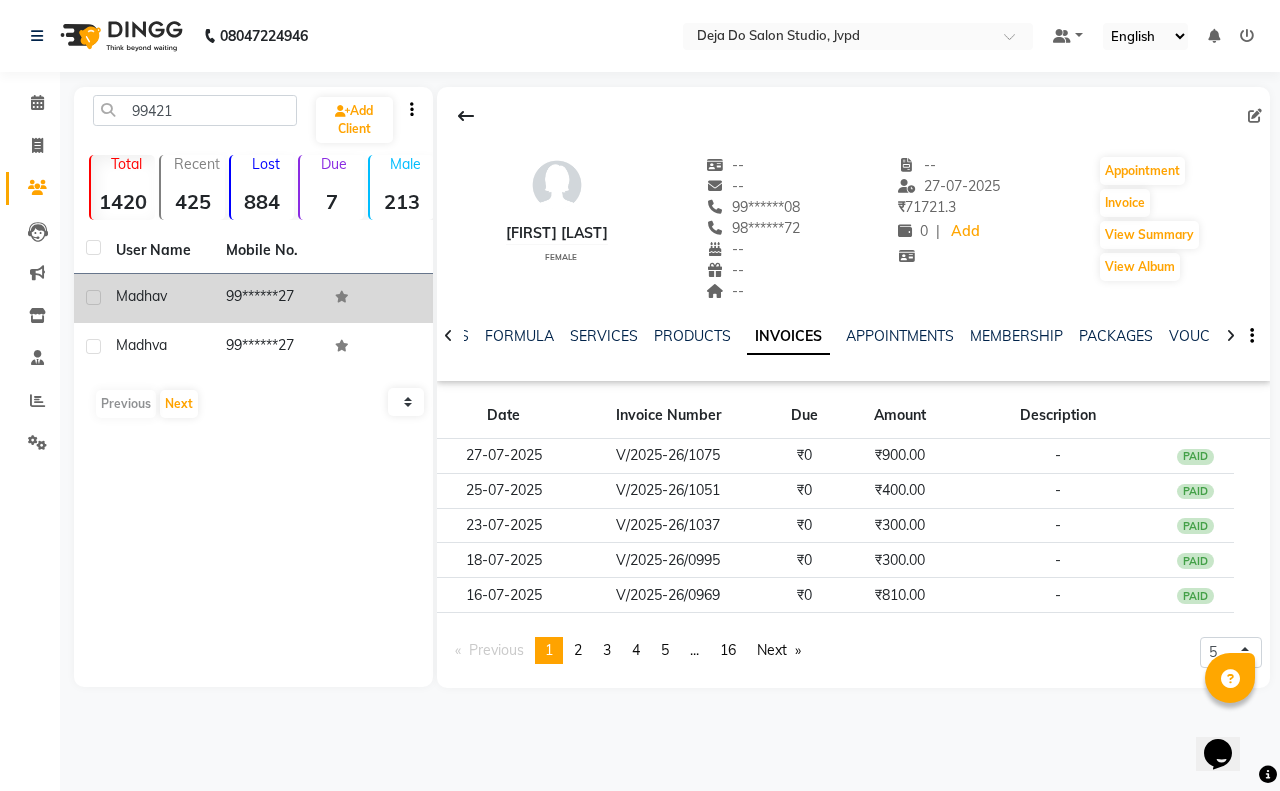 click on "Madhav" 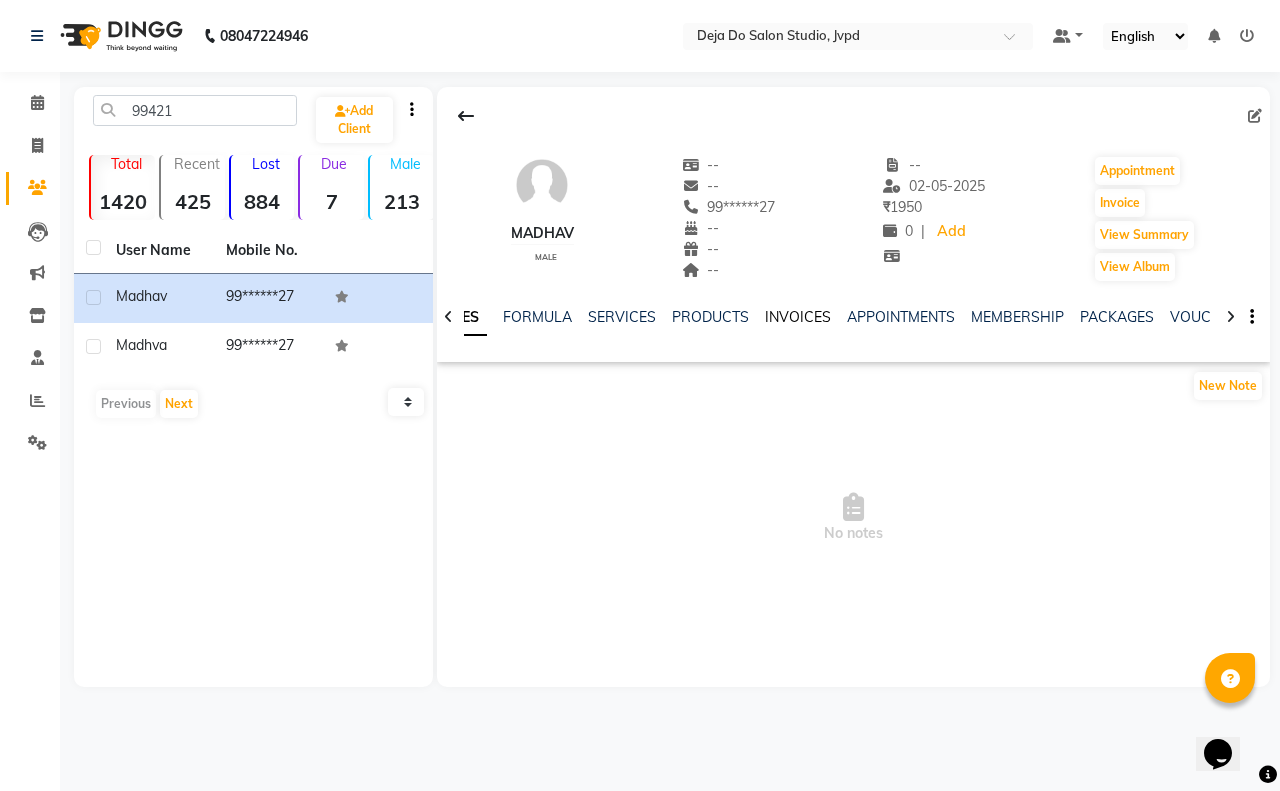click on "INVOICES" 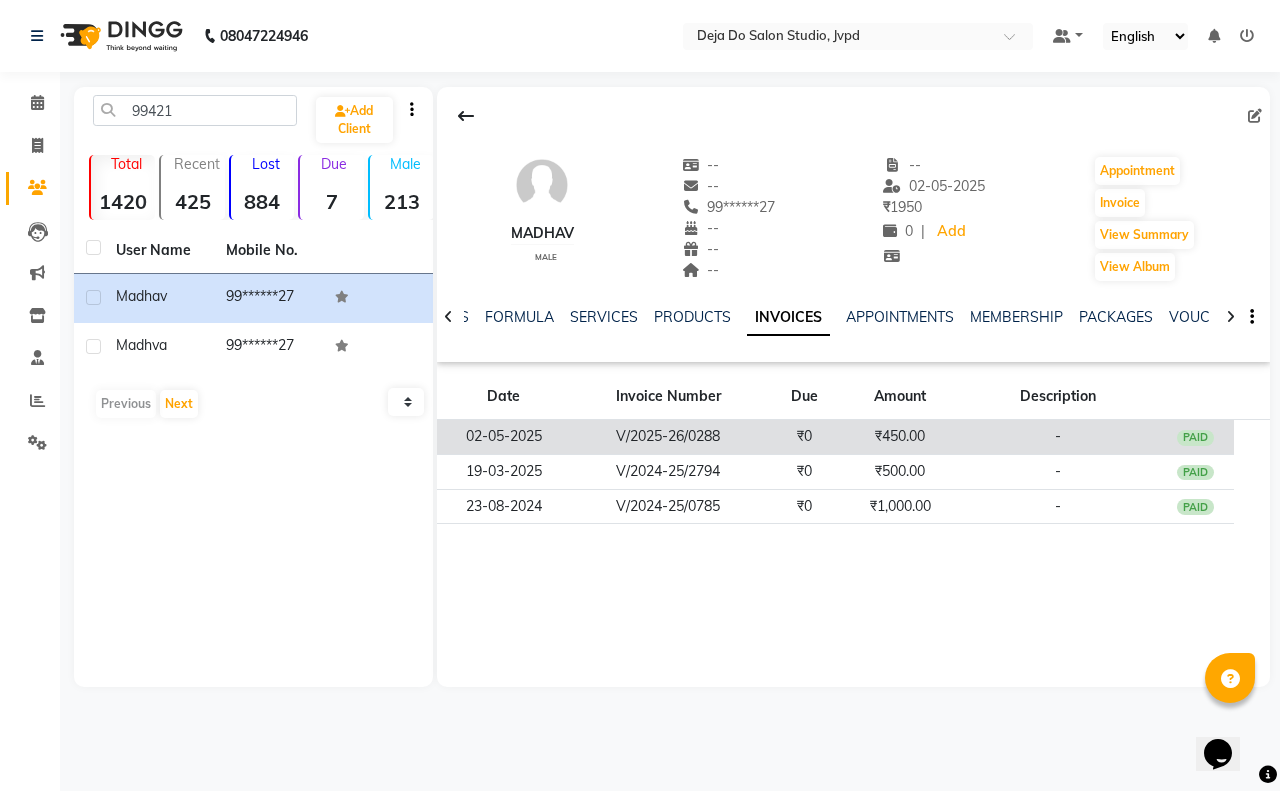 click on "₹450.00" 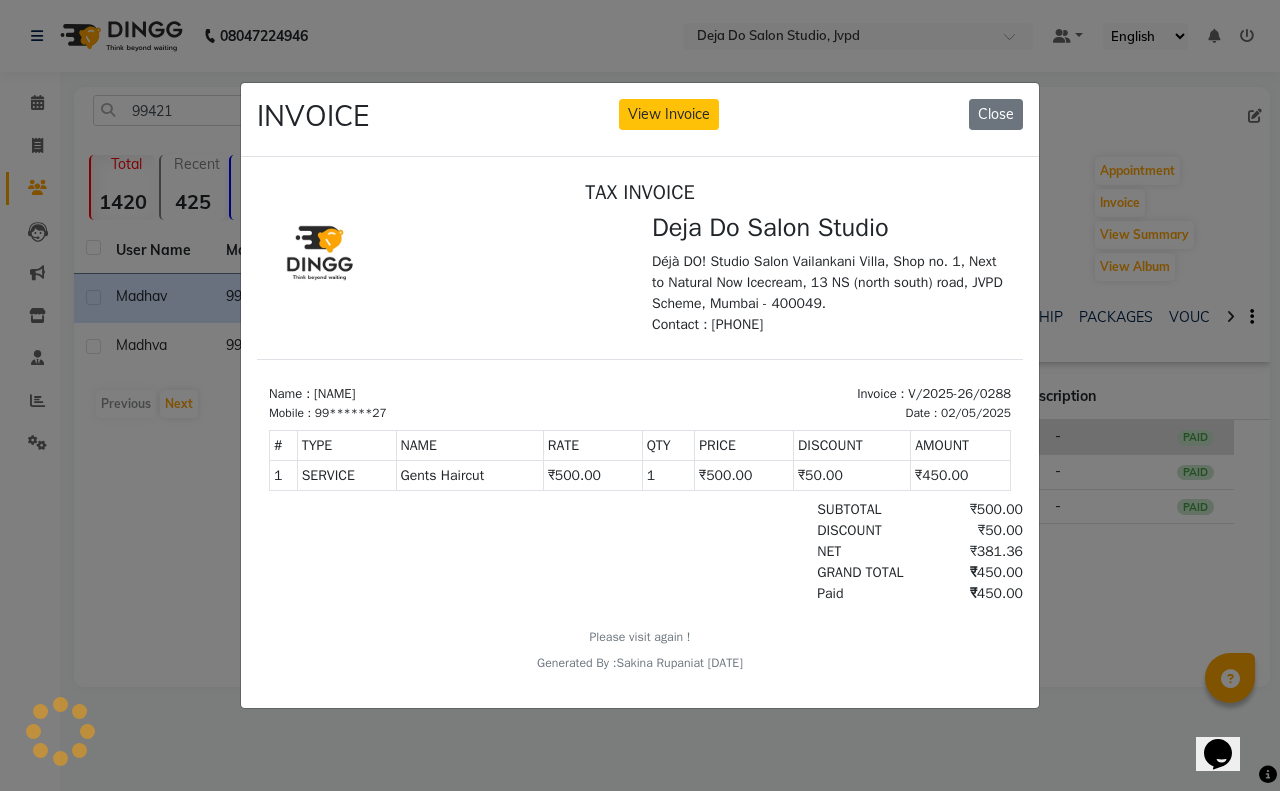 scroll, scrollTop: 0, scrollLeft: 0, axis: both 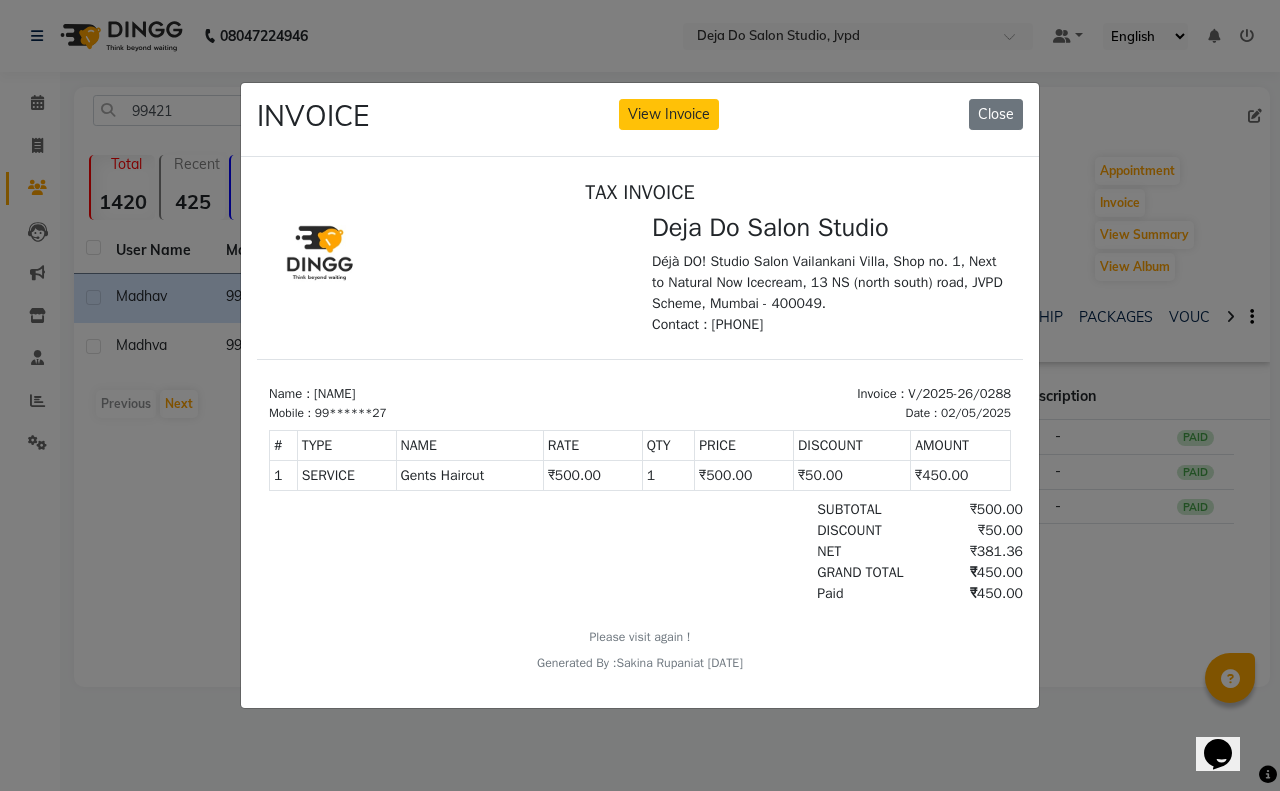 click on "INVOICE View Invoice Close" 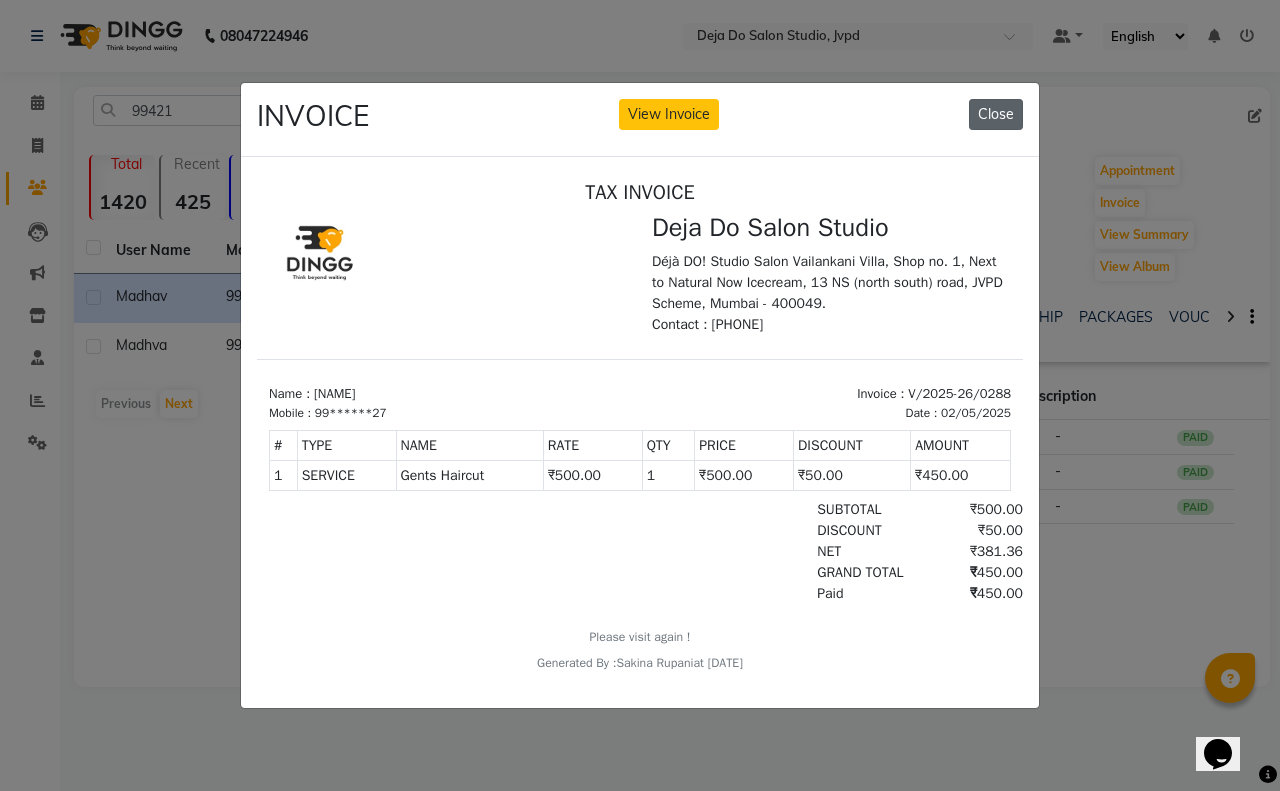 click on "Close" 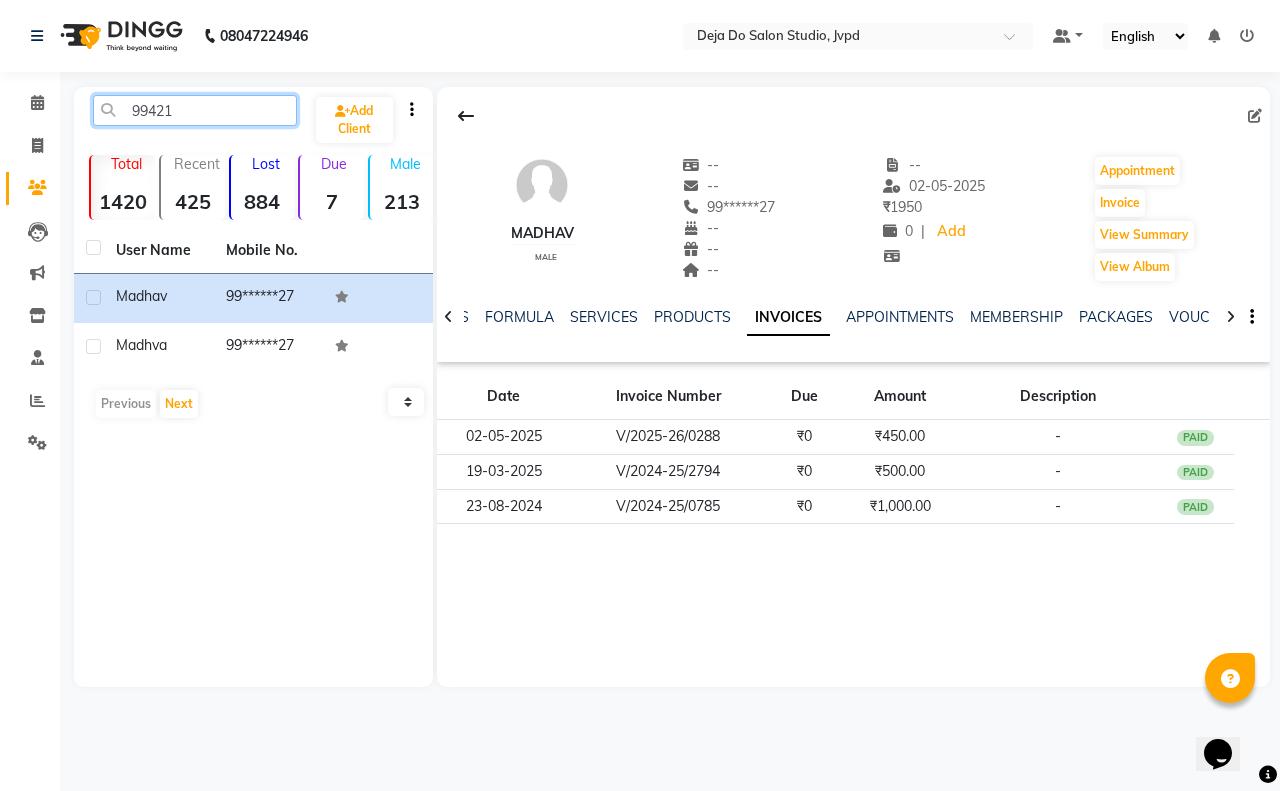 click on "99421" 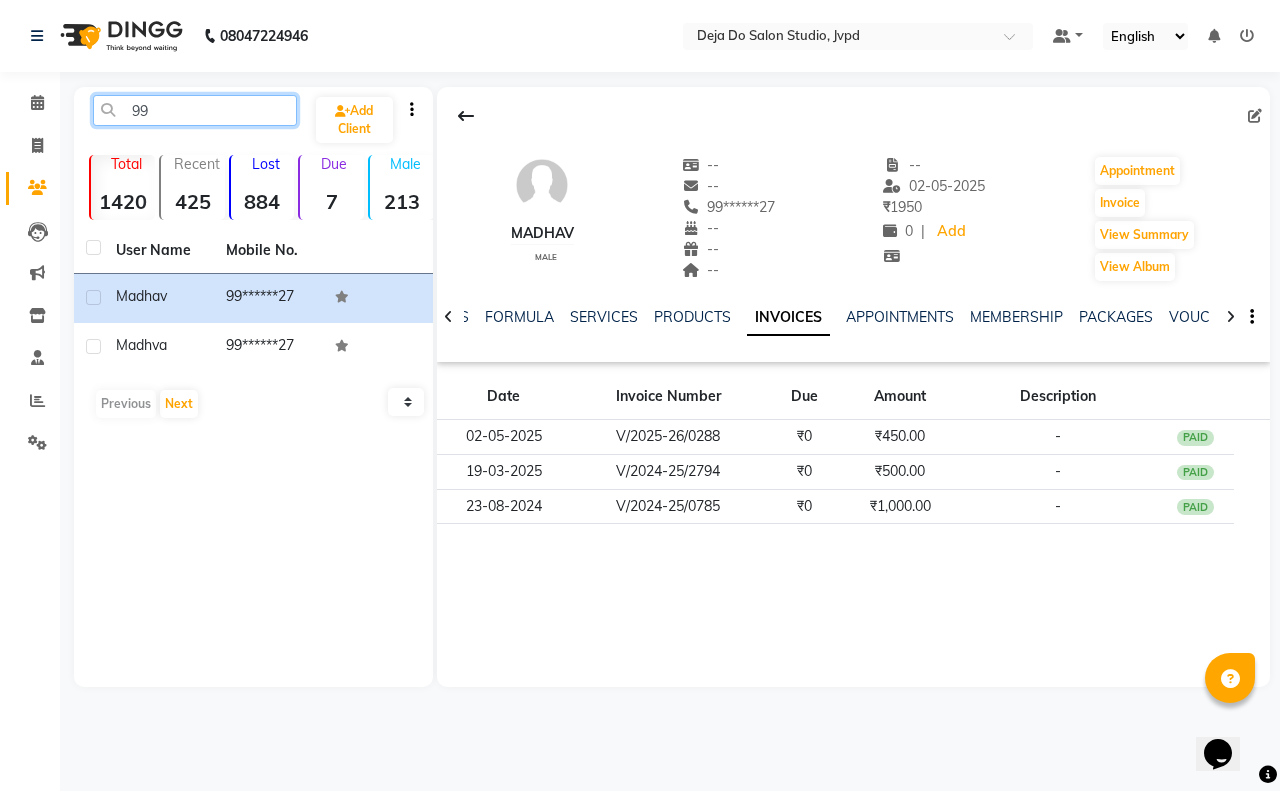 type on "9" 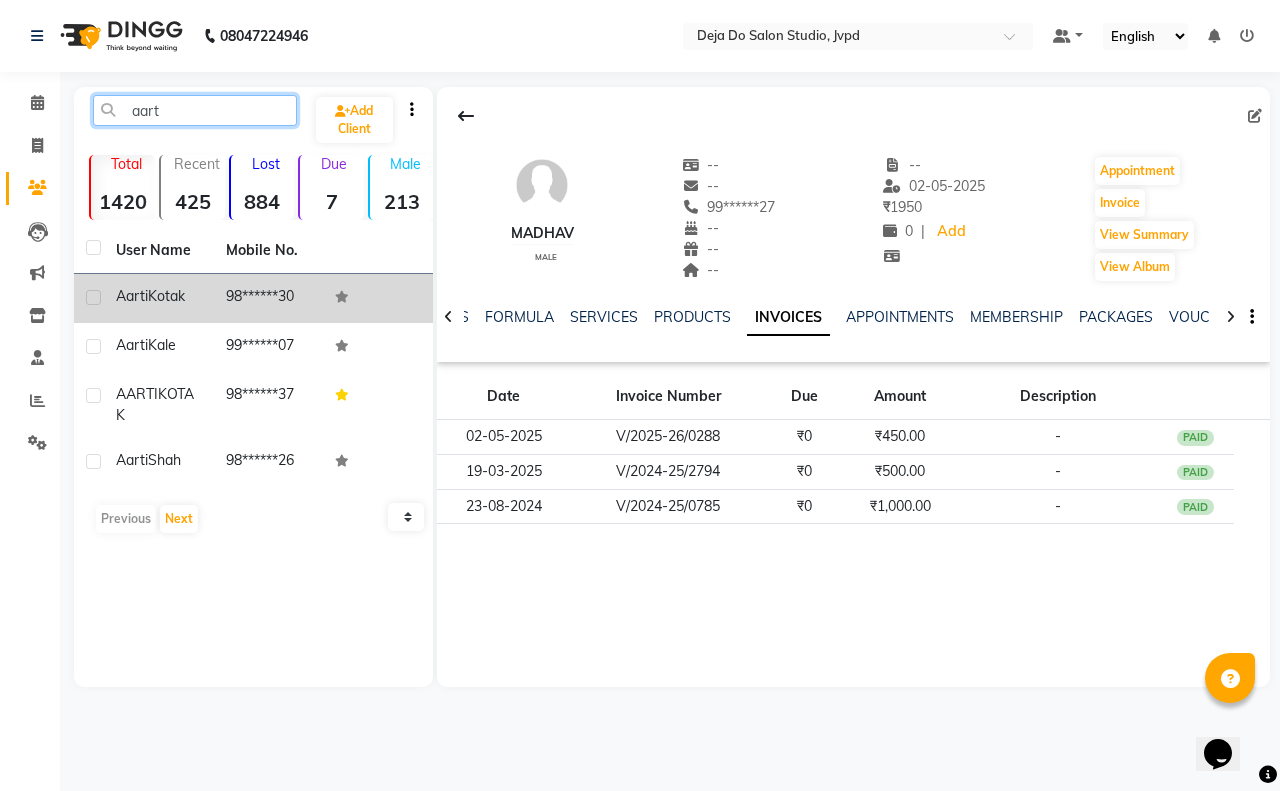 type on "aart" 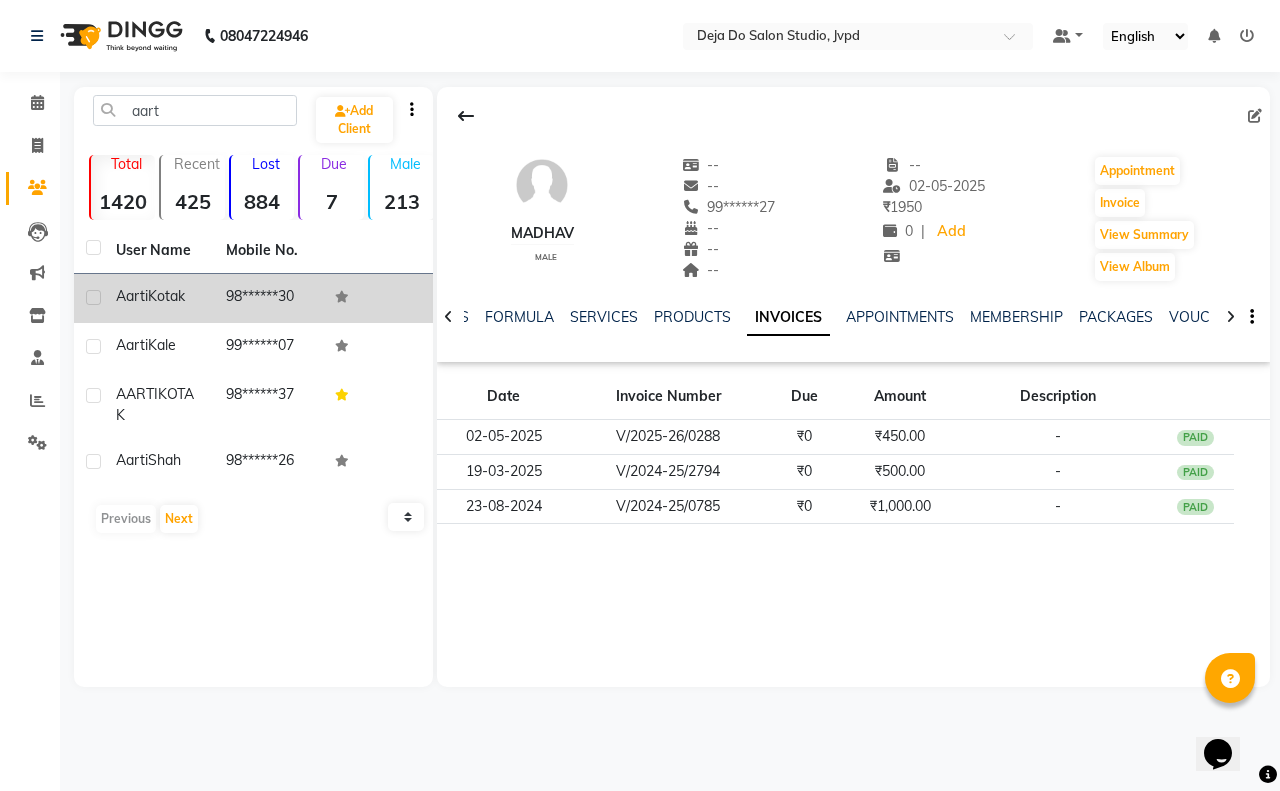 click on "98******30" 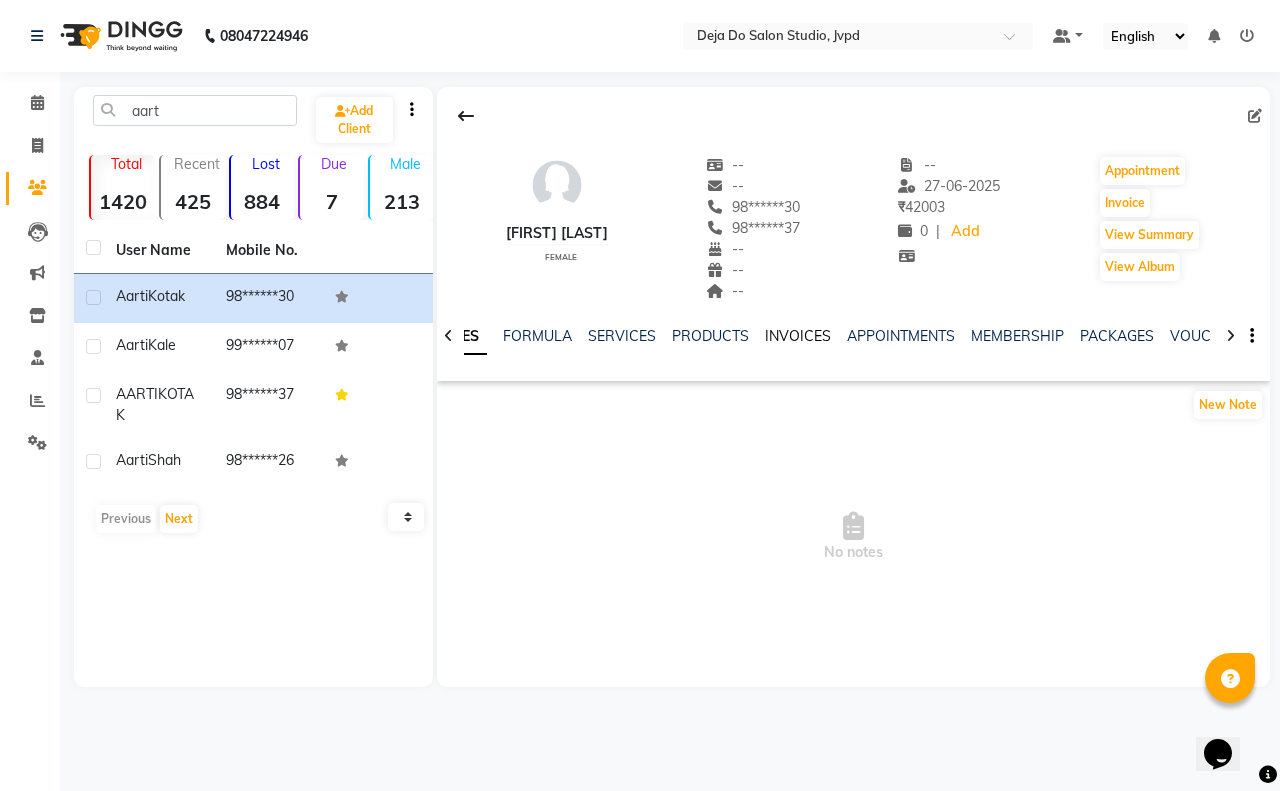 click on "INVOICES" 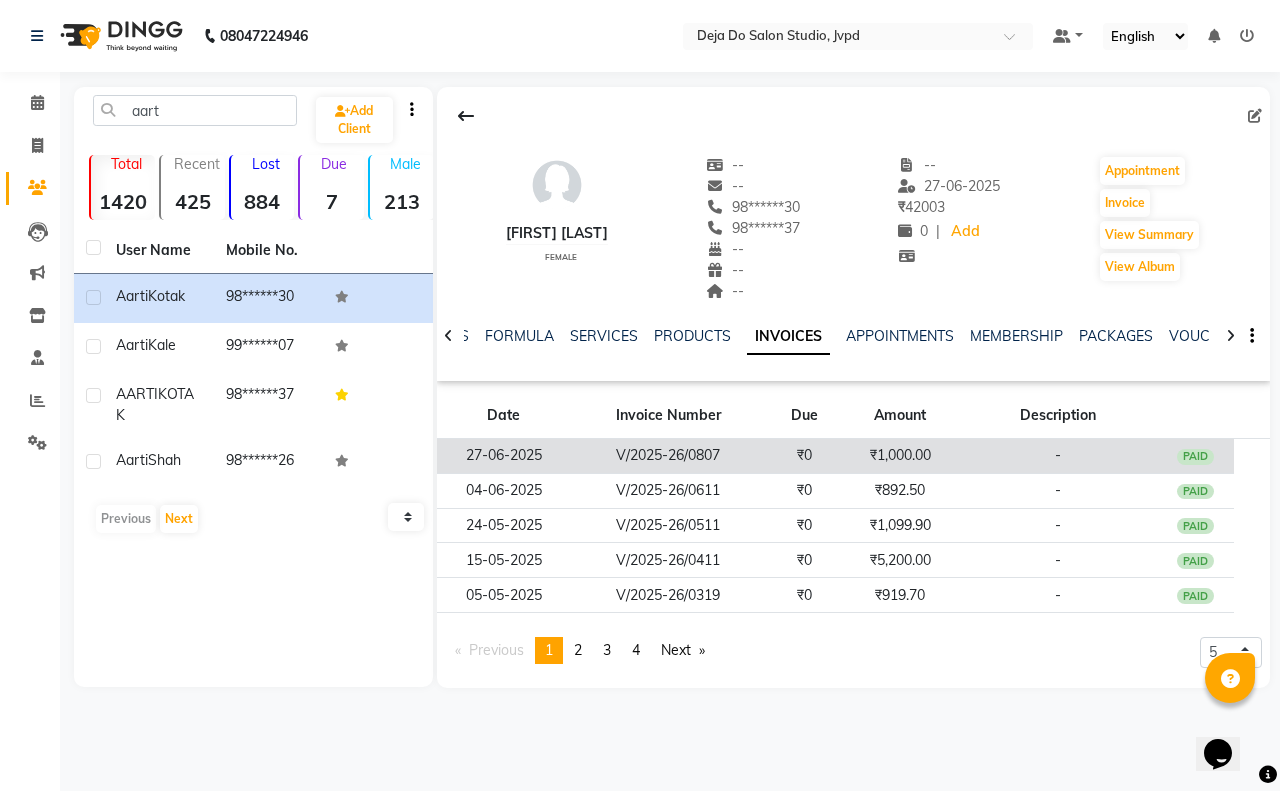 click on "₹1,000.00" 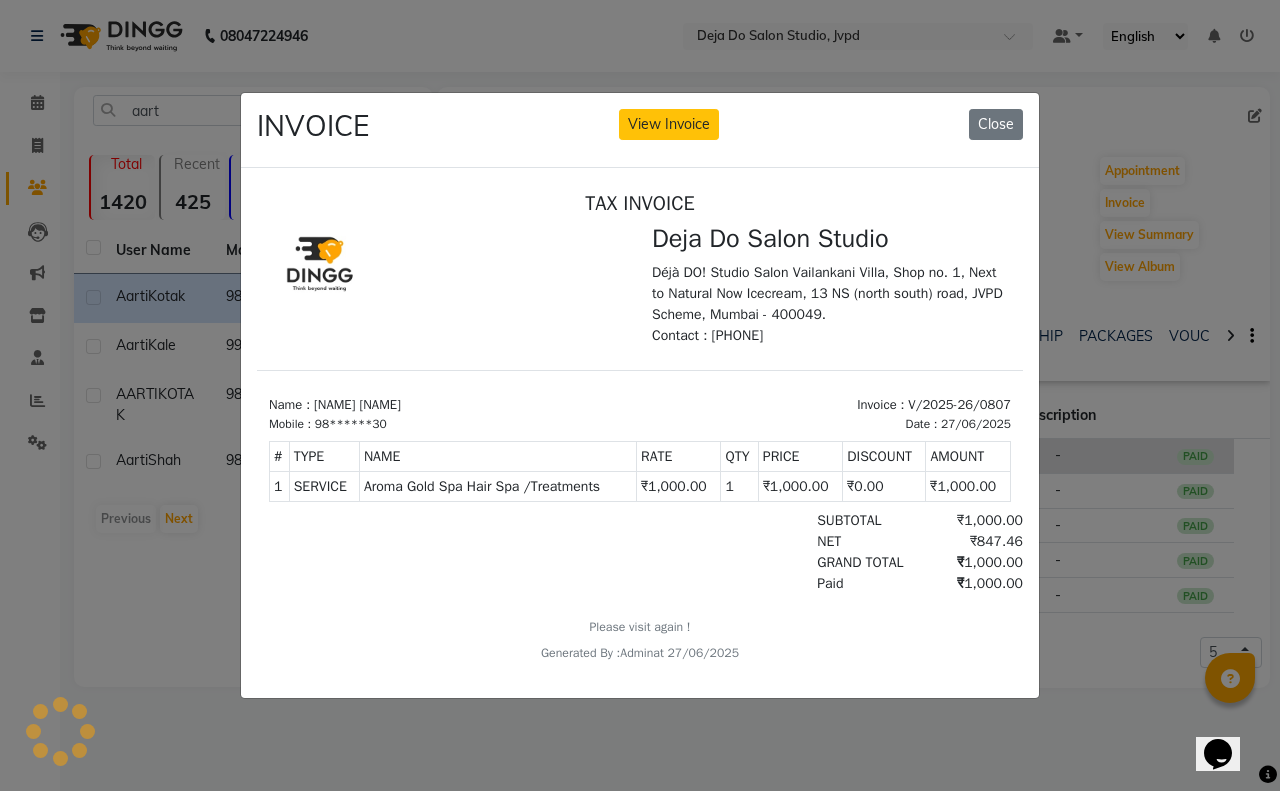 scroll, scrollTop: 0, scrollLeft: 0, axis: both 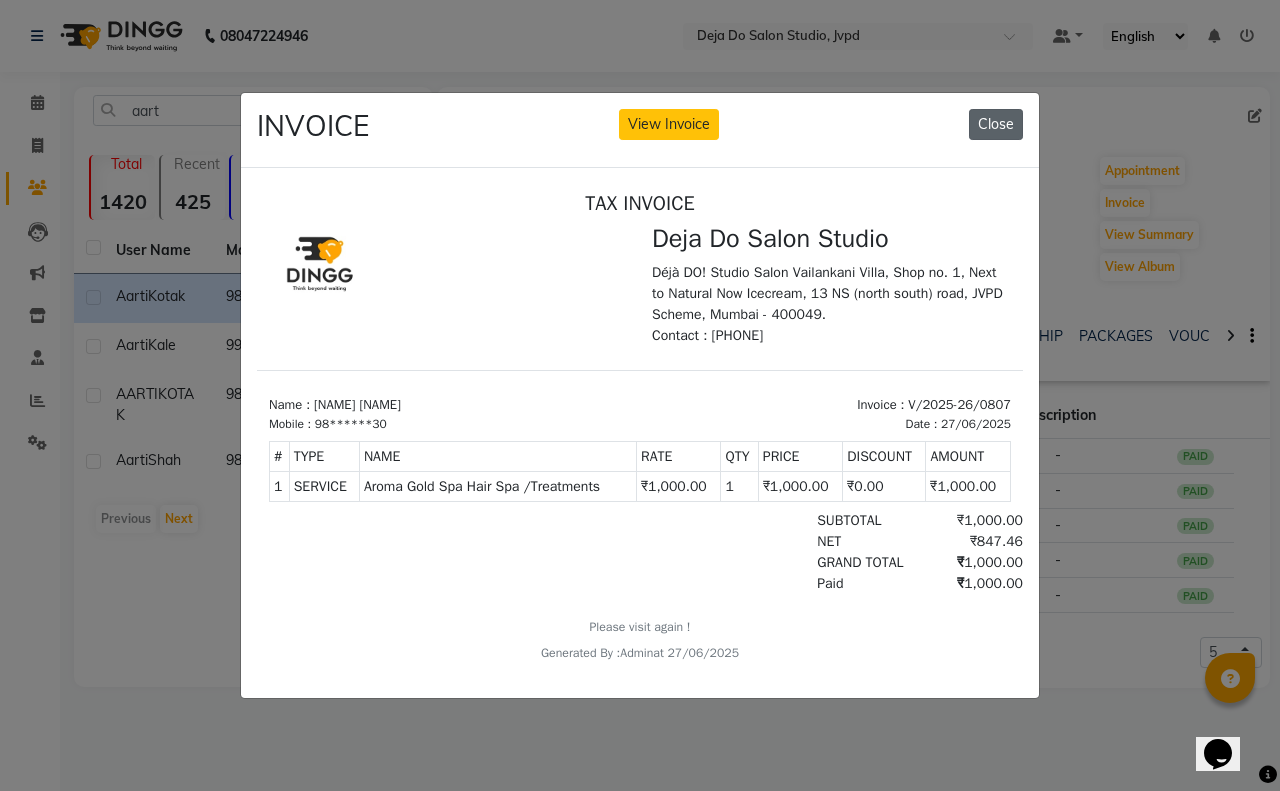 click on "Close" 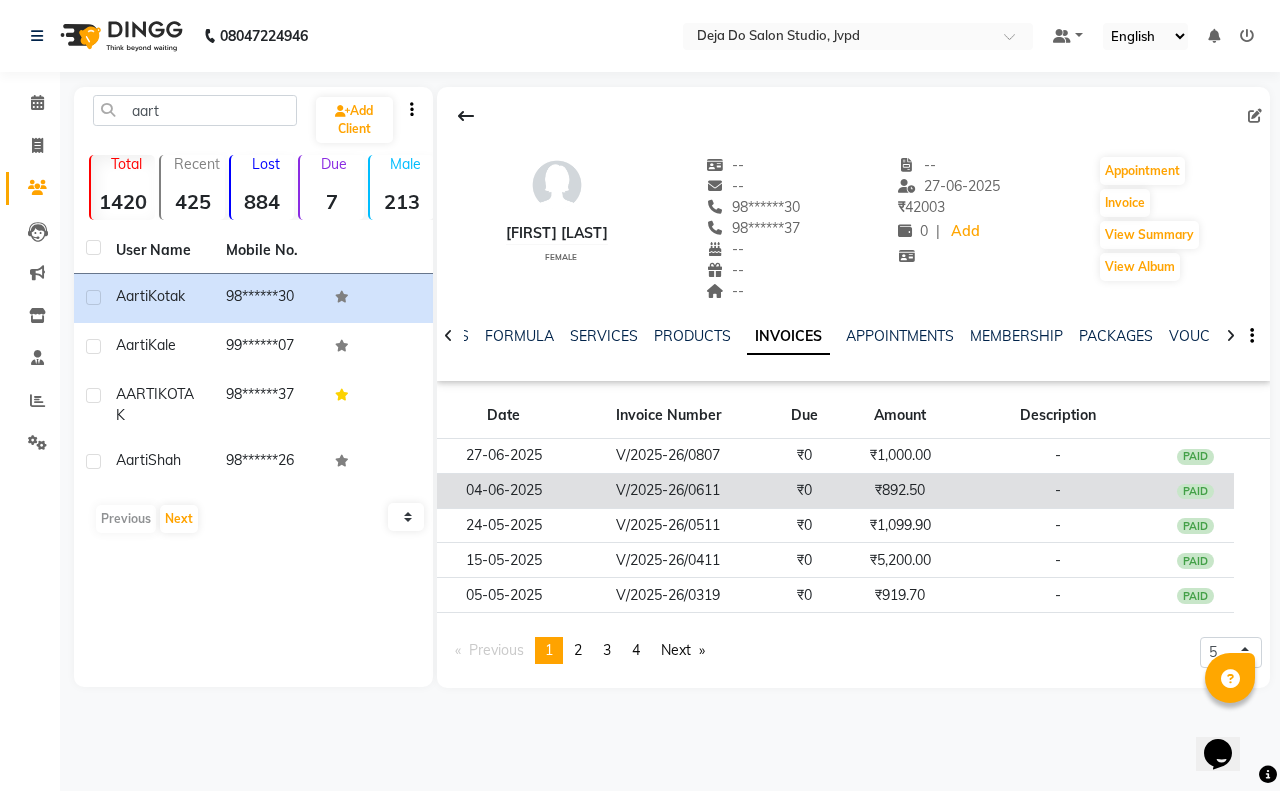click on "₹892.50" 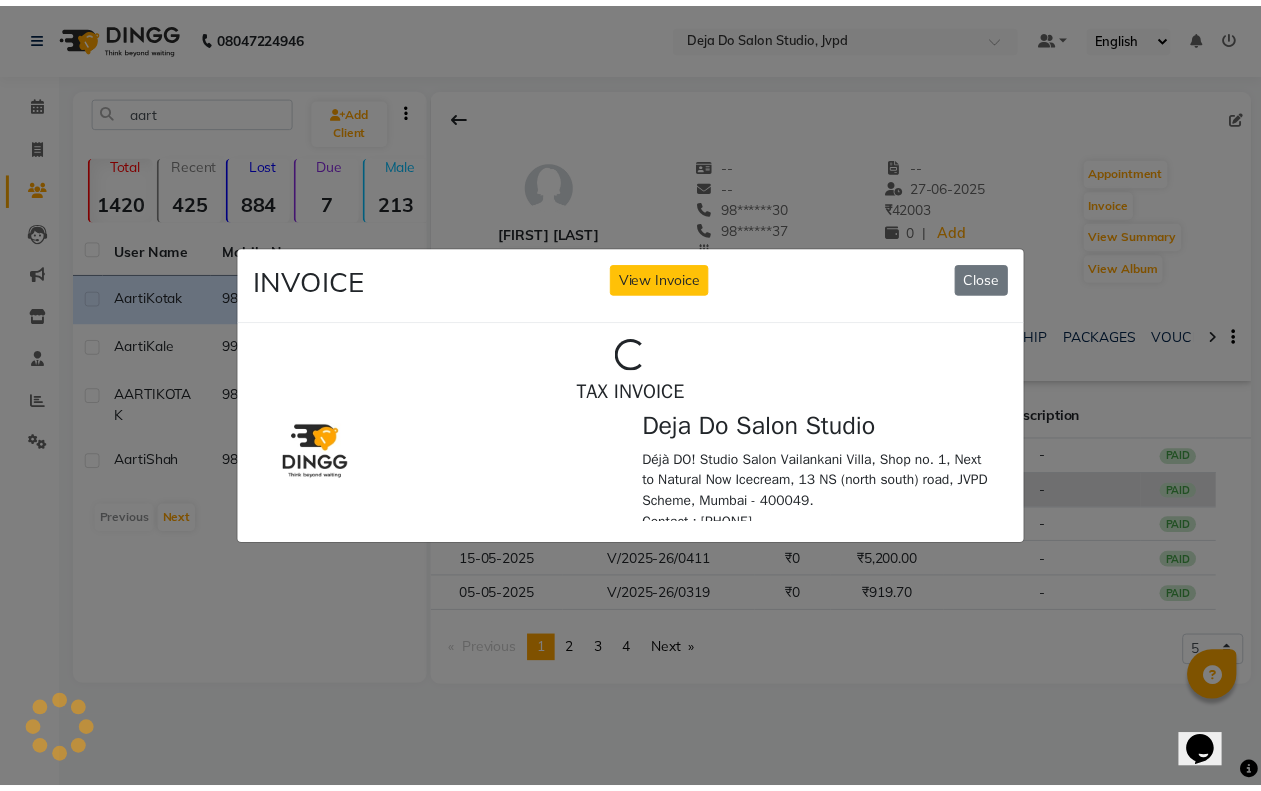 scroll, scrollTop: 0, scrollLeft: 0, axis: both 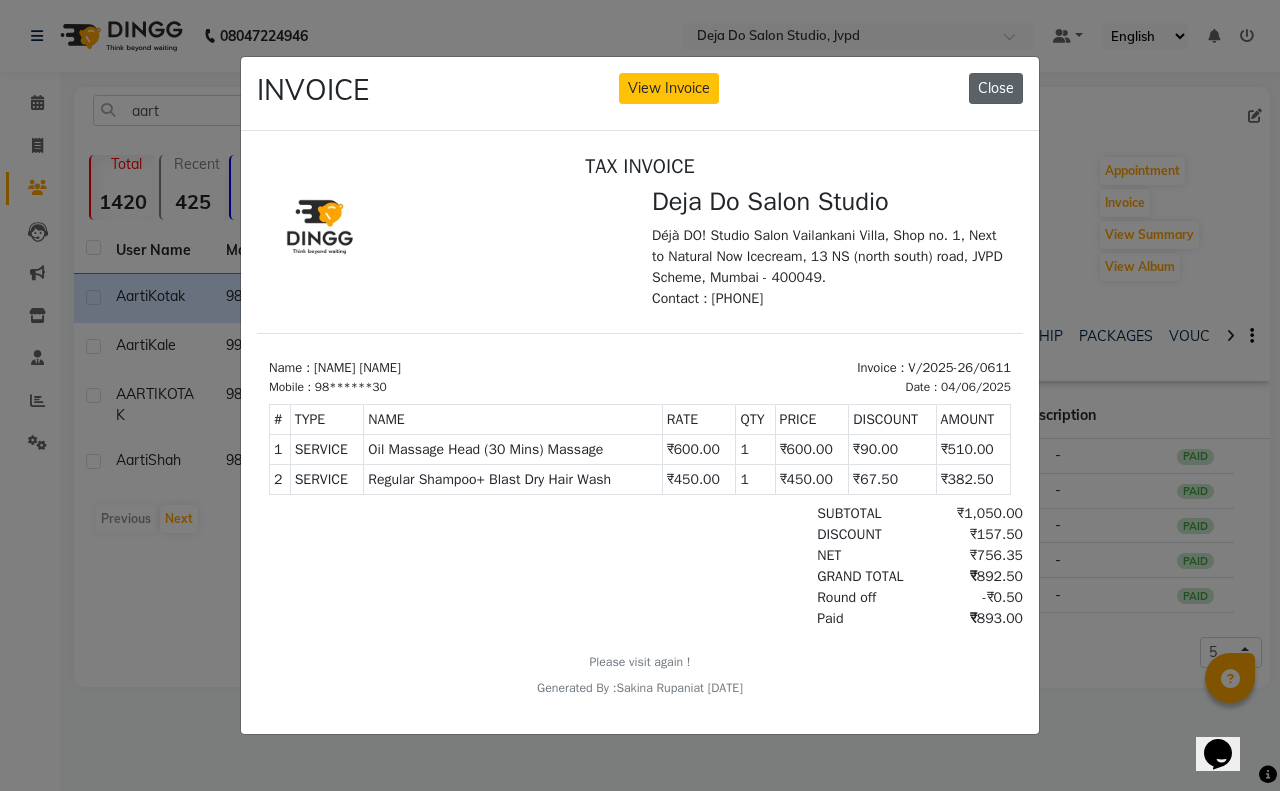 click on "Close" 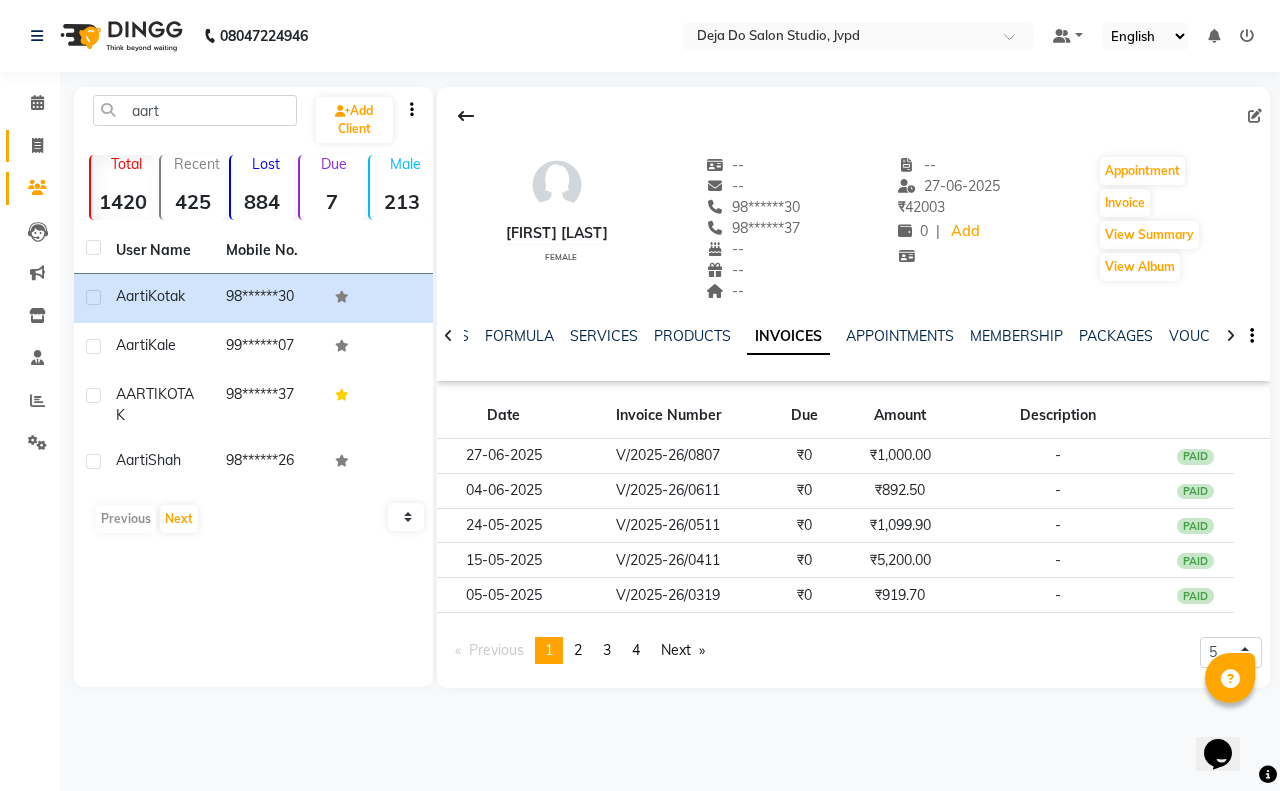click on "Invoice" 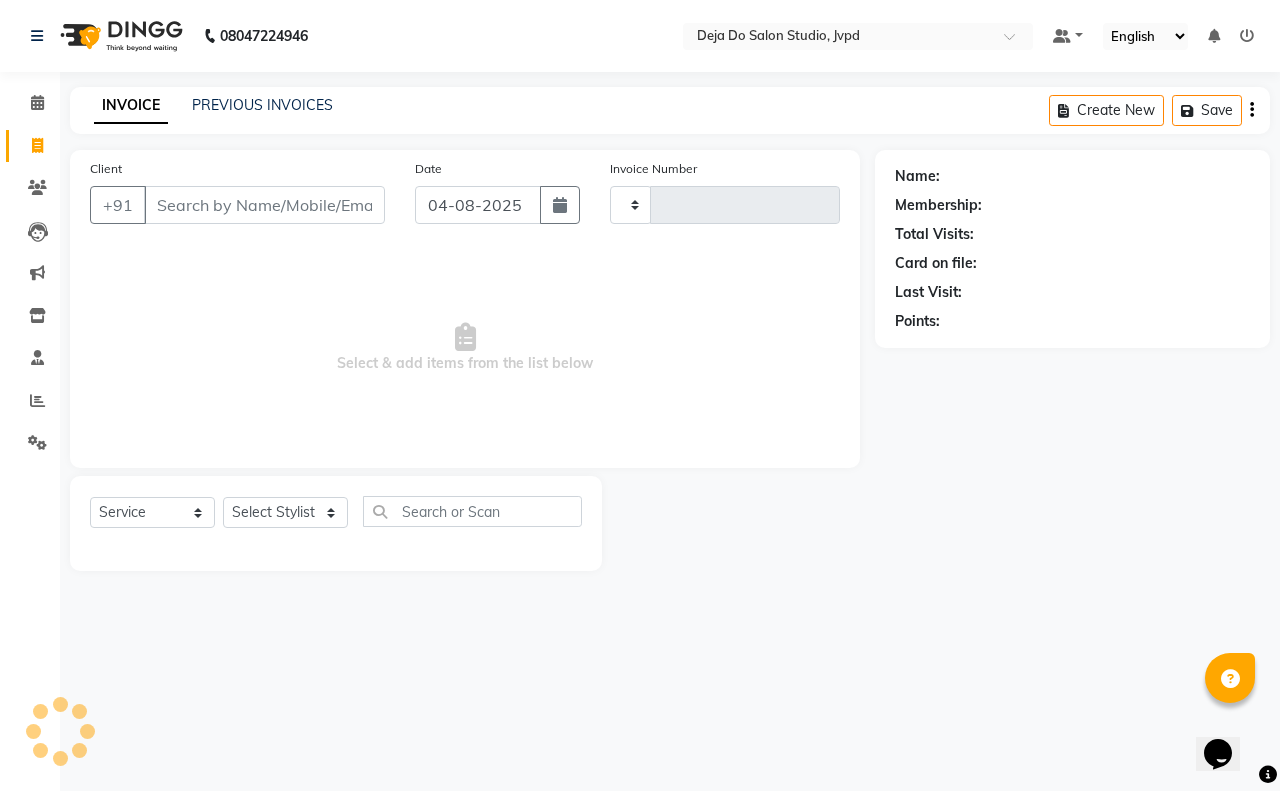 type on "1158" 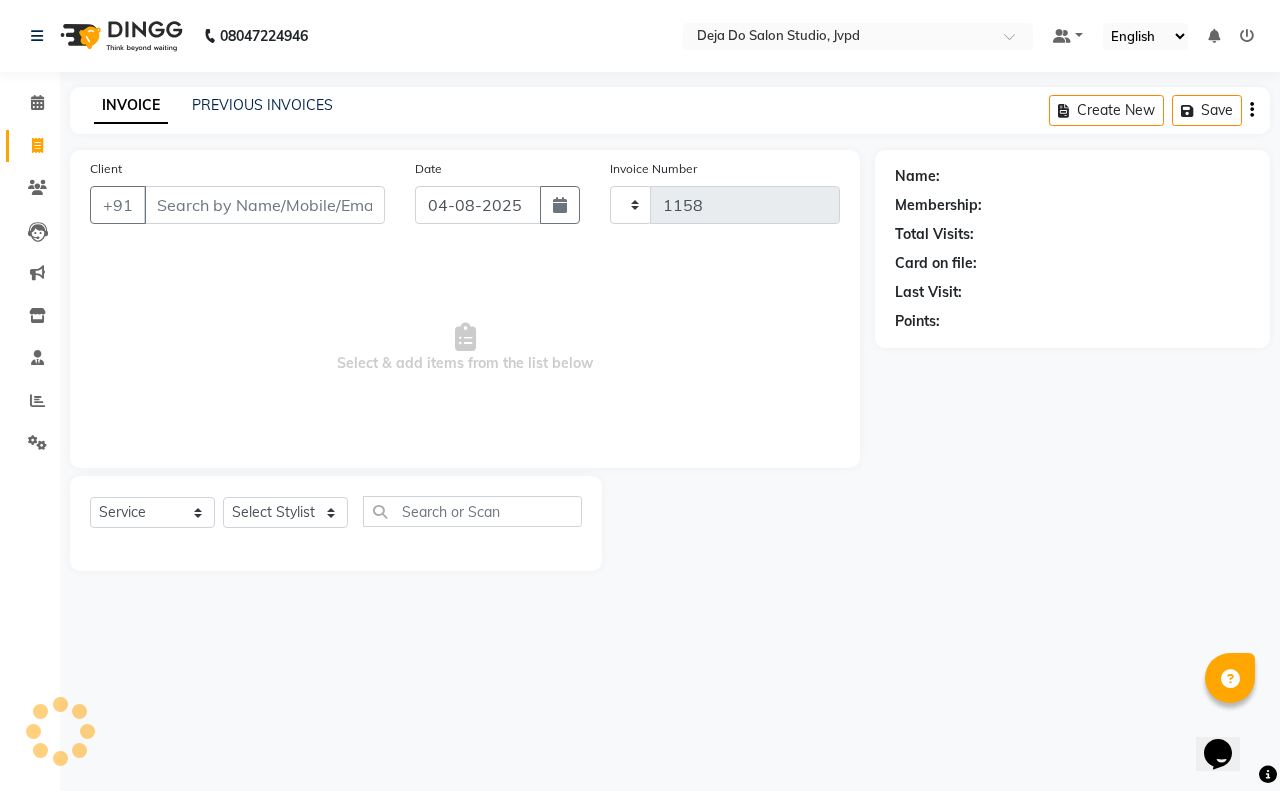 select on "7295" 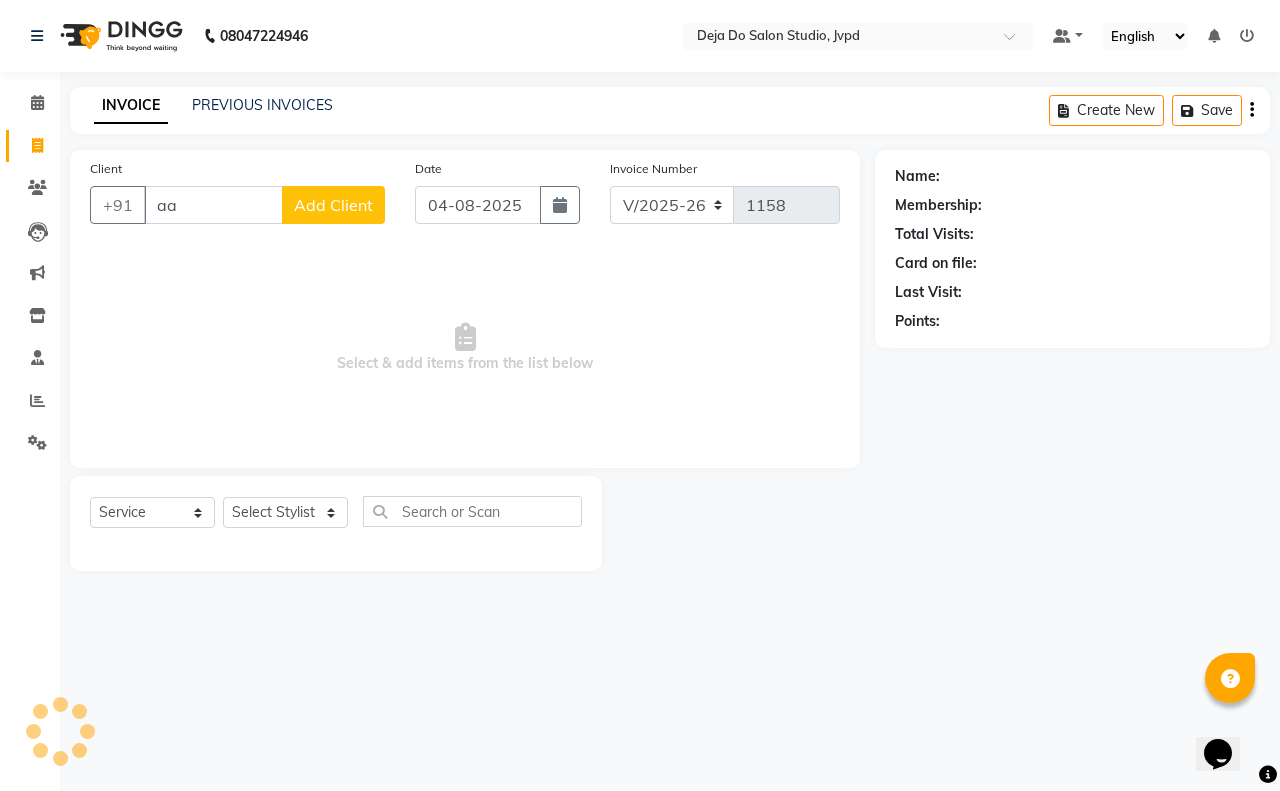 type on "a" 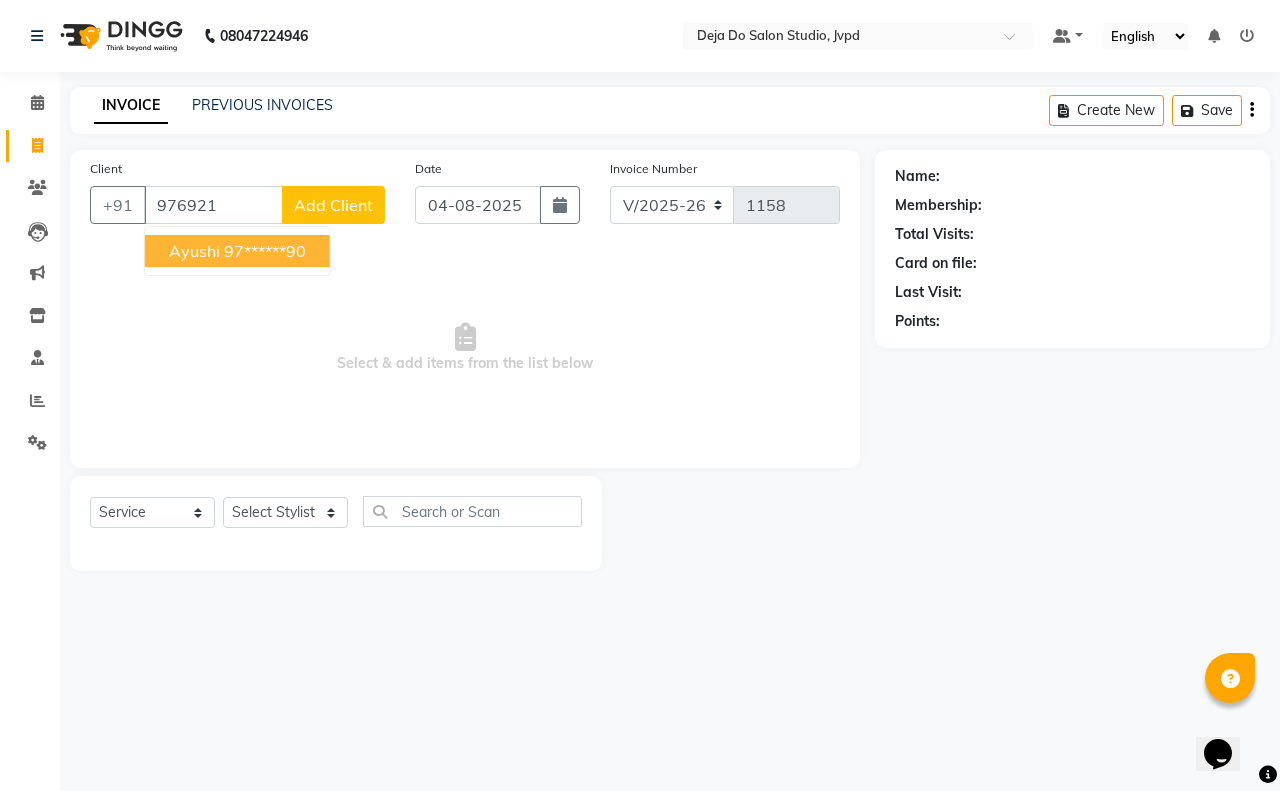 click on "[NAME] [PHONE]" at bounding box center (237, 251) 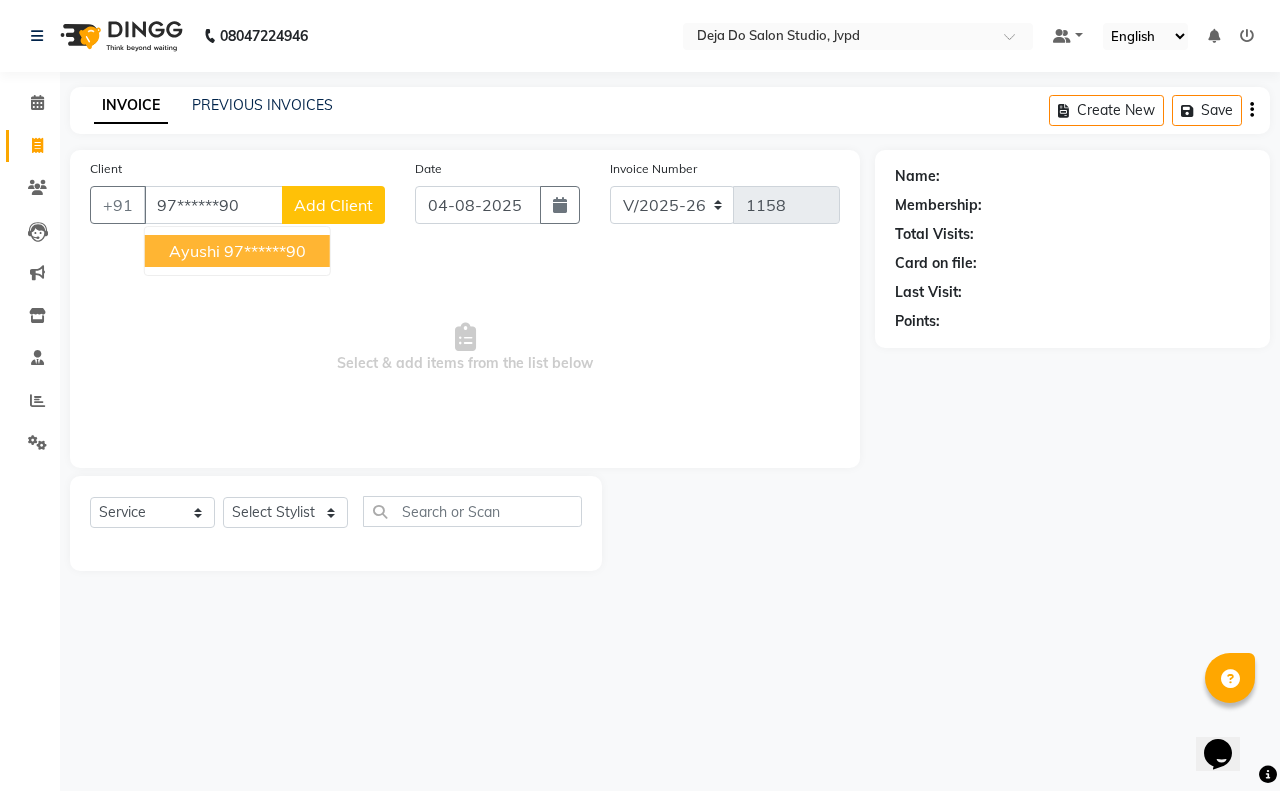 type on "97******90" 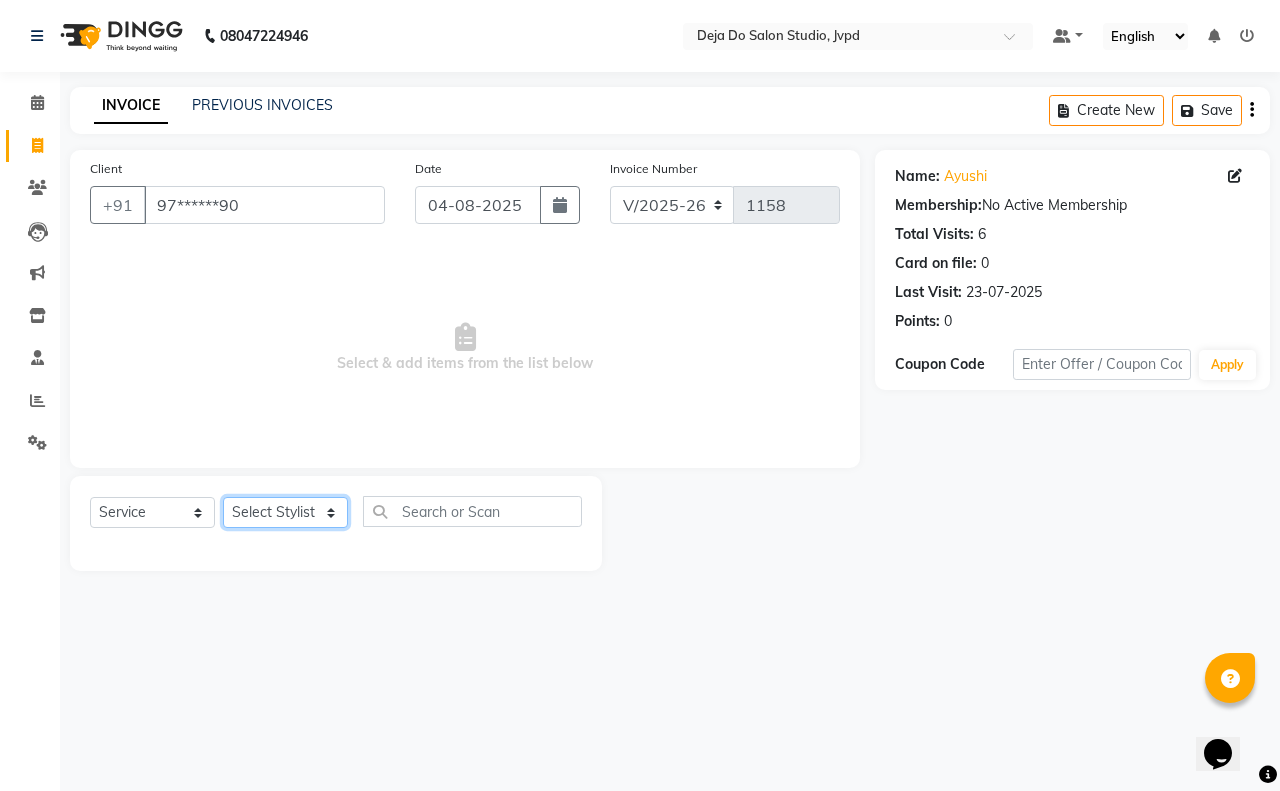 click on "Select Stylist Aditi Admin Anam  Sheikh  Arifa Shaikh Danish  Salamani Farida Fatima Kasbe Namya salian Rashi Mayur Sakina Rupani Shefali  shetty Shuaib Salamani Sumaiya sayed Sushma Pelage" 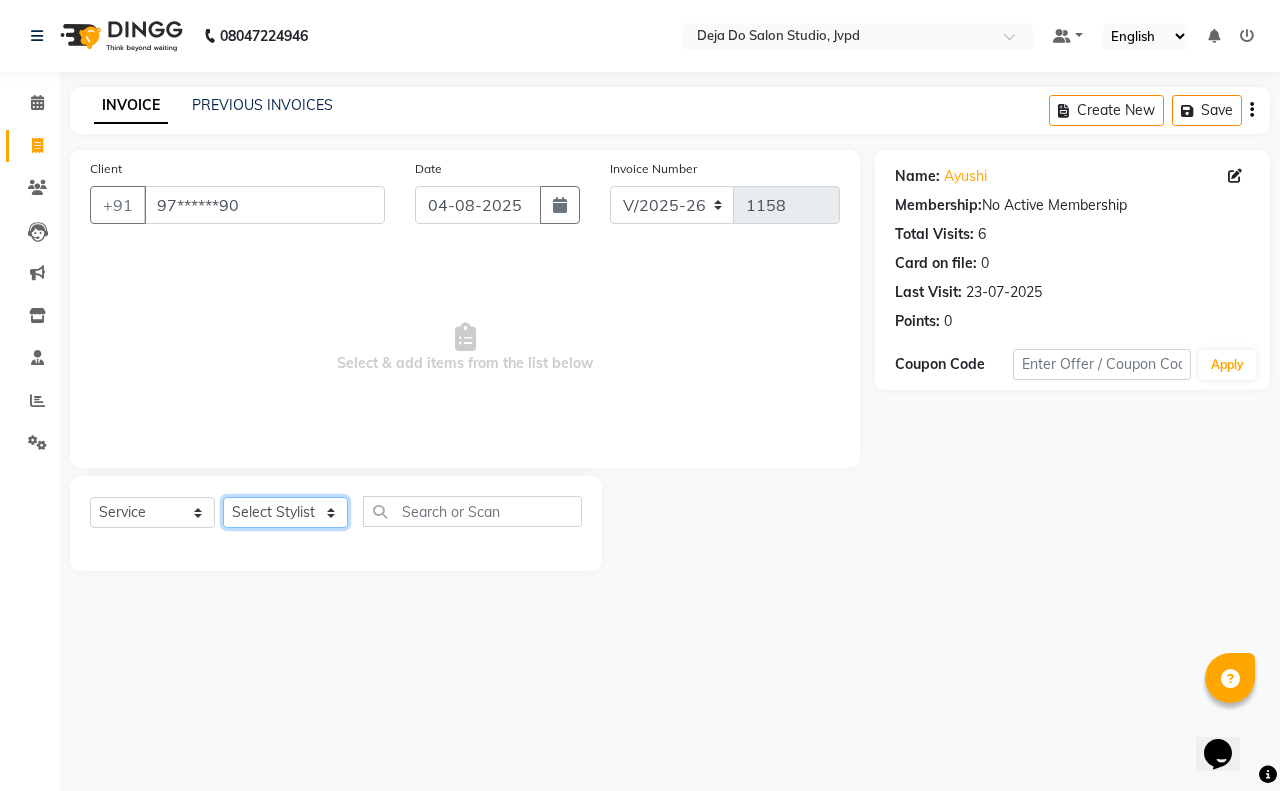 select on "62498" 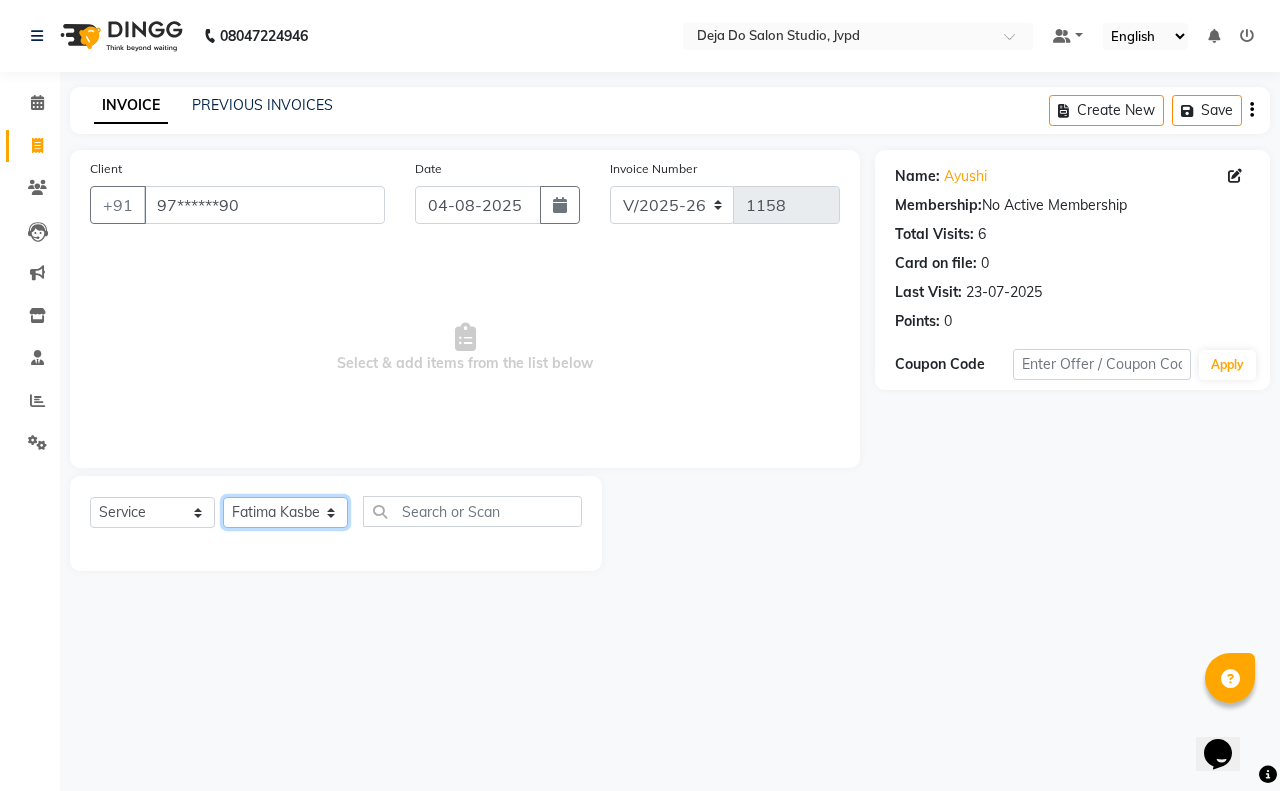 click on "Select Stylist Aditi Admin Anam  Sheikh  Arifa Shaikh Danish  Salamani Farida Fatima Kasbe Namya salian Rashi Mayur Sakina Rupani Shefali  shetty Shuaib Salamani Sumaiya sayed Sushma Pelage" 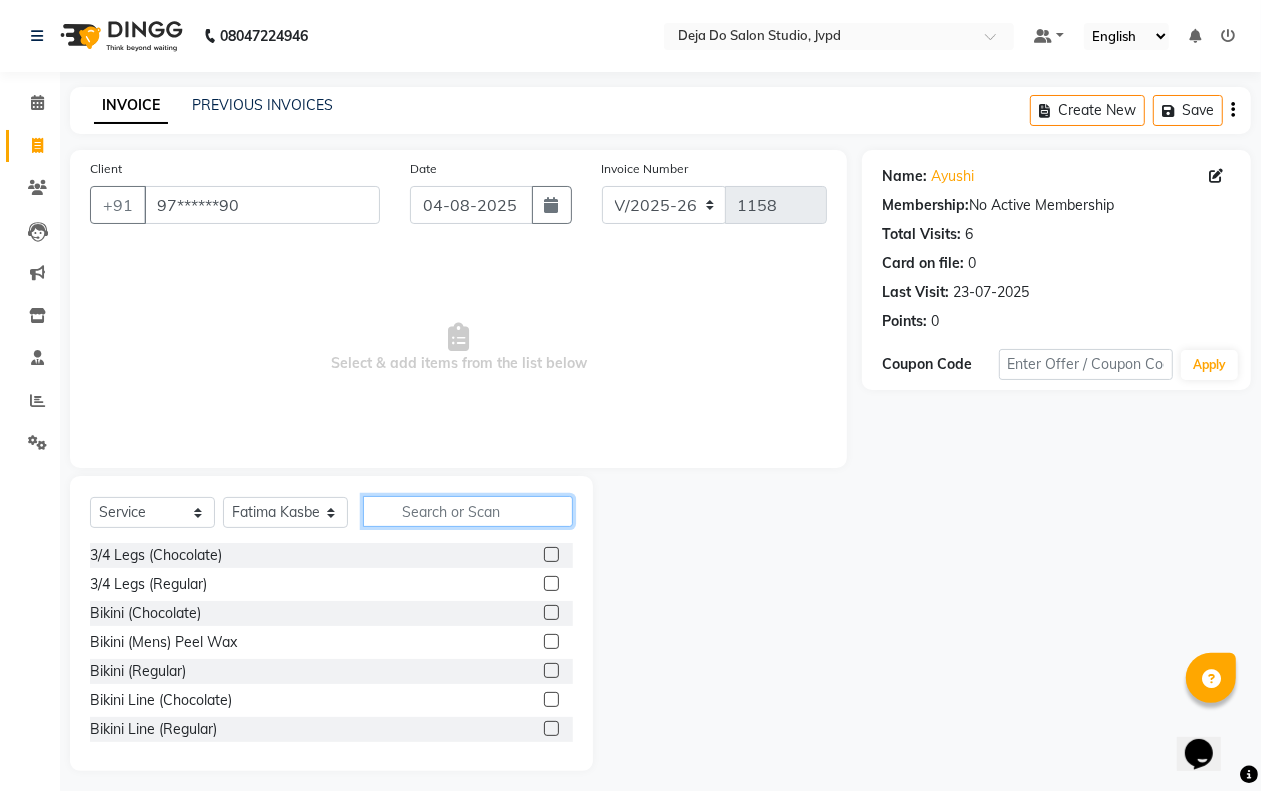 click 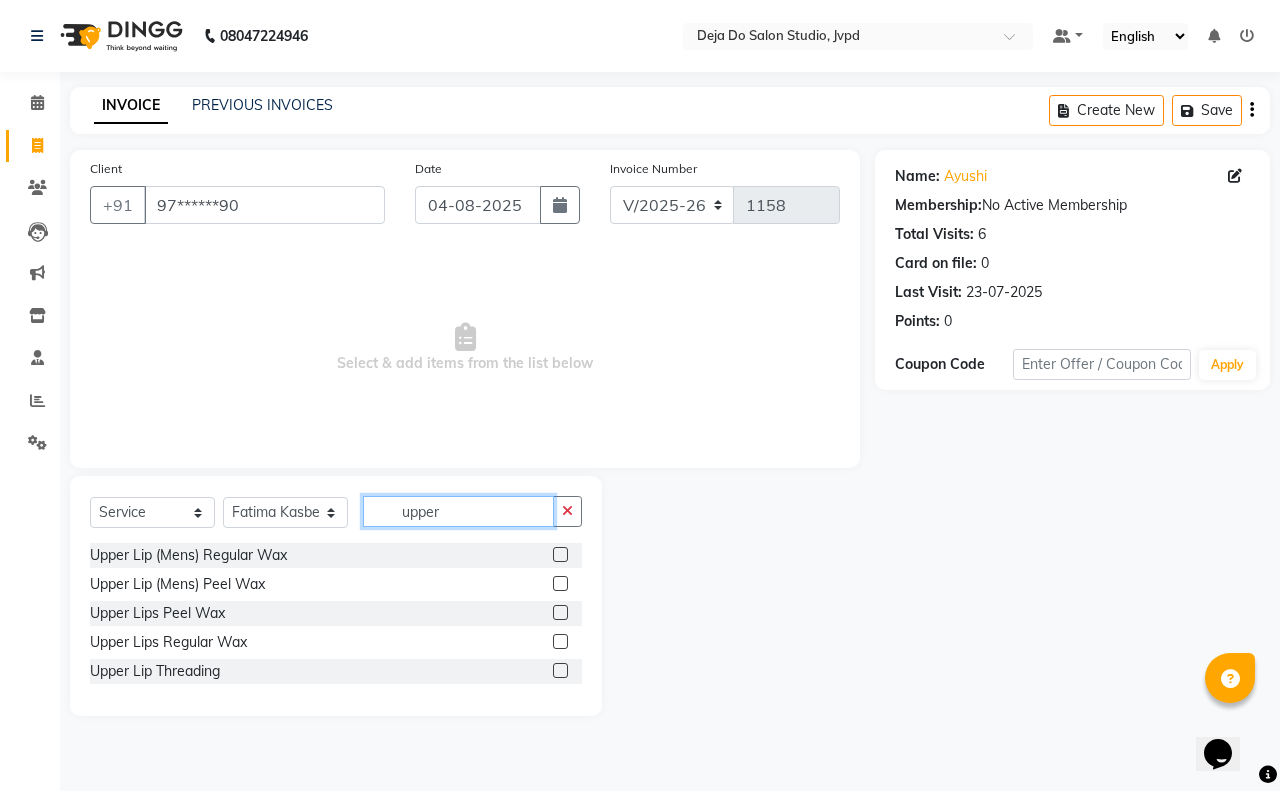 type on "upper" 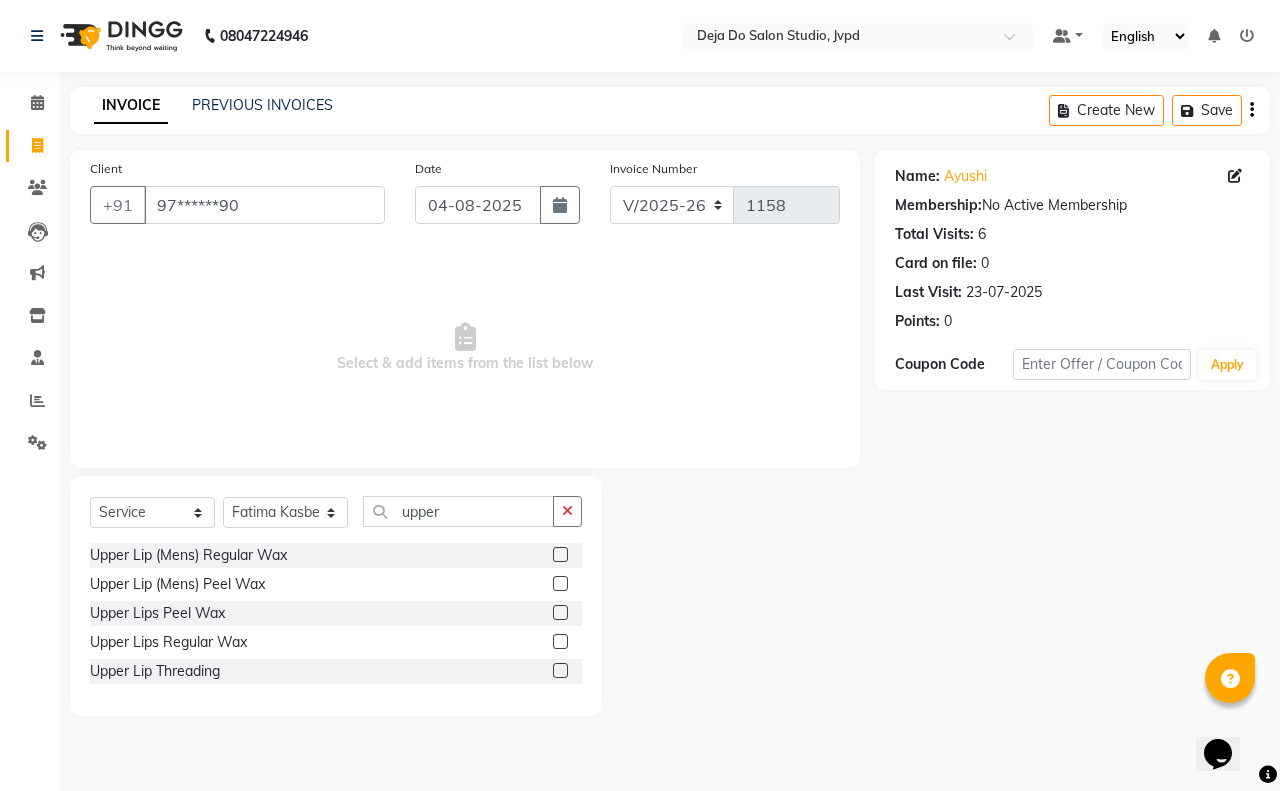click 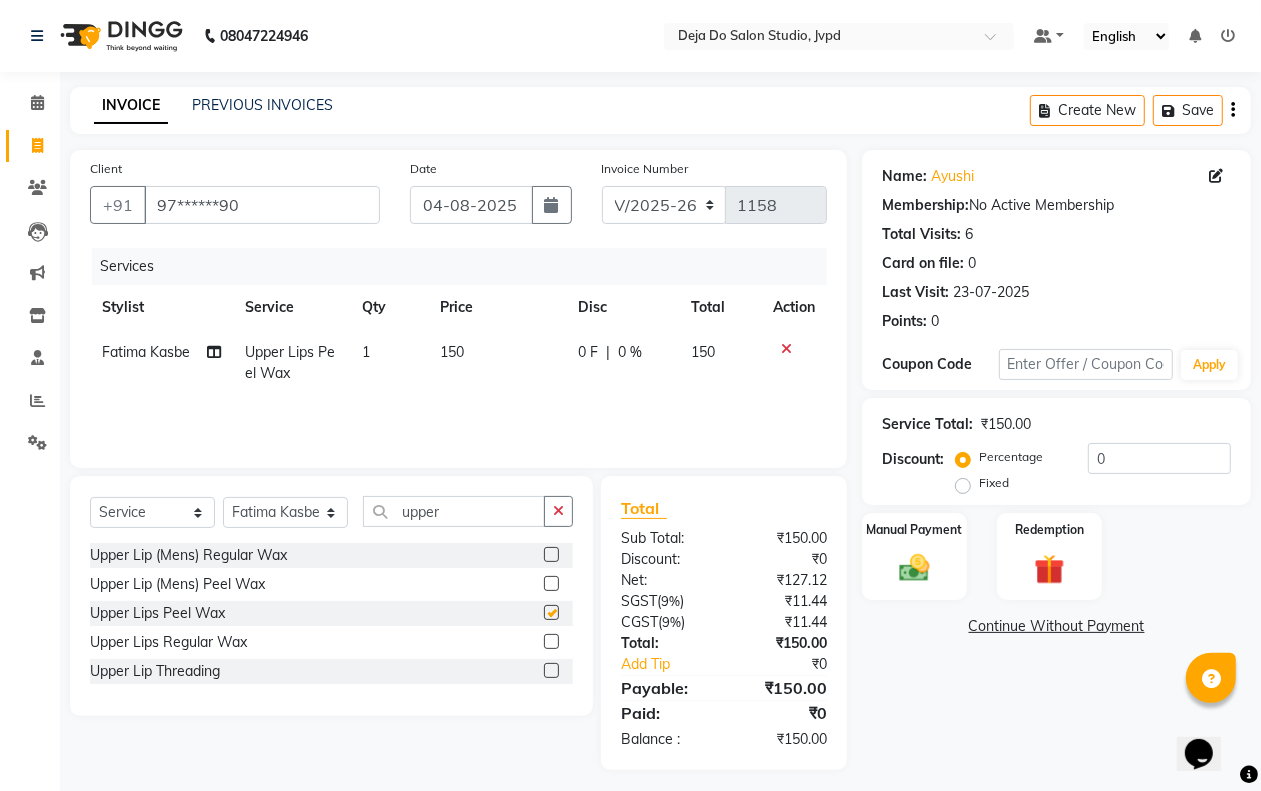 checkbox on "false" 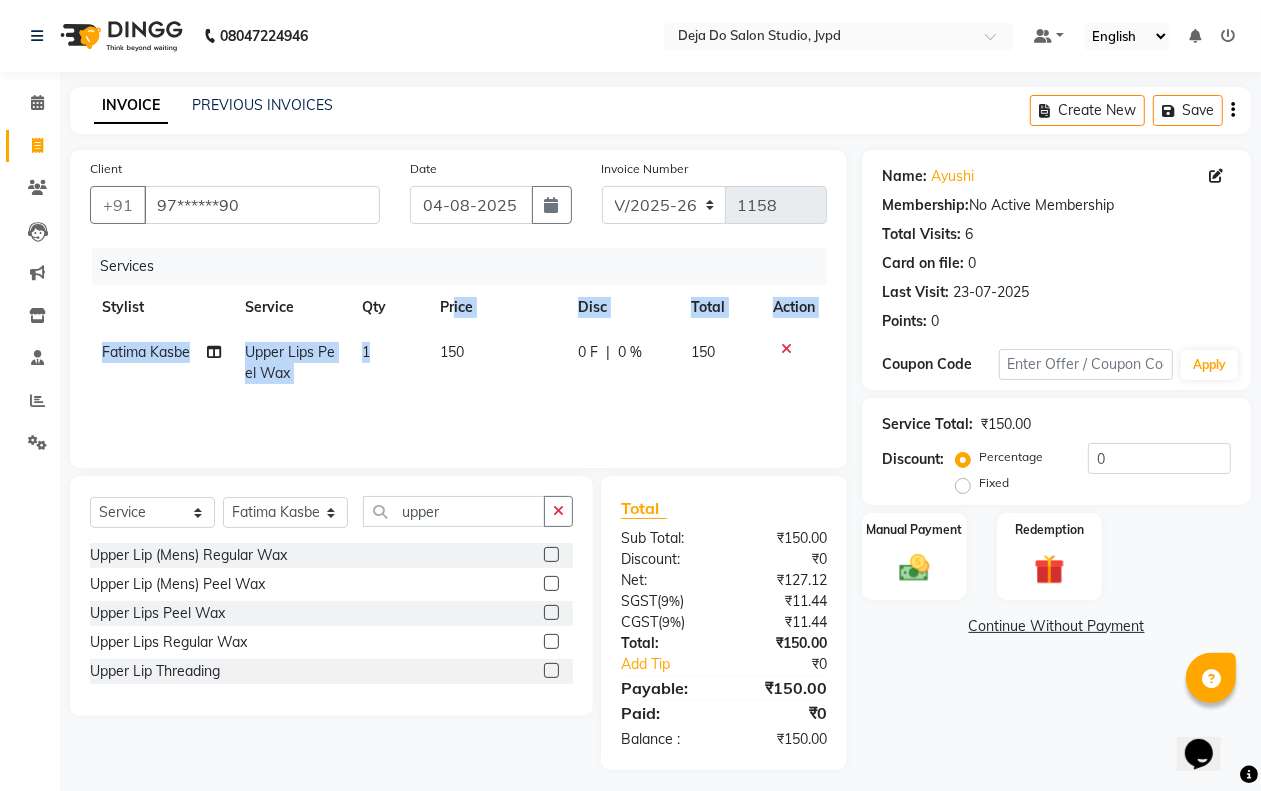 drag, startPoint x: 441, startPoint y: 357, endPoint x: 438, endPoint y: 370, distance: 13.341664 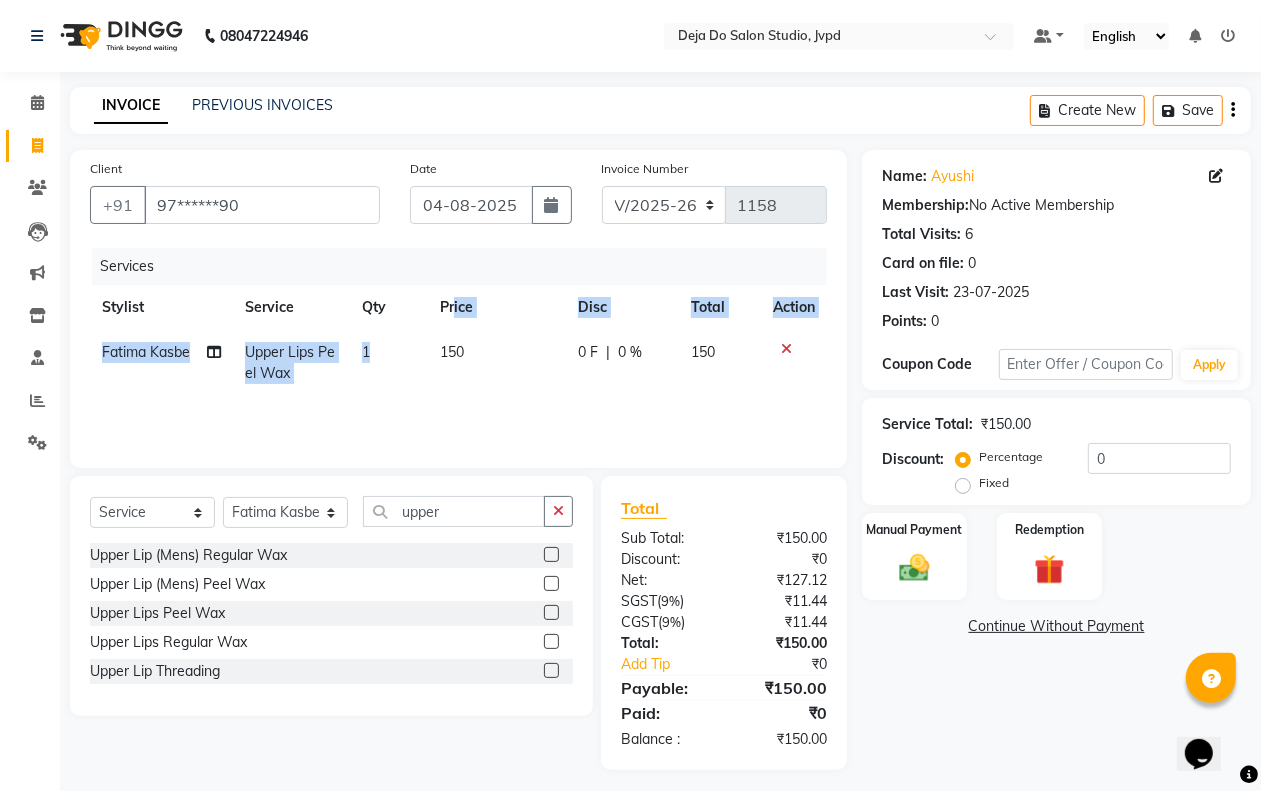 click on "Services Stylist Service Qty Price Disc Total Action [NAME] [NAME] Upper Lips Peel Wax 1 150 0 F | 0 % 150" 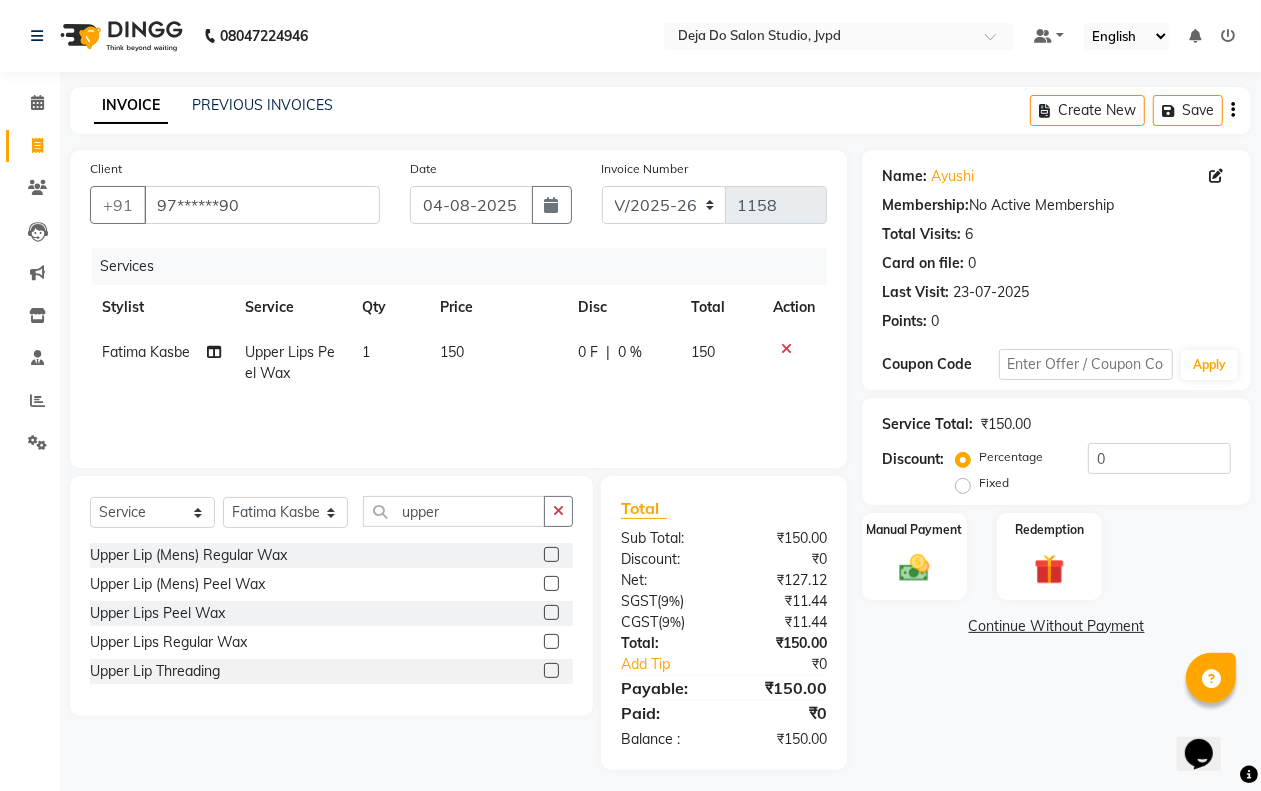 click on "150" 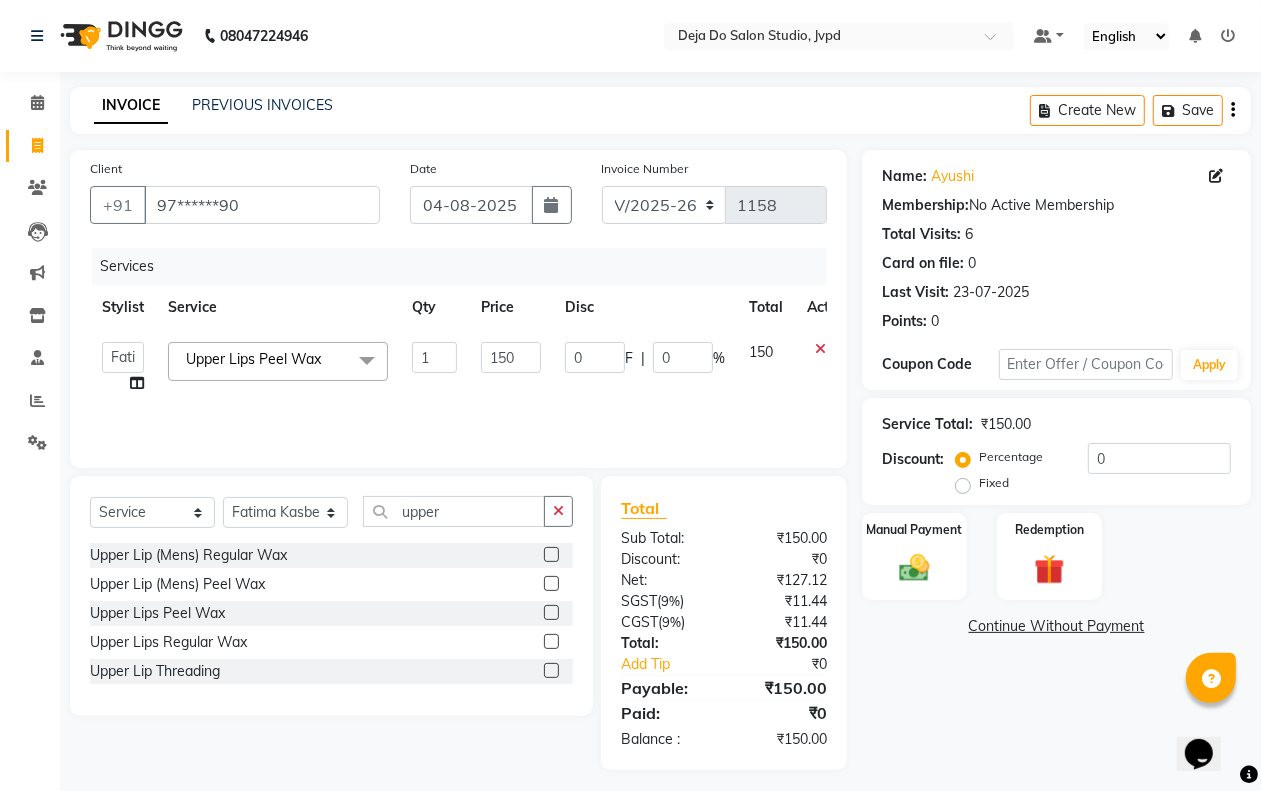 click on "1" 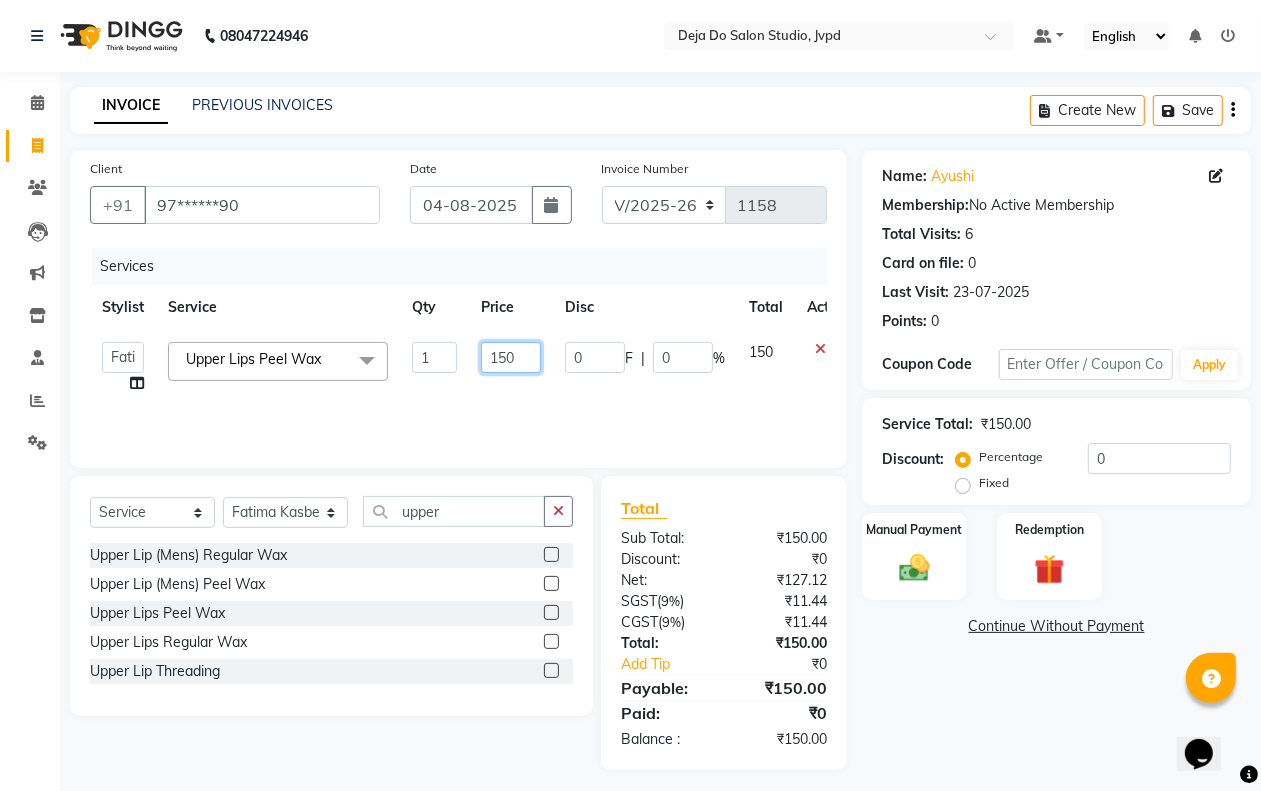 click on "150" 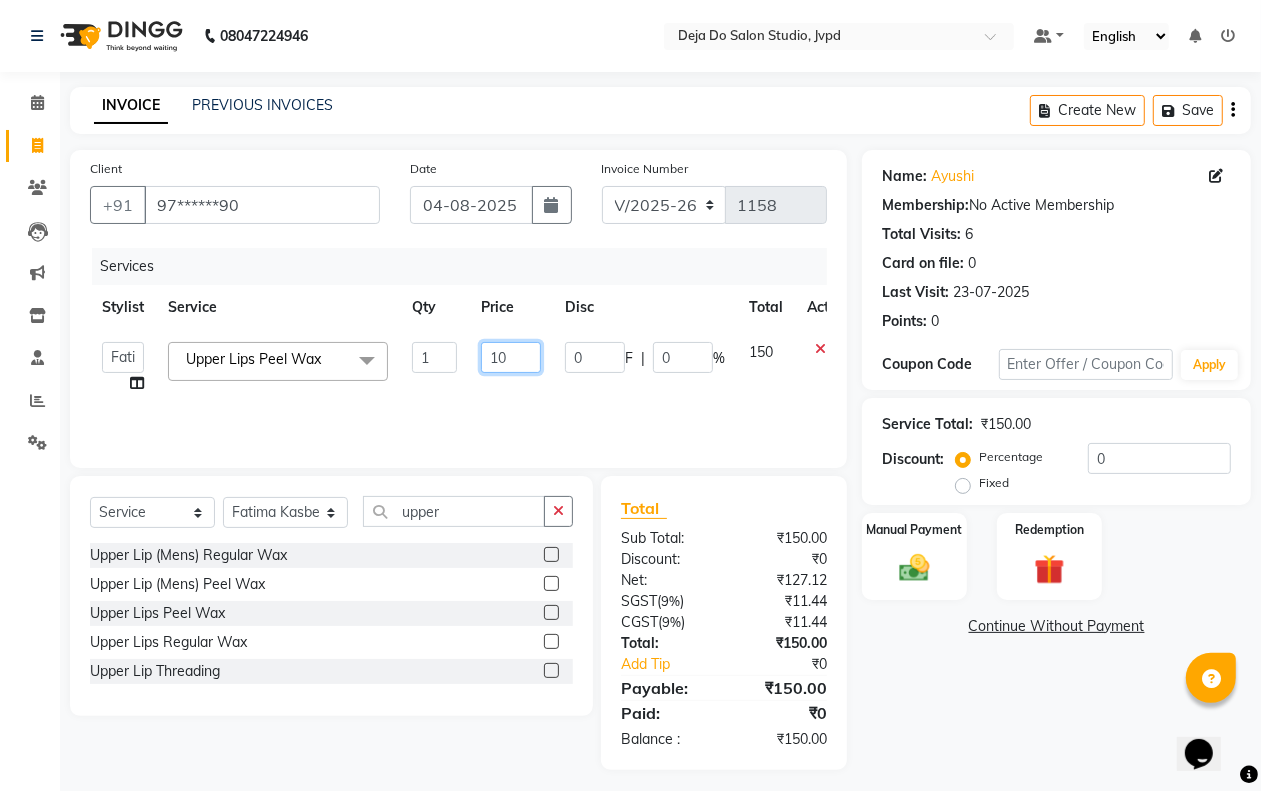 type on "120" 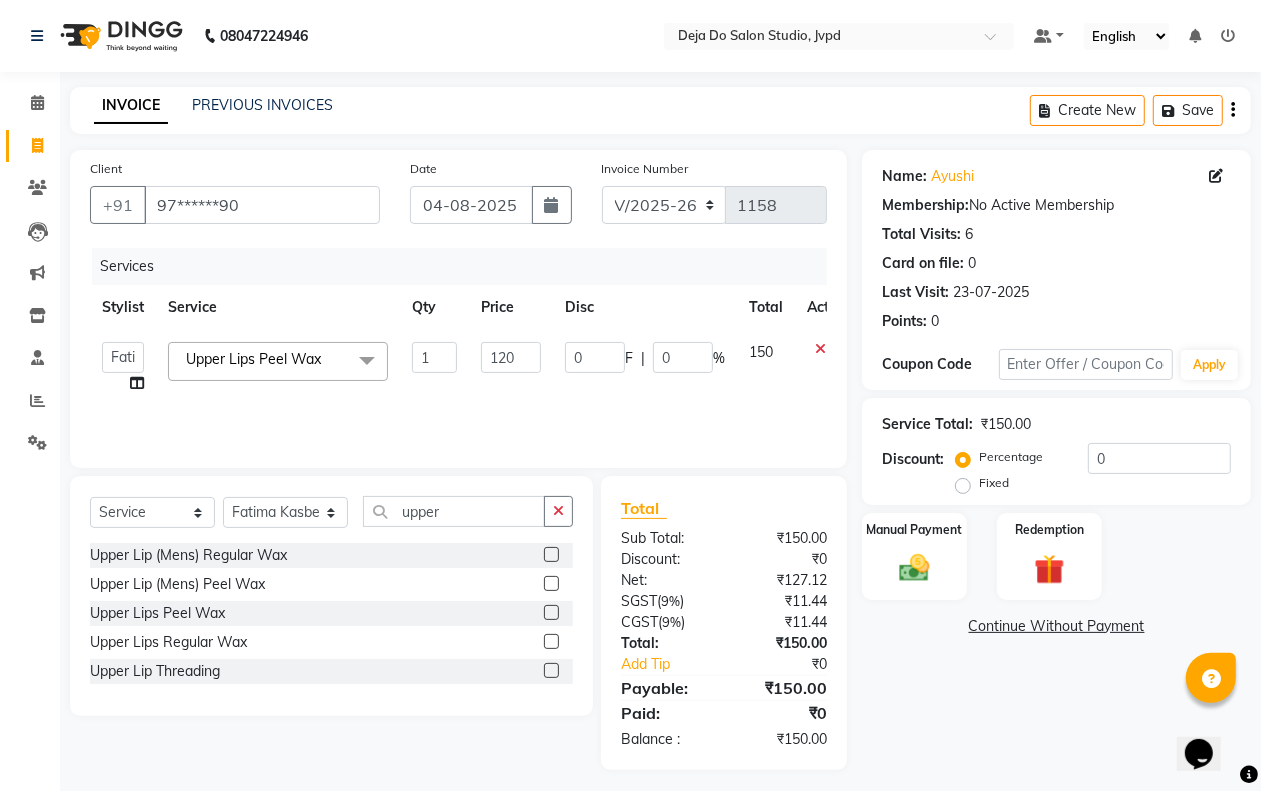 drag, startPoint x: 590, startPoint y: 393, endPoint x: 625, endPoint y: 385, distance: 35.902645 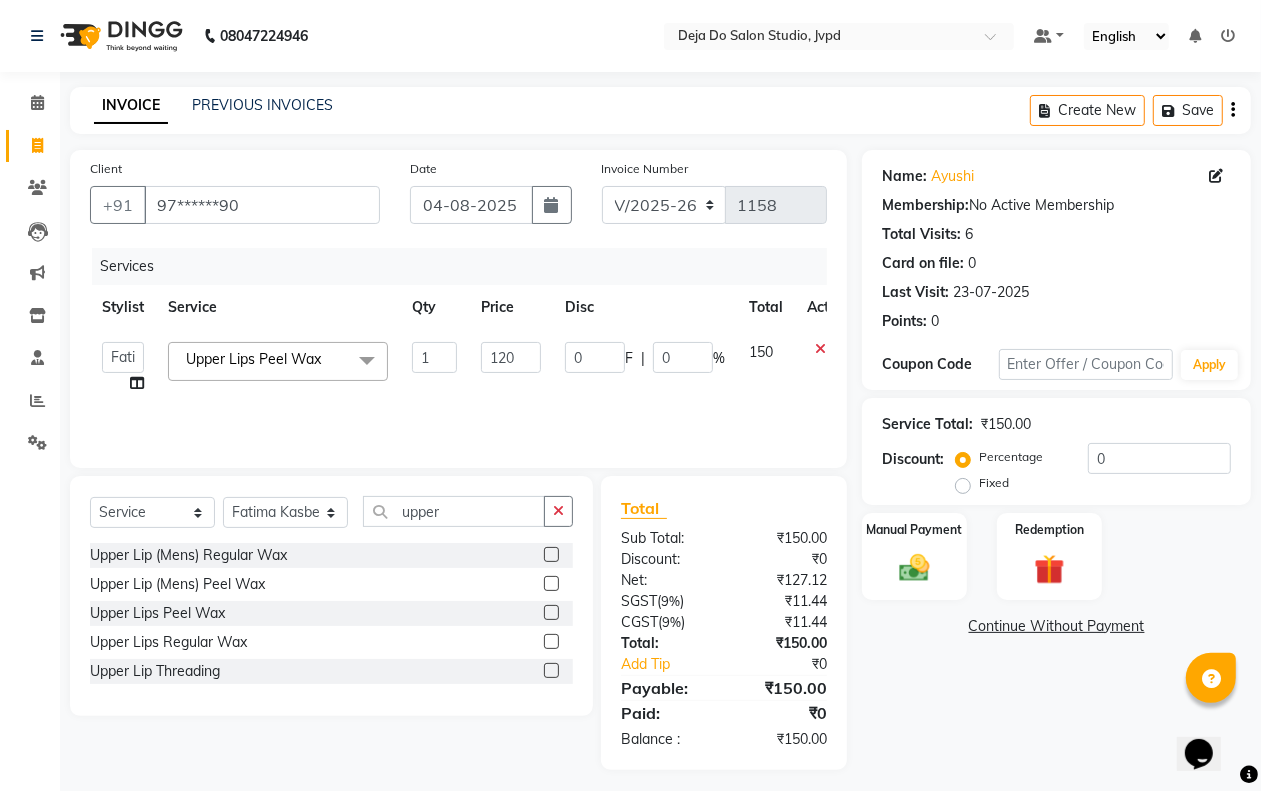 click on "0 F | 0 %" 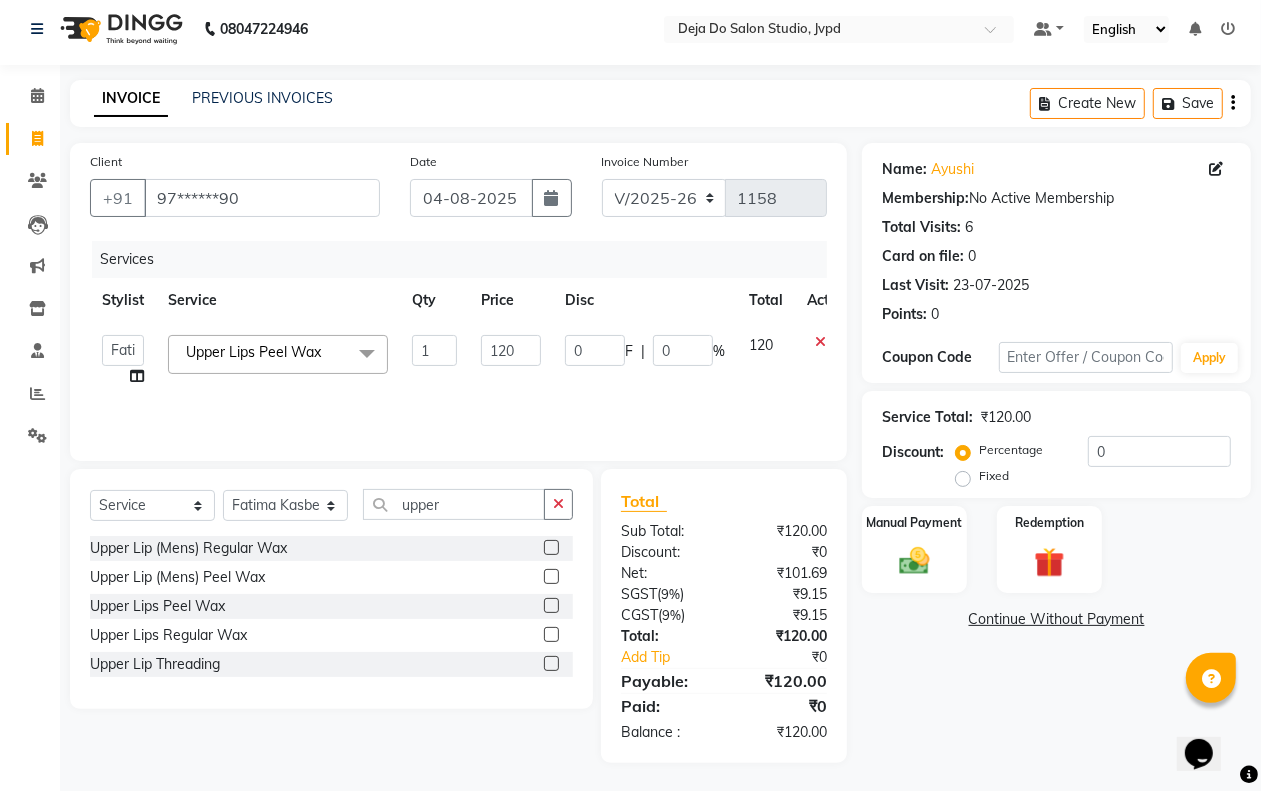 scroll, scrollTop: 8, scrollLeft: 0, axis: vertical 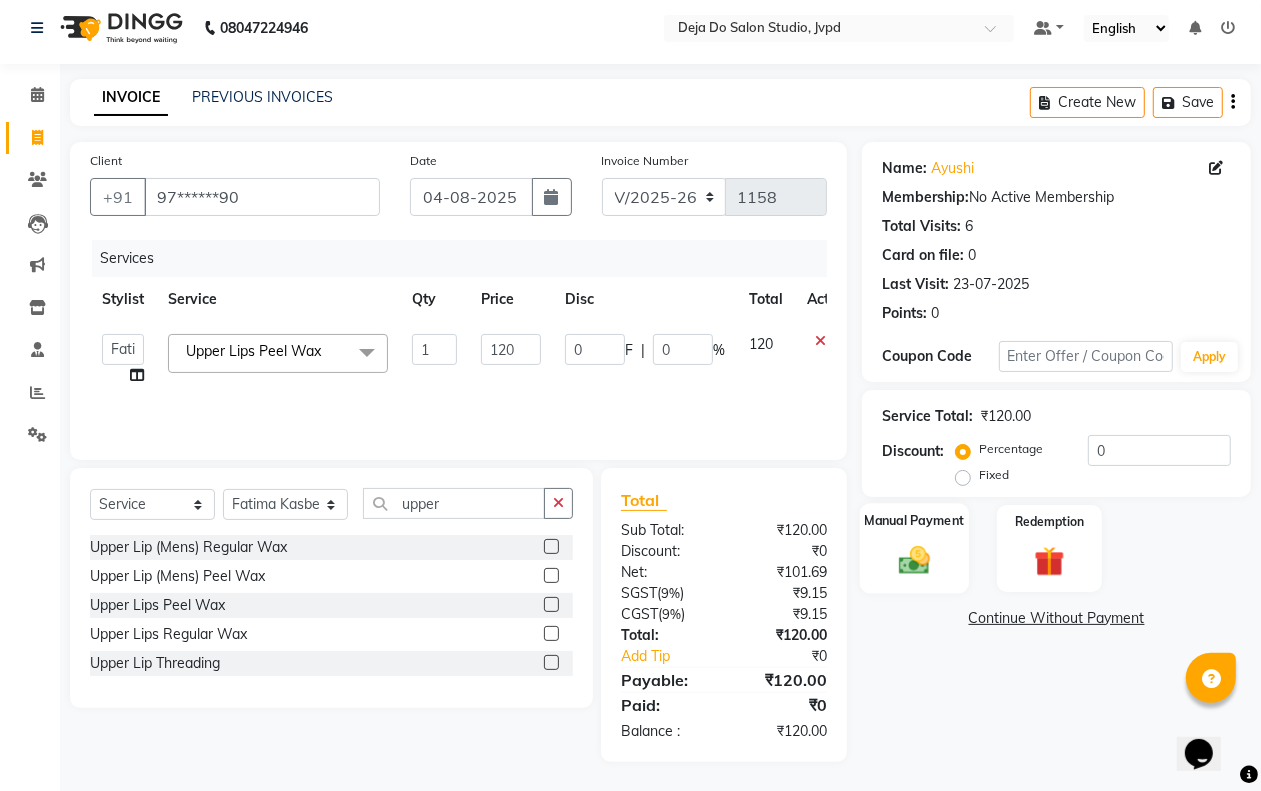 click 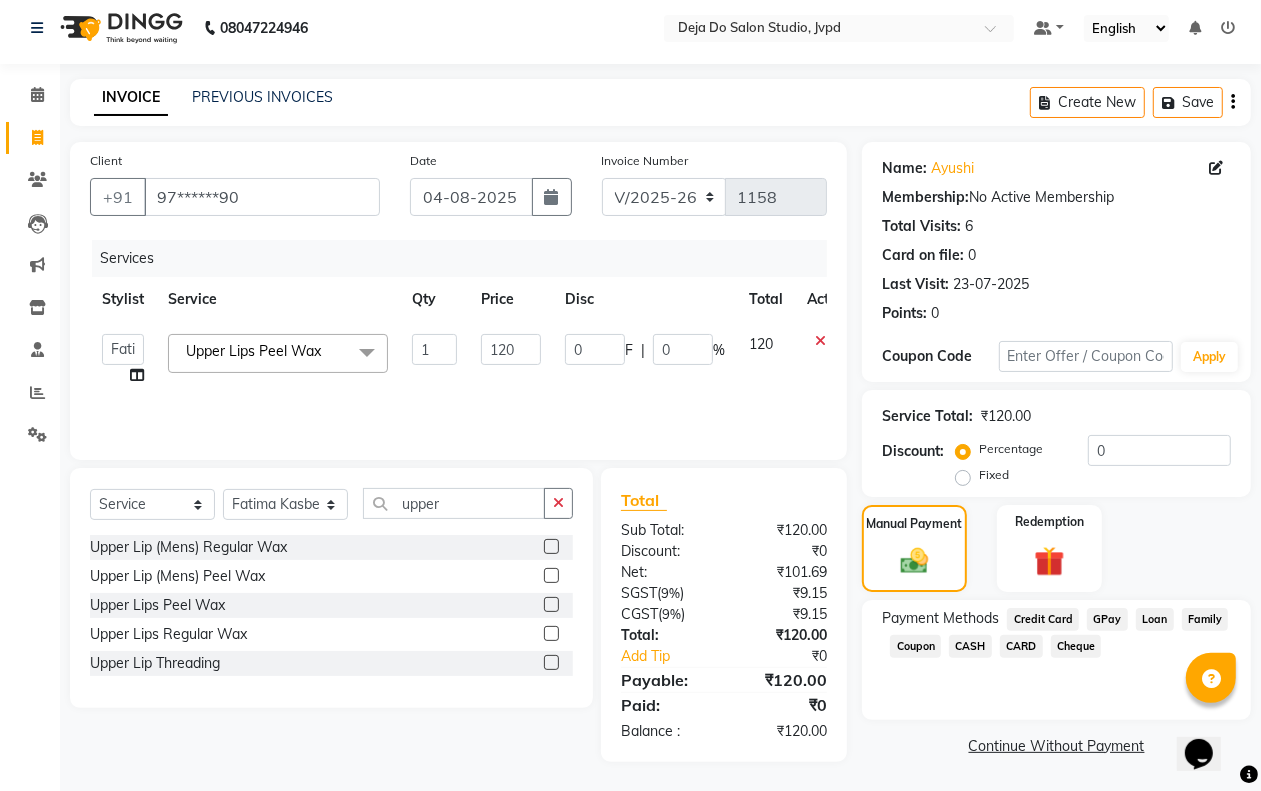click on "CASH" 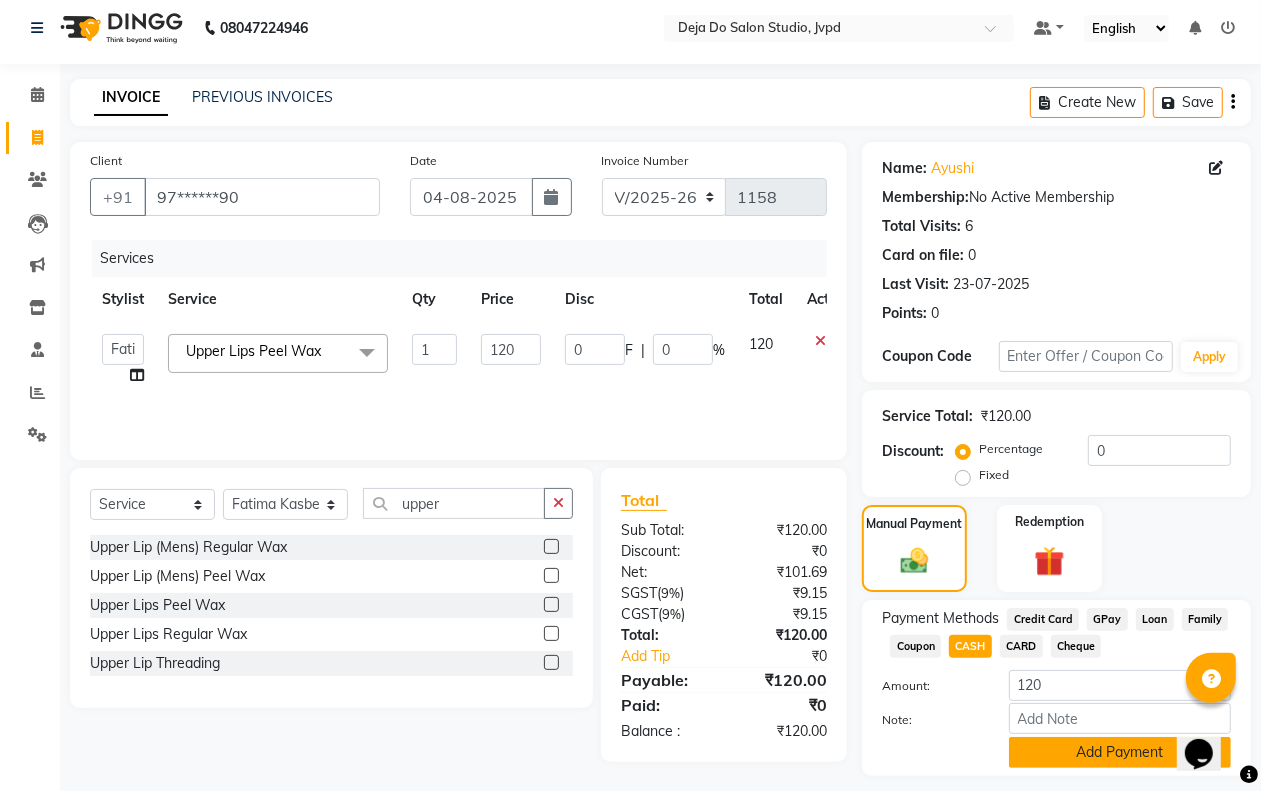 click on "Add Payment" 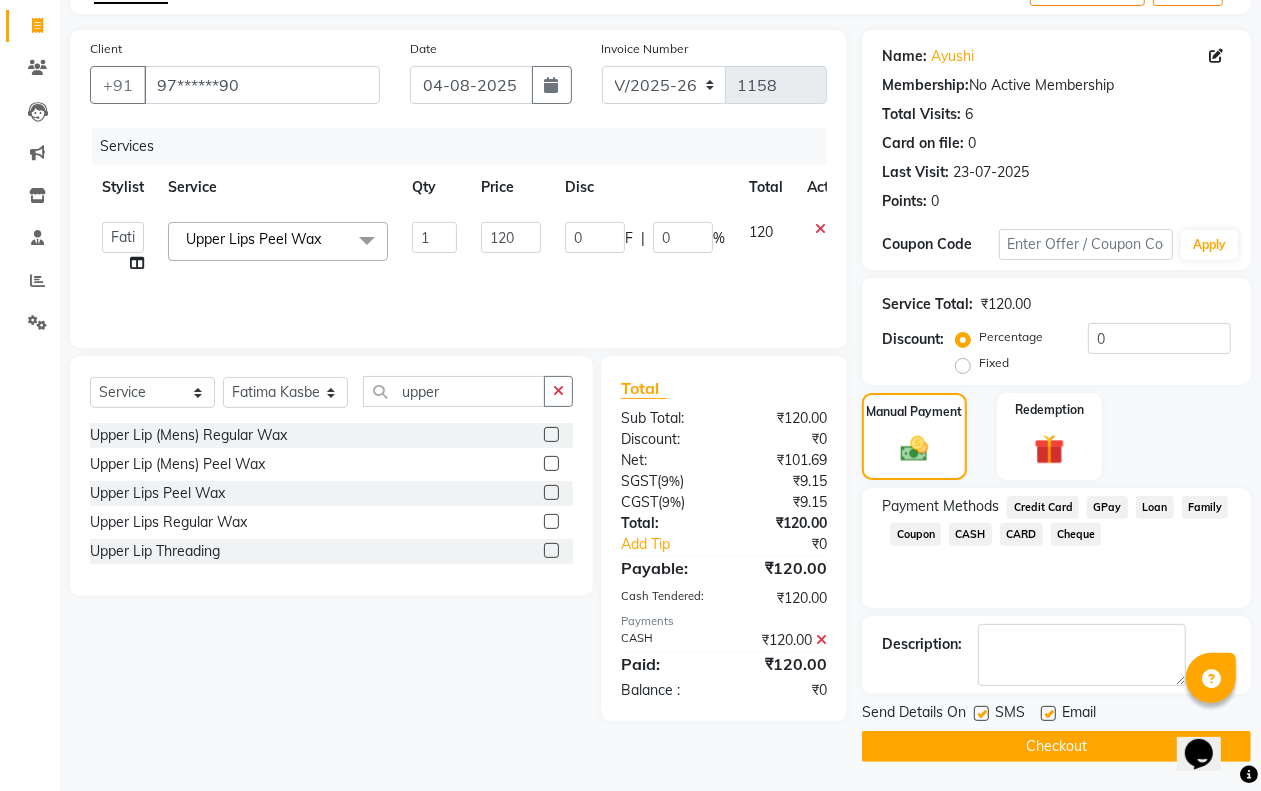 scroll, scrollTop: 121, scrollLeft: 0, axis: vertical 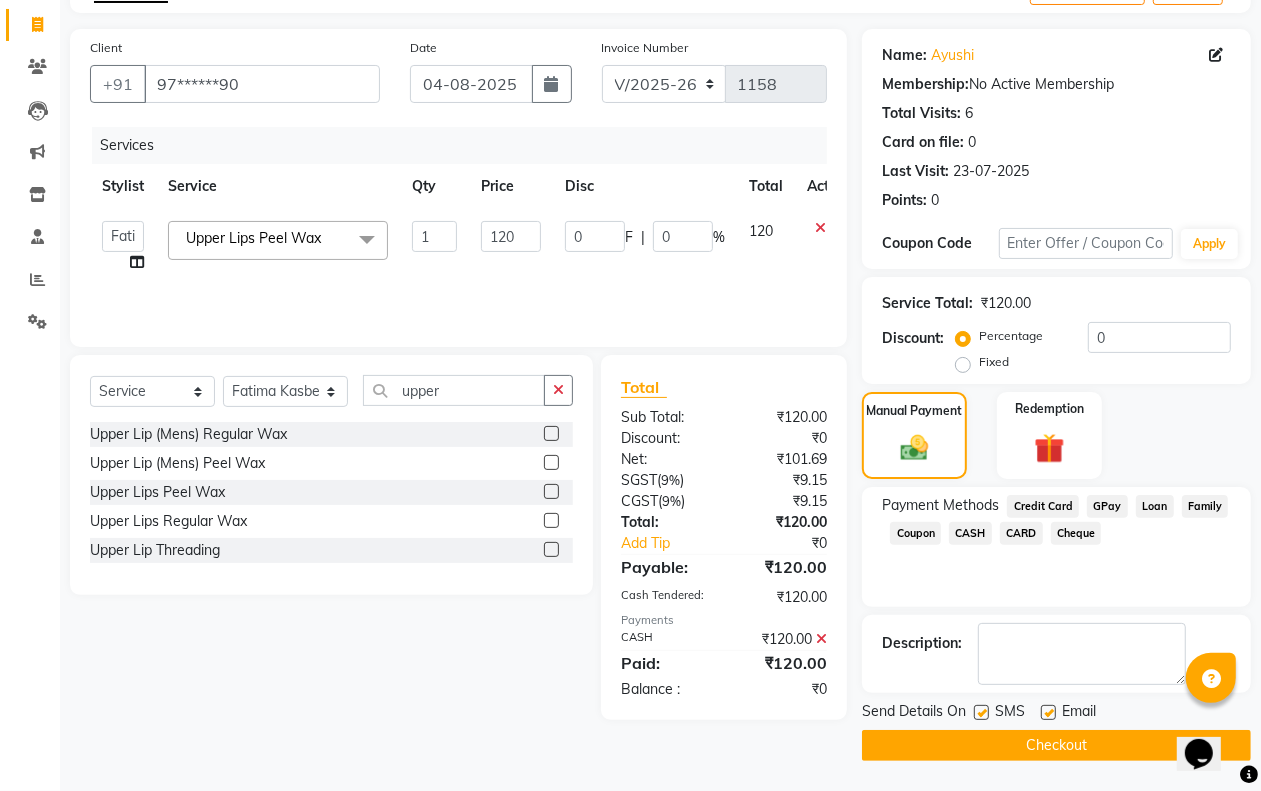 click on "Checkout" 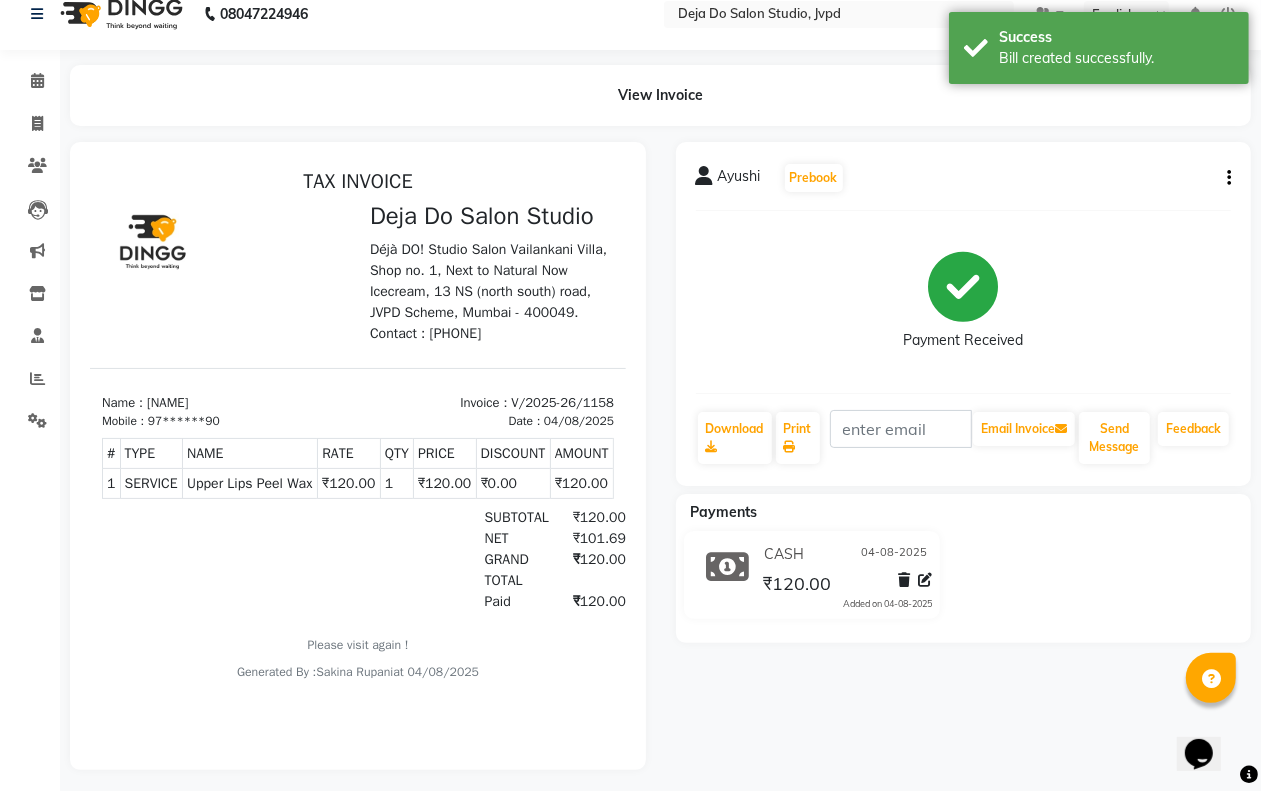 scroll, scrollTop: 0, scrollLeft: 0, axis: both 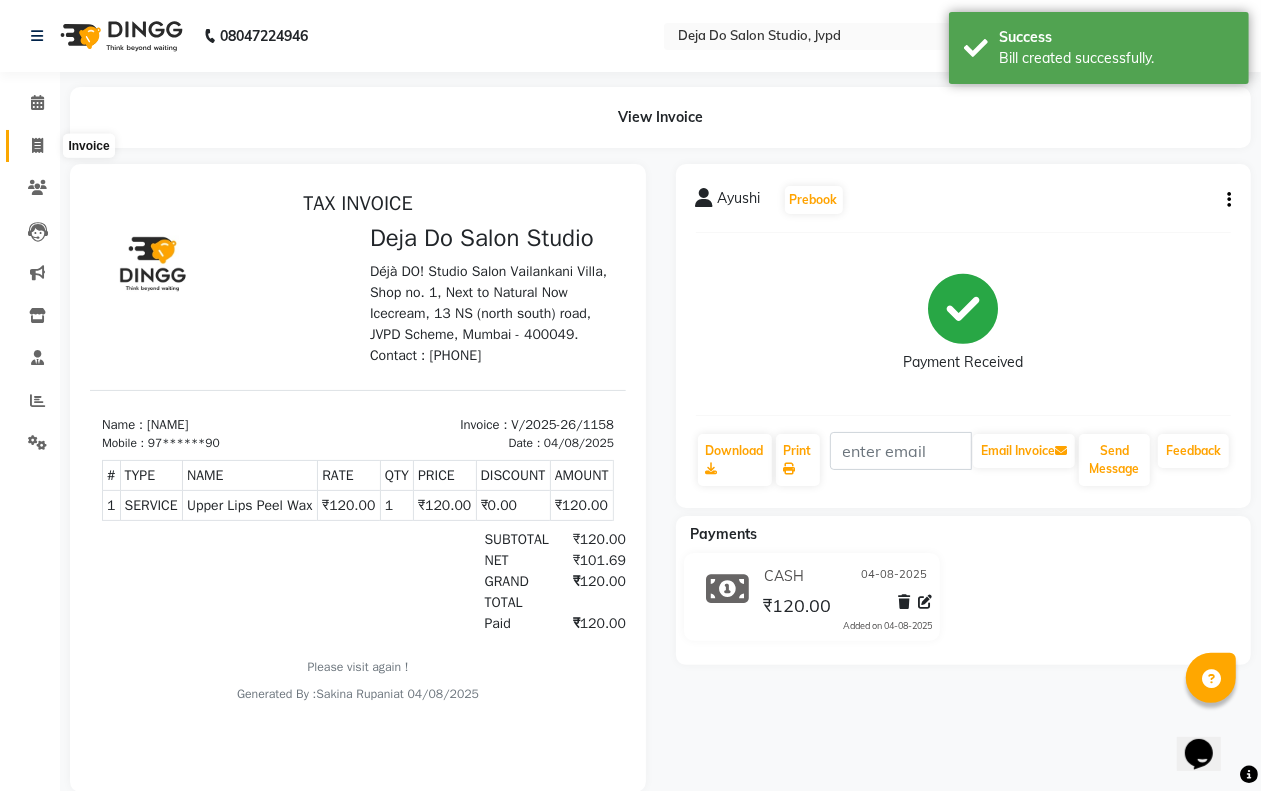 click 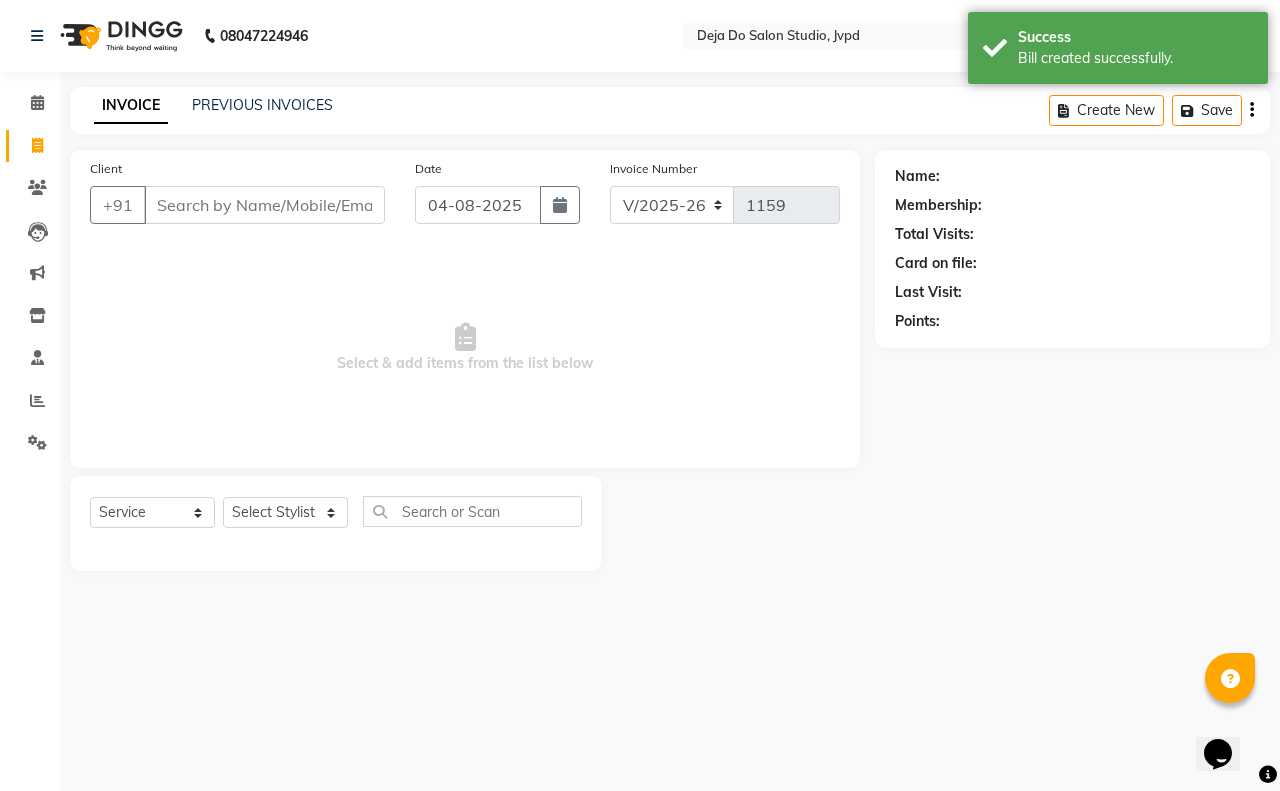 click on "Client" at bounding box center (264, 205) 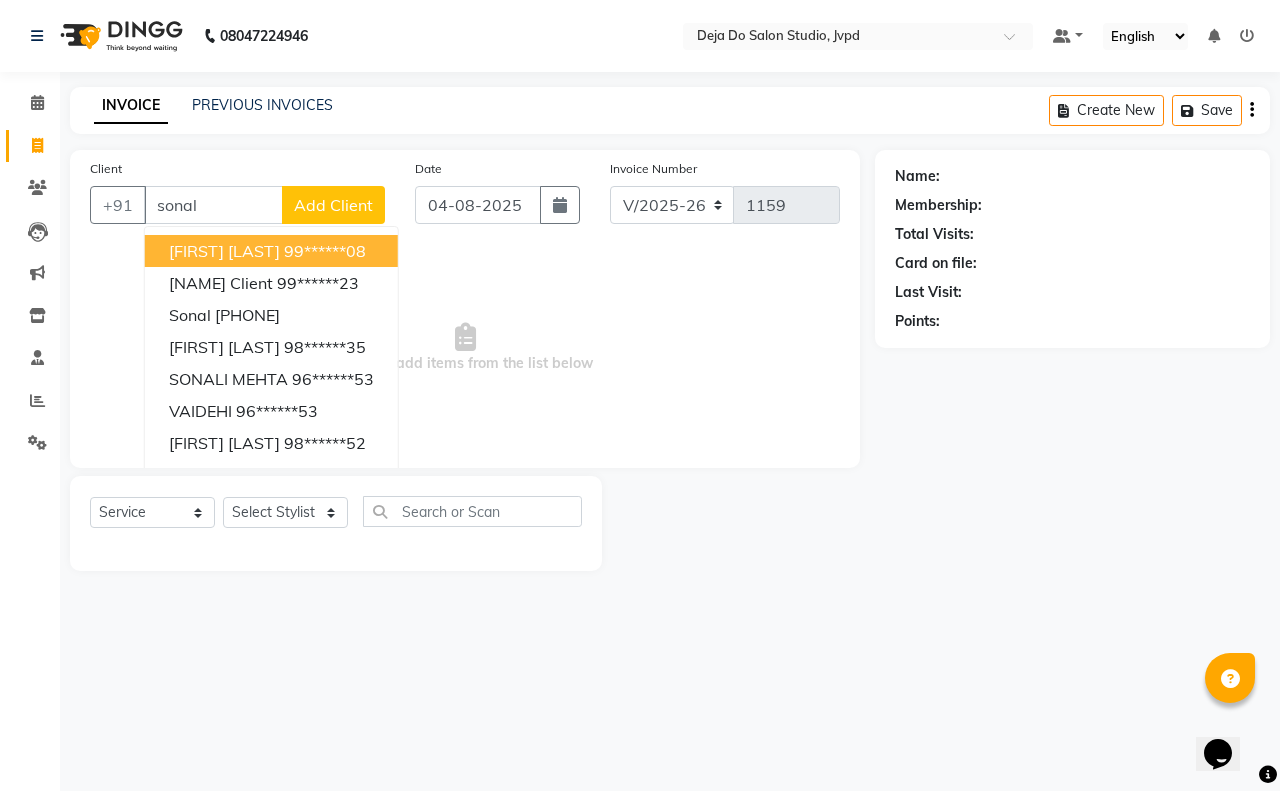 click on "99******08" at bounding box center (325, 251) 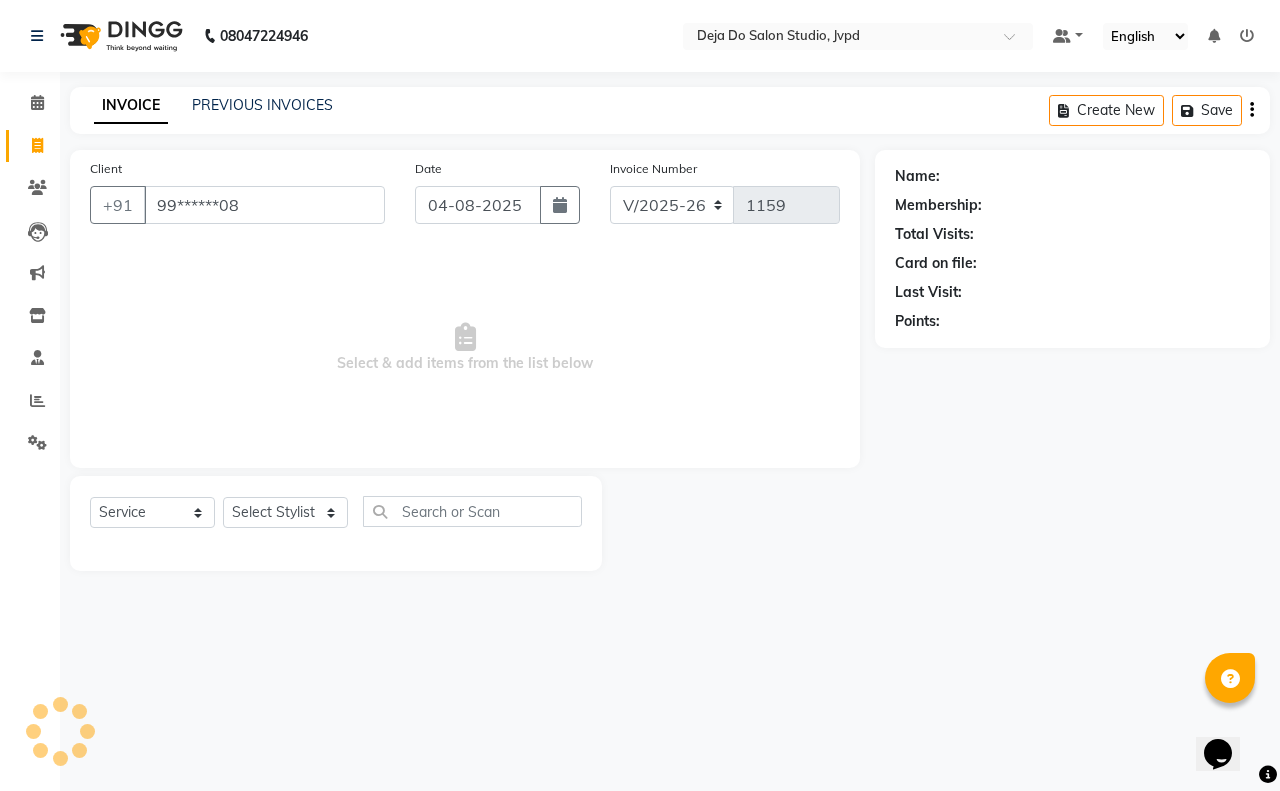 type on "99******08" 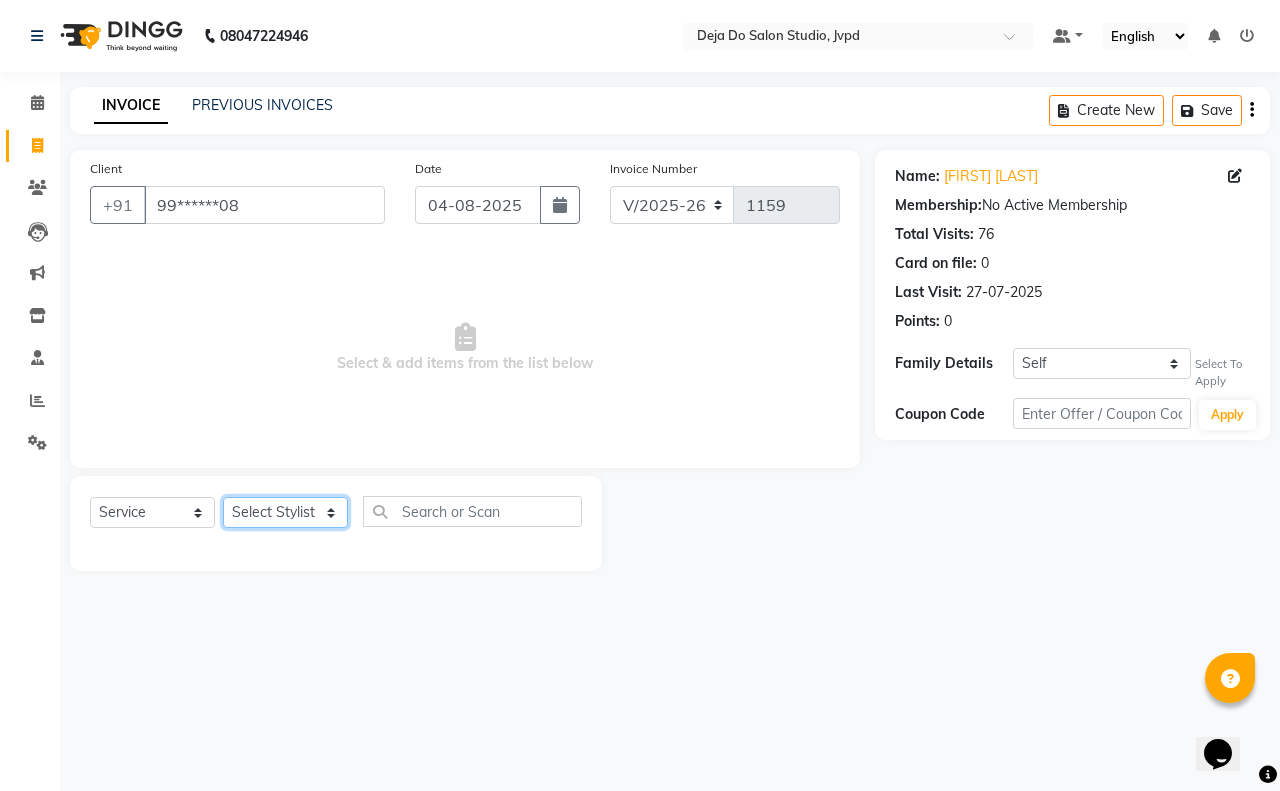 click on "Select Stylist Aditi Admin Anam  Sheikh  Arifa Shaikh Danish  Salamani Farida Fatima Kasbe Namya salian Rashi Mayur Sakina Rupani Shefali  shetty Shuaib Salamani Sumaiya sayed Sushma Pelage" 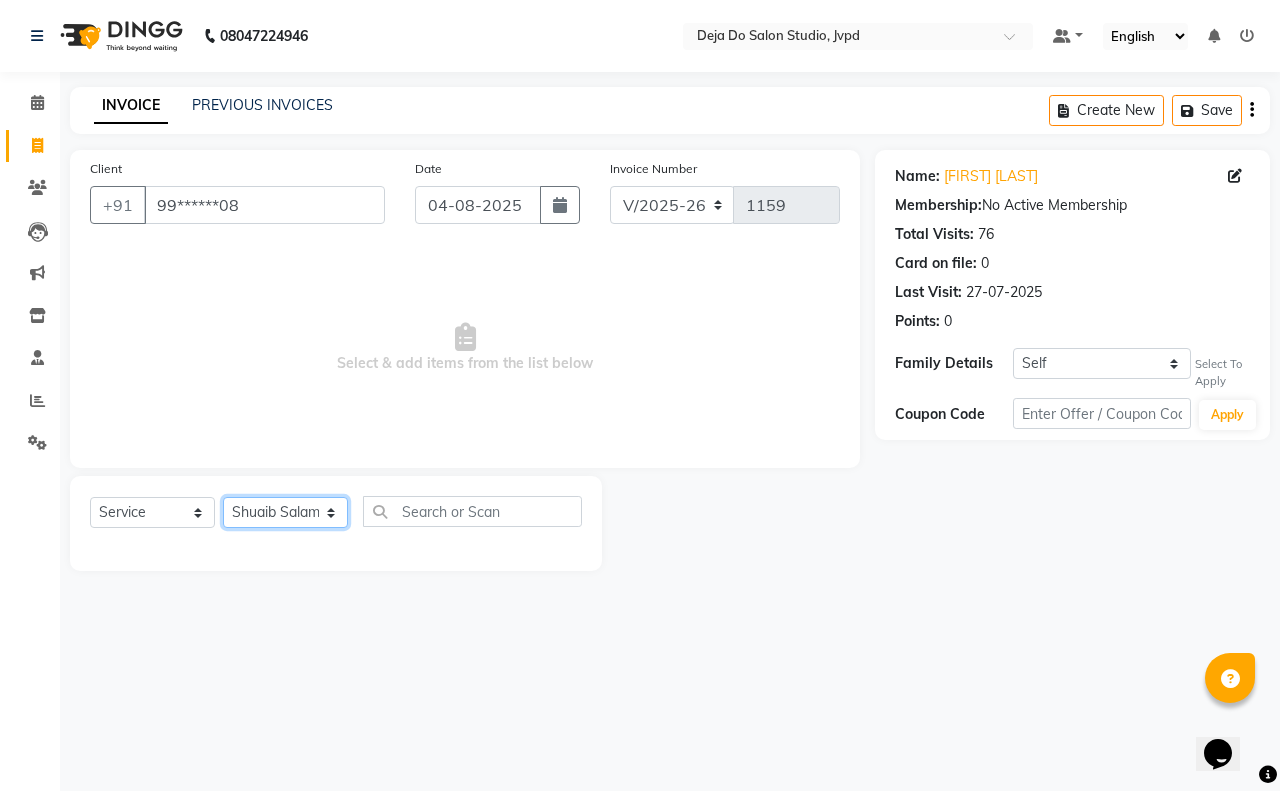 click on "Select Stylist Aditi Admin Anam  Sheikh  Arifa Shaikh Danish  Salamani Farida Fatima Kasbe Namya salian Rashi Mayur Sakina Rupani Shefali  shetty Shuaib Salamani Sumaiya sayed Sushma Pelage" 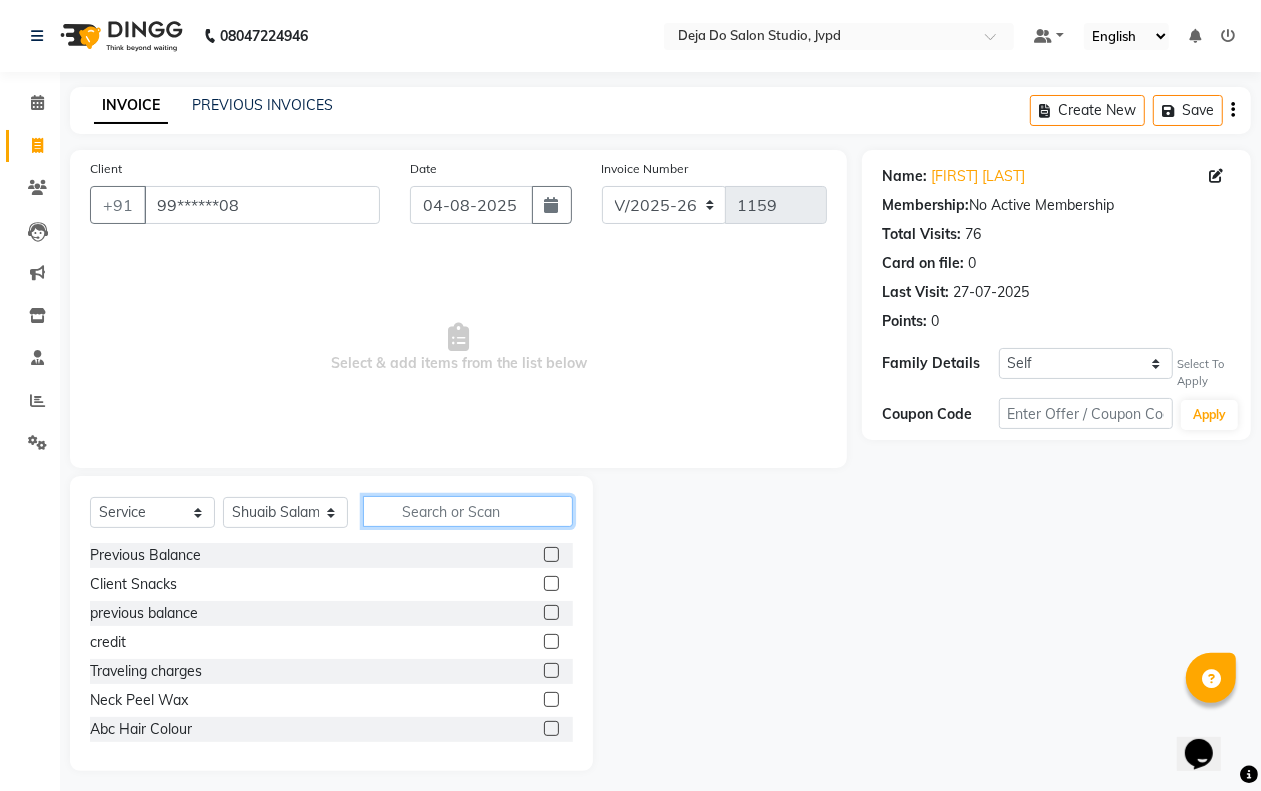 click 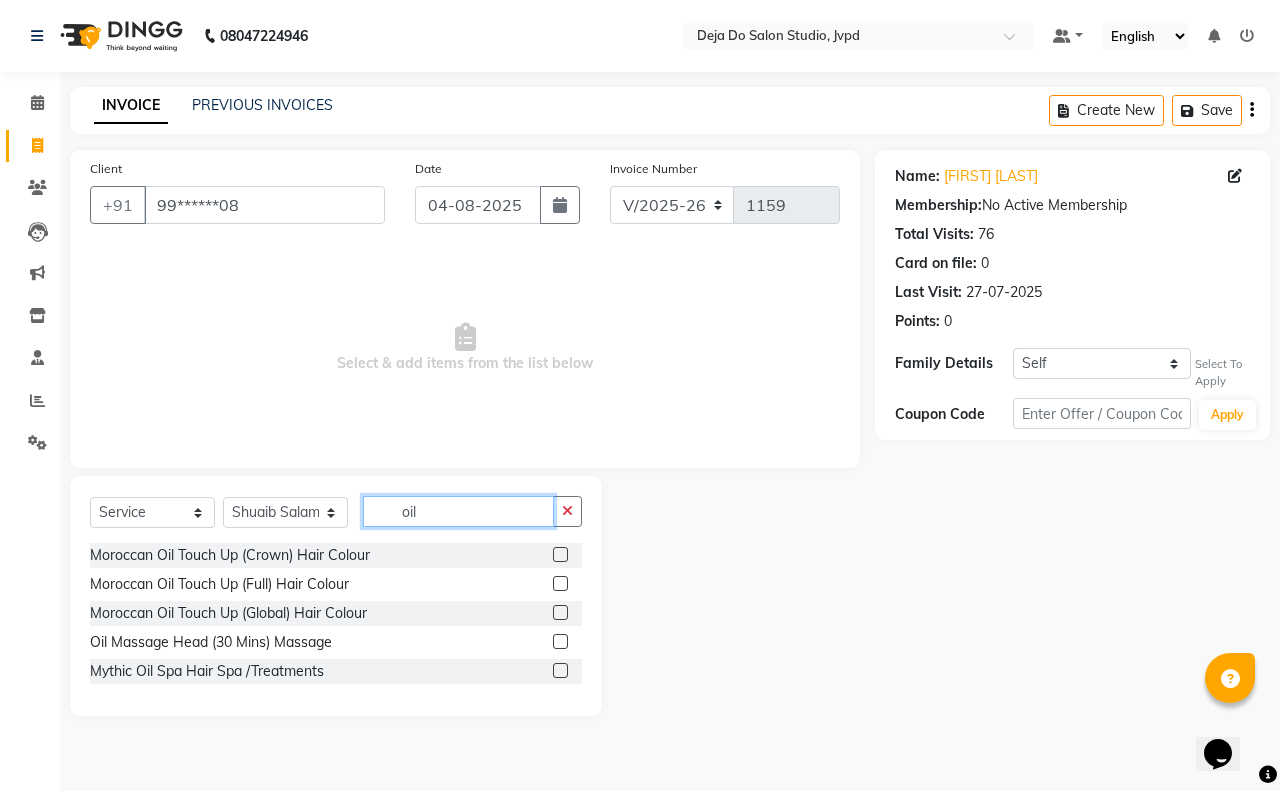 type on "oil" 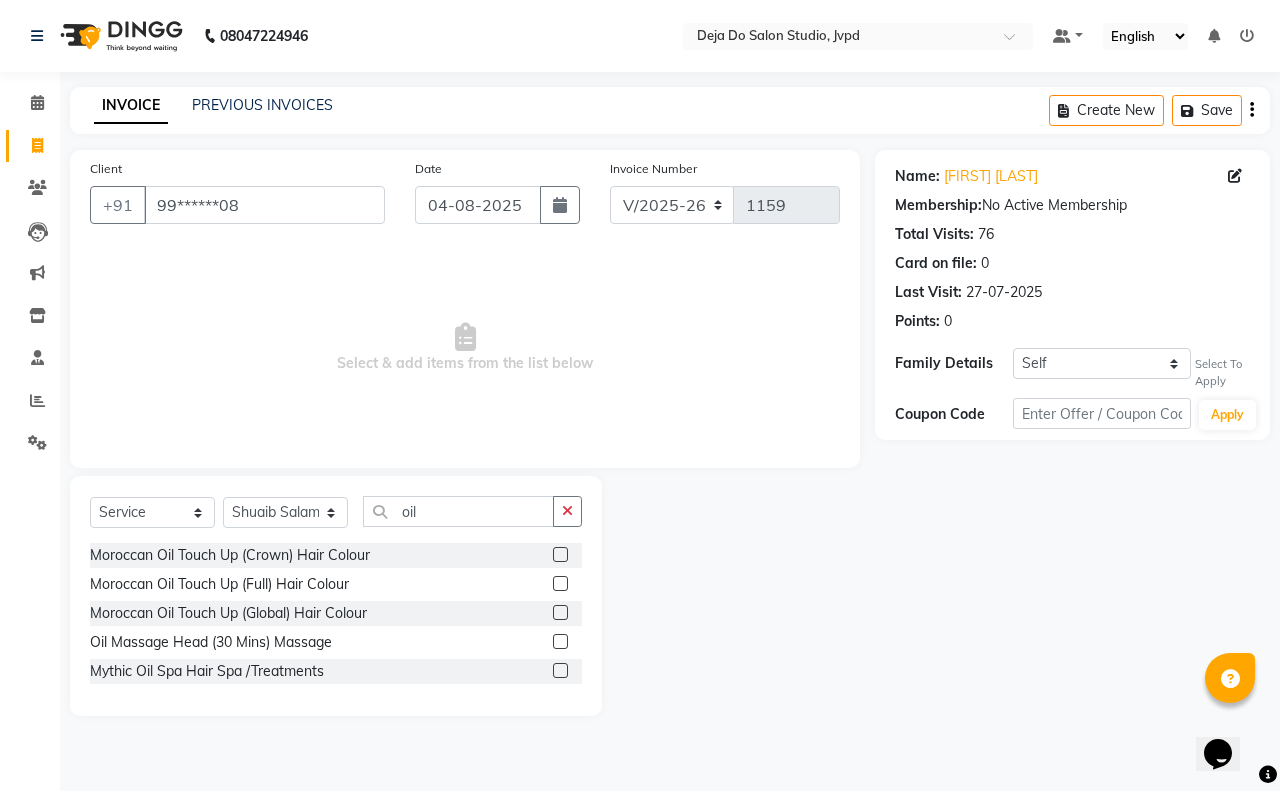 click 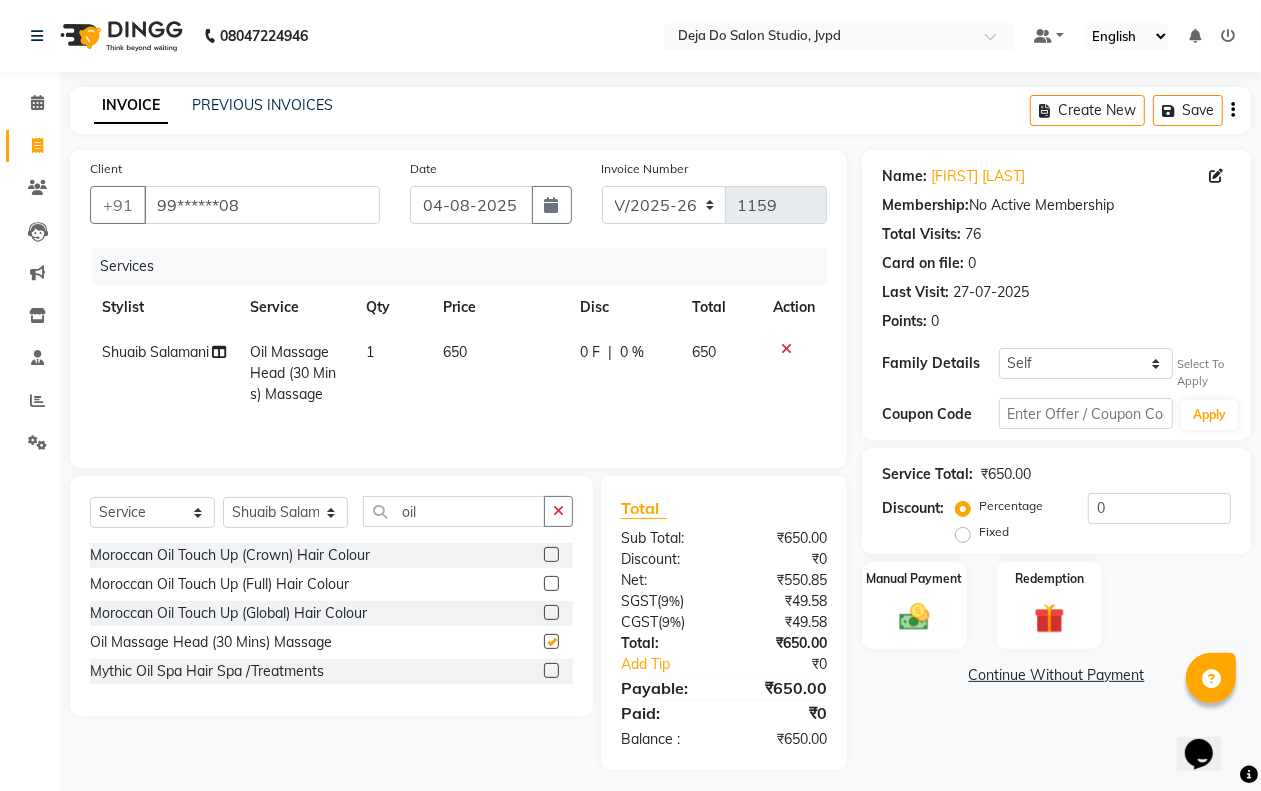checkbox on "false" 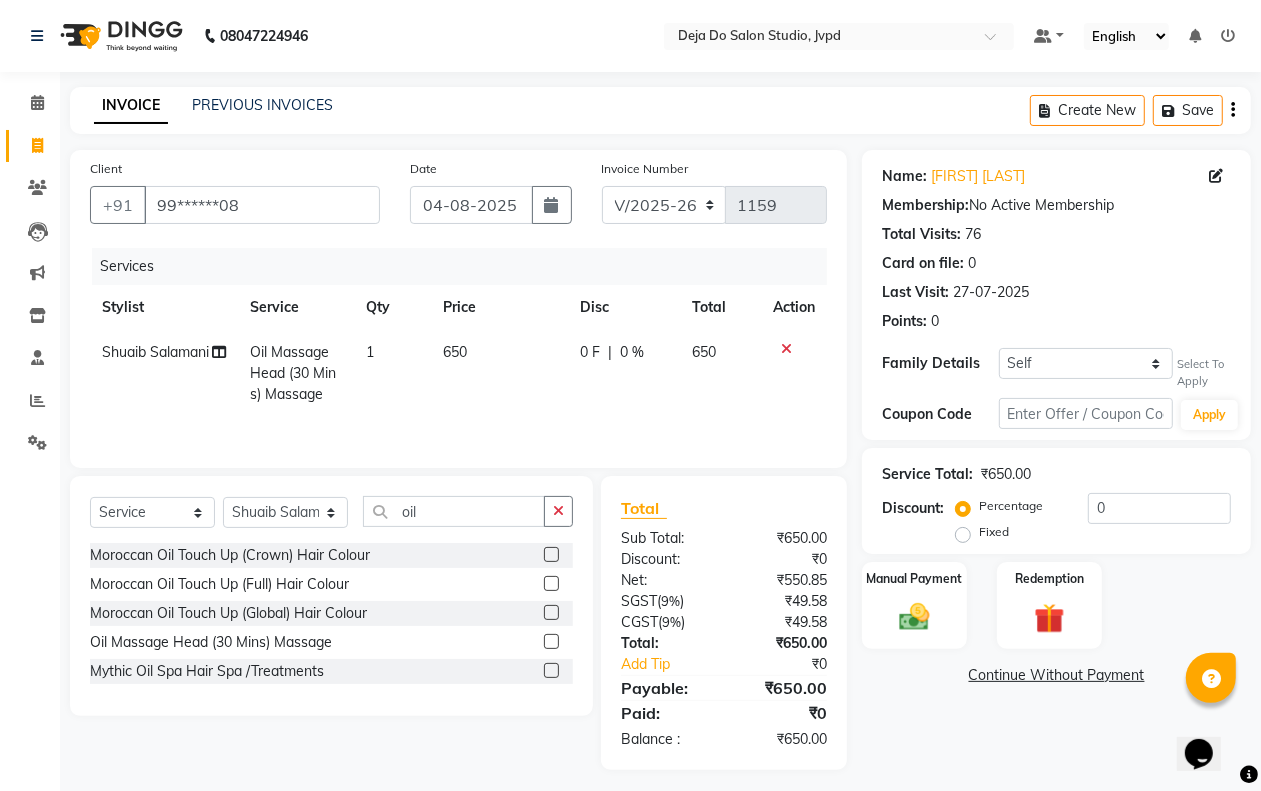 click on "650" 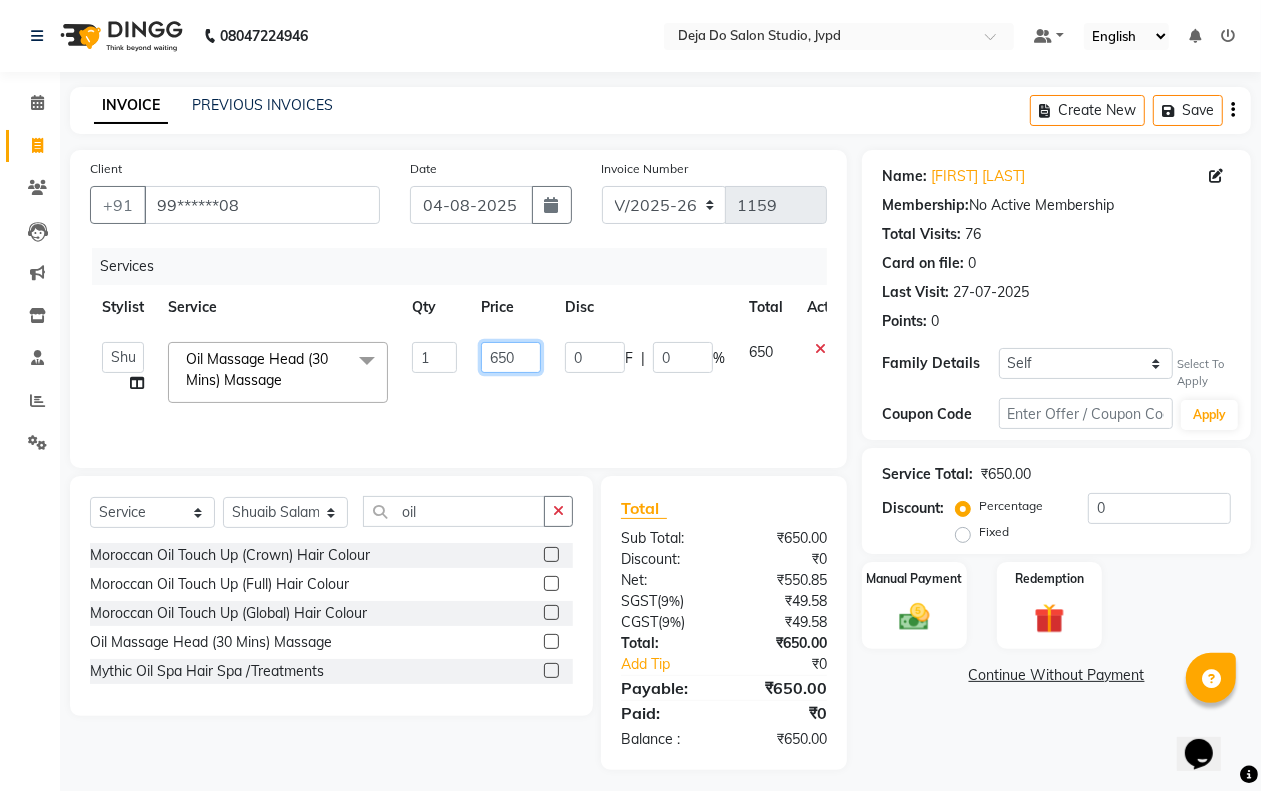 click on "650" 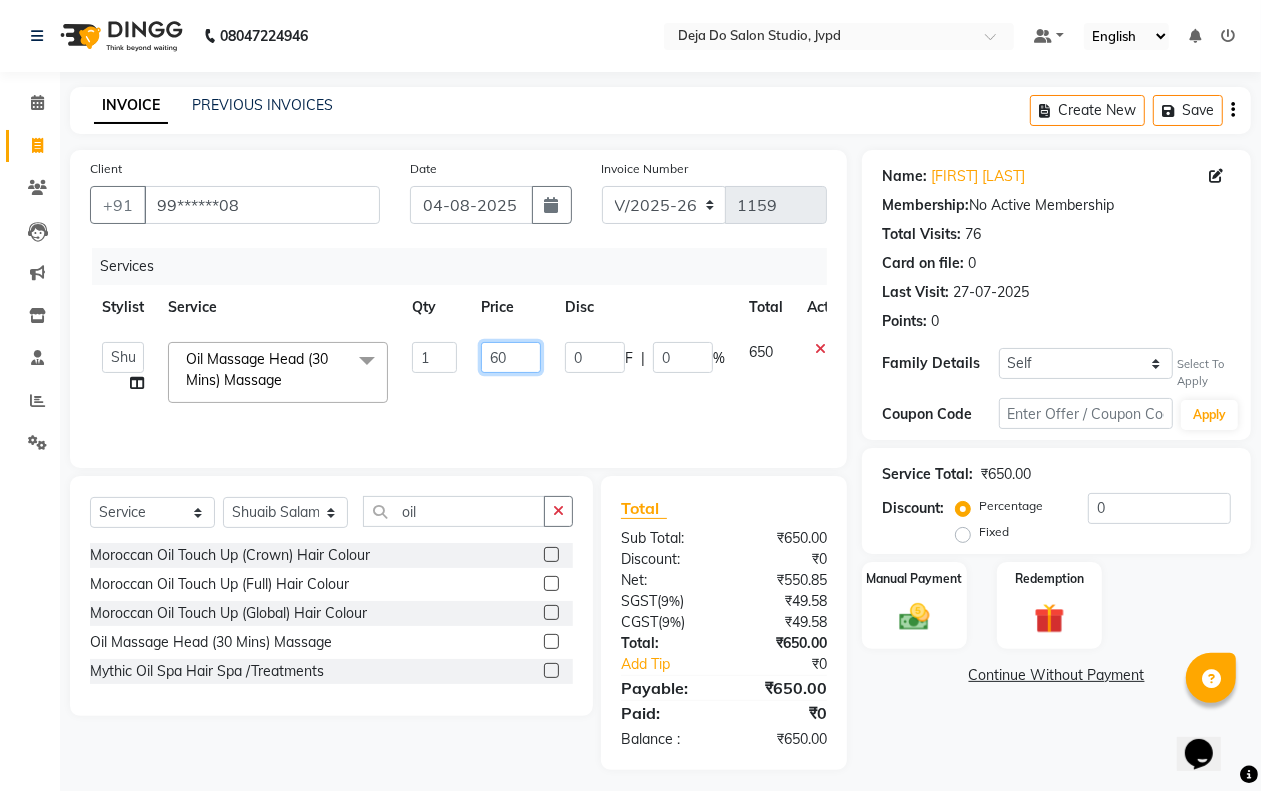 type on "600" 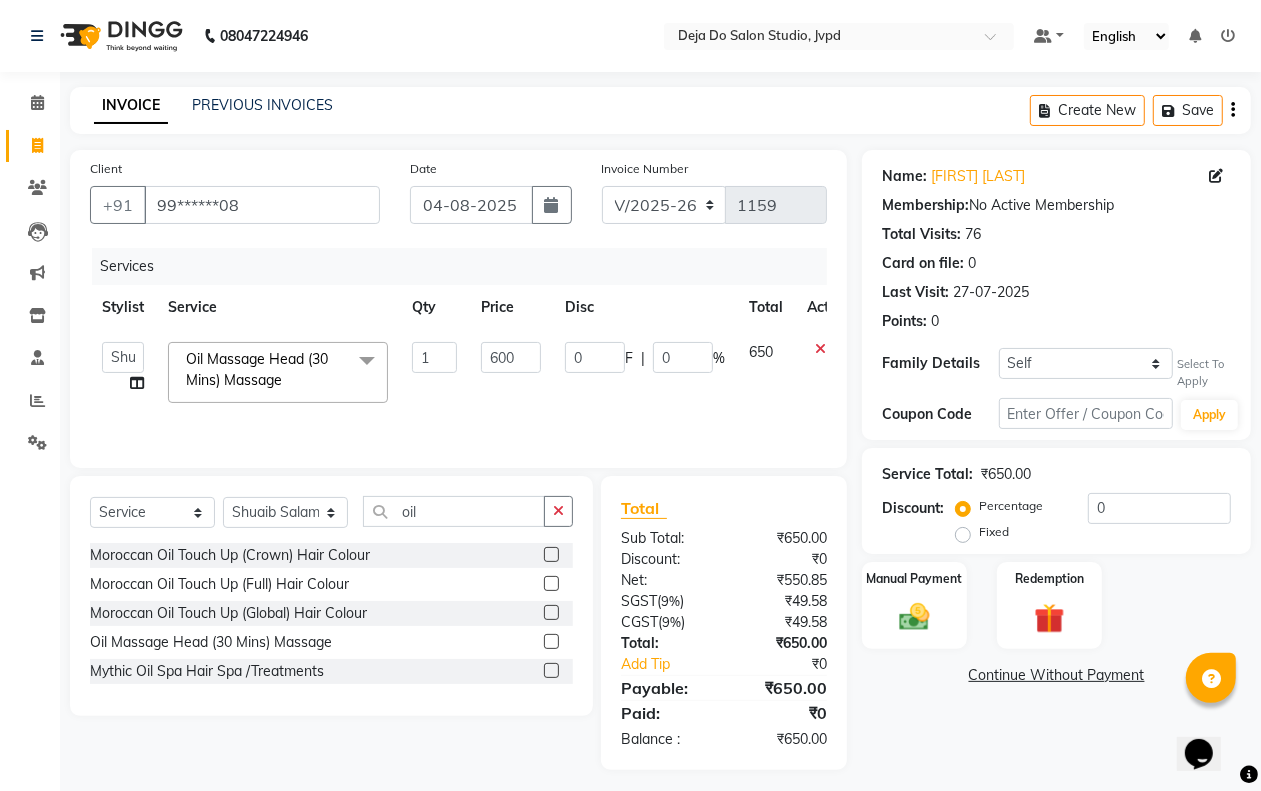 click on "600" 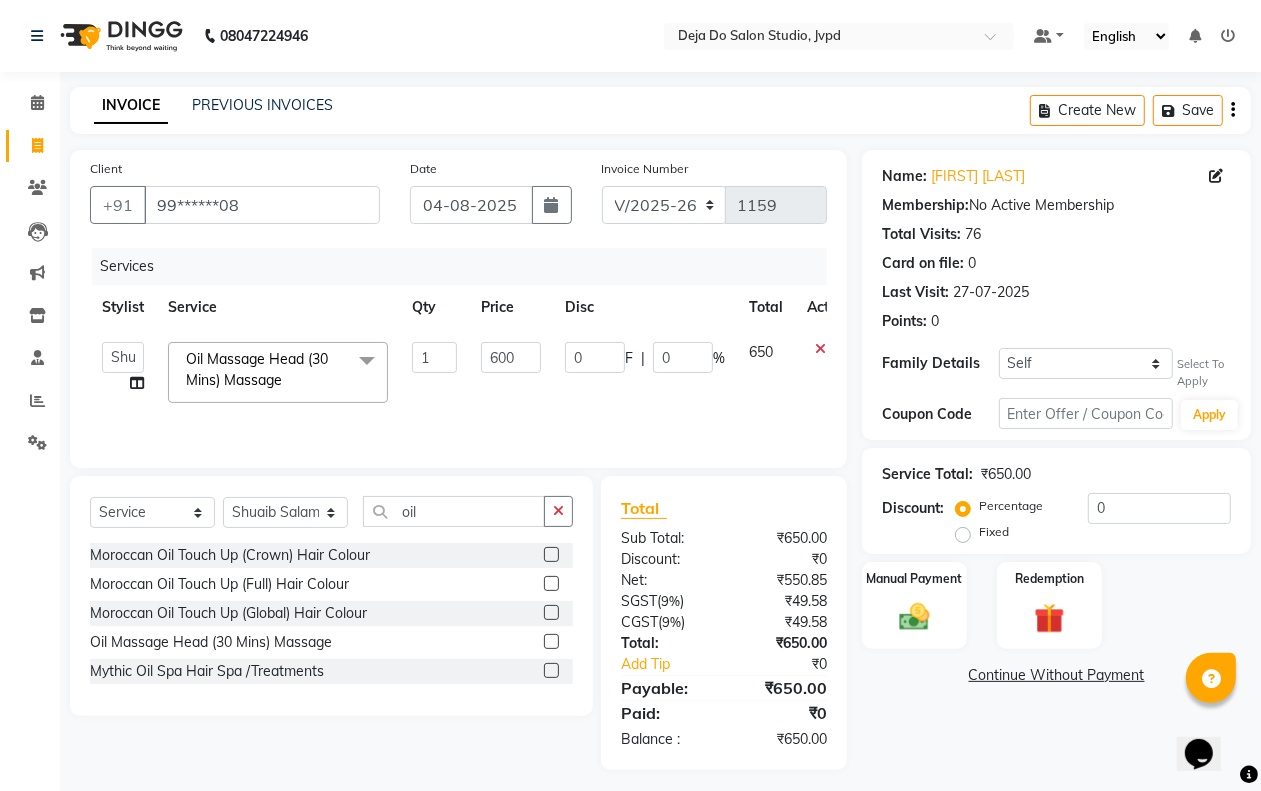select on "62496" 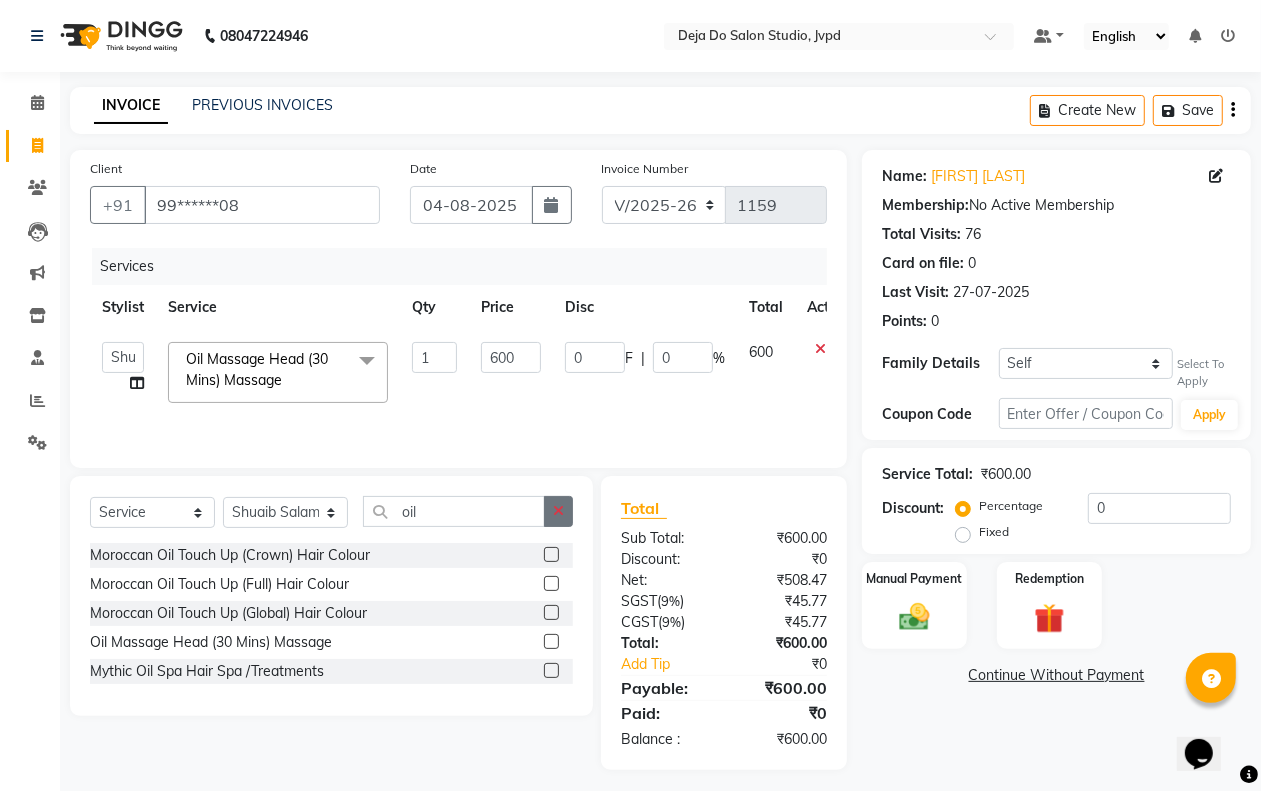 click 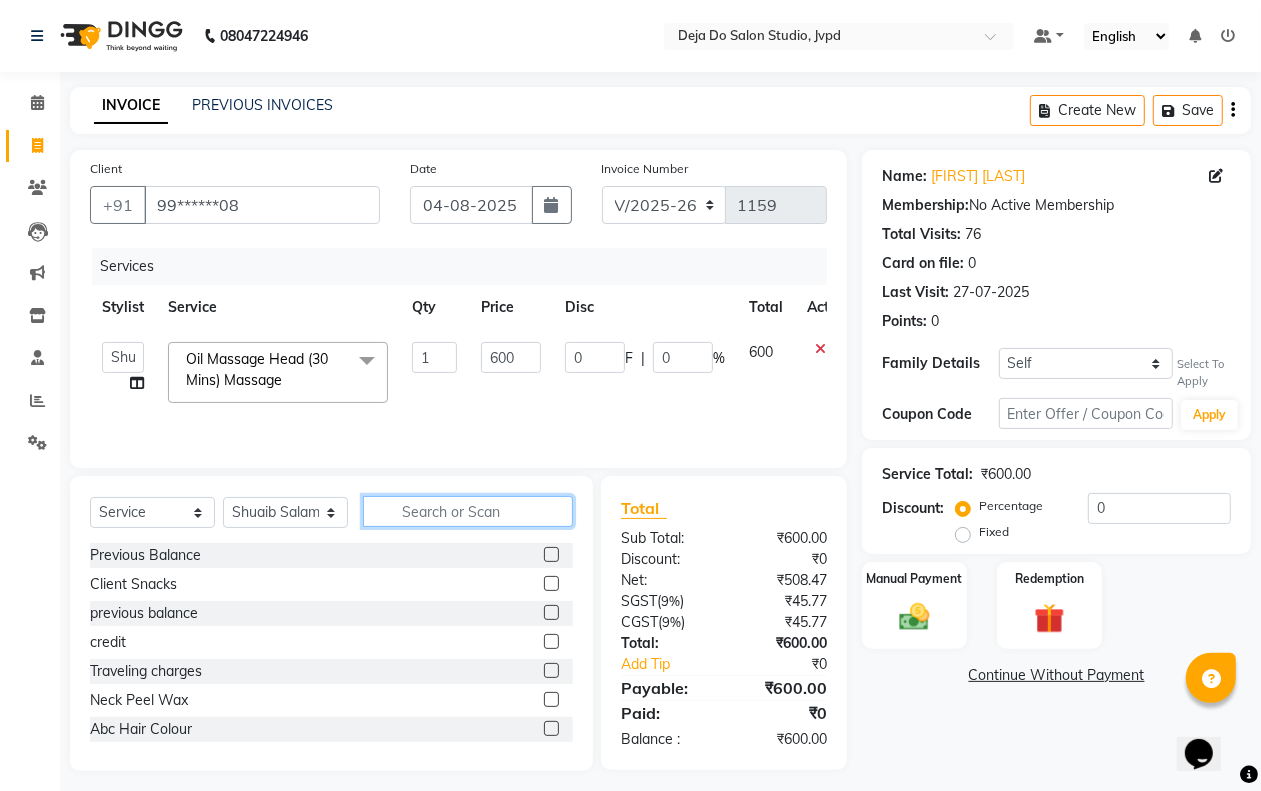 click 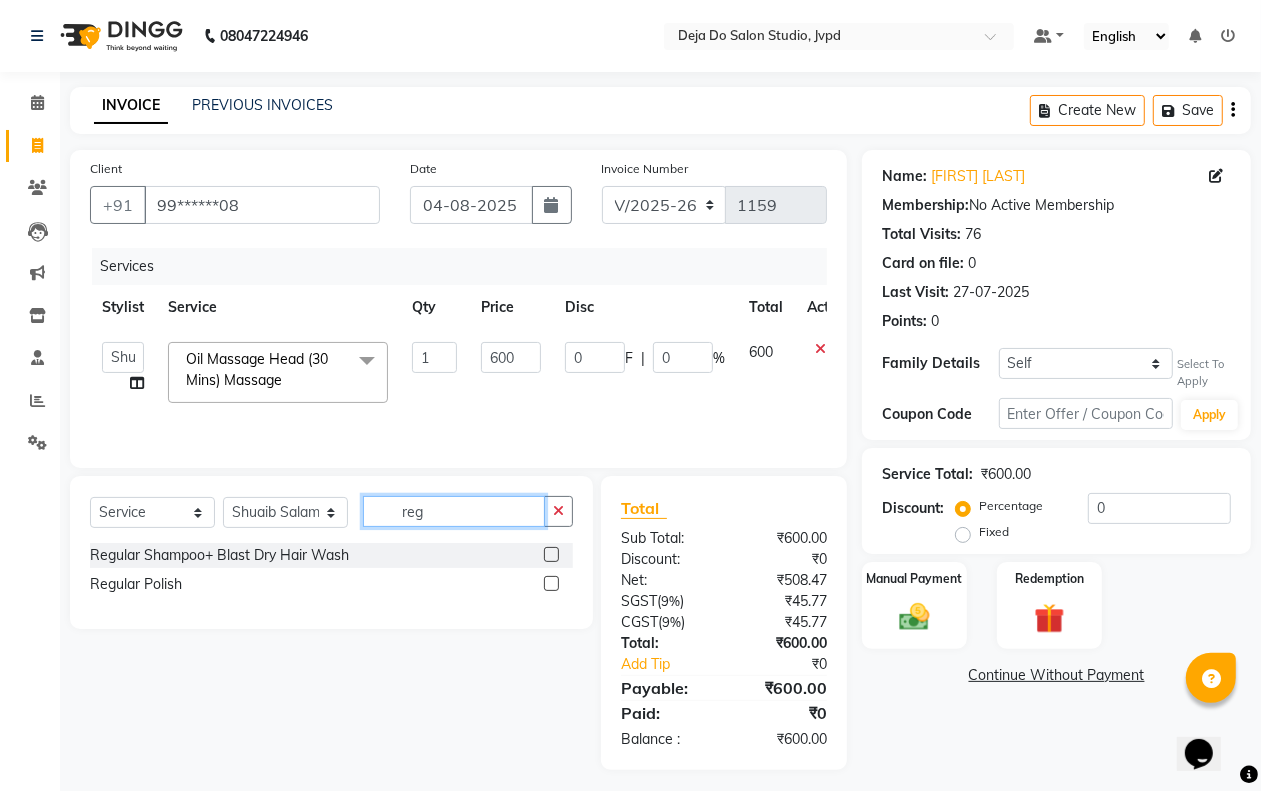 type on "reg" 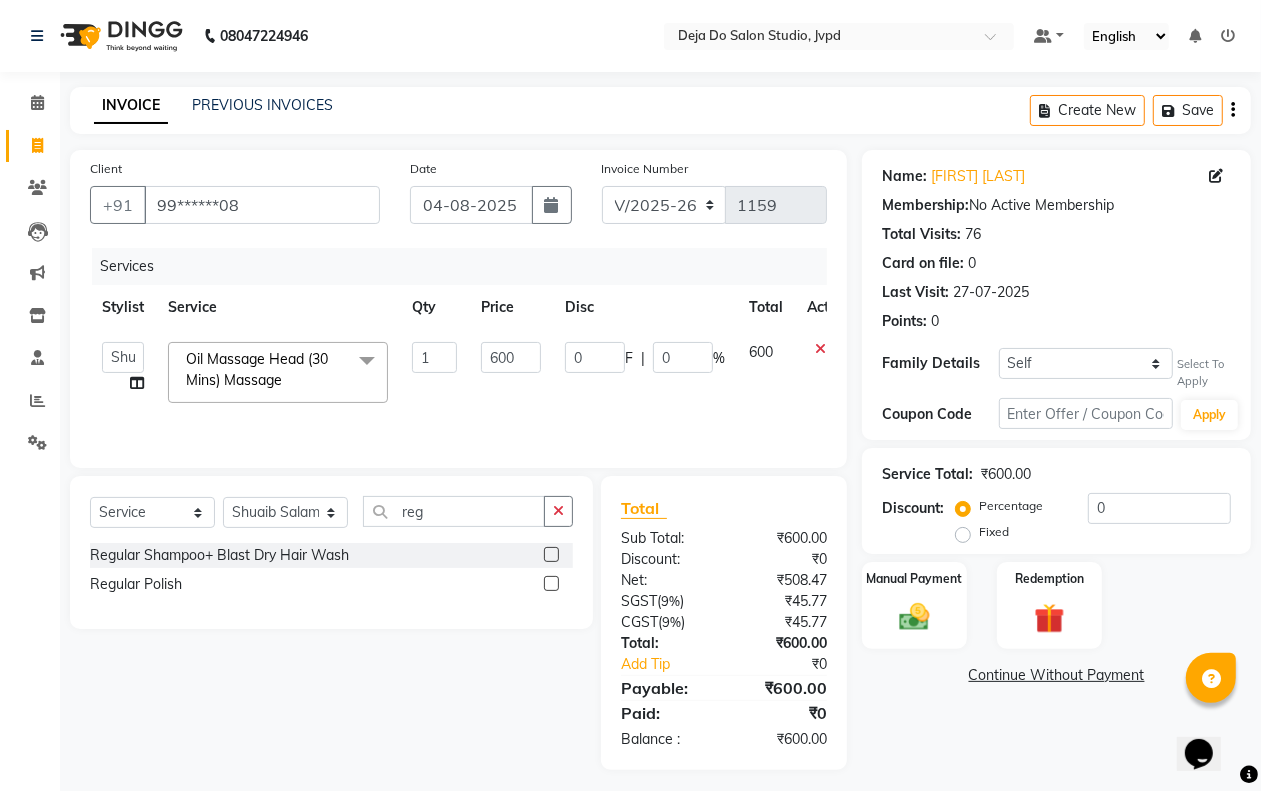 click 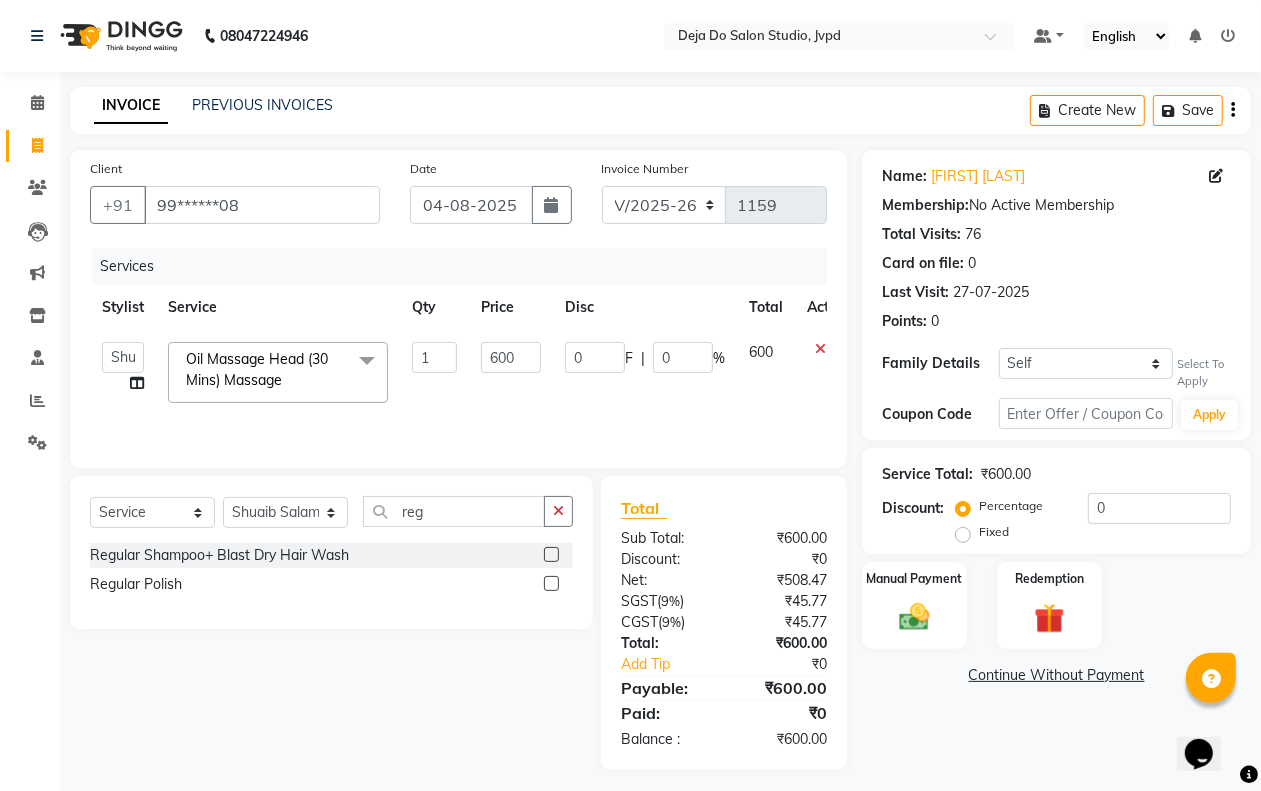 click 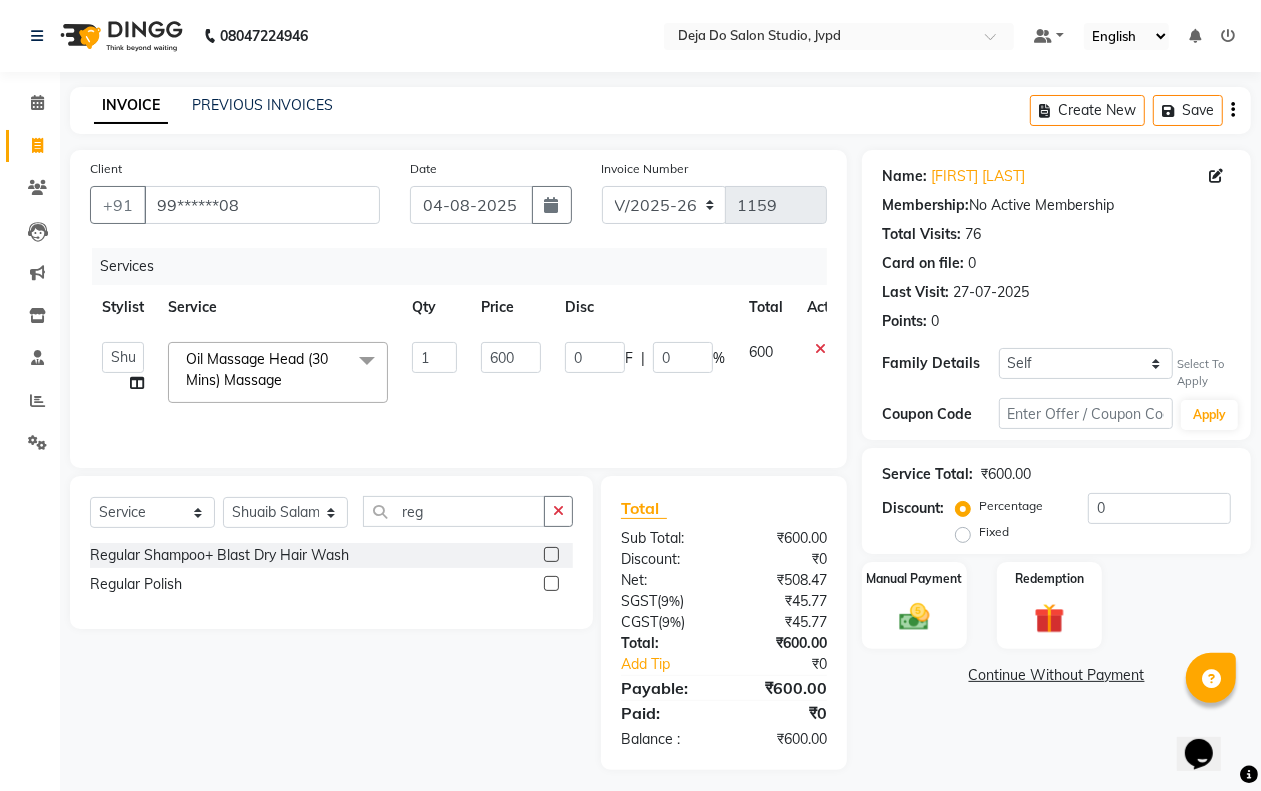 click at bounding box center (550, 555) 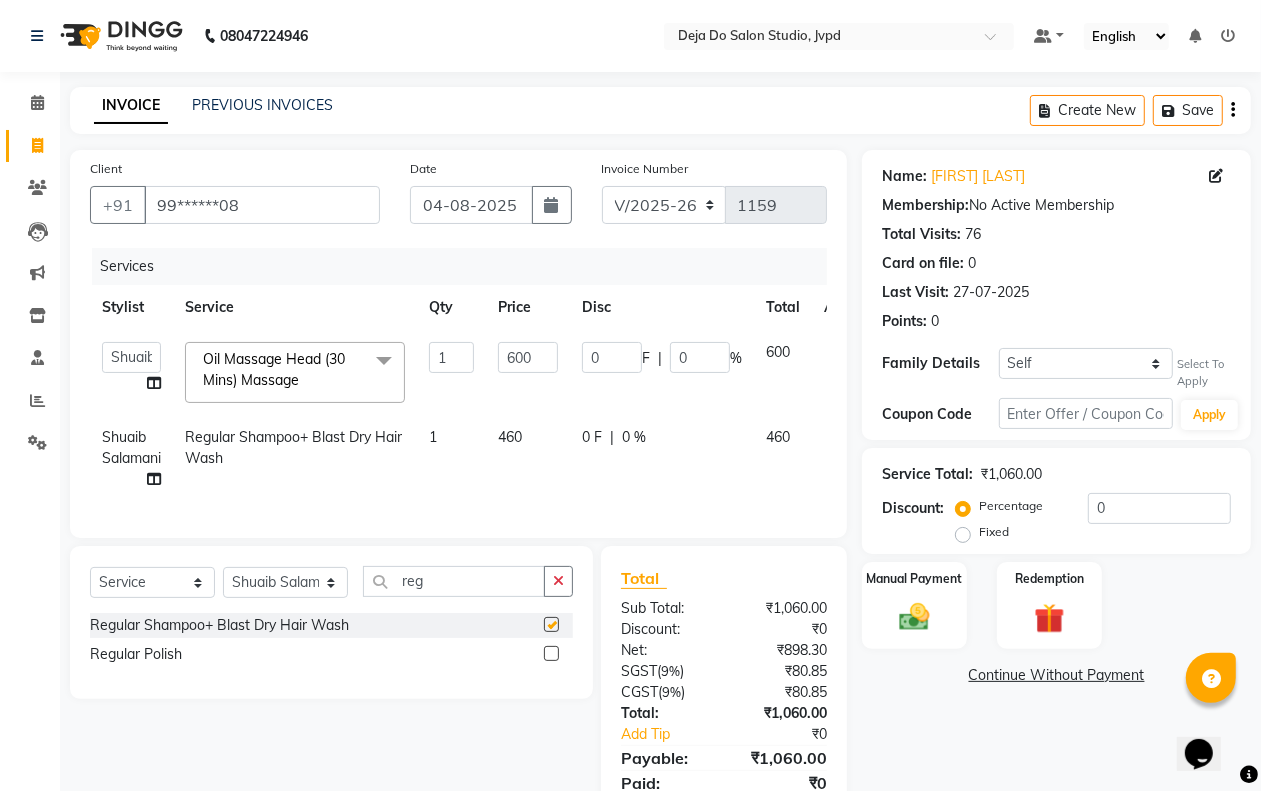 checkbox on "false" 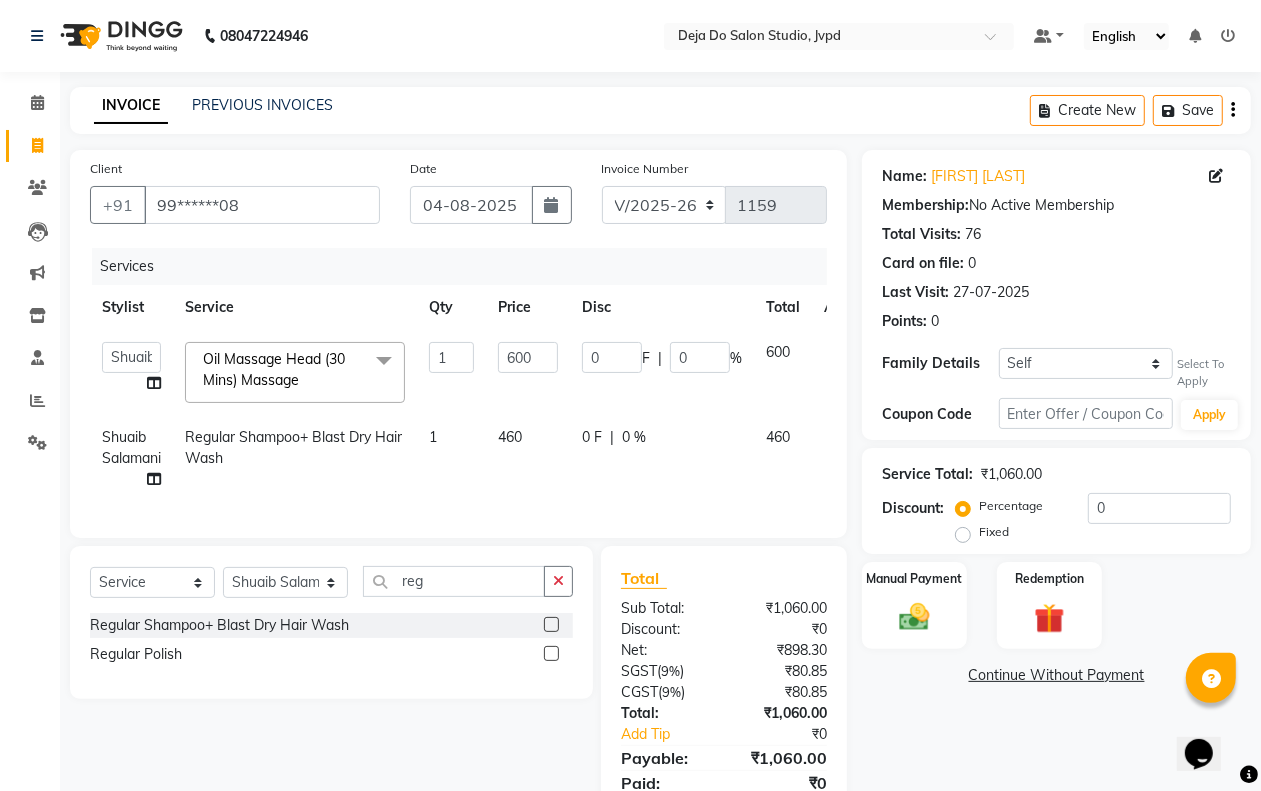 click on "460" 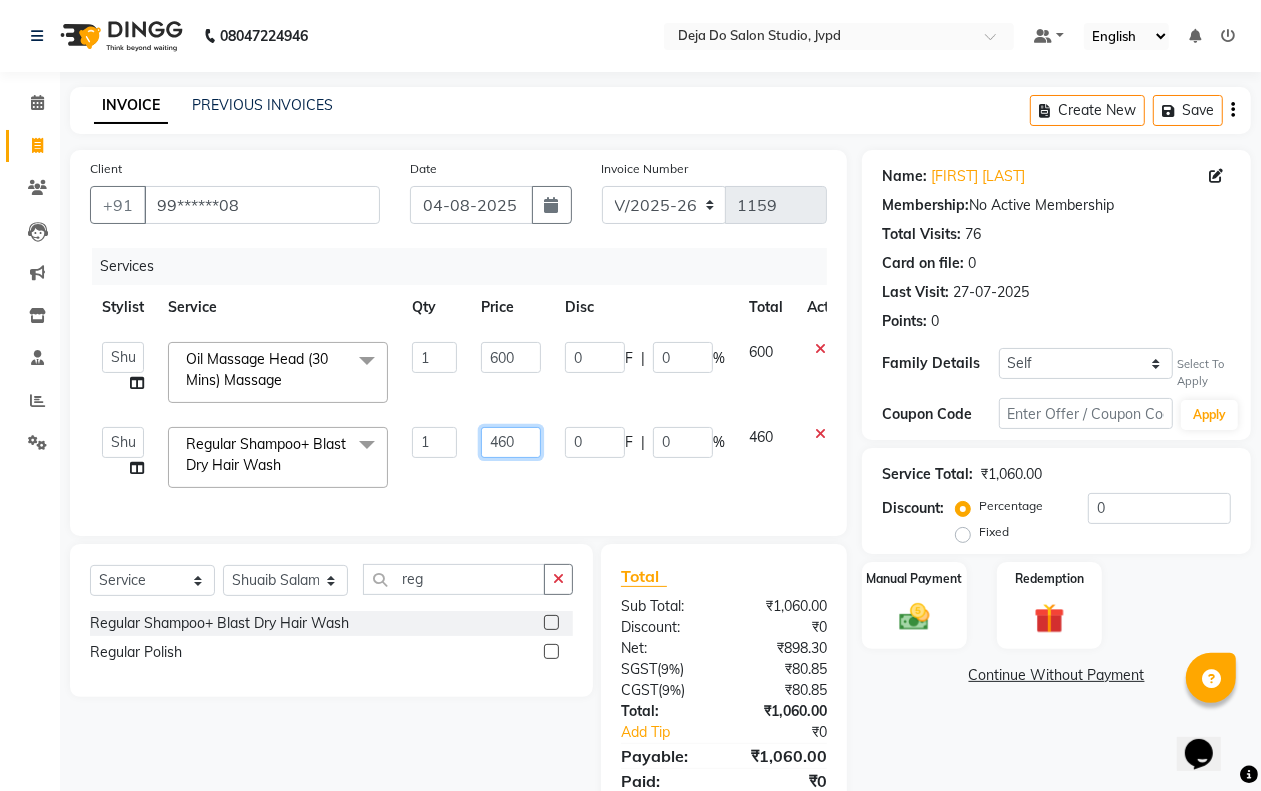 click on "460" 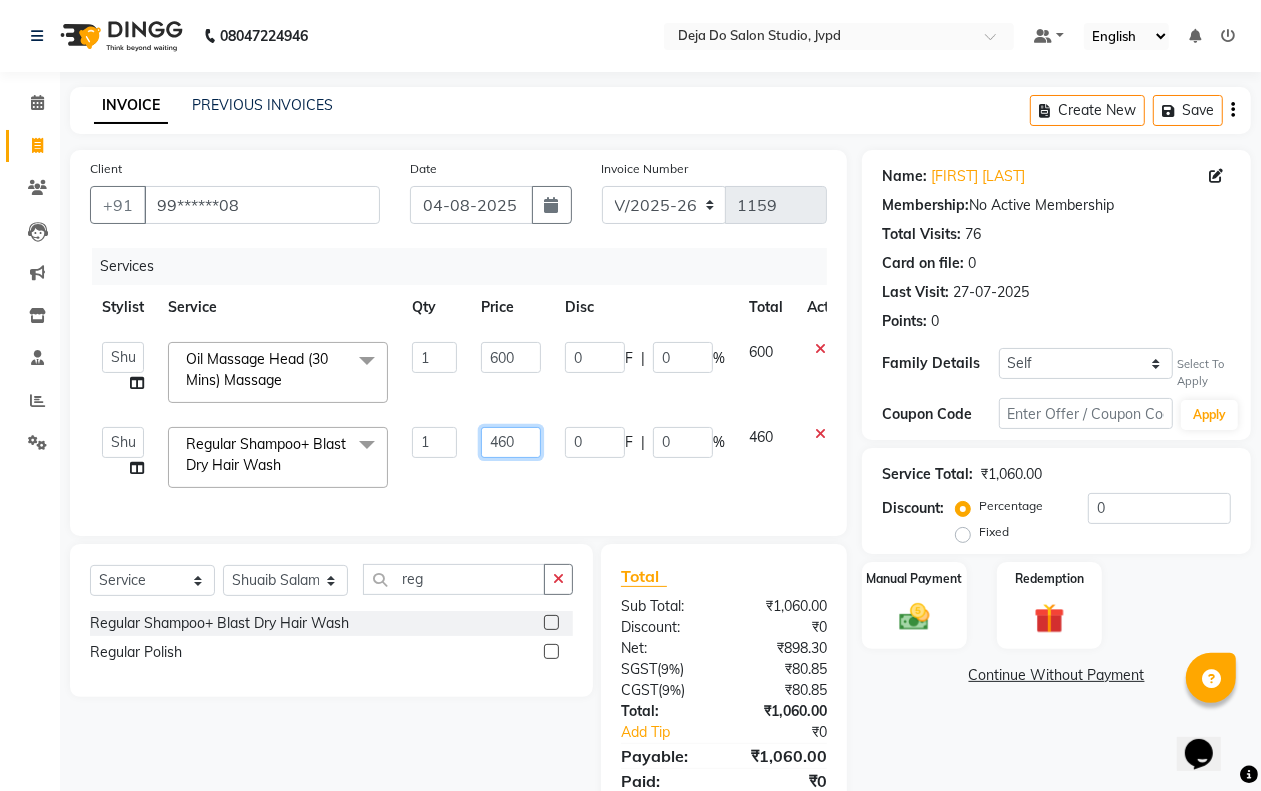 drag, startPoint x: 501, startPoint y: 437, endPoint x: 533, endPoint y: 437, distance: 32 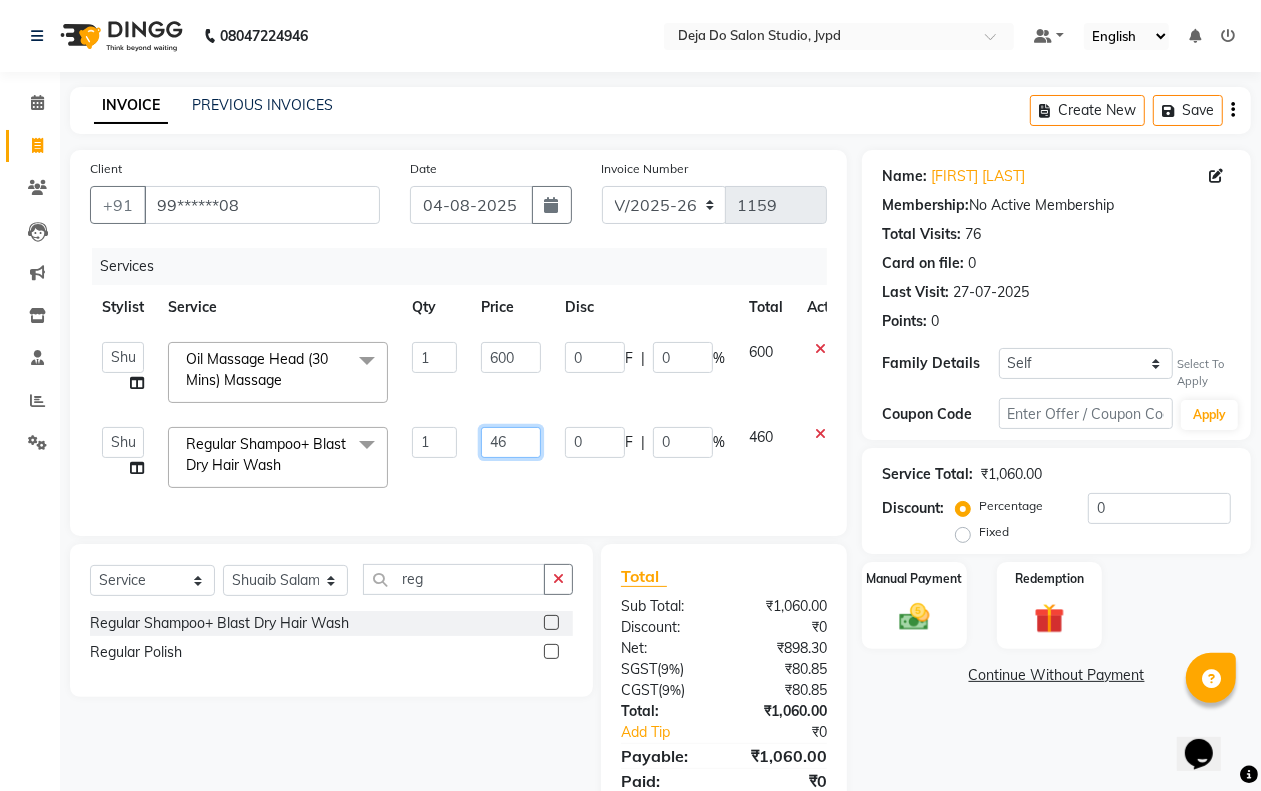 type on "4" 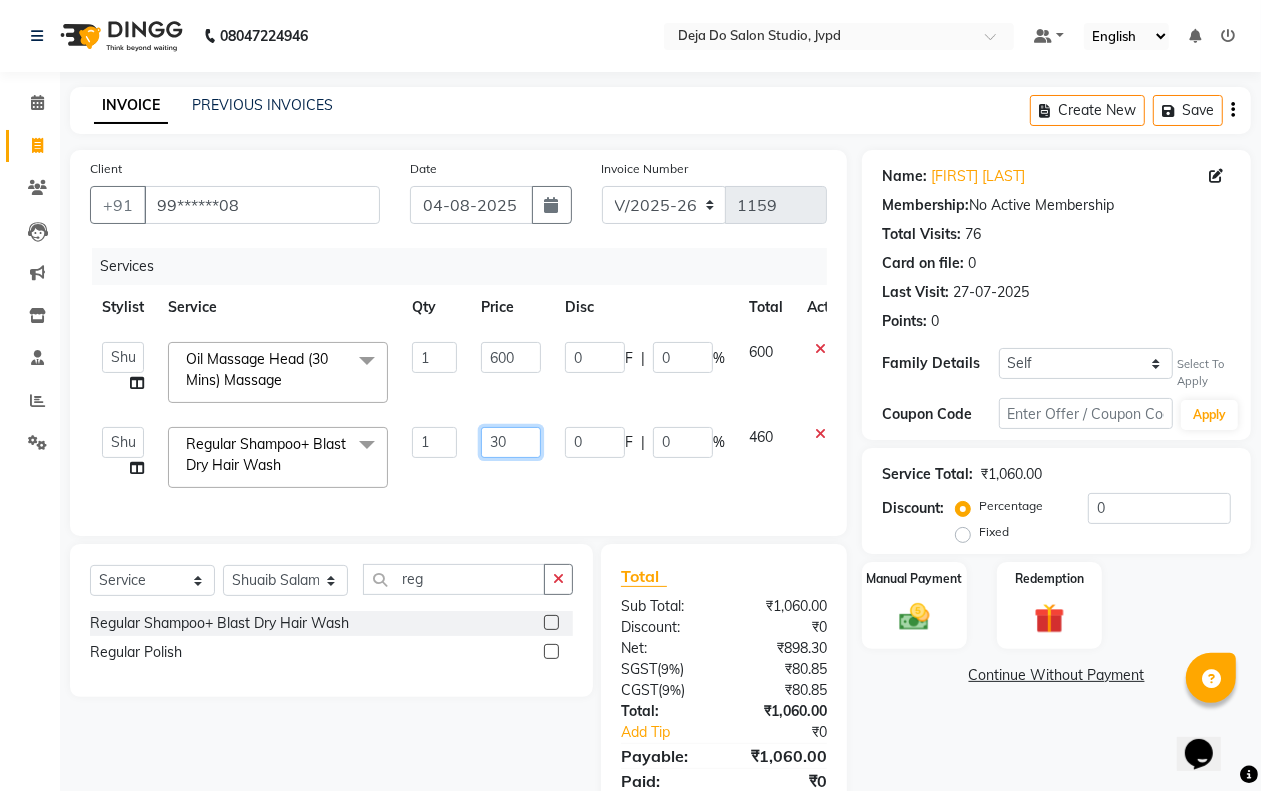 type on "300" 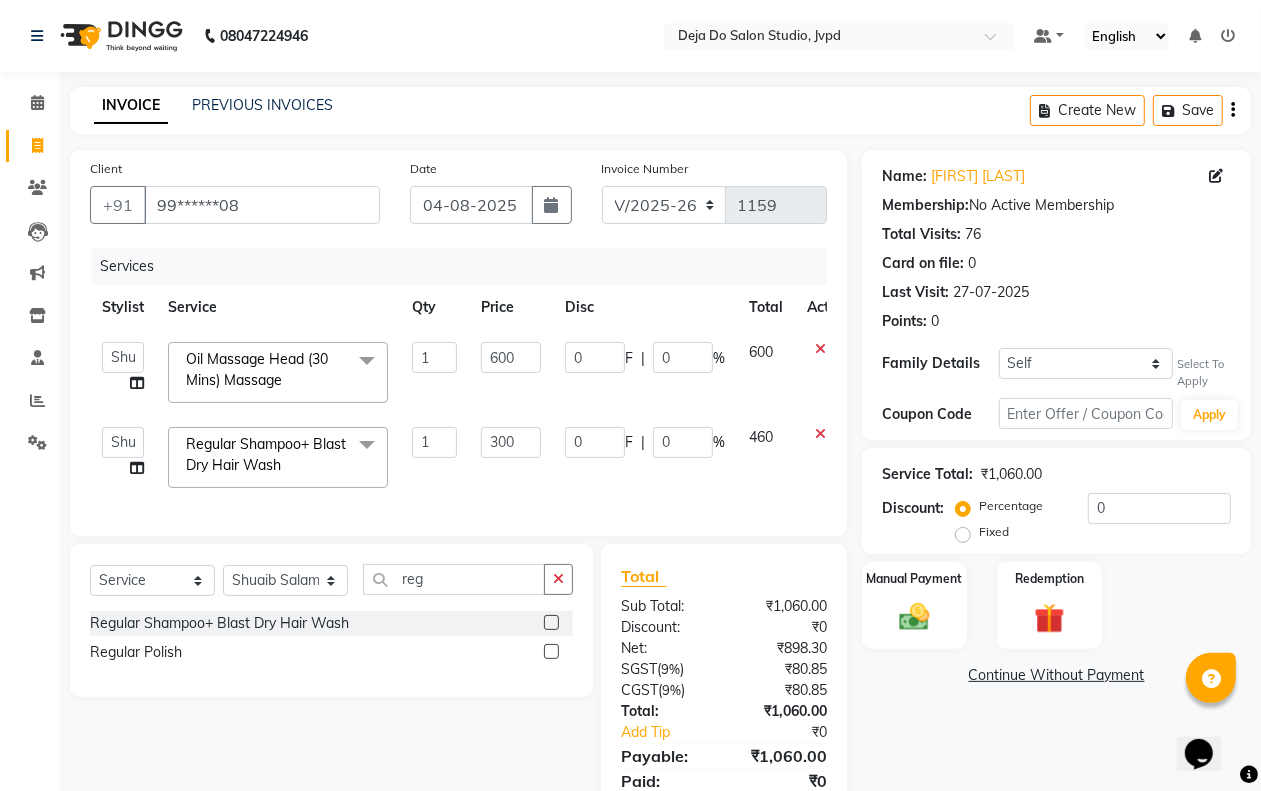 click on "[NAME] [NAME] Regular Shampoo+ Blast Dry Hair Wash x Previous Balance Client Snacks previous balance credit Traveling charges Neck Peel Wax Abc Hair Colour Anti-Dandruff Treatment Scalp Advance Treatments Anti-Irritation Treatment Scalp Advance Treatments Aroma Gold Spa Hair Spa /Treatments Beach Waves Hair Cuts Botox Smoothening Service Clean Shave Hair Cuts Colour Wash Hair Wash Crown Highlights (Above Shoulder) Hair Colour Crown Highlights (Below Shoulder) Hair Colour Deep Conditioning Hair Spa /Treatments Full Hair Highlights (Above Shoulder) Hair Colour Full Hair Highlights (Below Shoulder) Hair Colour Glitter Strings Hair Cuts Hair Smoothening (L'Oreal Shinebonnd) Smoothening Service Gents Haircut Hairstyle Hair Cuts Head Shave Hair Cuts Inoa (Global) Hair Colour Inoa Touch Up (Crown) Hair Colour Kitty Blowdry 1 0" 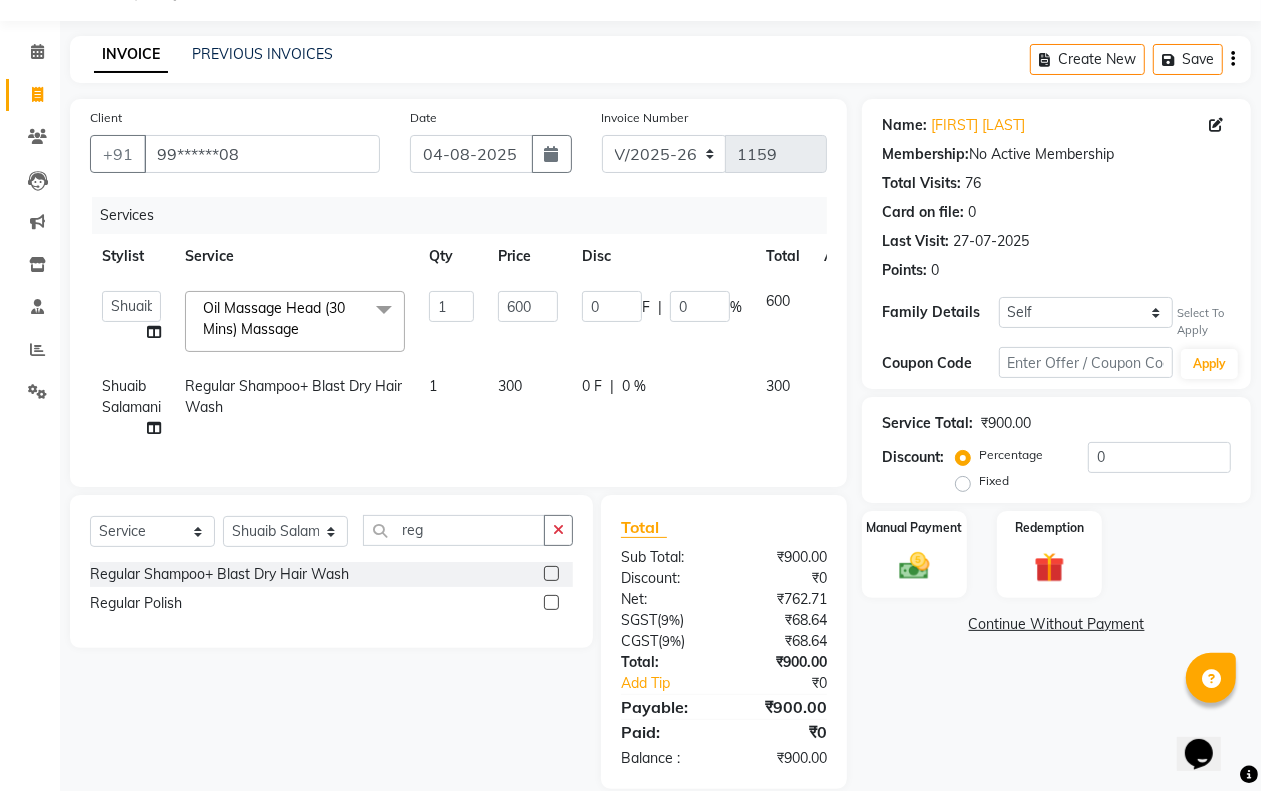 scroll, scrollTop: 97, scrollLeft: 0, axis: vertical 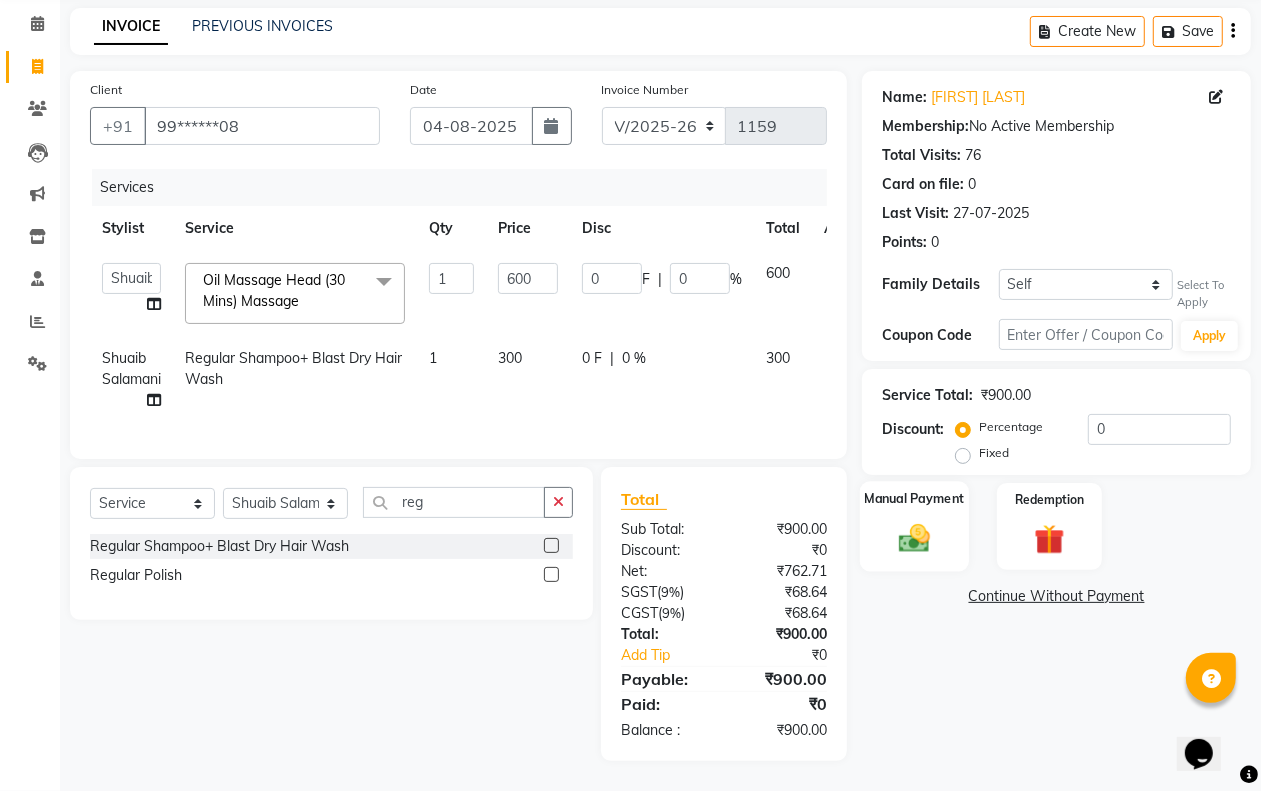 click 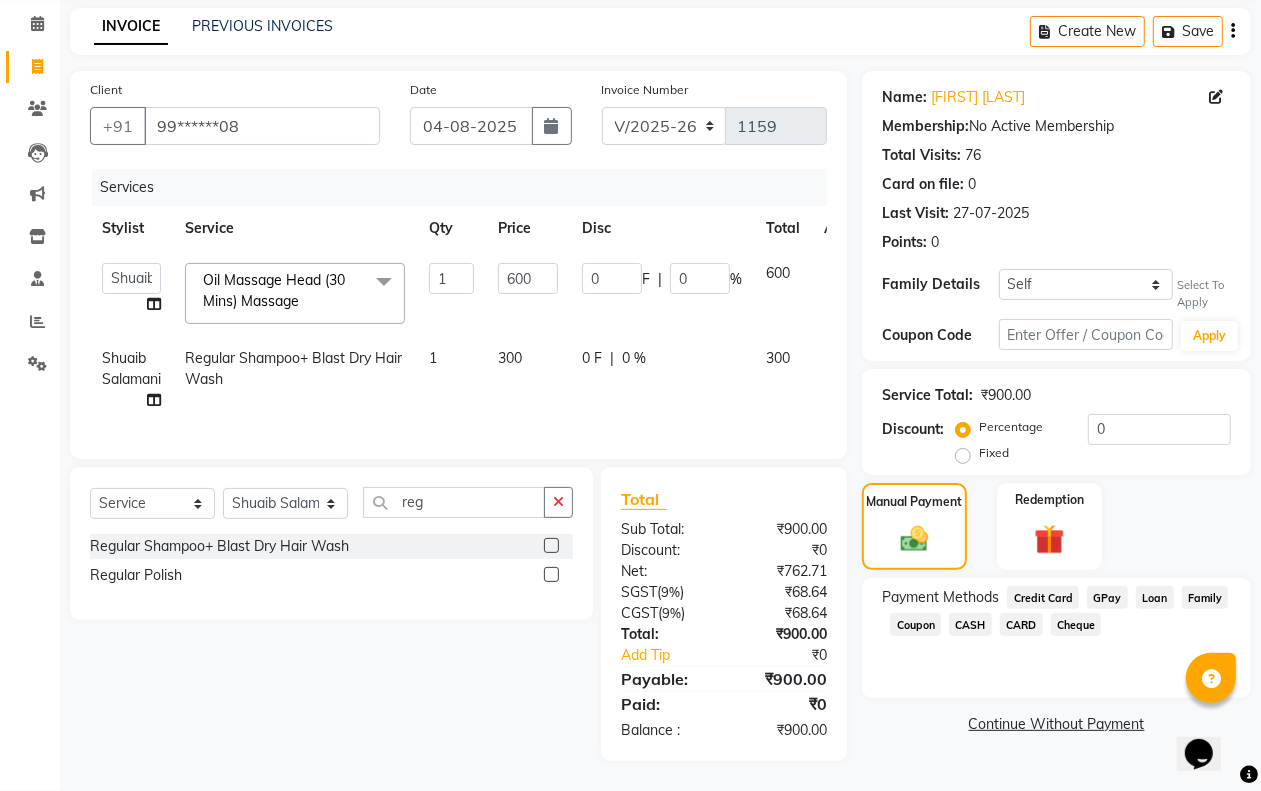 click on "GPay" 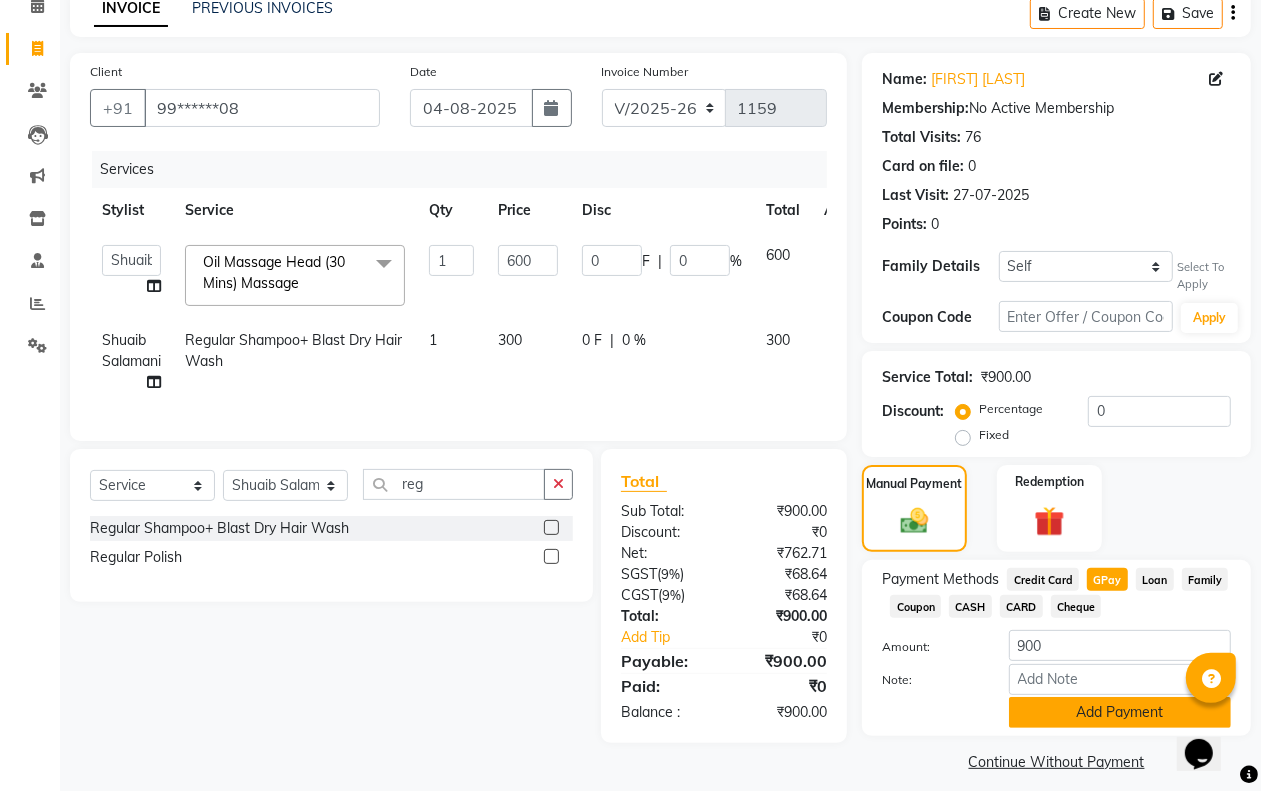 click on "Add Payment" 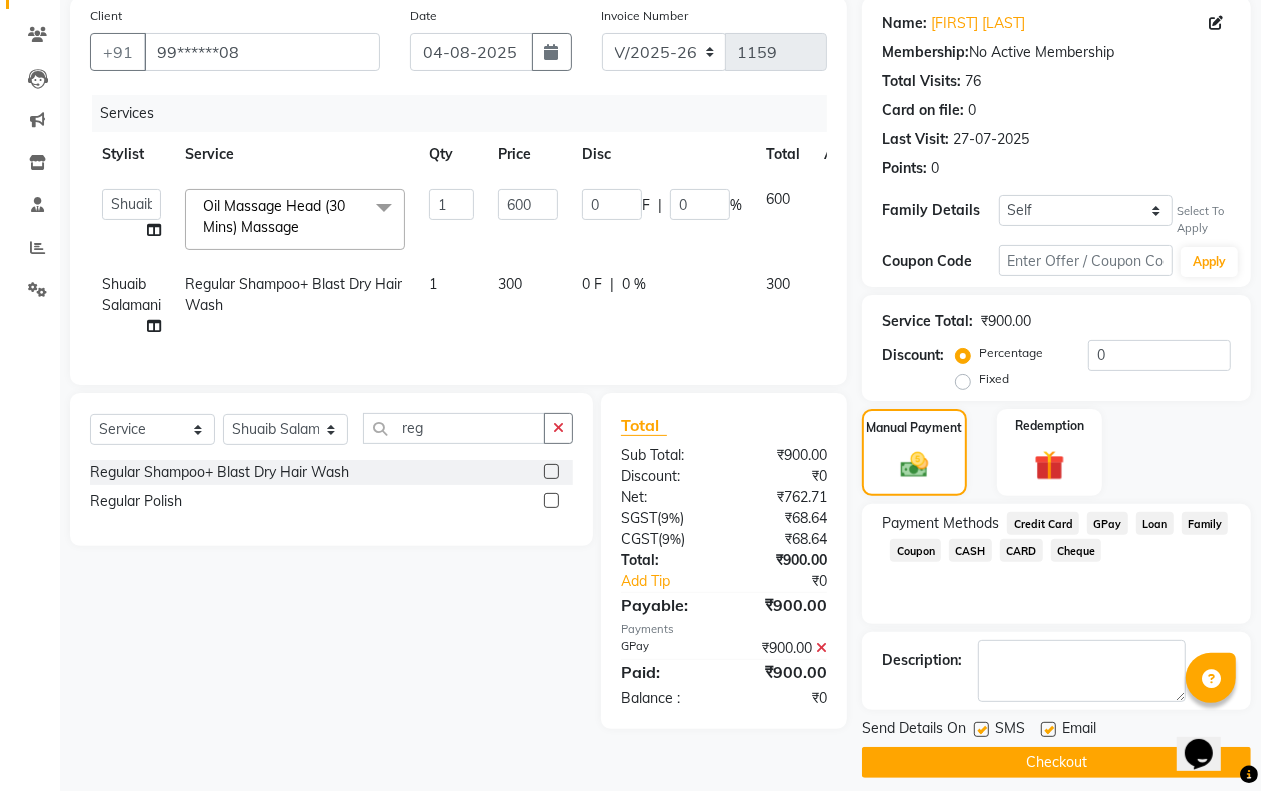 scroll, scrollTop: 170, scrollLeft: 0, axis: vertical 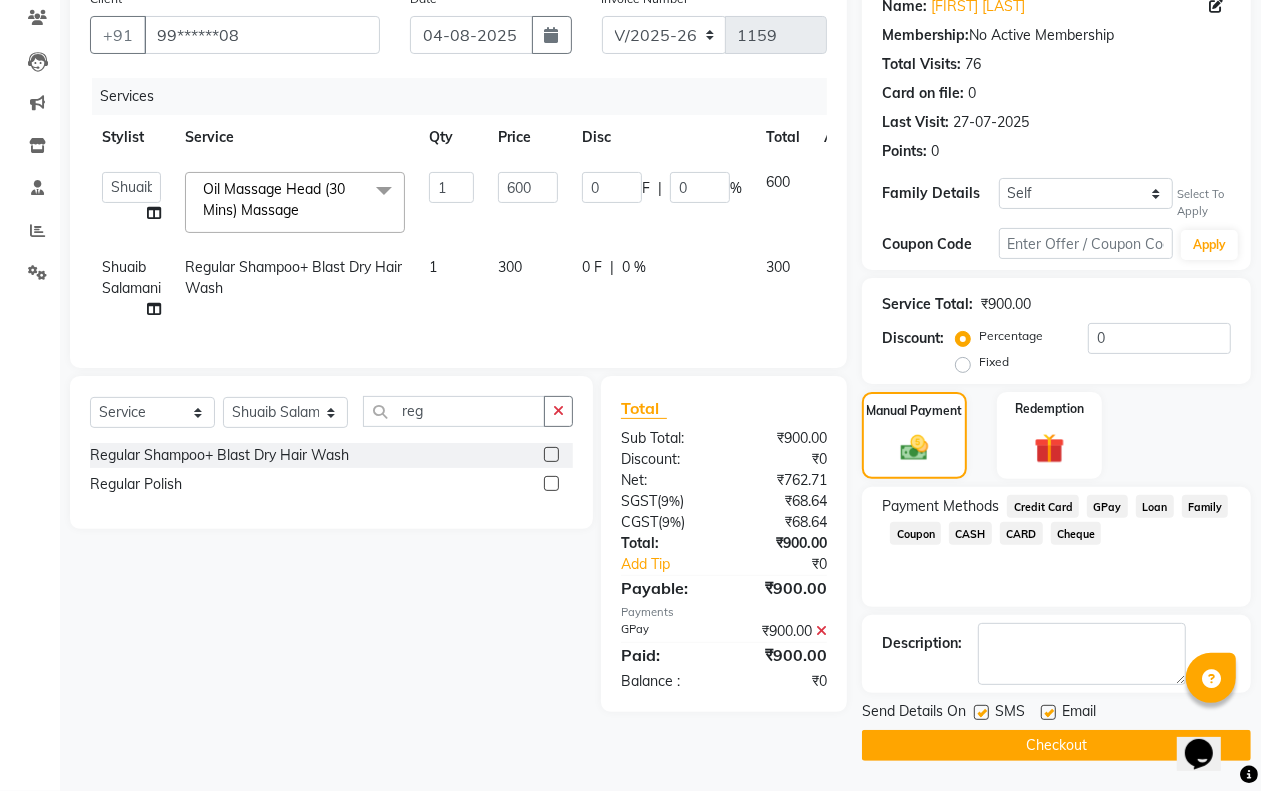 click on "Checkout" 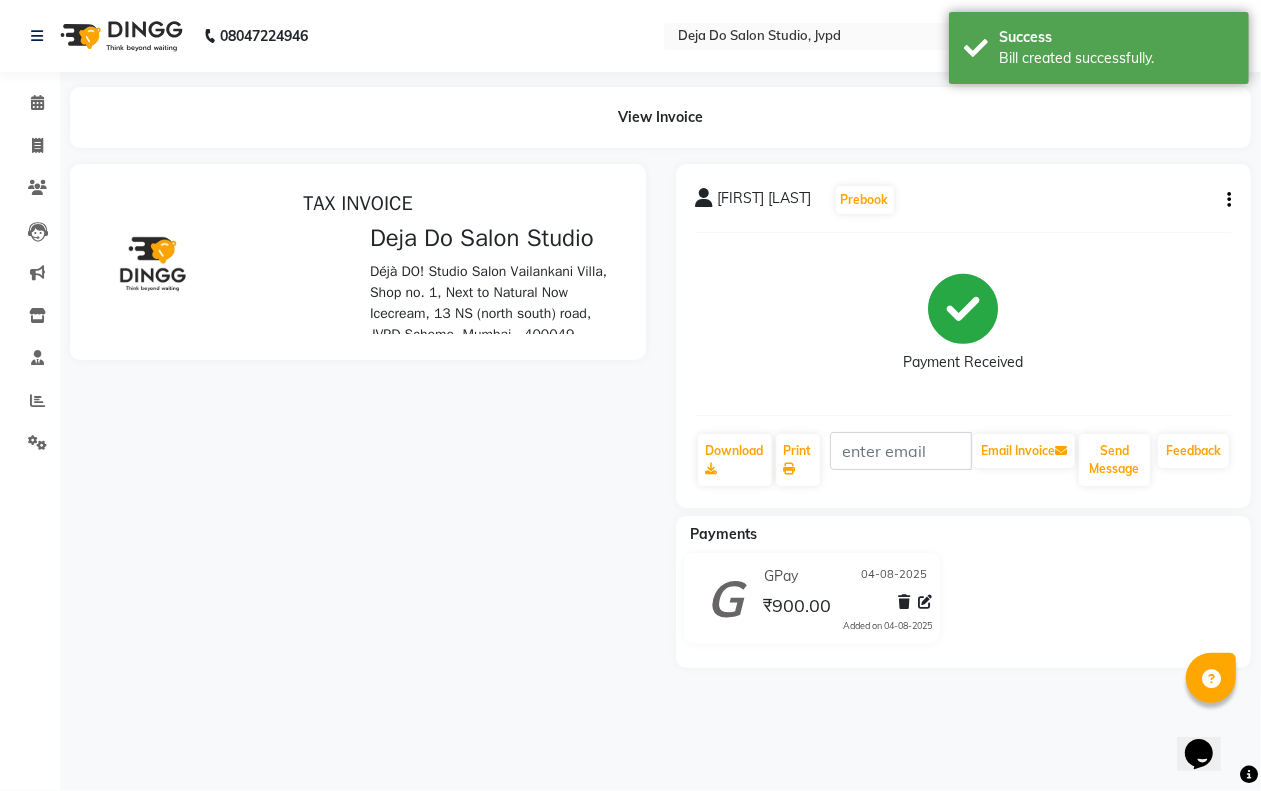 scroll, scrollTop: 0, scrollLeft: 0, axis: both 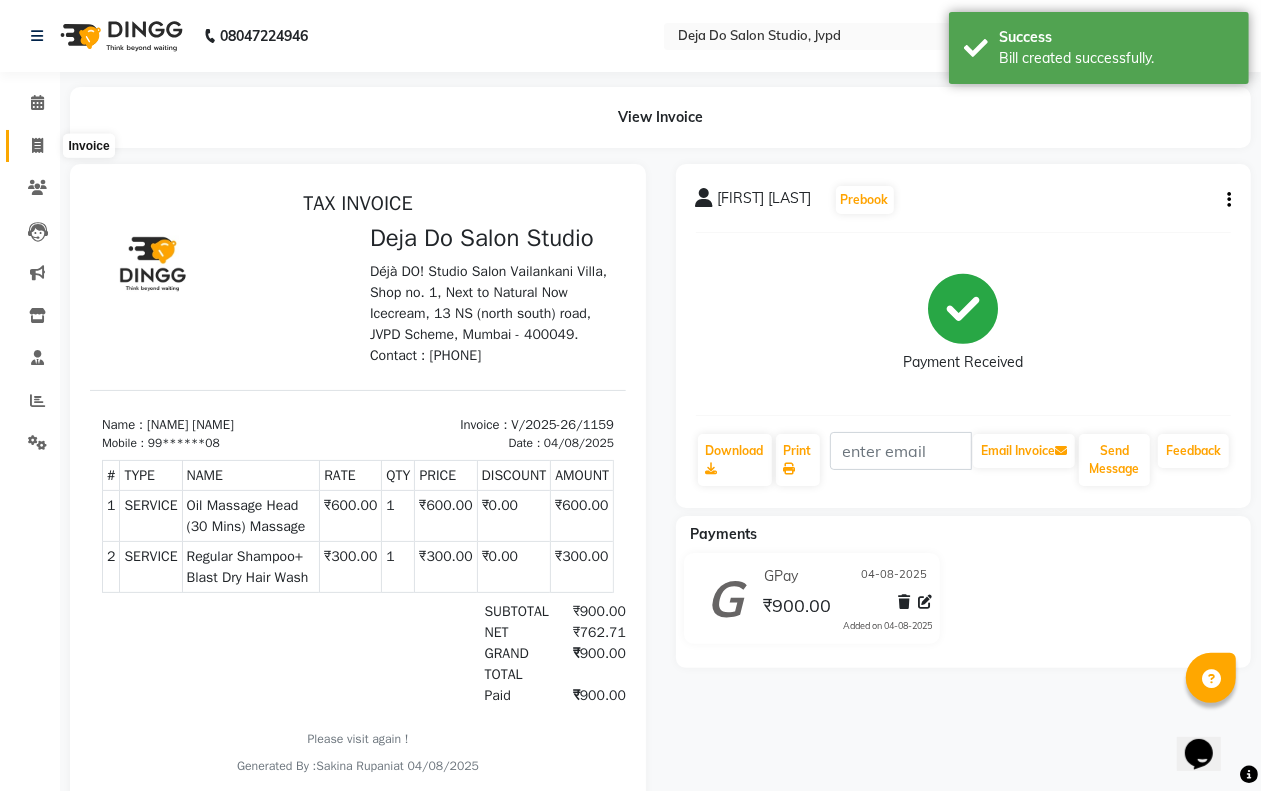click 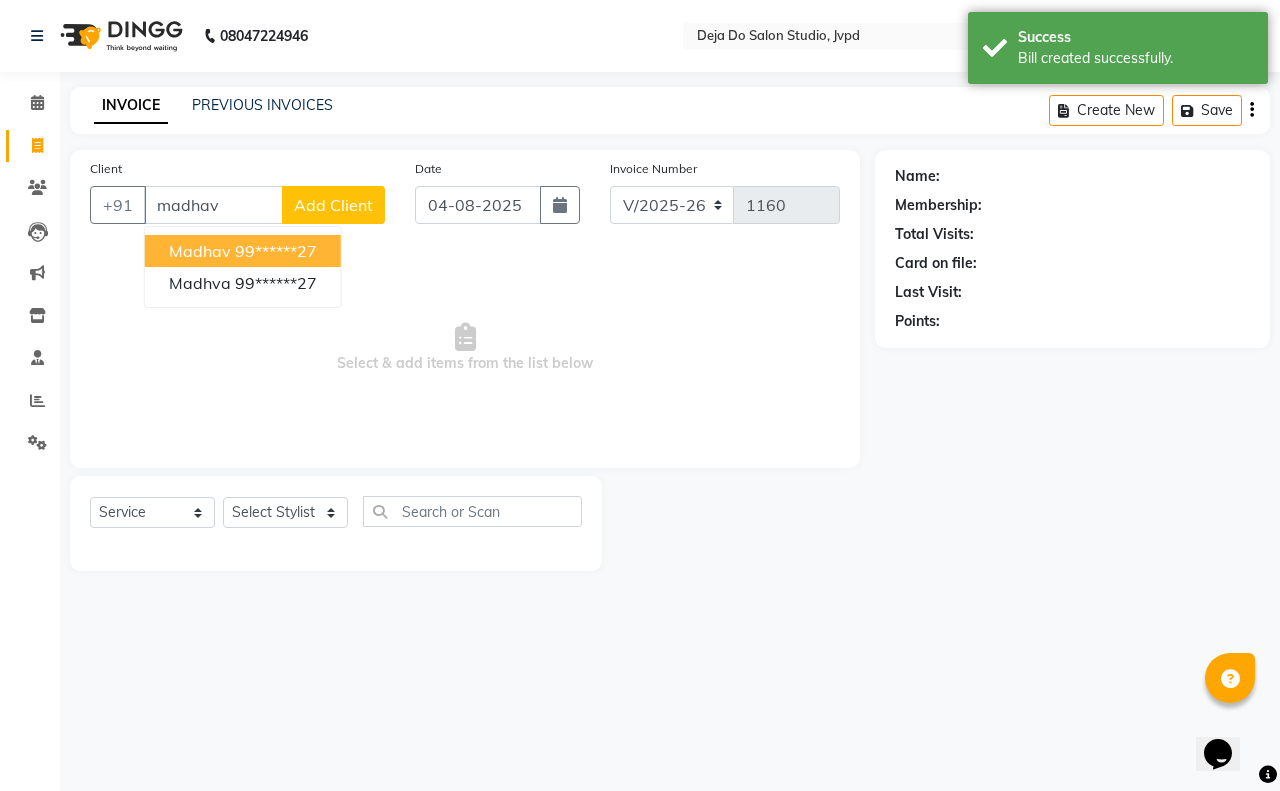 click on "[NAME] [PHONE]" at bounding box center [243, 251] 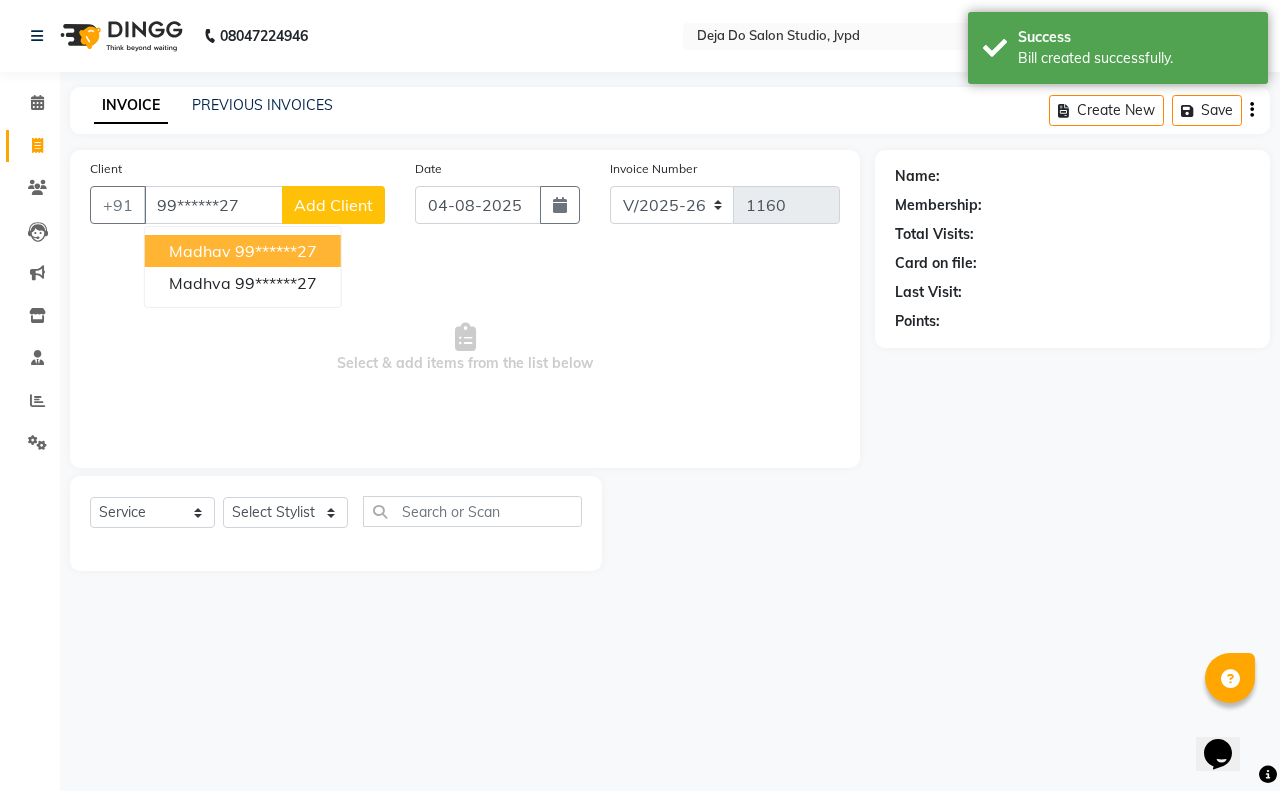type on "99******27" 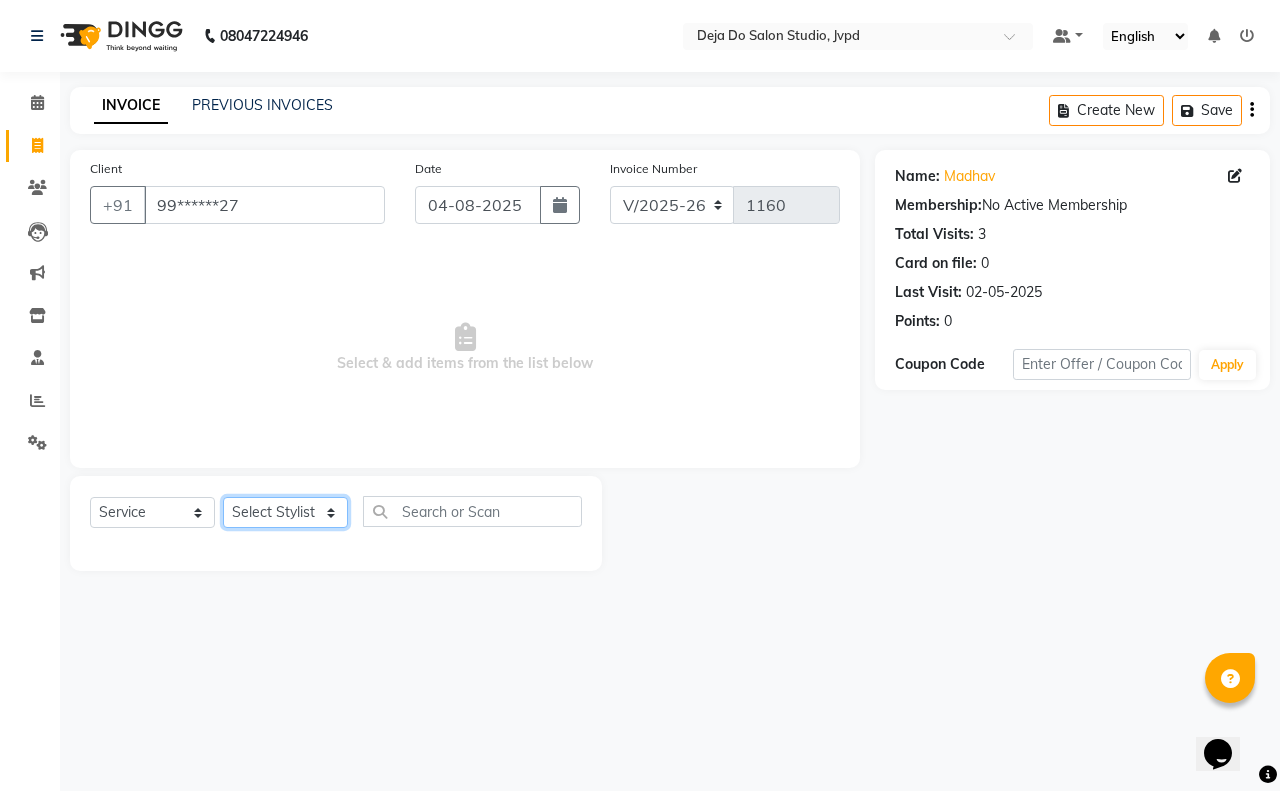 click on "Select Stylist Aditi Admin Anam  Sheikh  Arifa Shaikh Danish  Salamani Farida Fatima Kasbe Namya salian Rashi Mayur Sakina Rupani Shefali  shetty Shuaib Salamani Sumaiya sayed Sushma Pelage" 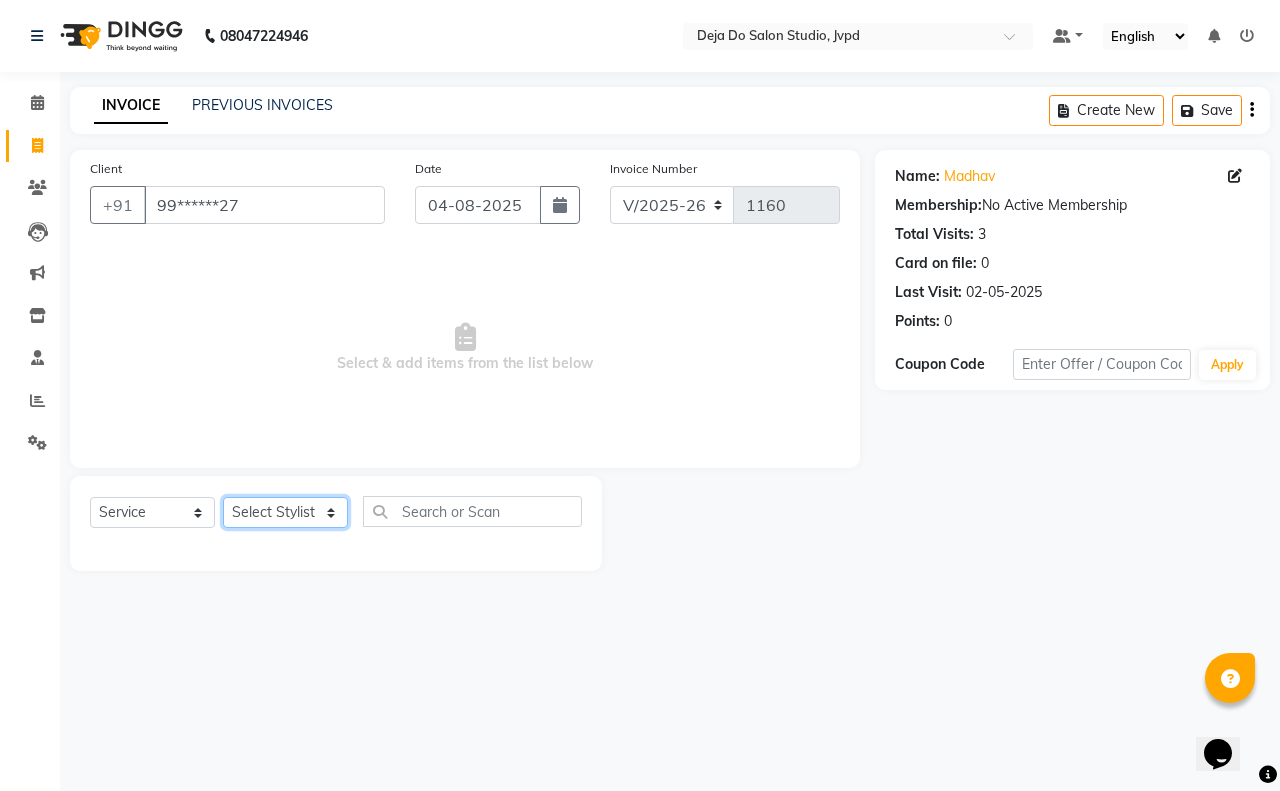 select on "62497" 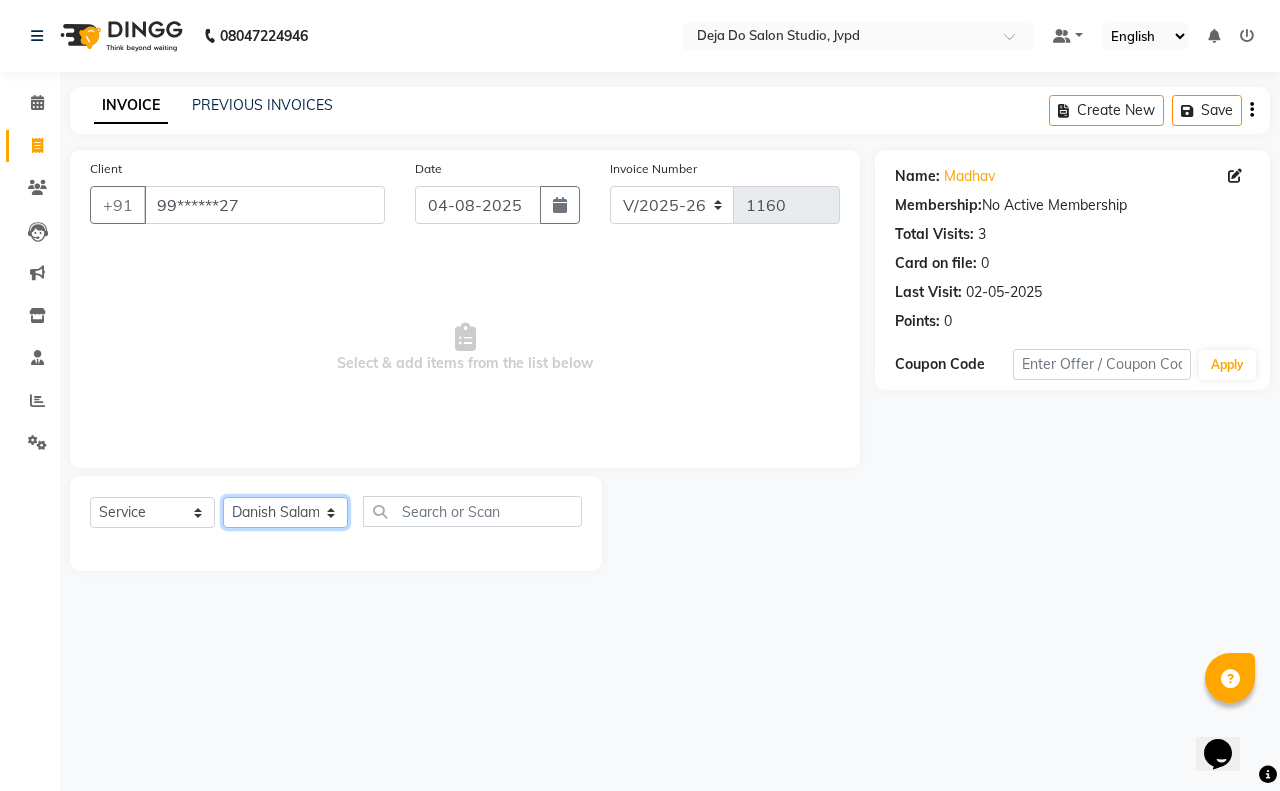 click on "Select Stylist Aditi Admin Anam  Sheikh  Arifa Shaikh Danish  Salamani Farida Fatima Kasbe Namya salian Rashi Mayur Sakina Rupani Shefali  shetty Shuaib Salamani Sumaiya sayed Sushma Pelage" 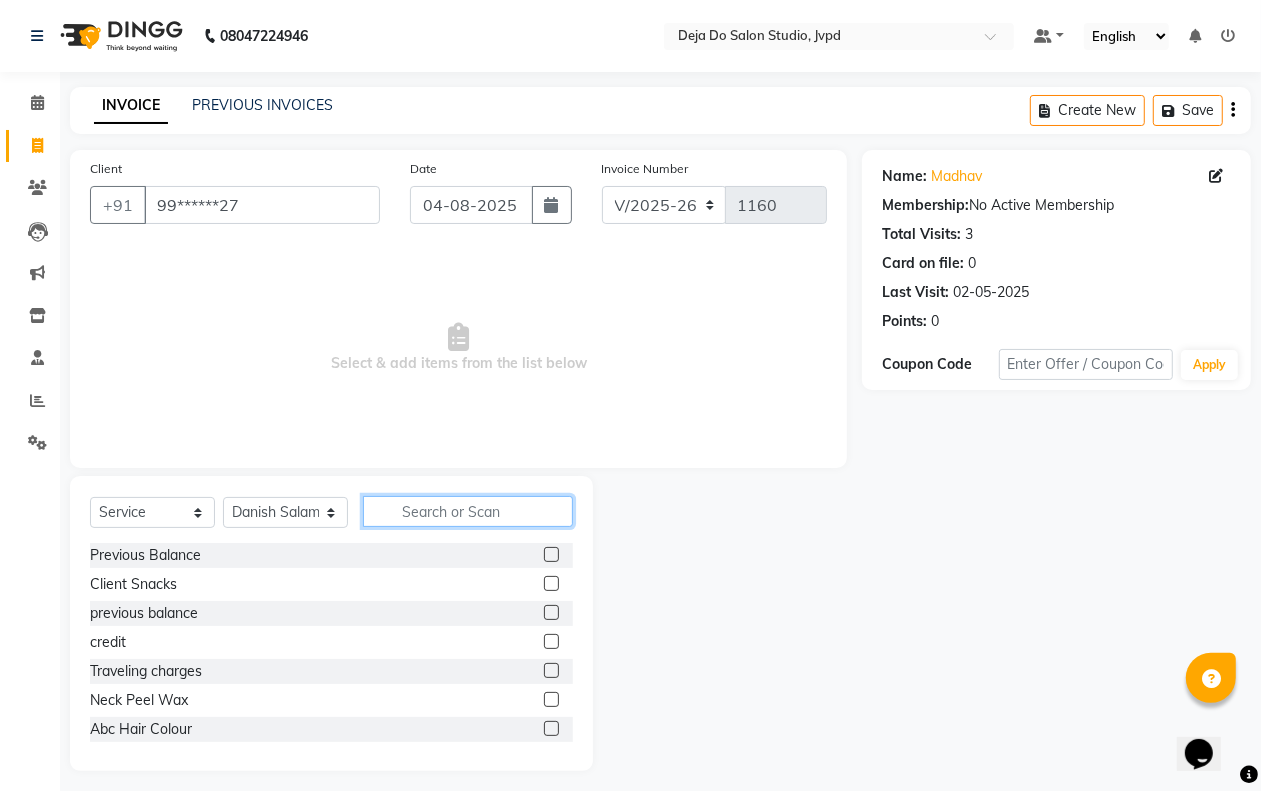 click 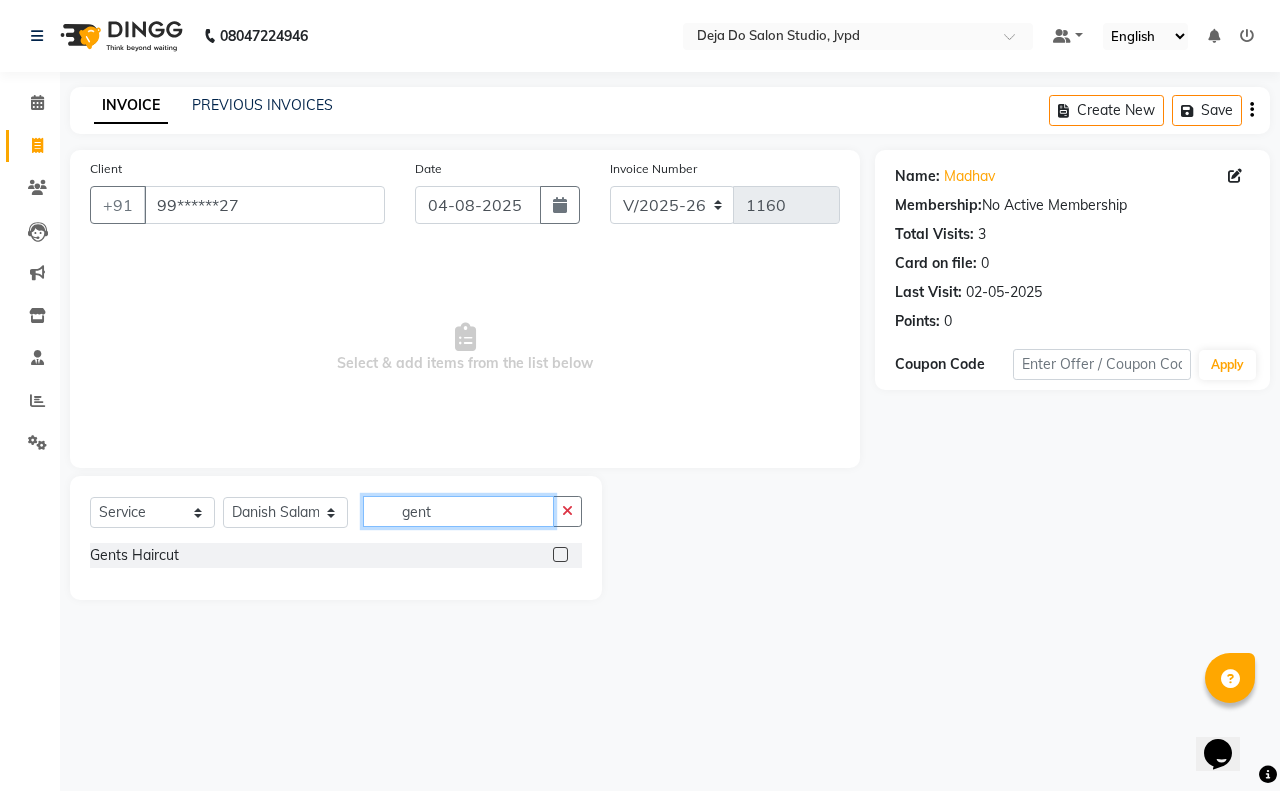 type on "gent" 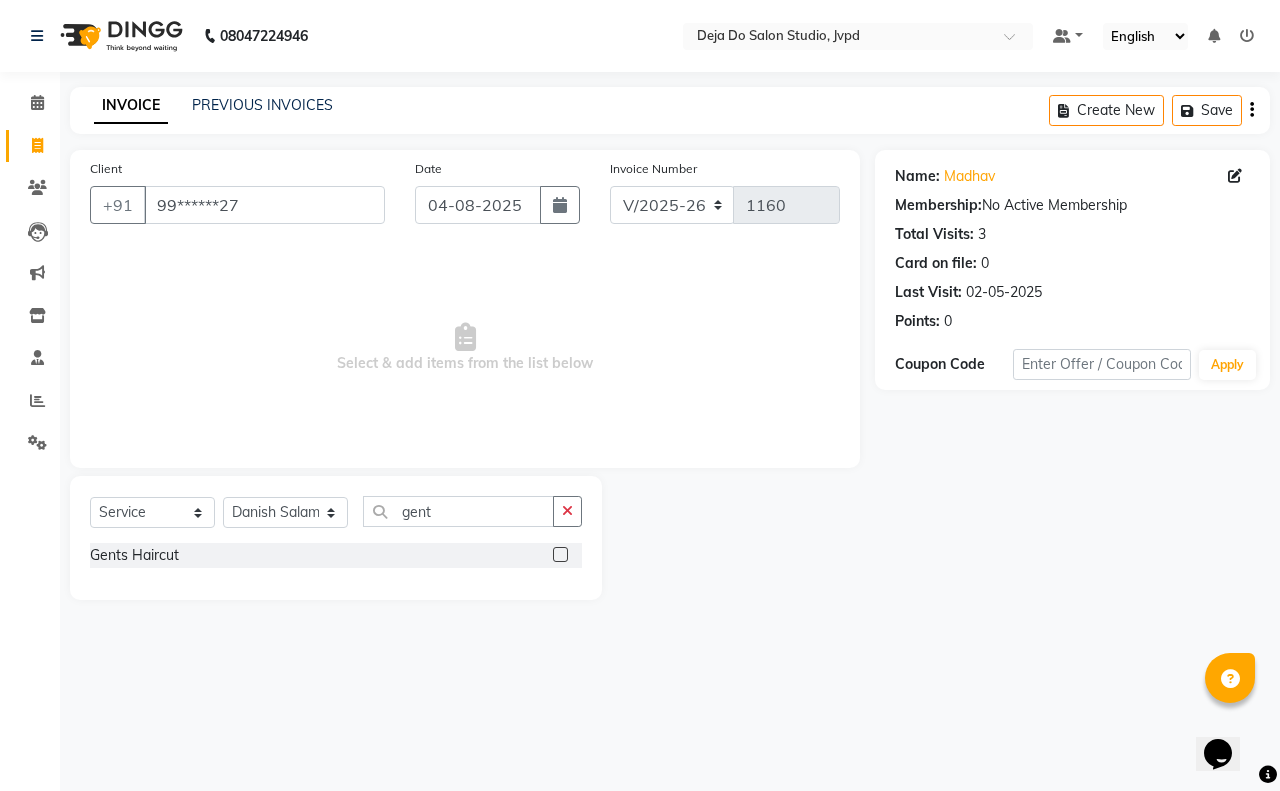 click 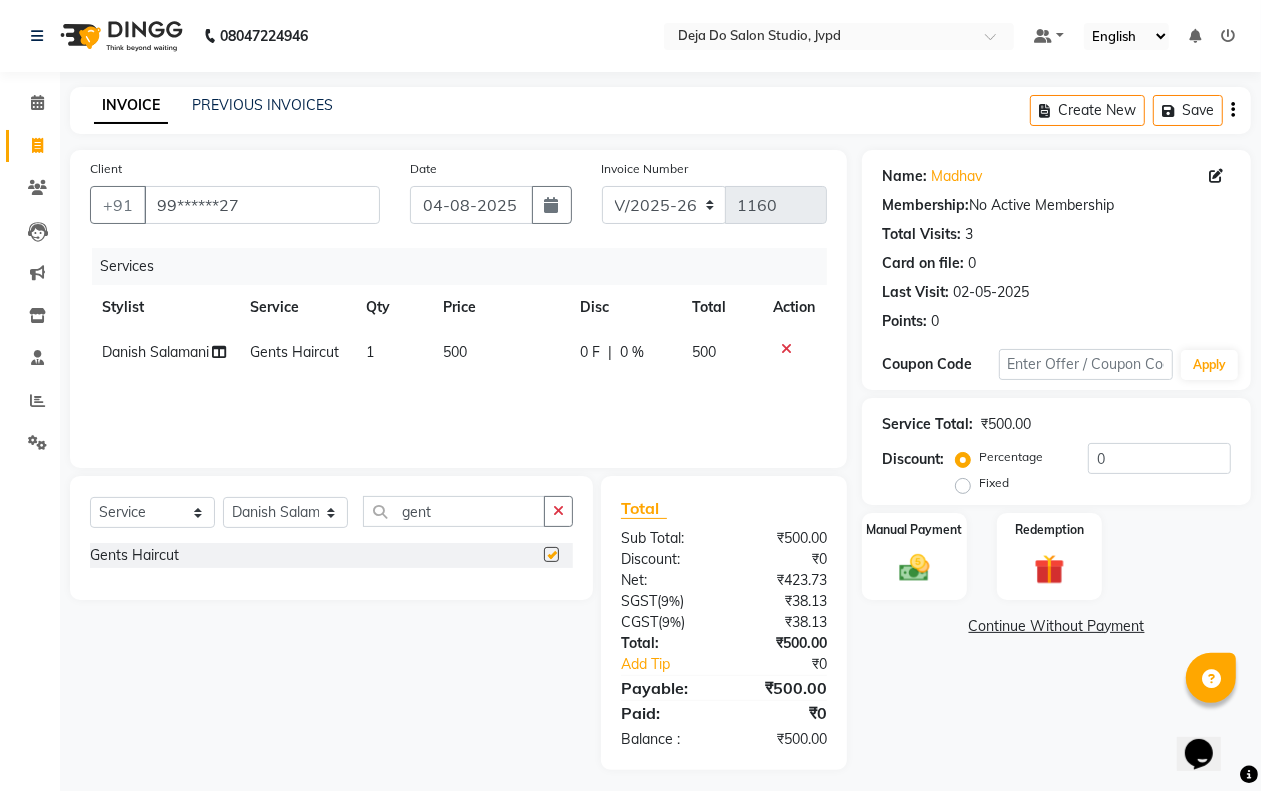 checkbox on "false" 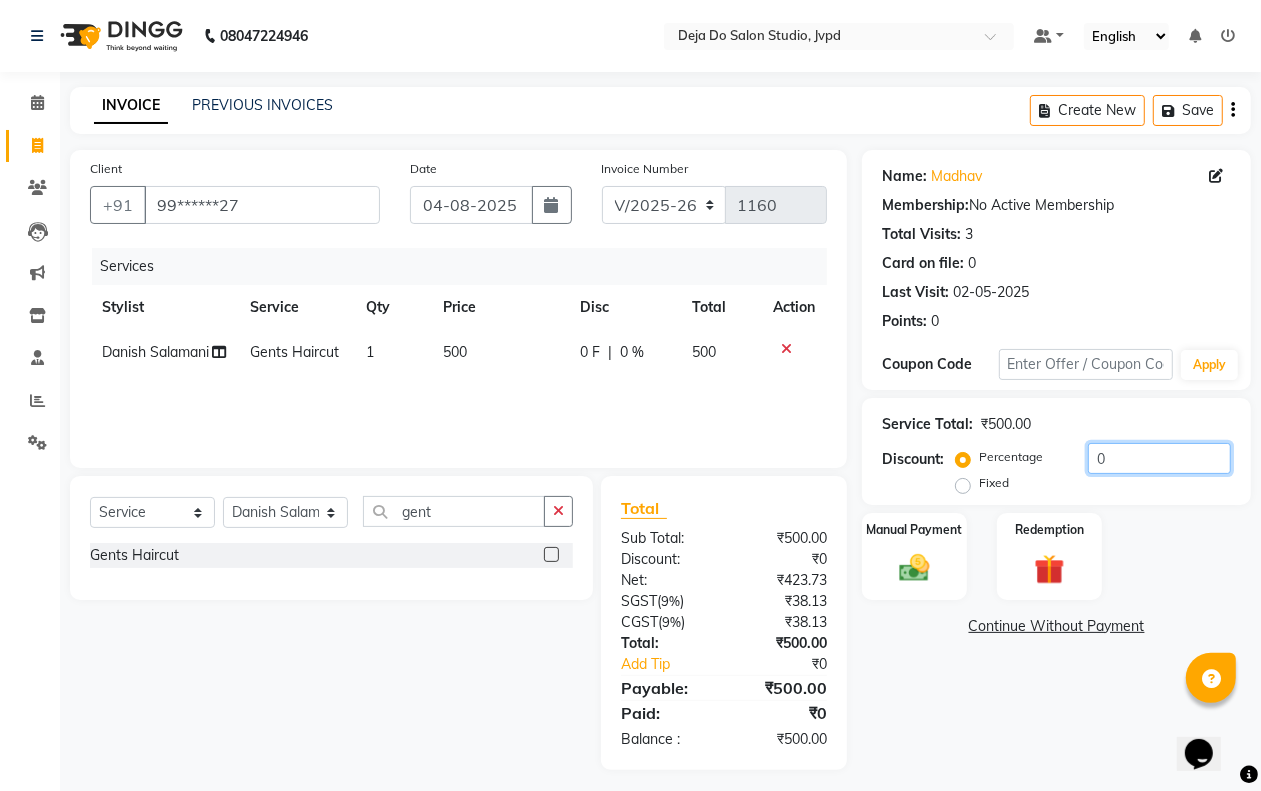 click on "0" 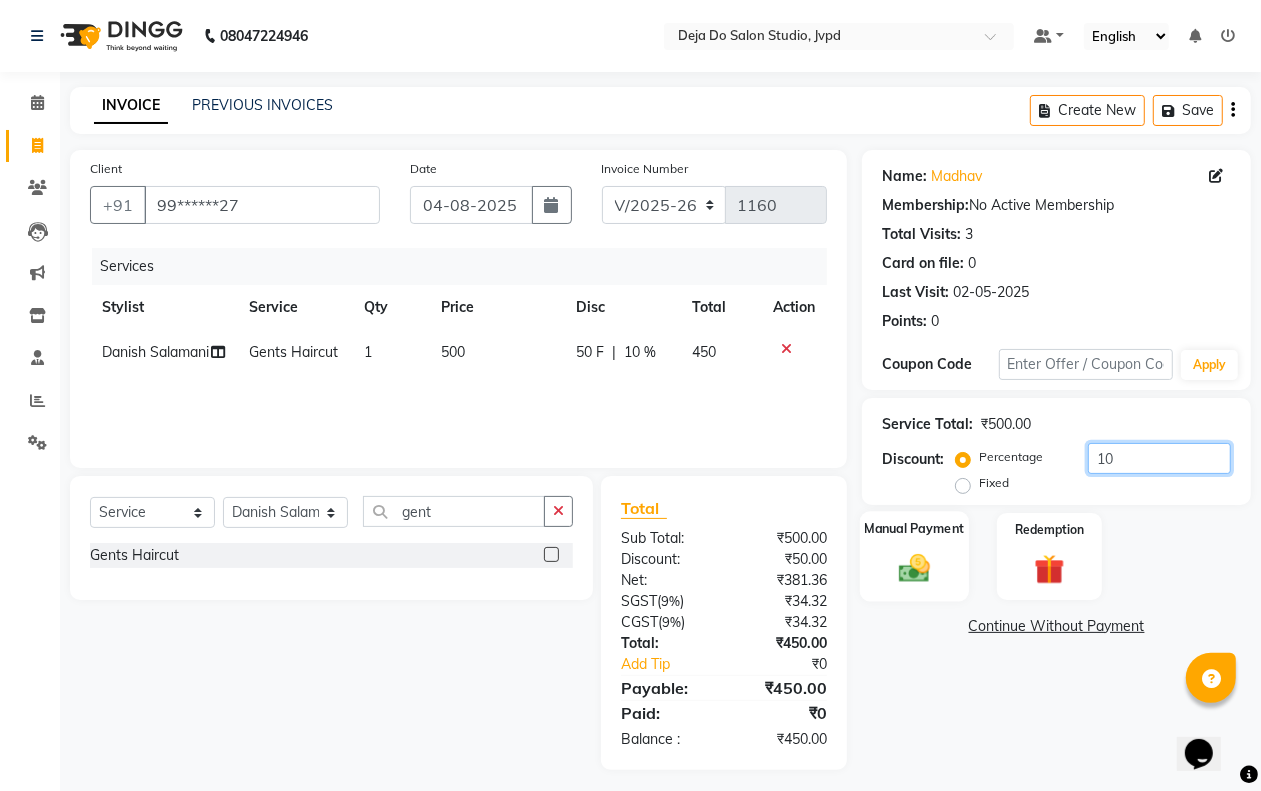 type on "10" 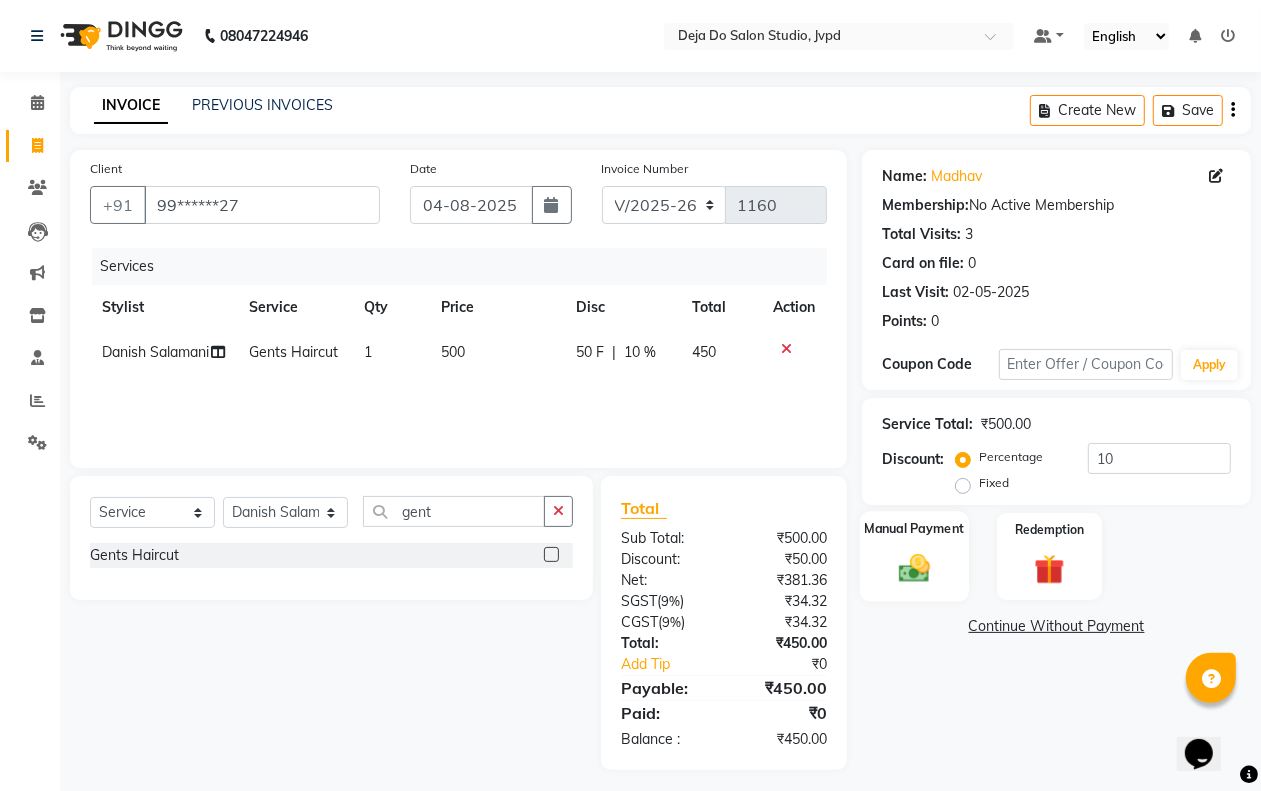 click on "Manual Payment" 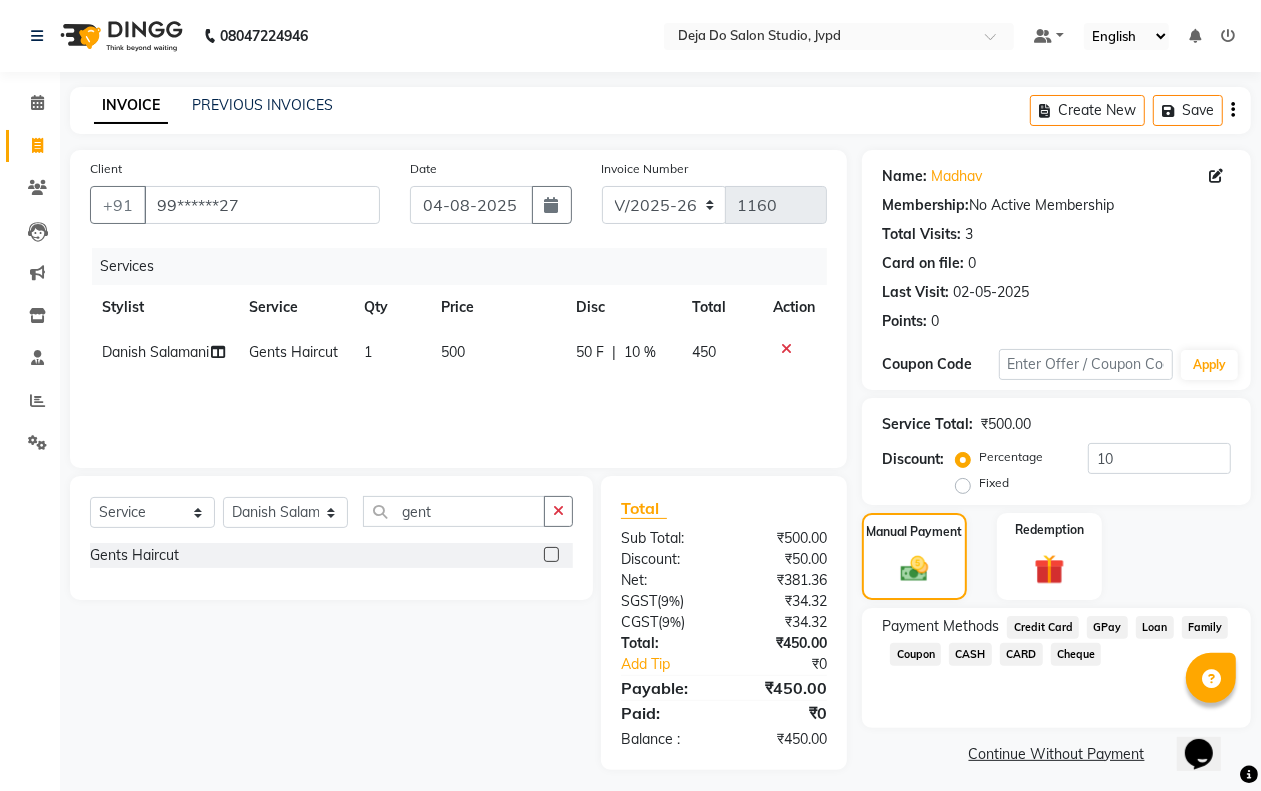 click on "GPay" 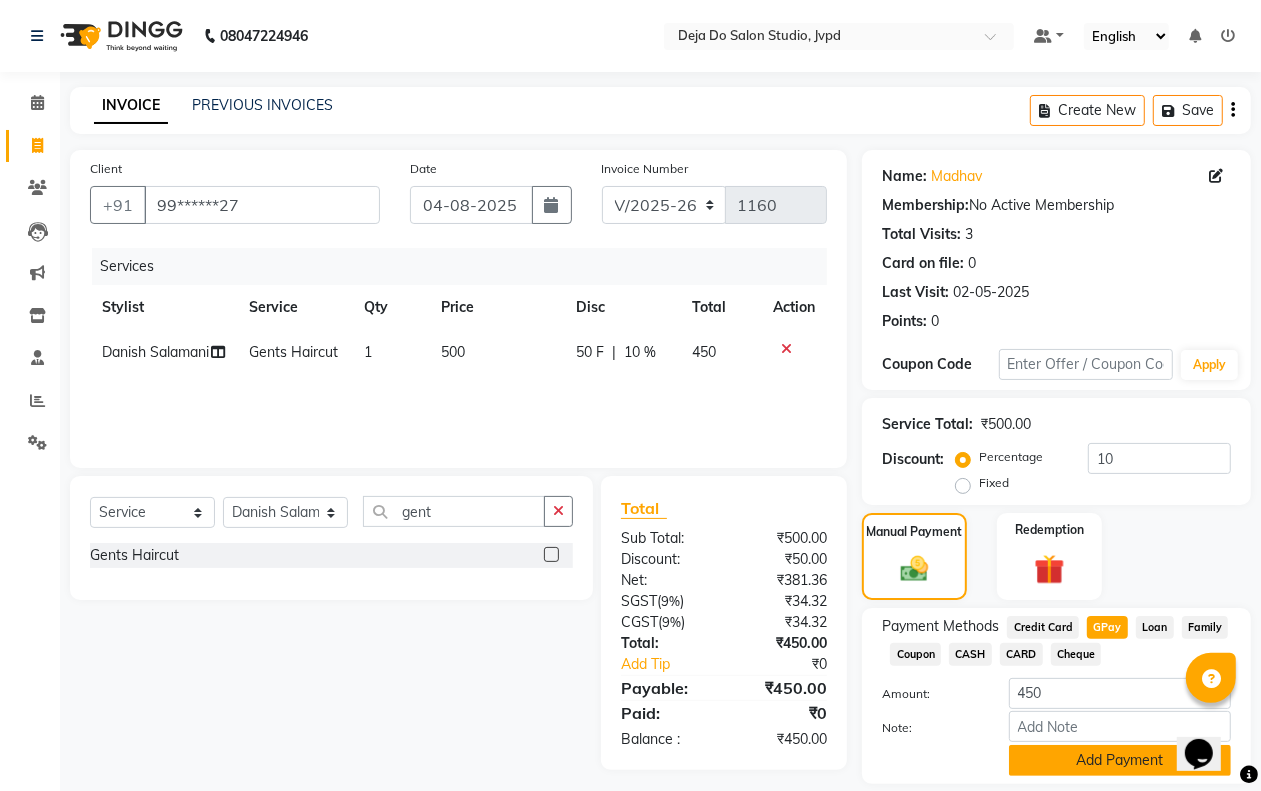 click on "Add Payment" 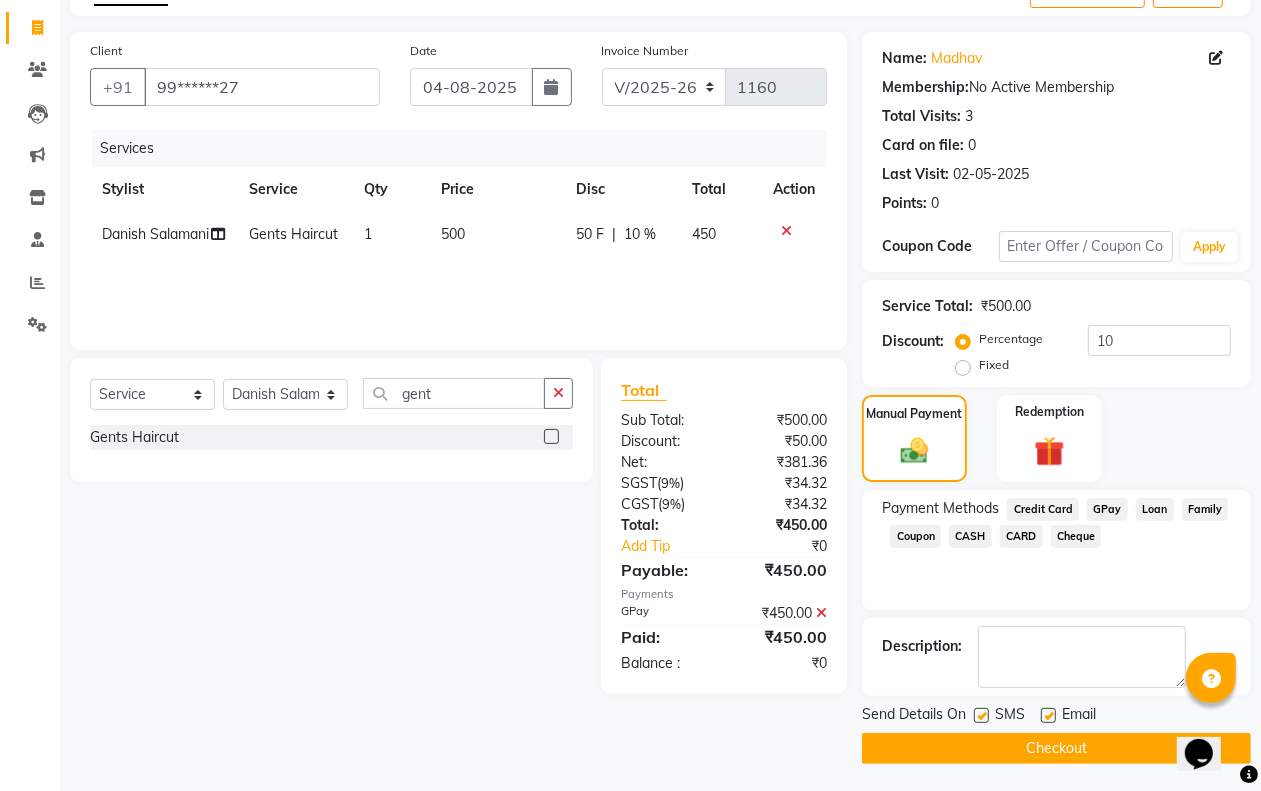 scroll, scrollTop: 121, scrollLeft: 0, axis: vertical 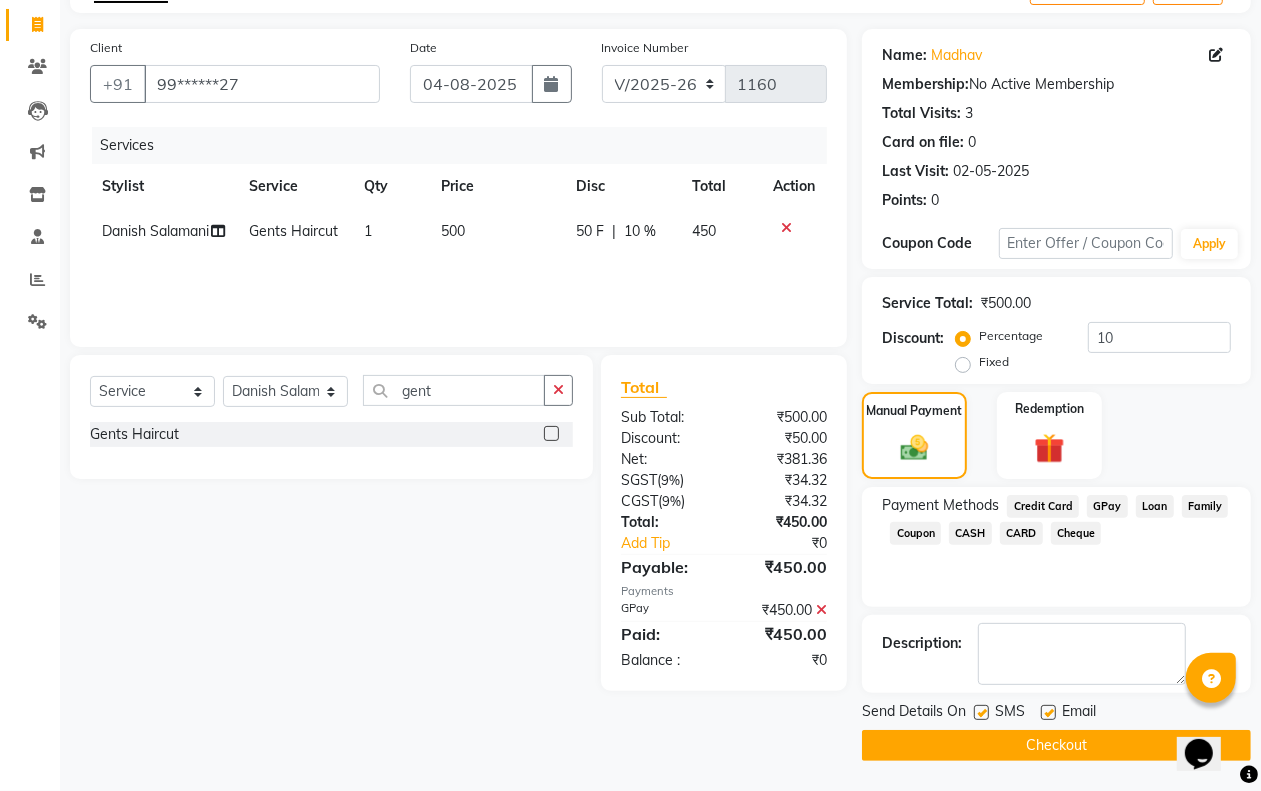 click on "Checkout" 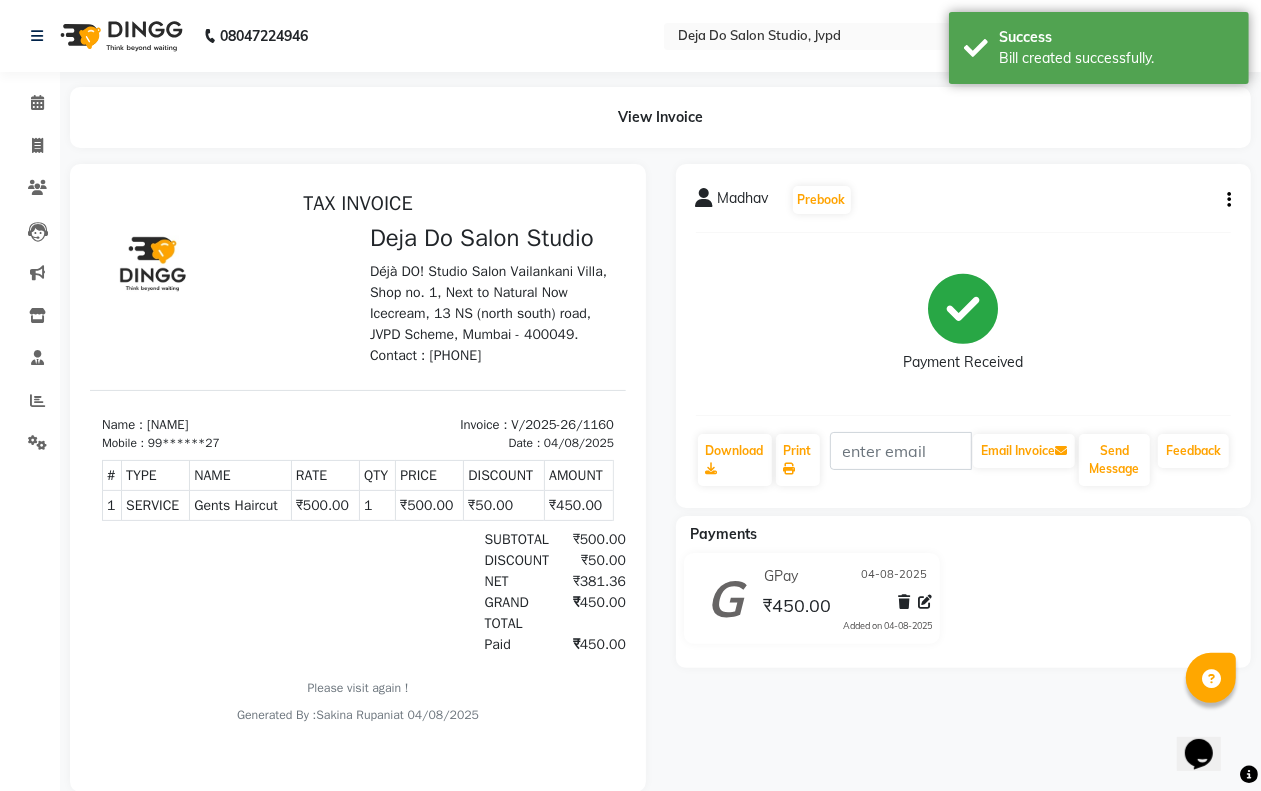 scroll, scrollTop: 0, scrollLeft: 0, axis: both 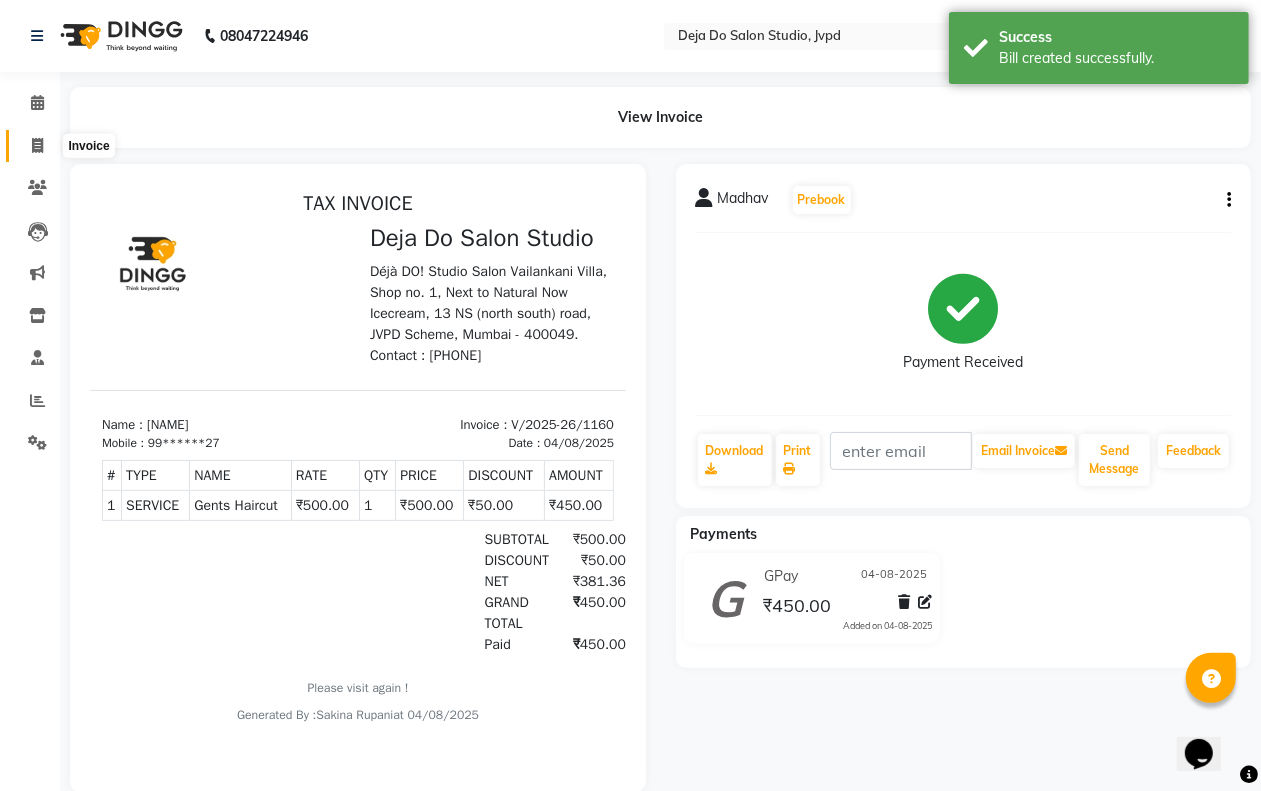 click 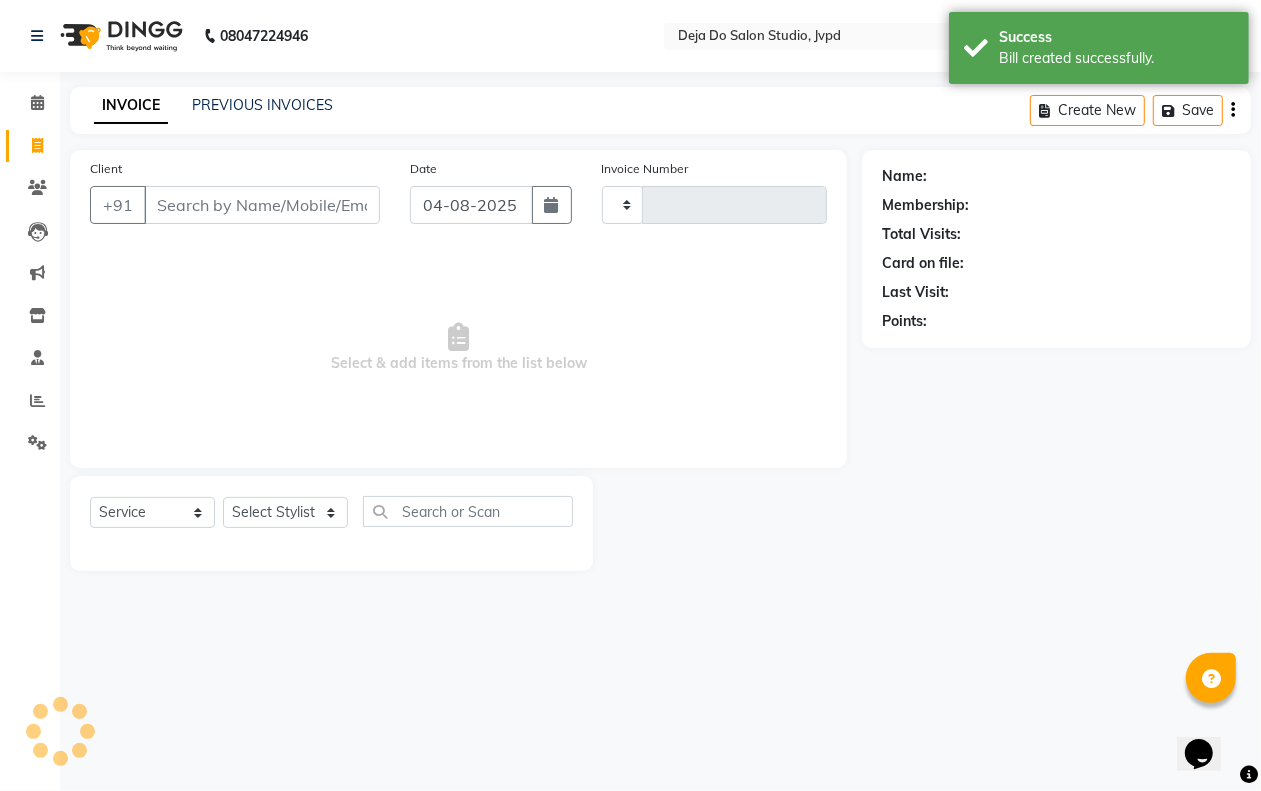 type on "1161" 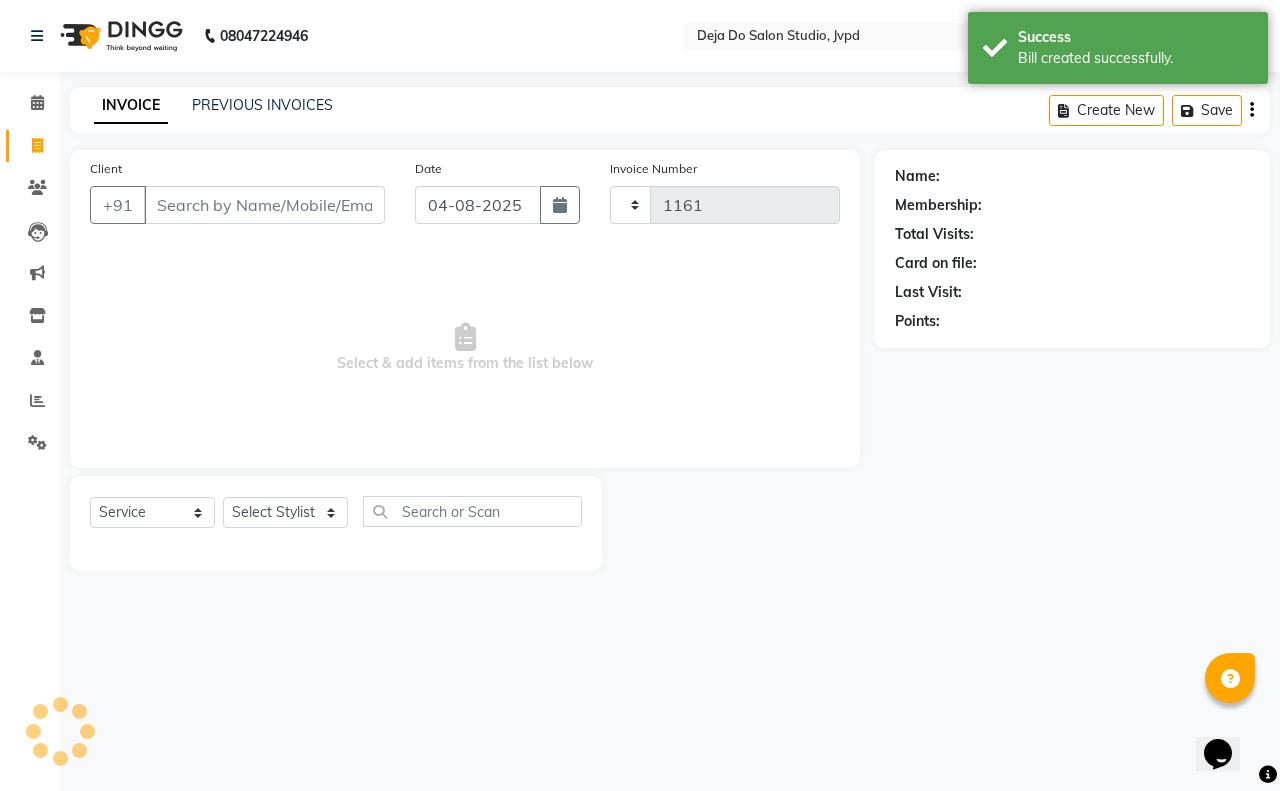 select on "7295" 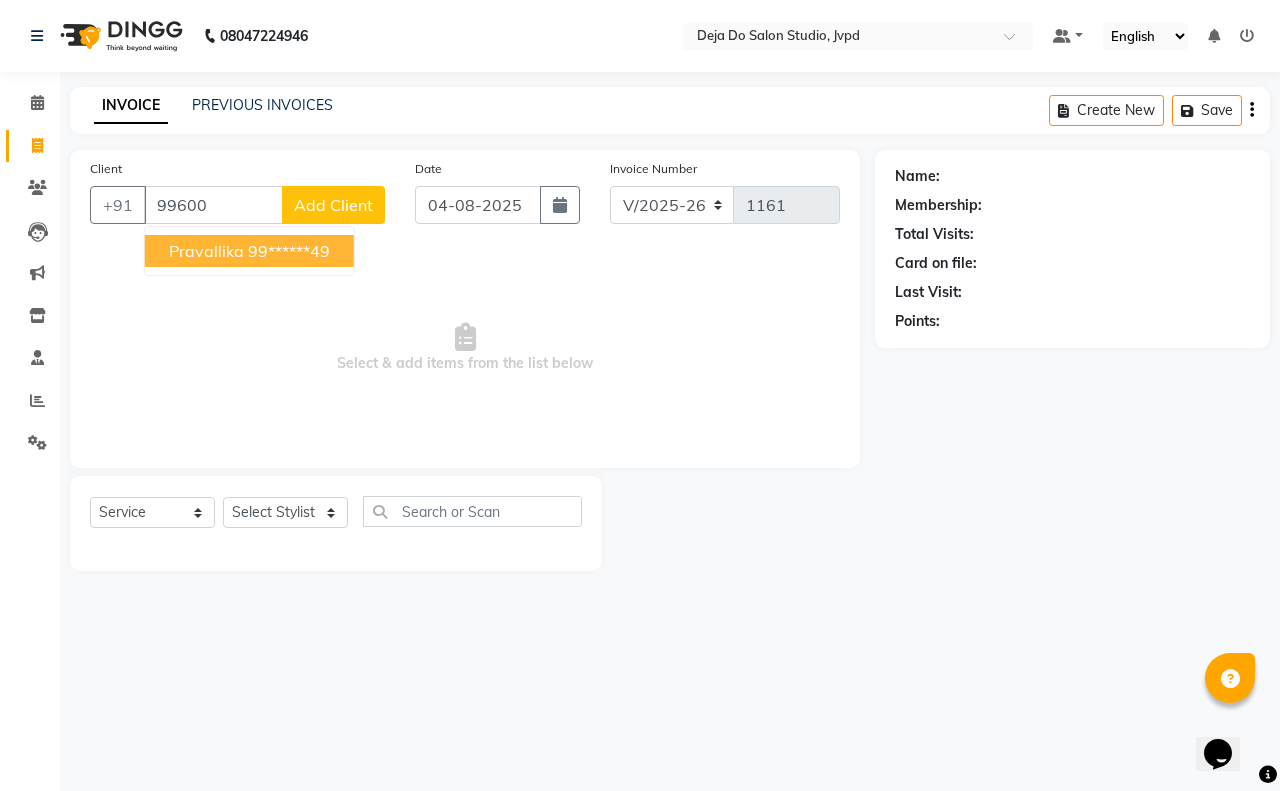 click on "Pravallika" at bounding box center [206, 251] 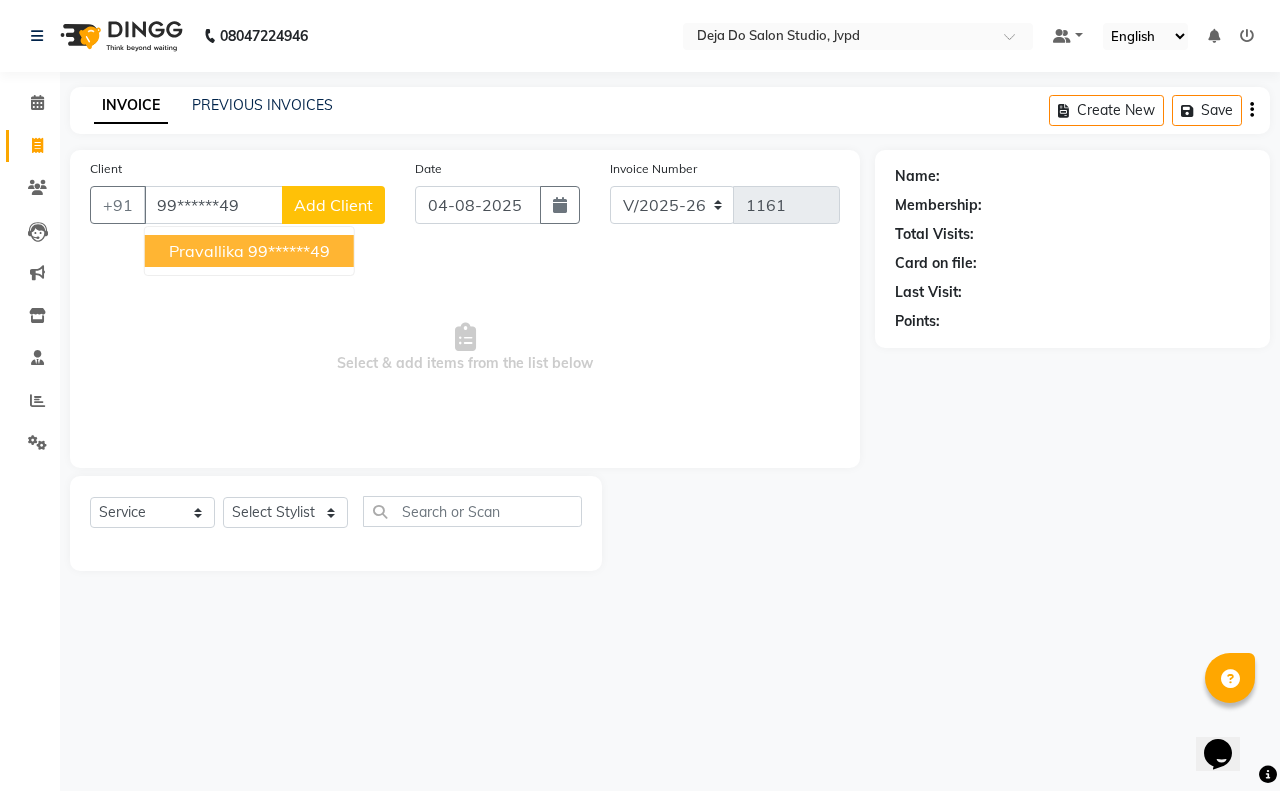 type on "99******49" 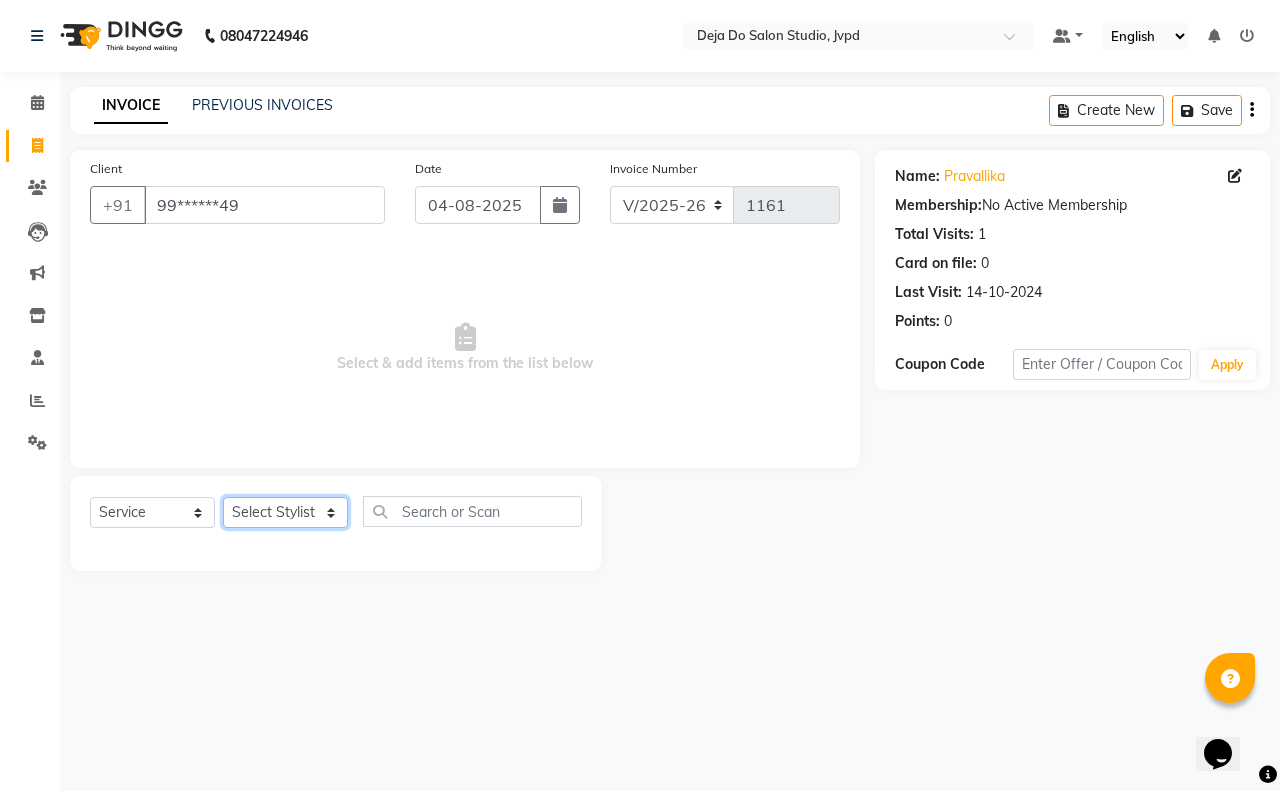 click on "Select Stylist Aditi Admin Anam  Sheikh  Arifa Shaikh Danish  Salamani Farida Fatima Kasbe Namya salian Rashi Mayur Sakina Rupani Shefali  shetty Shuaib Salamani Sumaiya sayed Sushma Pelage" 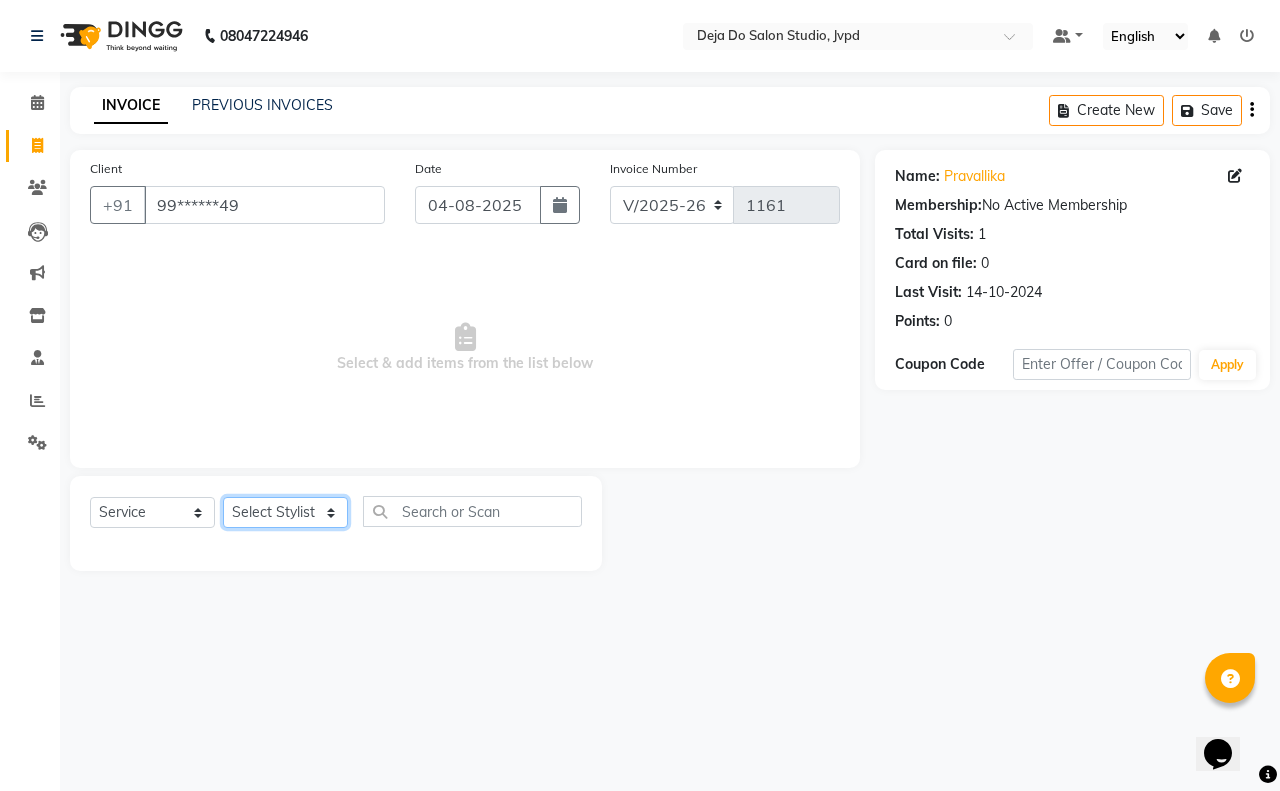 select on "62495" 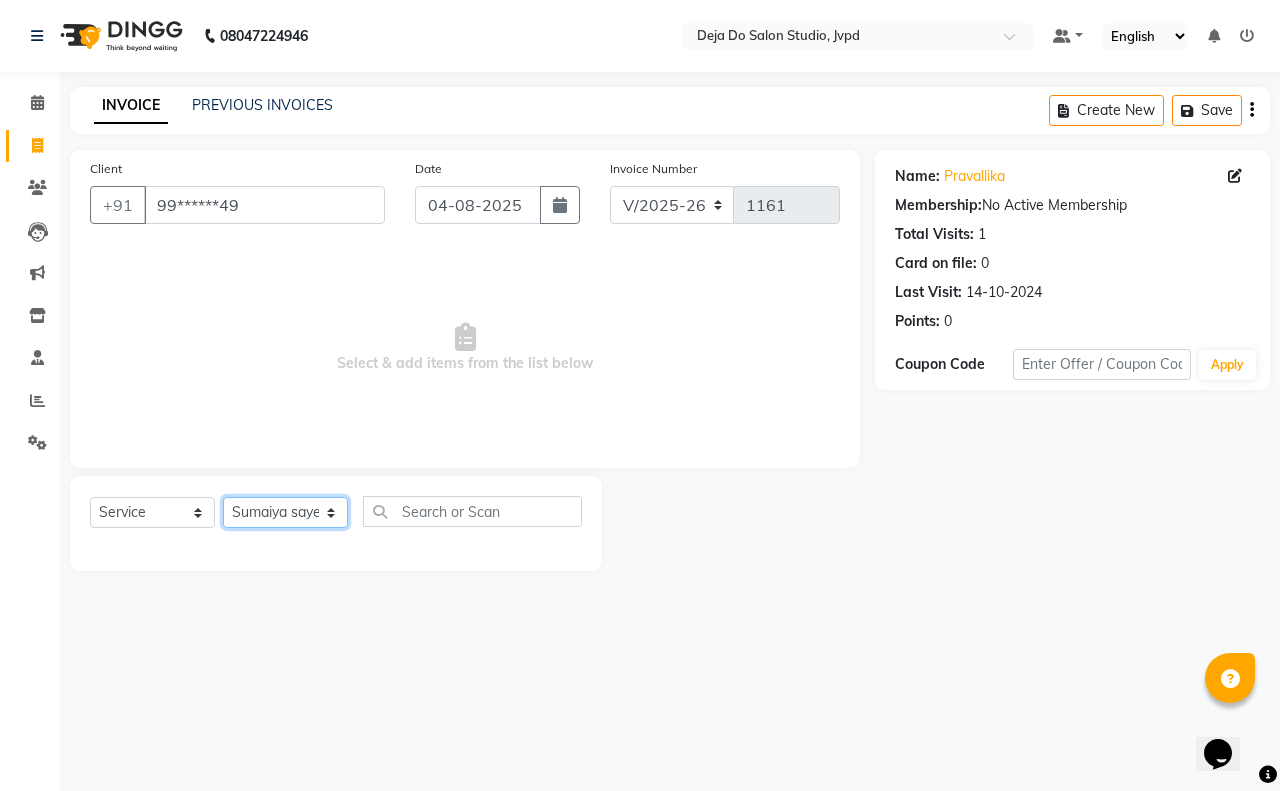 click on "Select Stylist Aditi Admin Anam  Sheikh  Arifa Shaikh Danish  Salamani Farida Fatima Kasbe Namya salian Rashi Mayur Sakina Rupani Shefali  shetty Shuaib Salamani Sumaiya sayed Sushma Pelage" 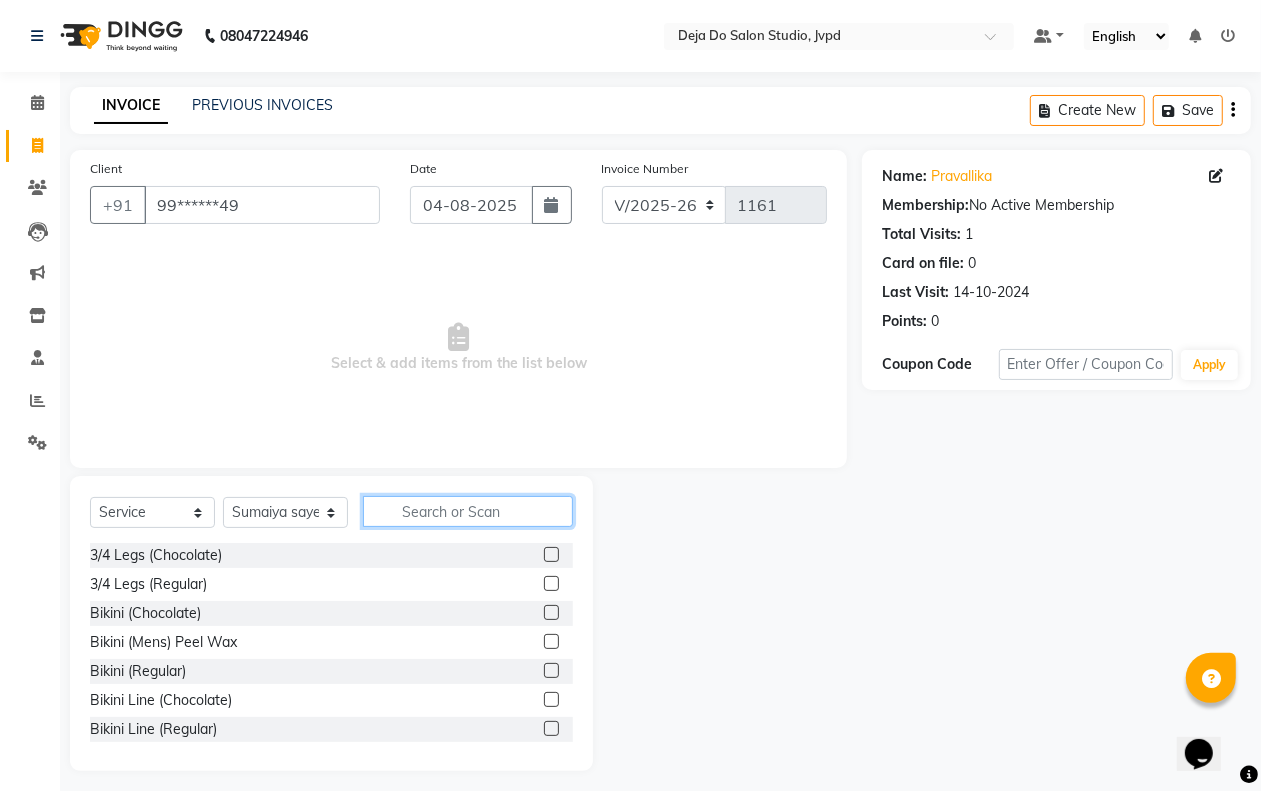 click 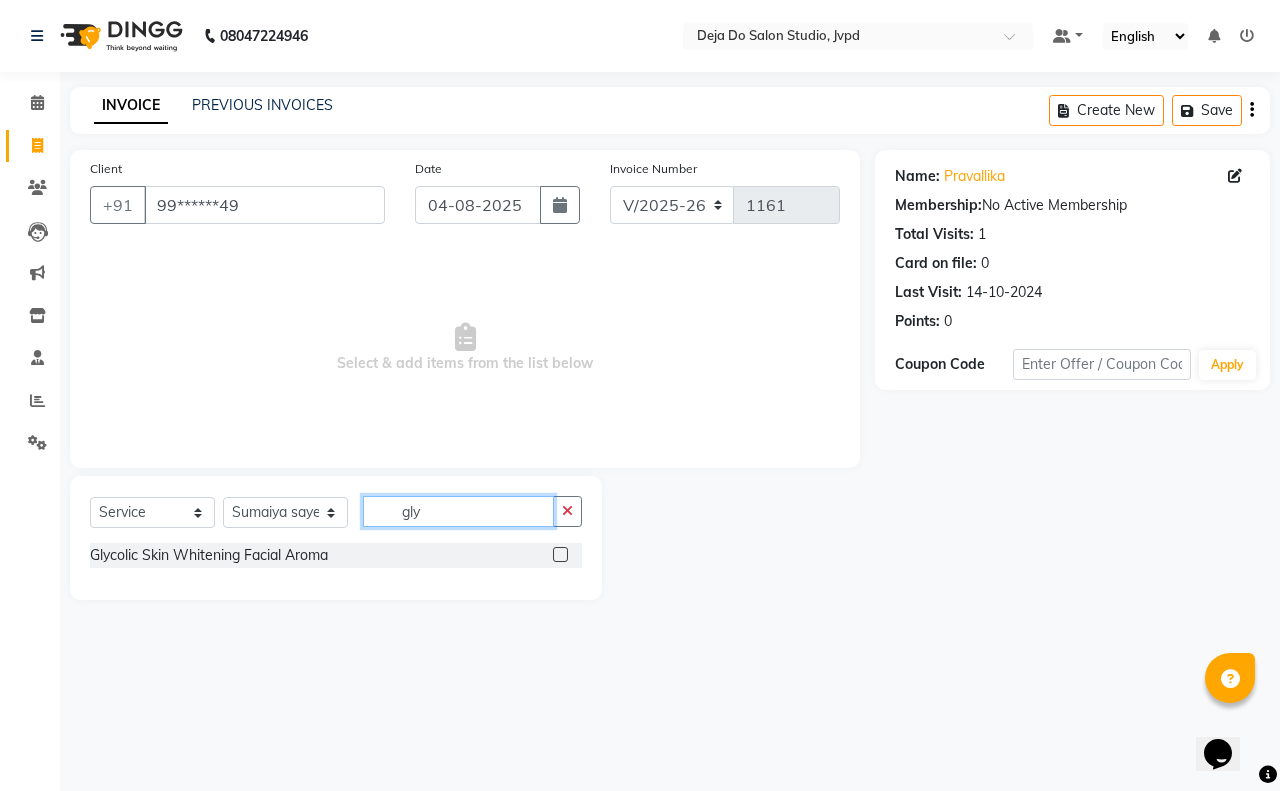 type on "gly" 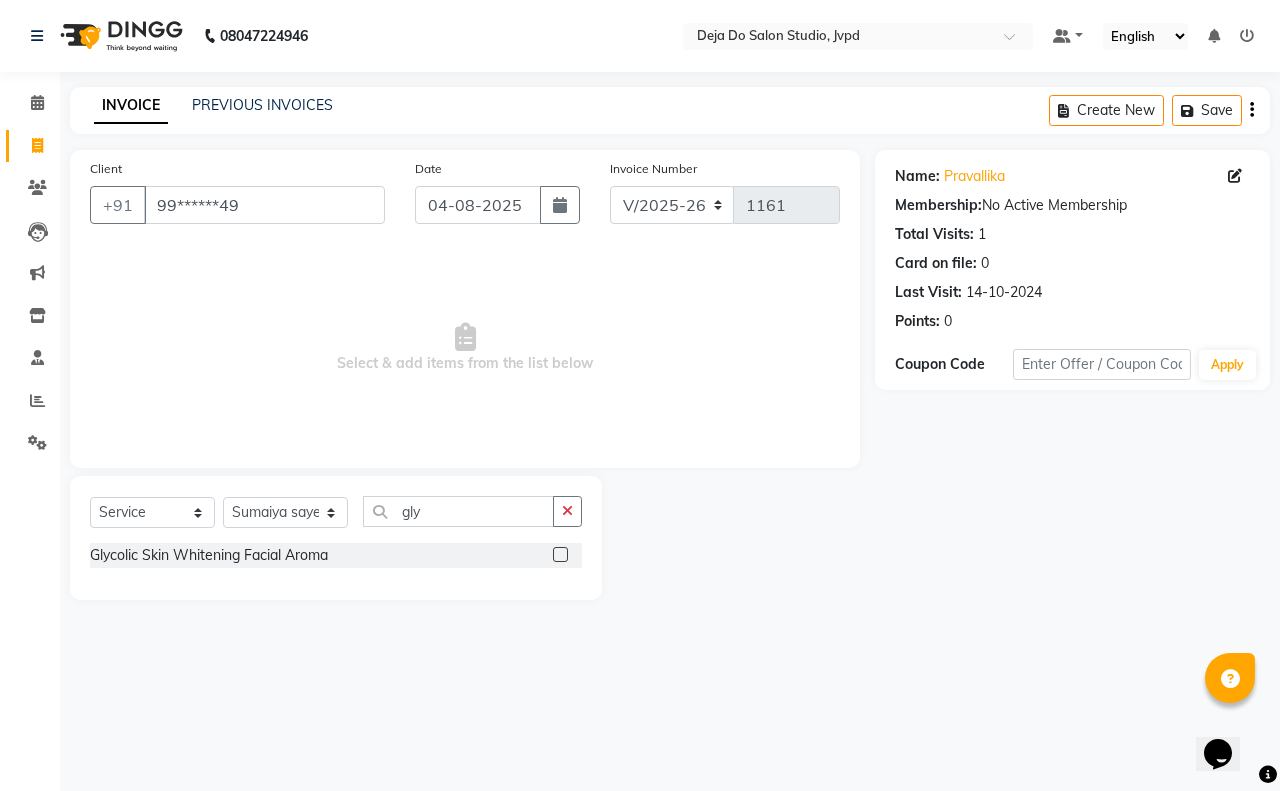 click 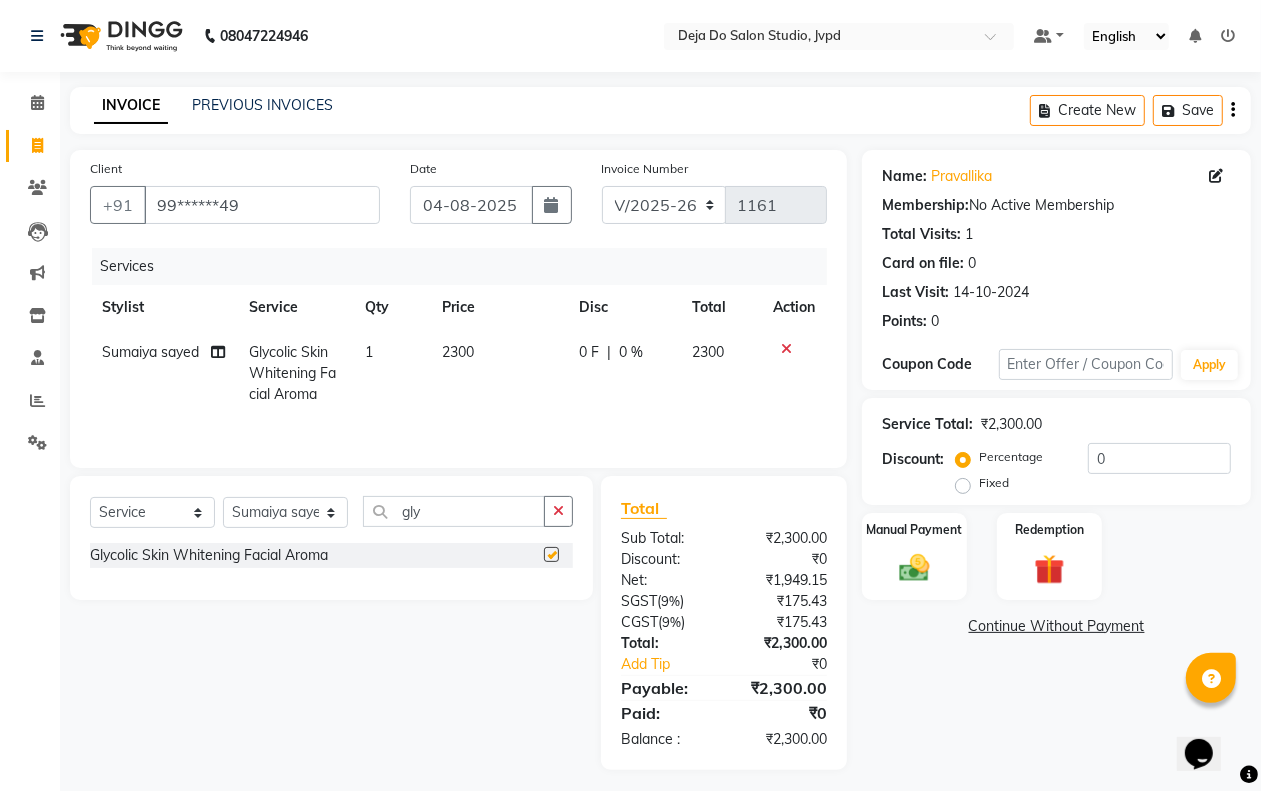 checkbox on "false" 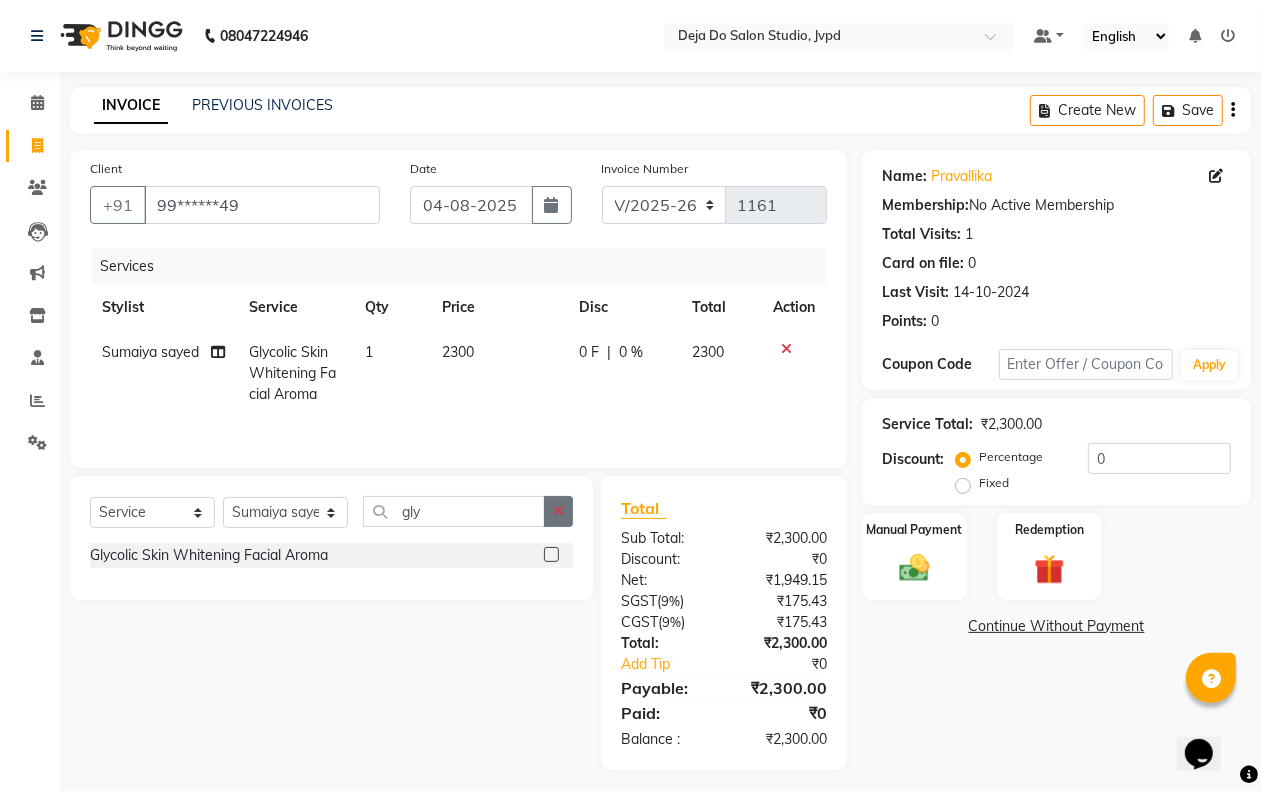 click 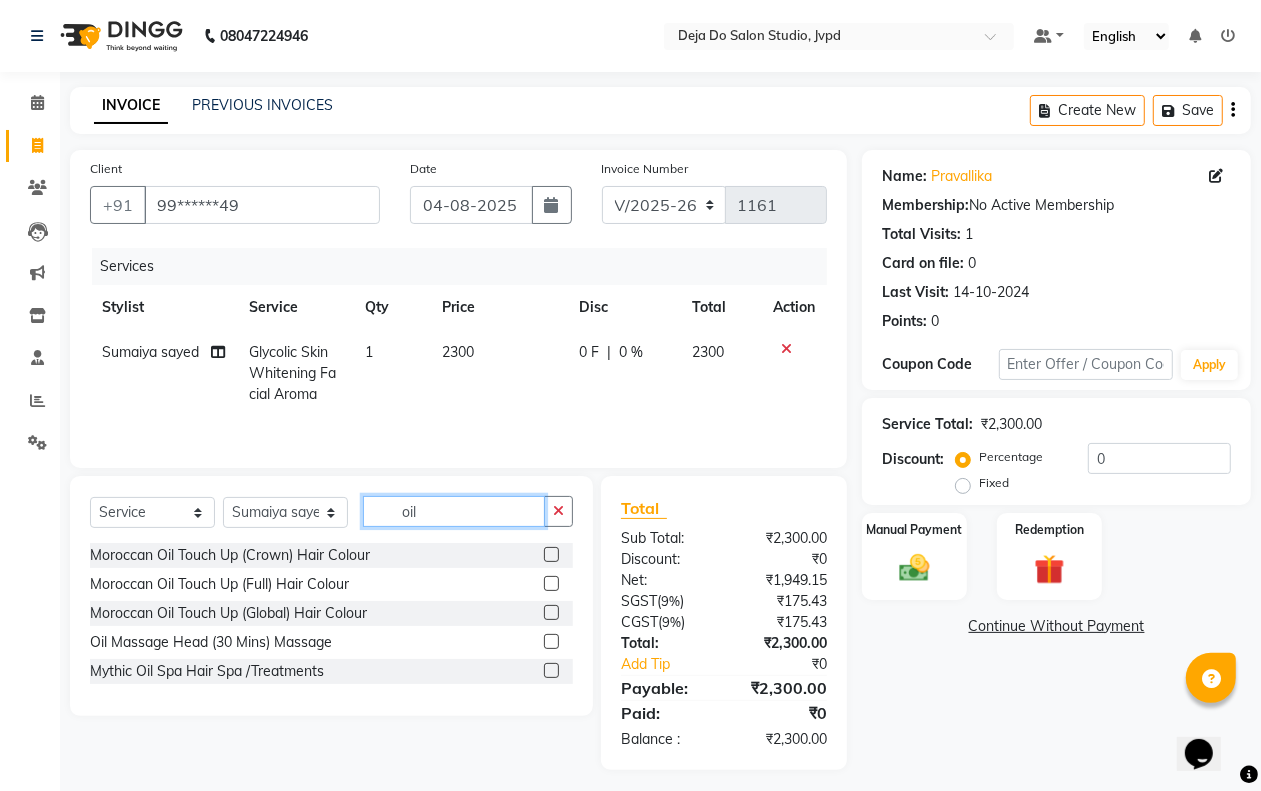 type on "oil" 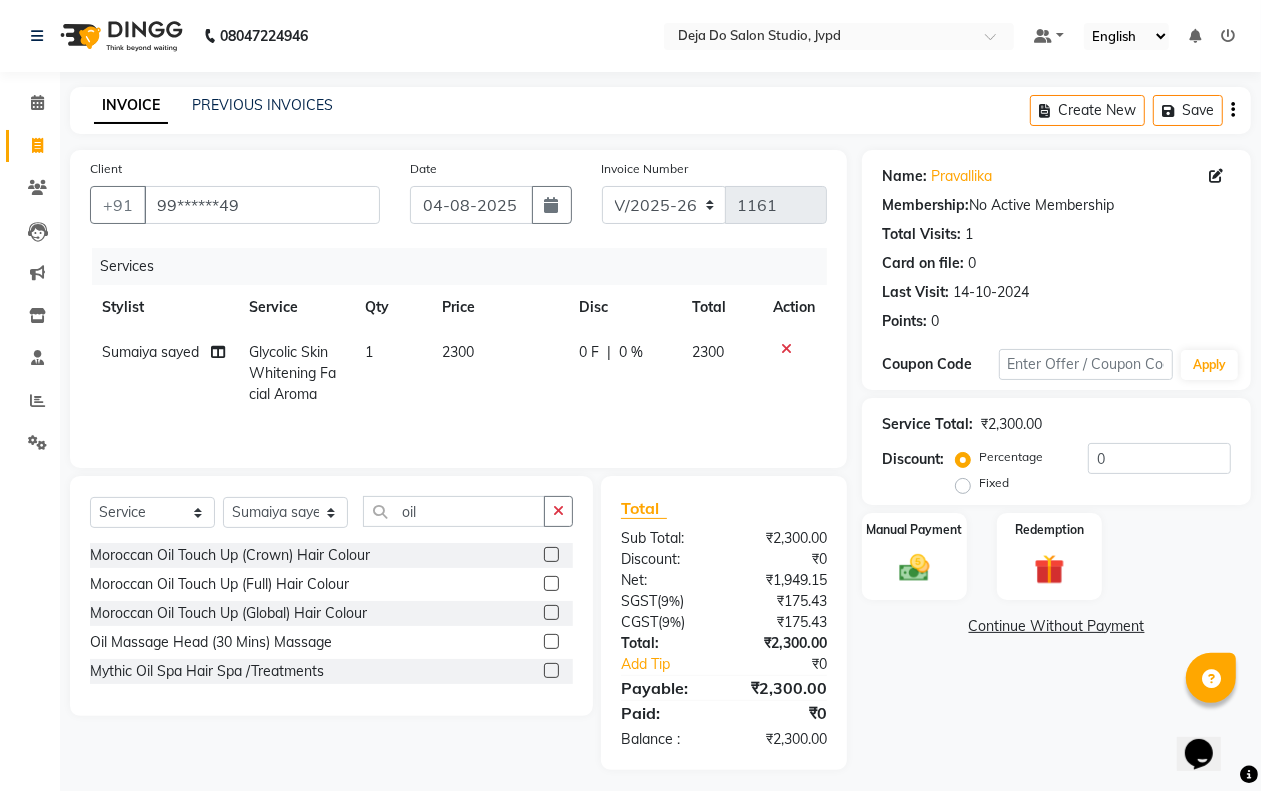 click 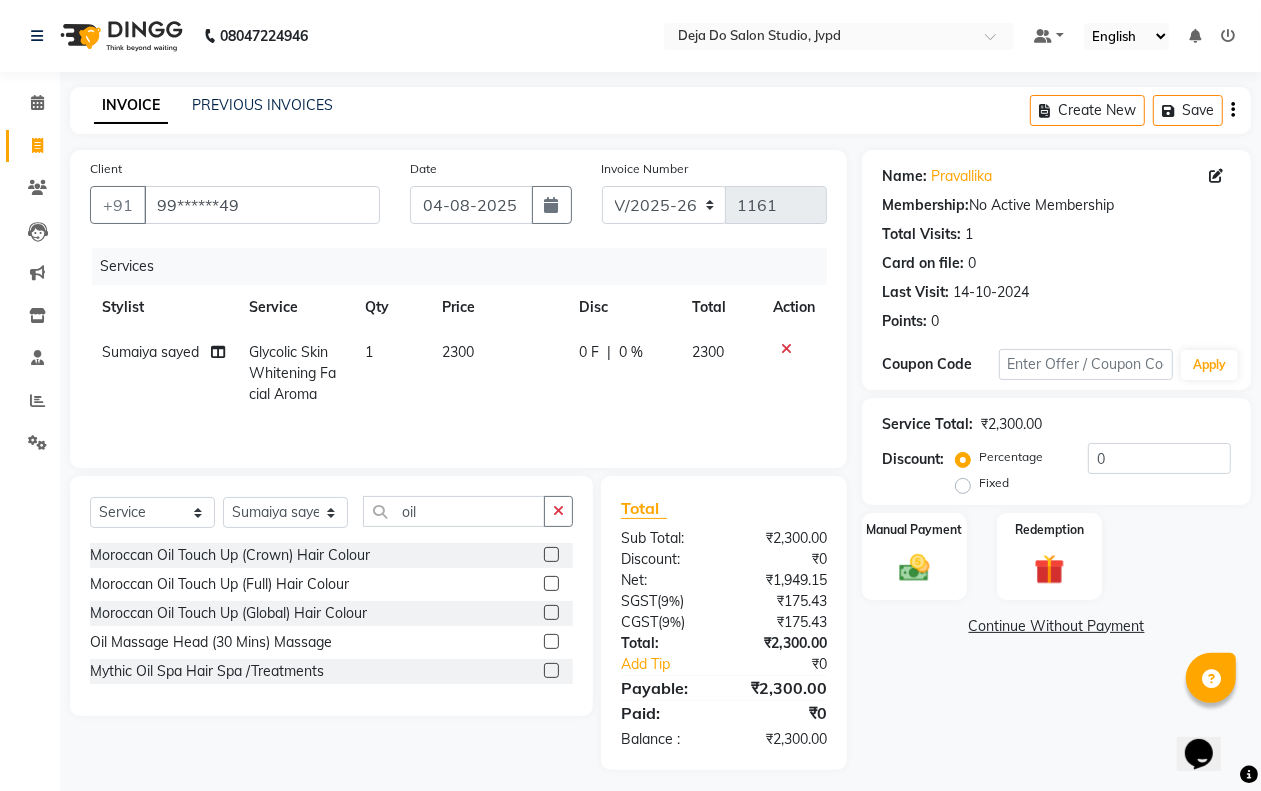click at bounding box center (550, 642) 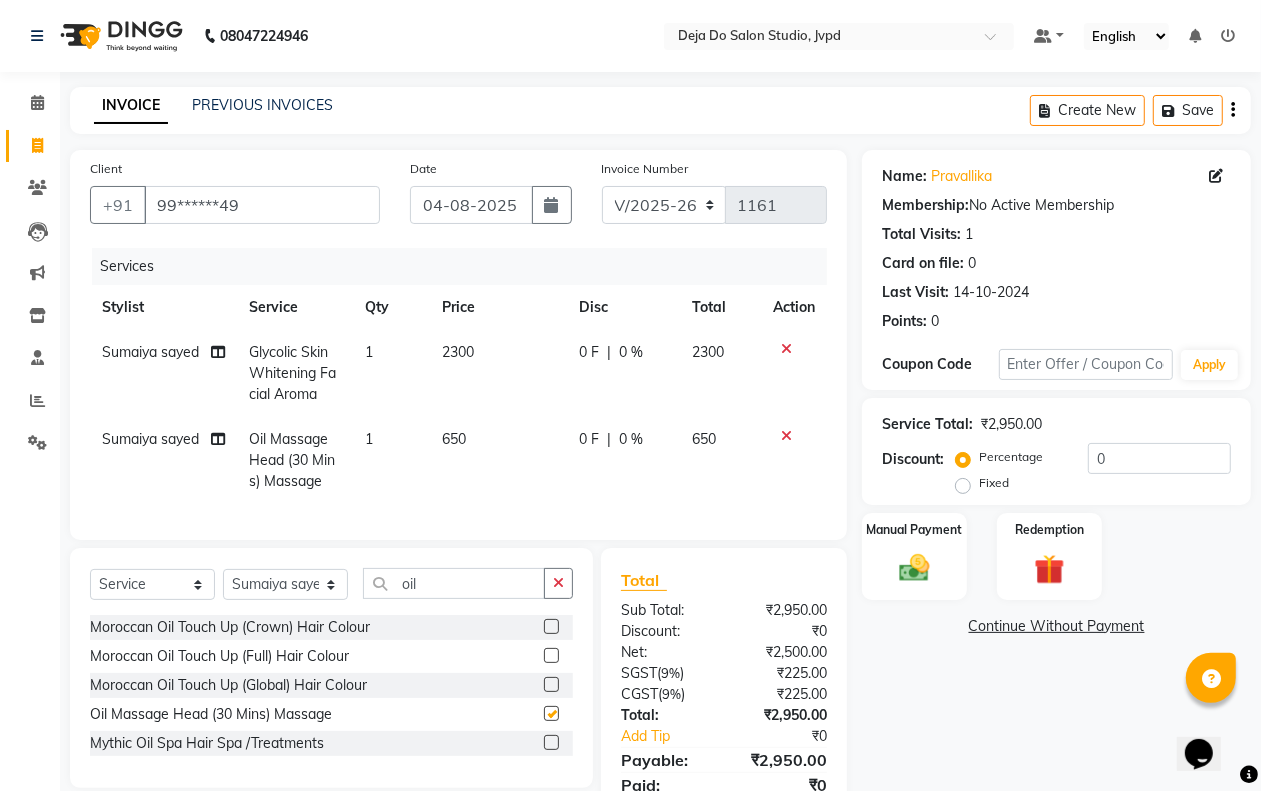 checkbox on "false" 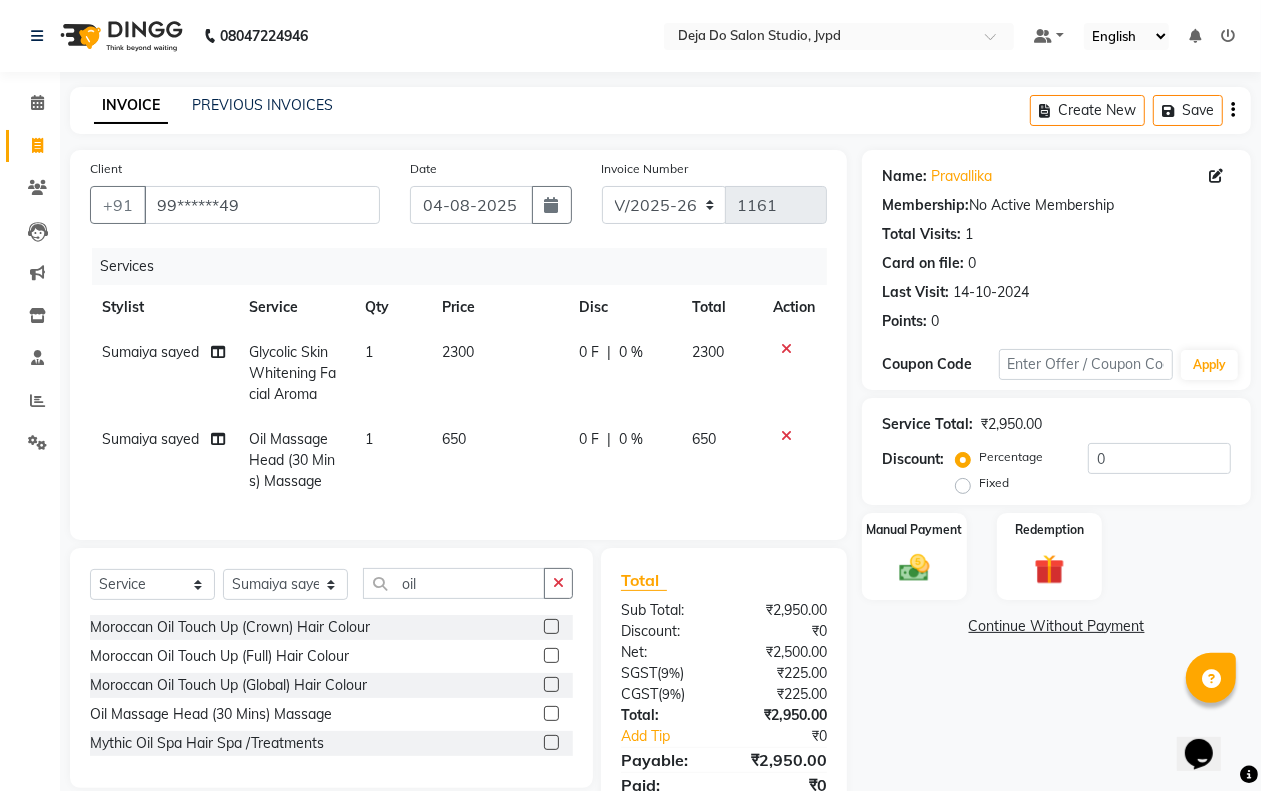 drag, startPoint x: 495, startPoint y: 475, endPoint x: 433, endPoint y: 443, distance: 69.77106 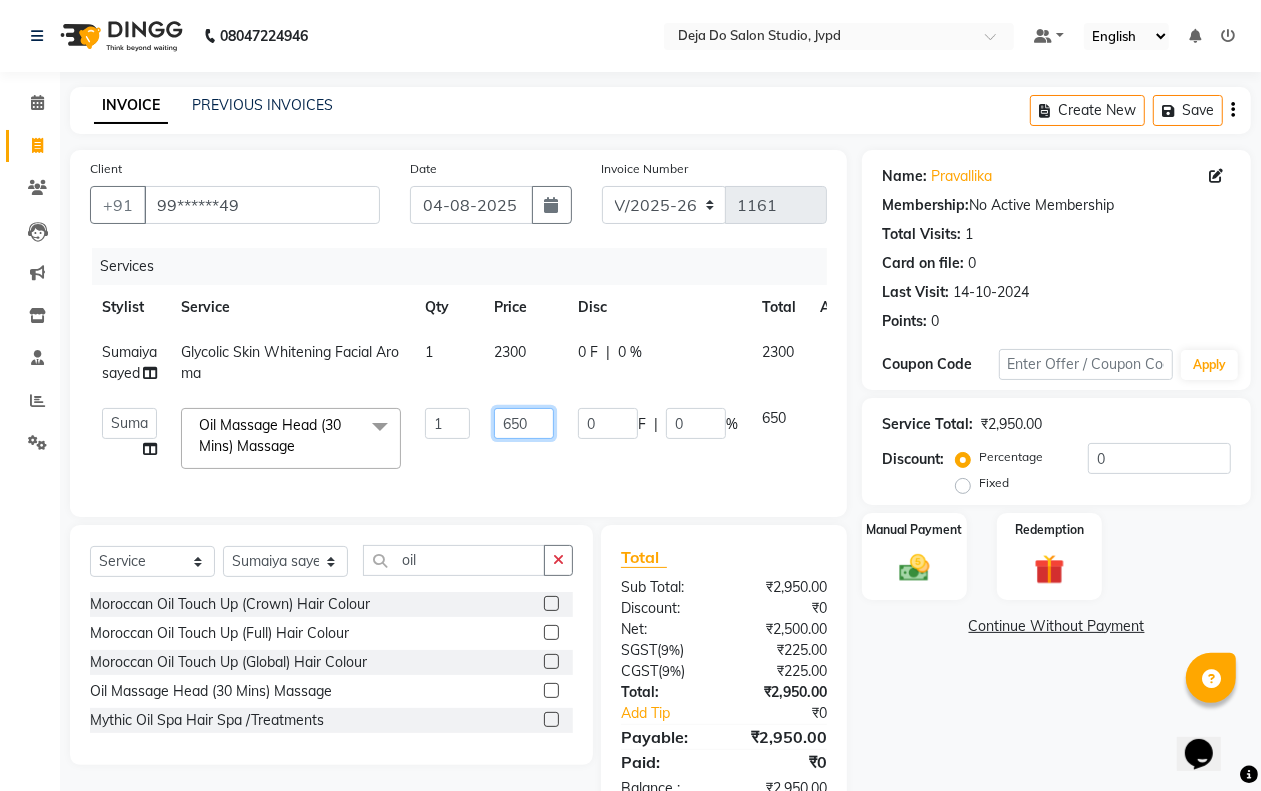 click on "650" 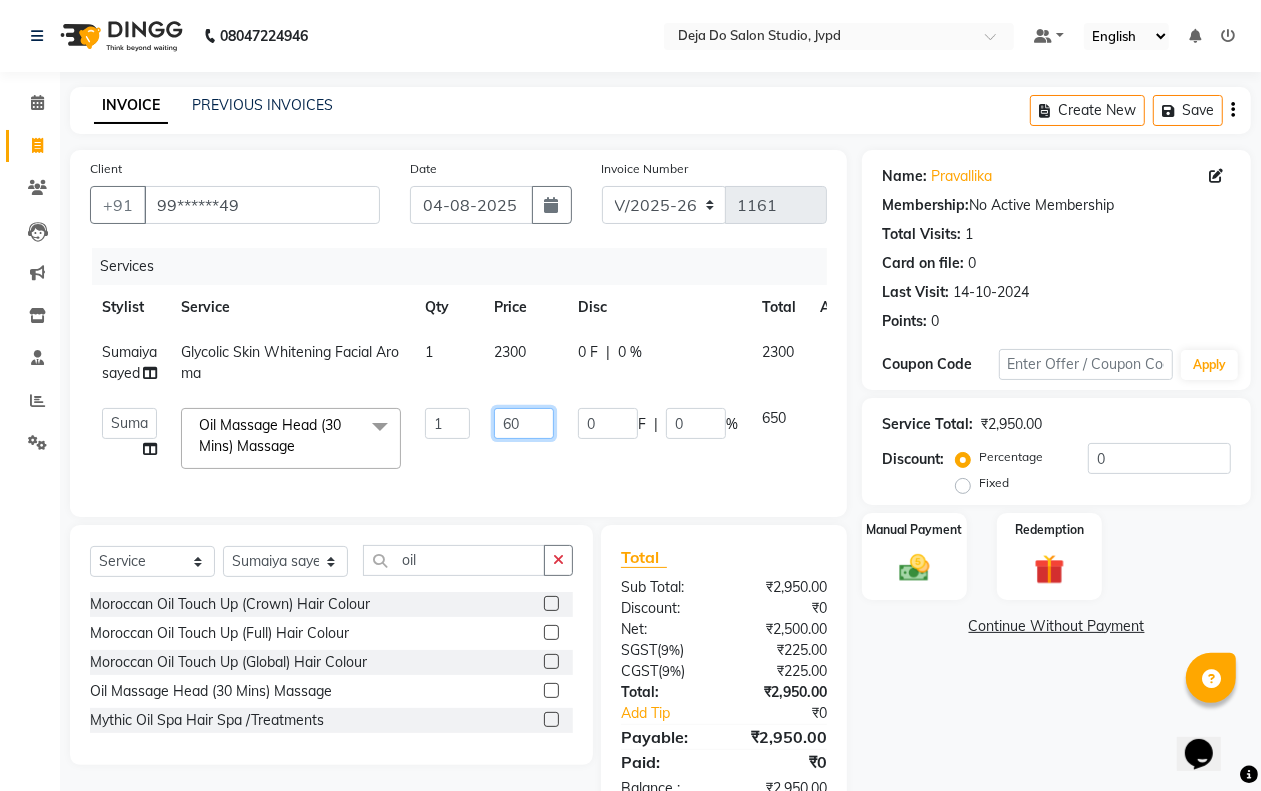type on "600" 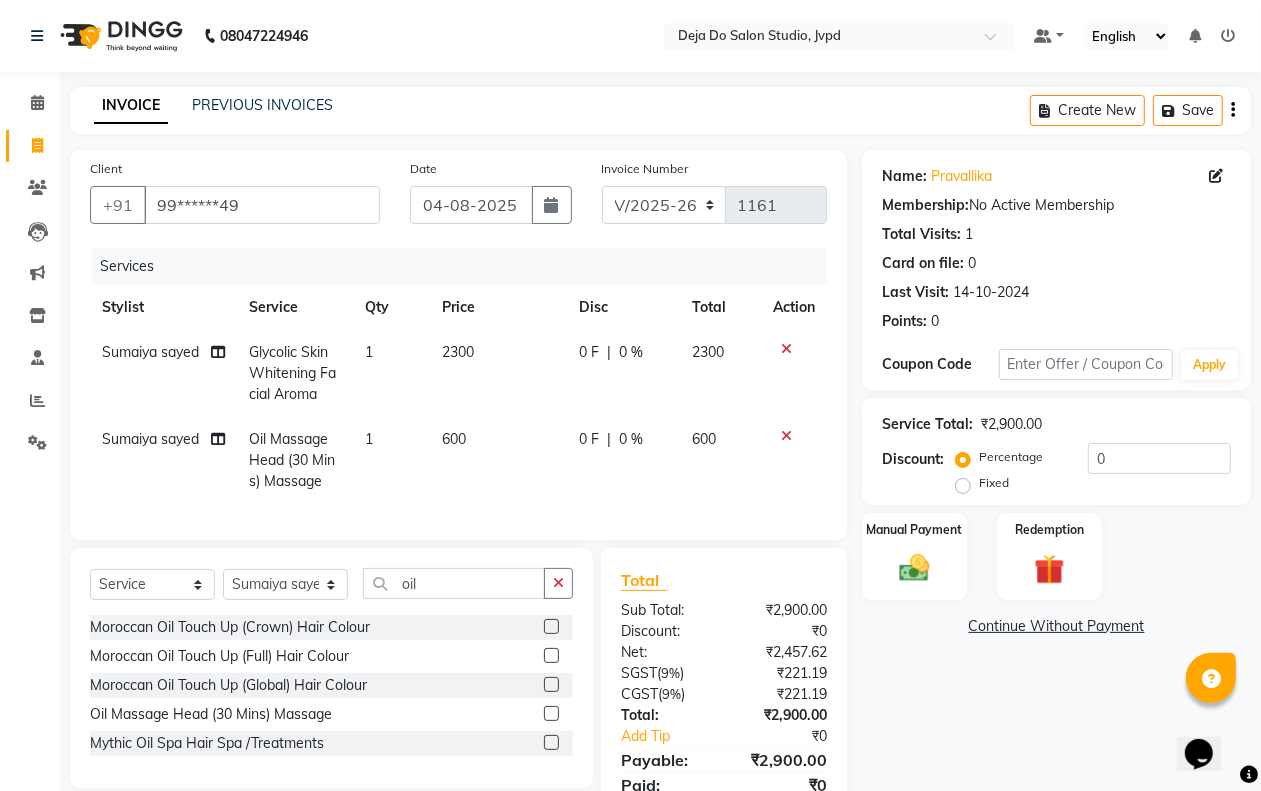 click on "600" 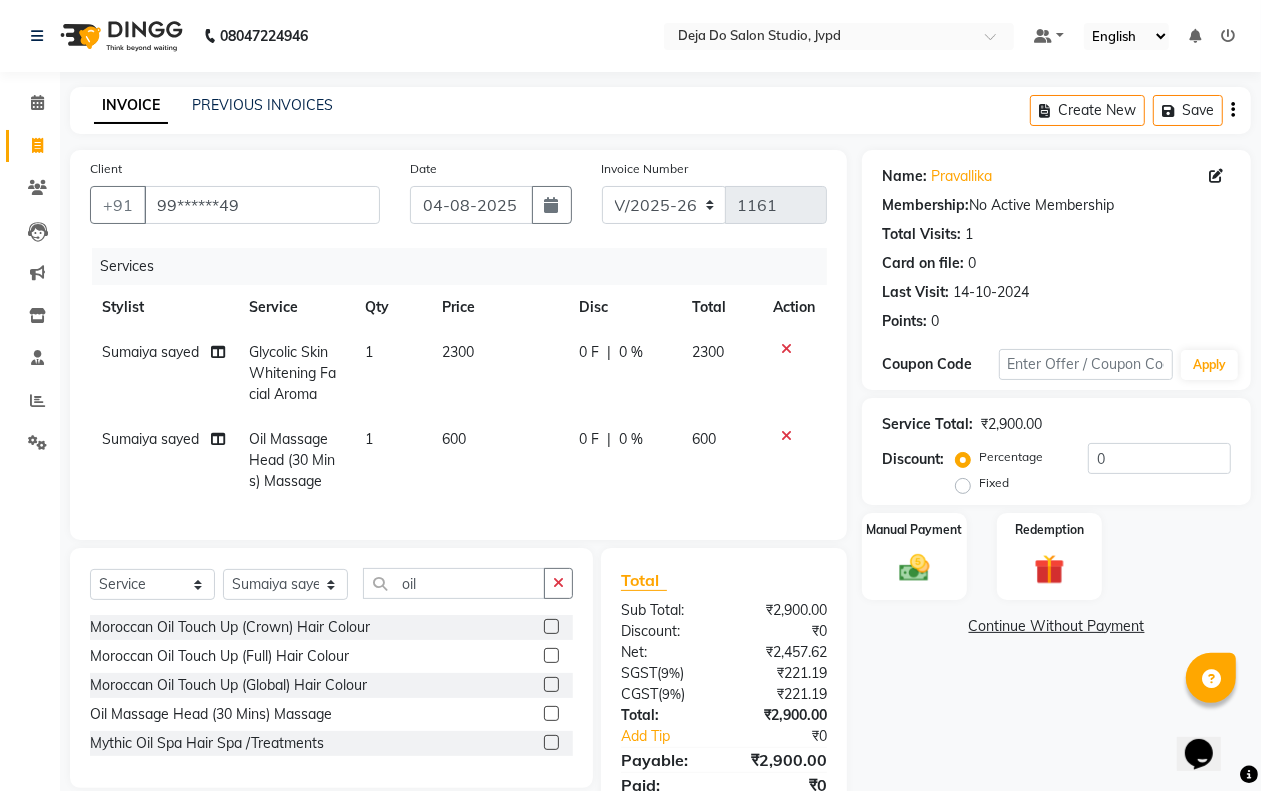 select on "62495" 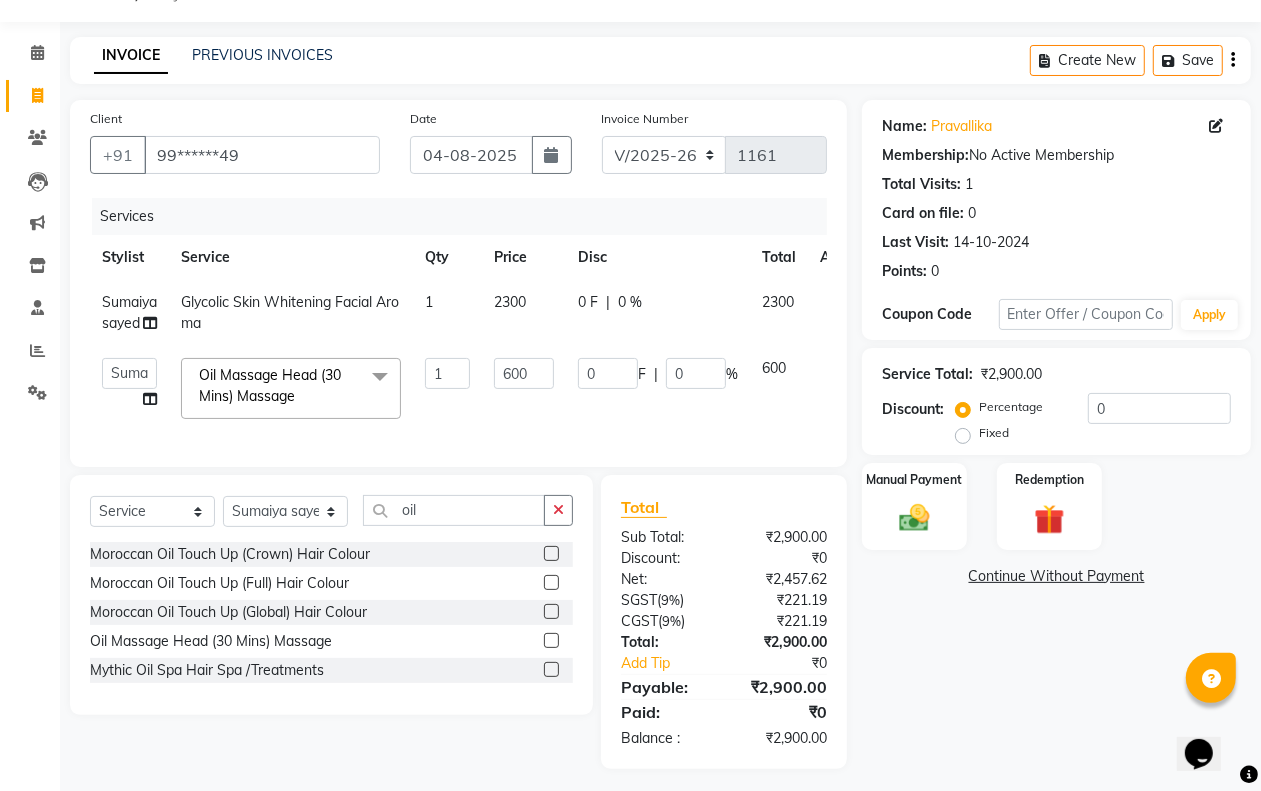 scroll, scrollTop: 76, scrollLeft: 0, axis: vertical 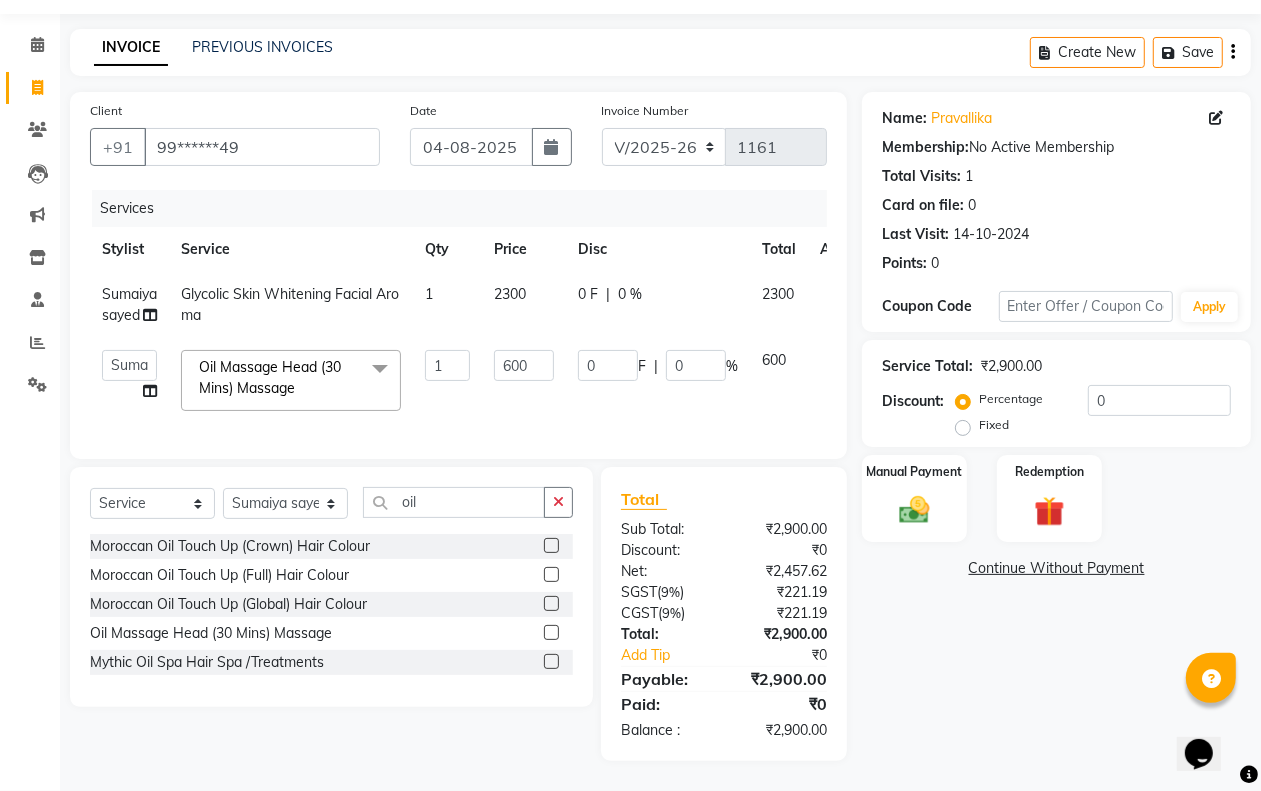 click 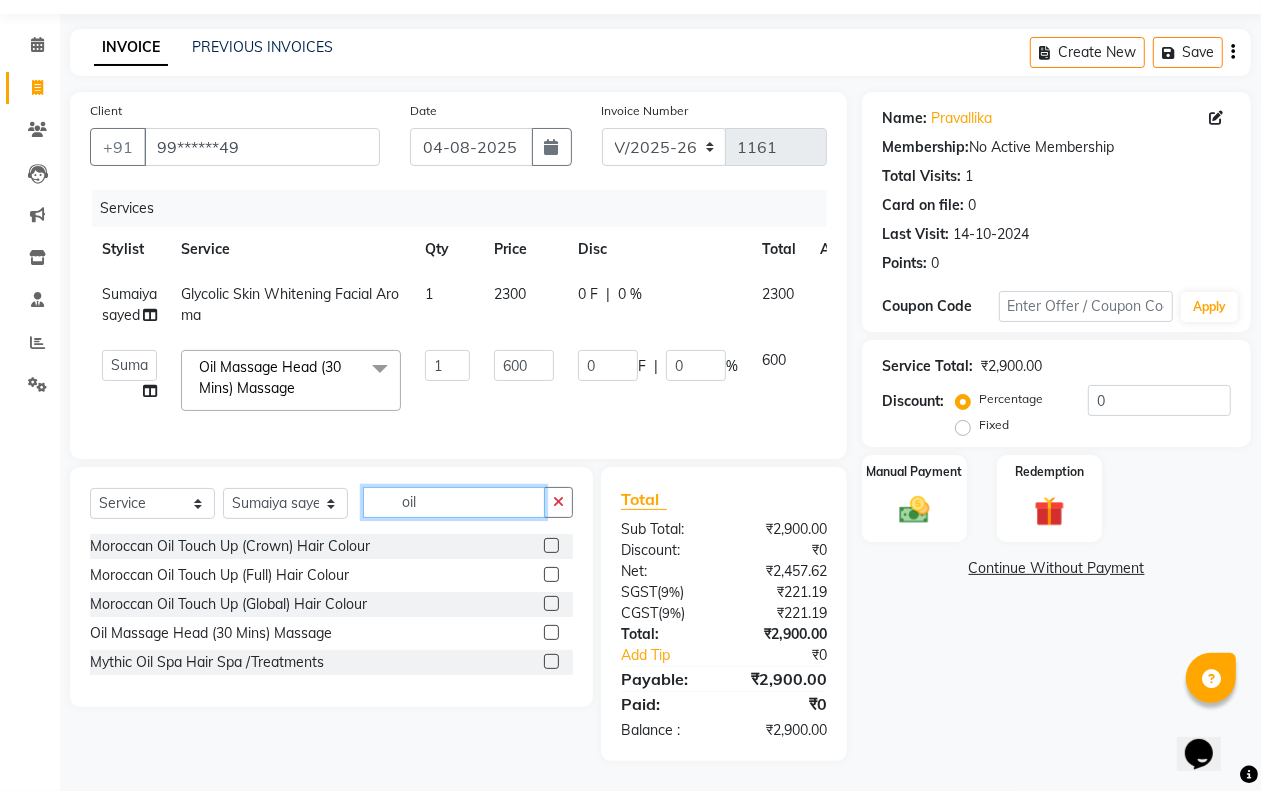 type 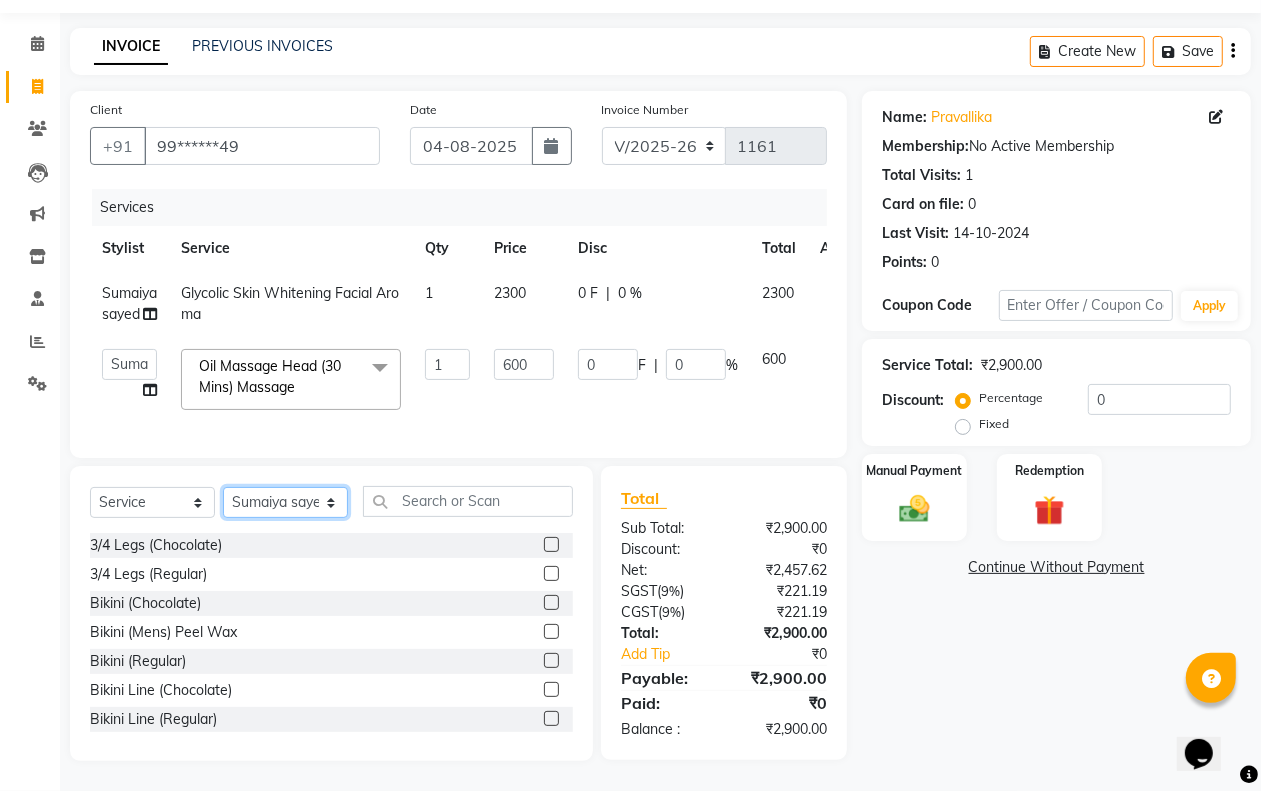 click on "Select Stylist Aditi Admin Anam  Sheikh  Arifa Shaikh Danish  Salamani Farida Fatima Kasbe Namya salian Rashi Mayur Sakina Rupani Shefali  shetty Shuaib Salamani Sumaiya sayed Sushma Pelage" 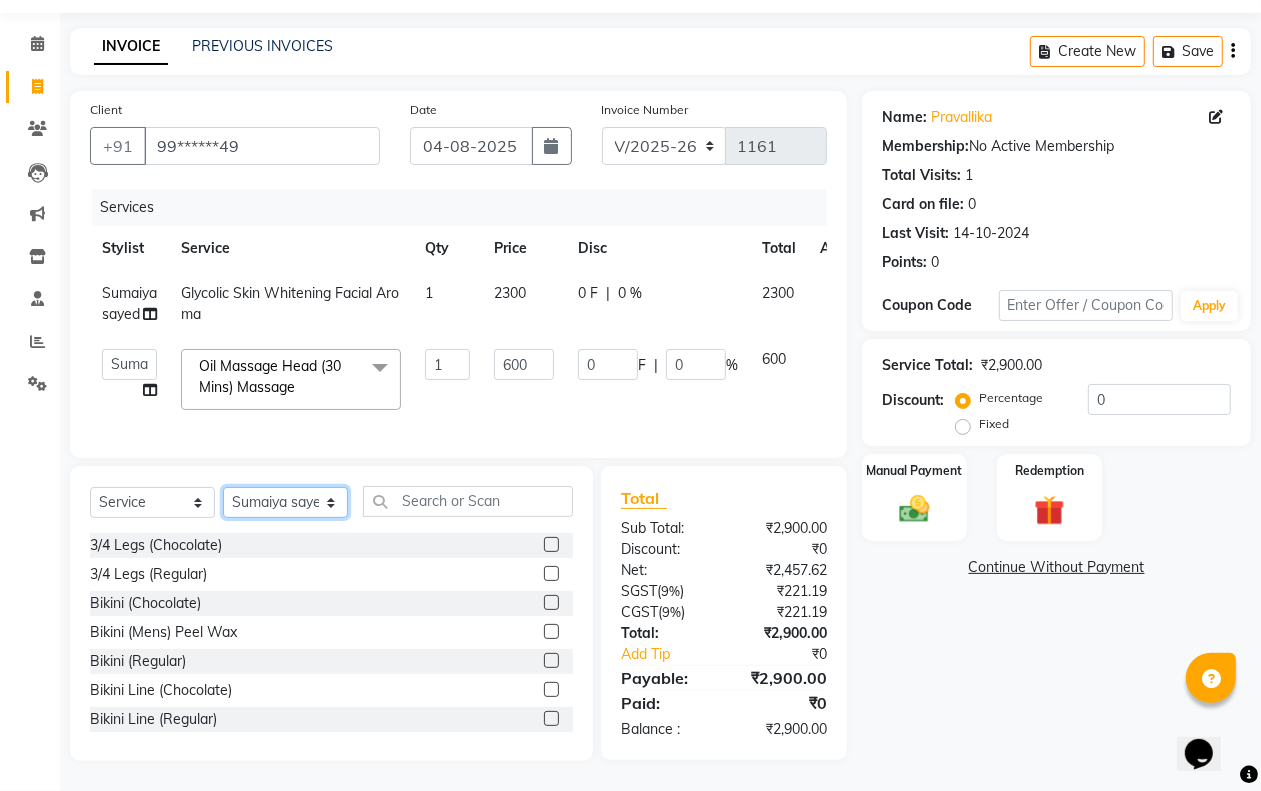 select on "62496" 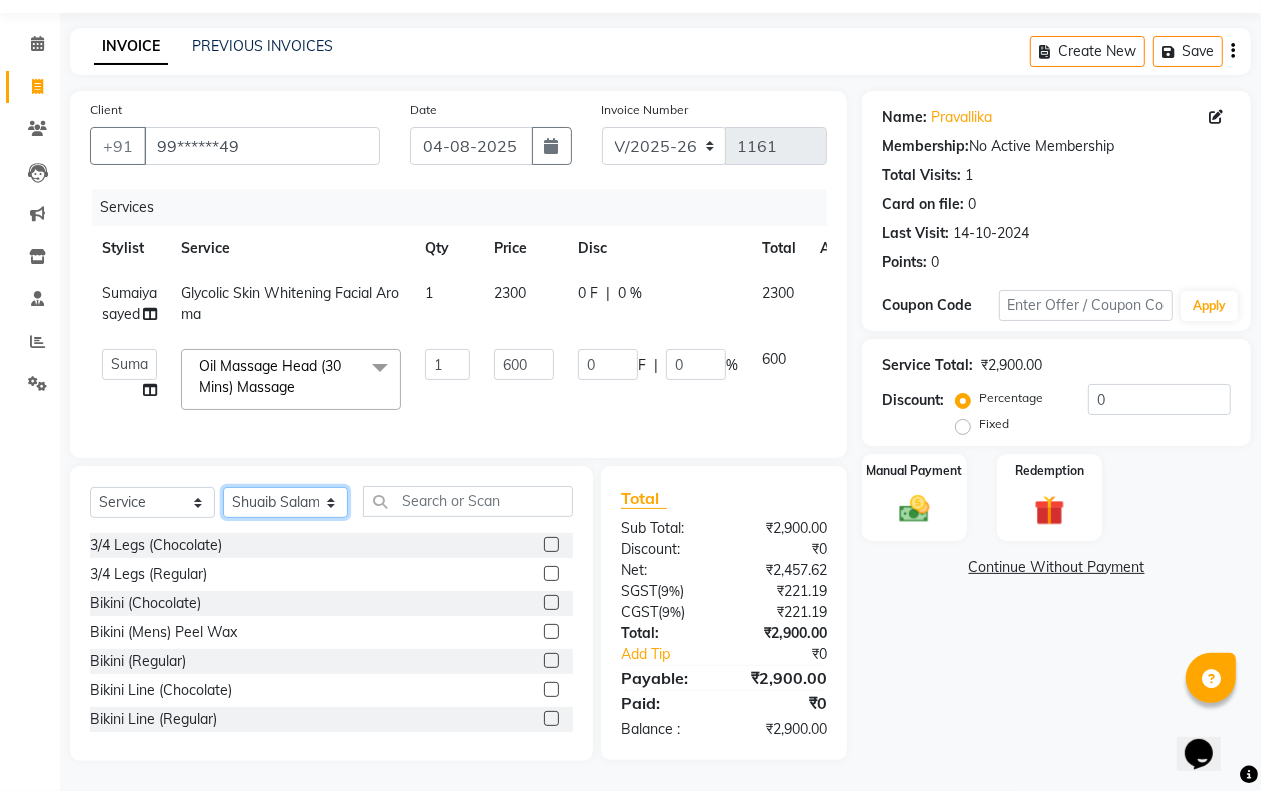click on "Select Stylist Aditi Admin Anam  Sheikh  Arifa Shaikh Danish  Salamani Farida Fatima Kasbe Namya salian Rashi Mayur Sakina Rupani Shefali  shetty Shuaib Salamani Sumaiya sayed Sushma Pelage" 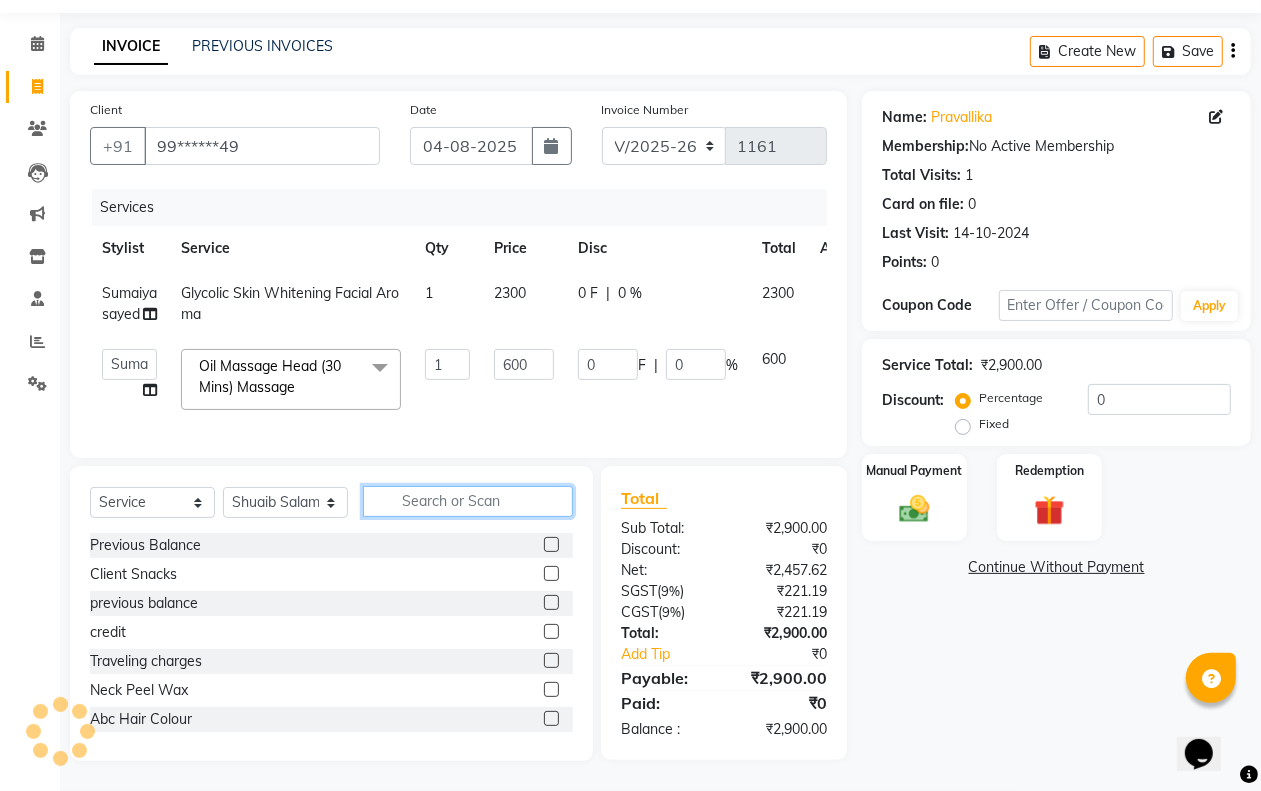 click 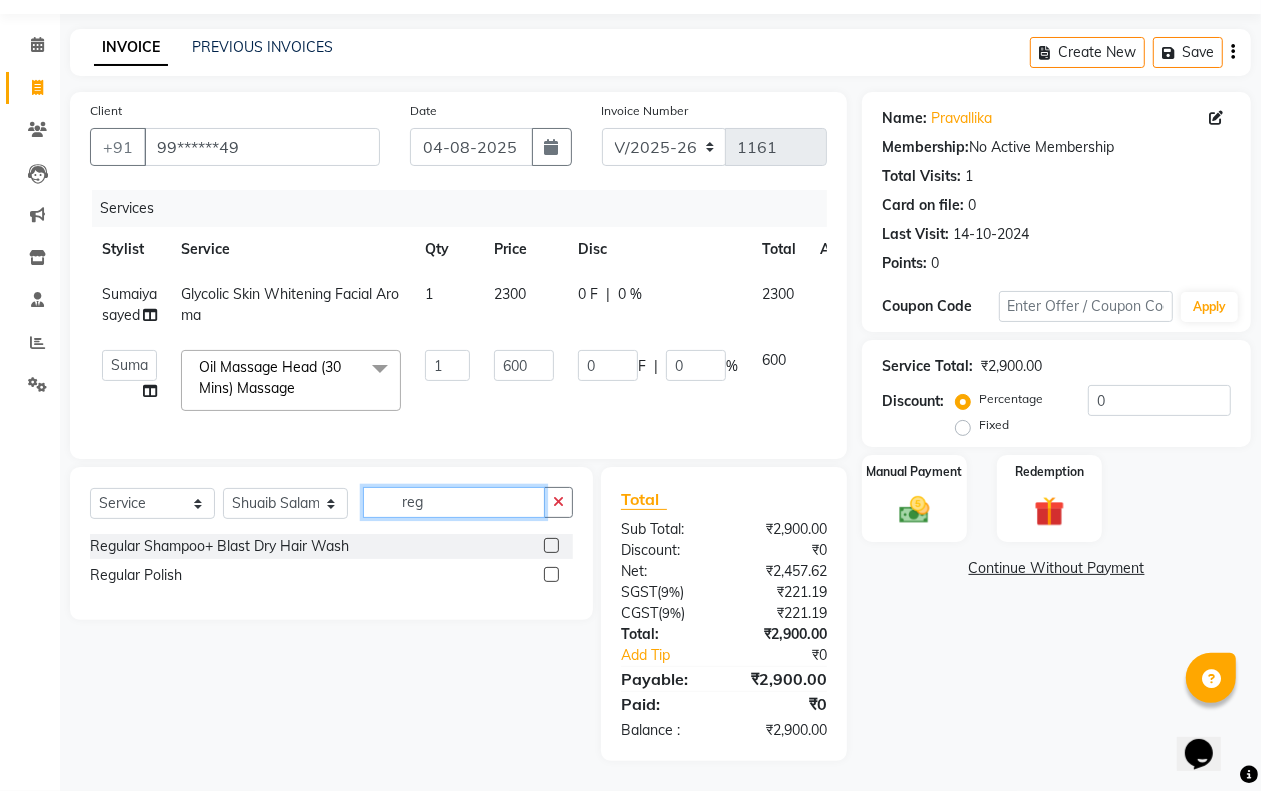 type on "reg" 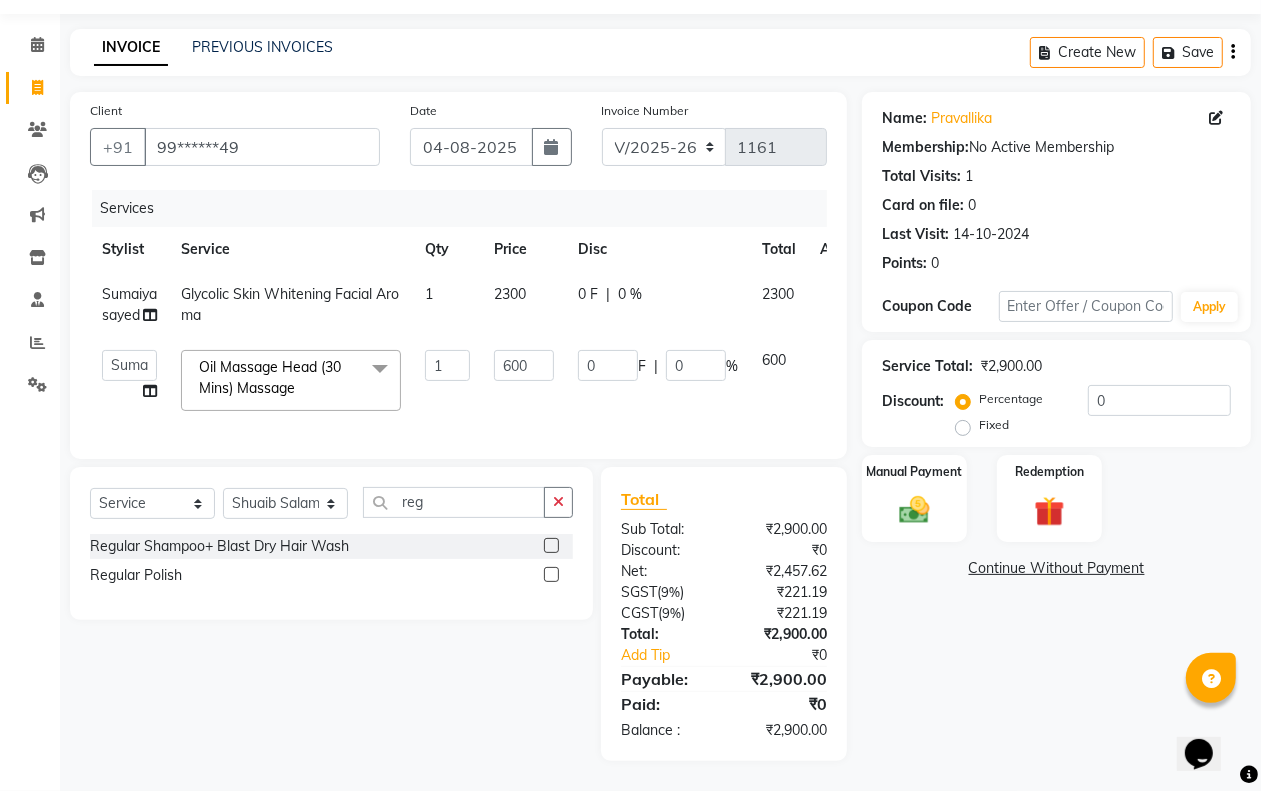 click on "Regular Shampoo+ Blast Dry Hair Wash" 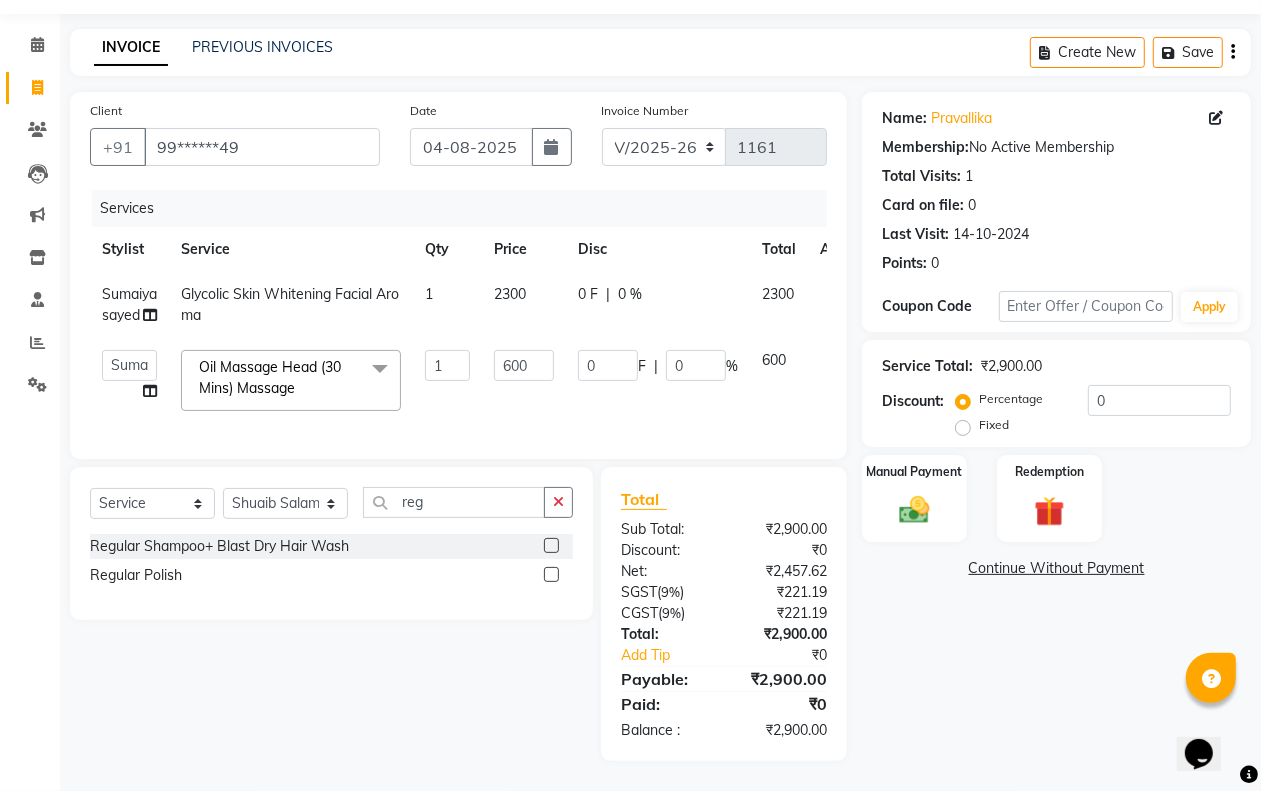 click 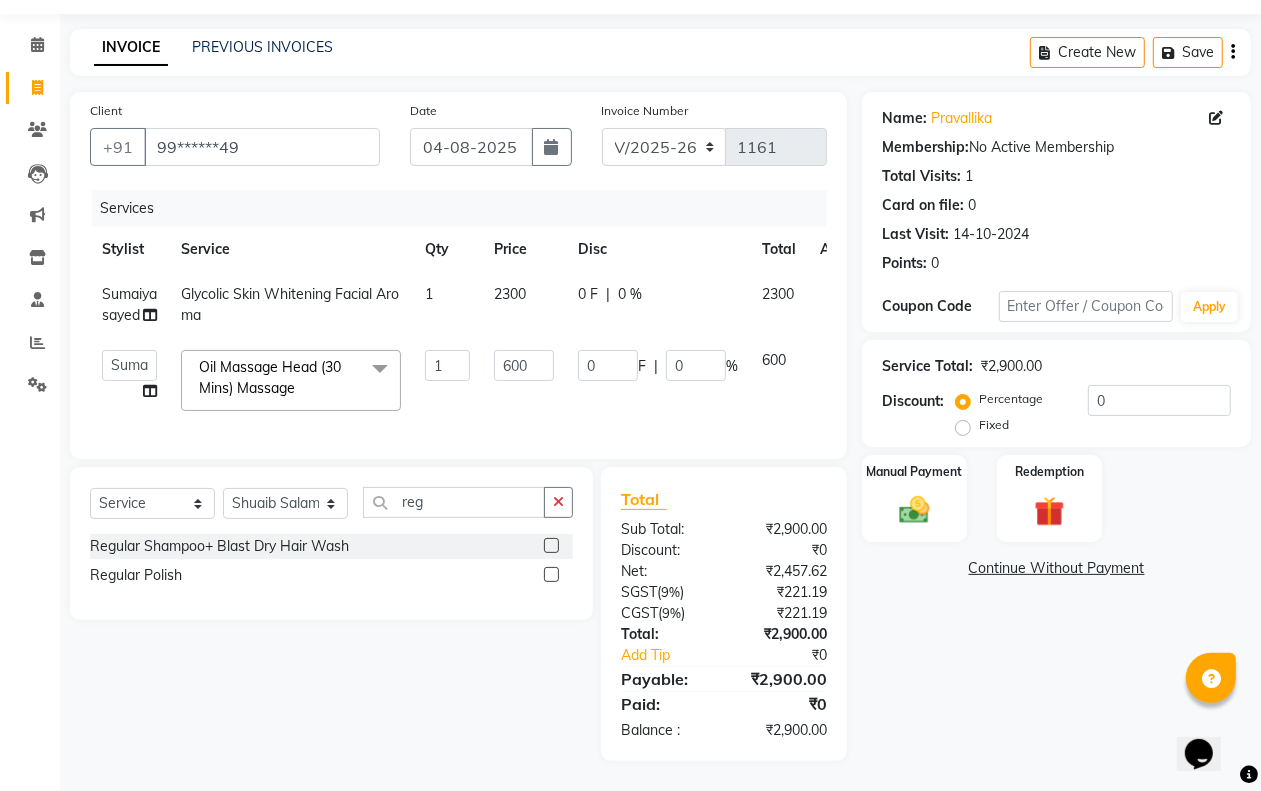 click at bounding box center (550, 546) 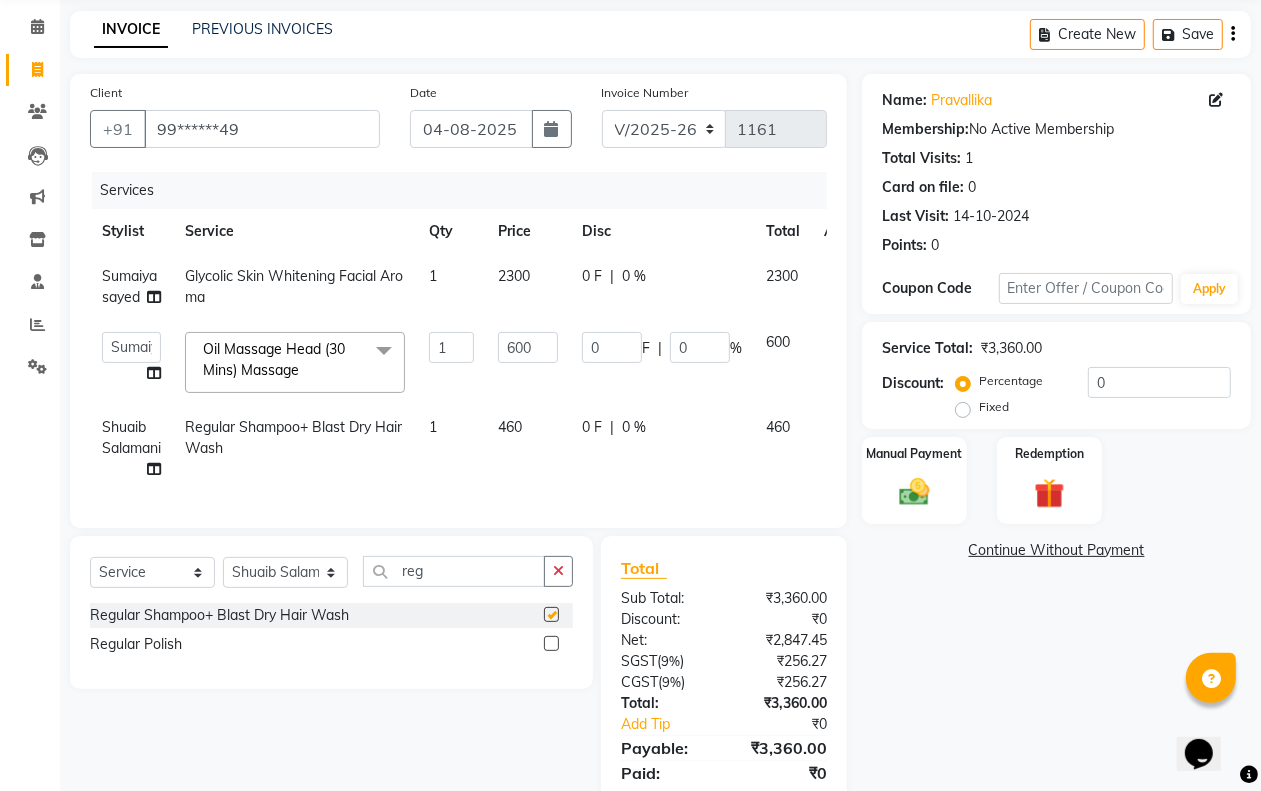 checkbox on "false" 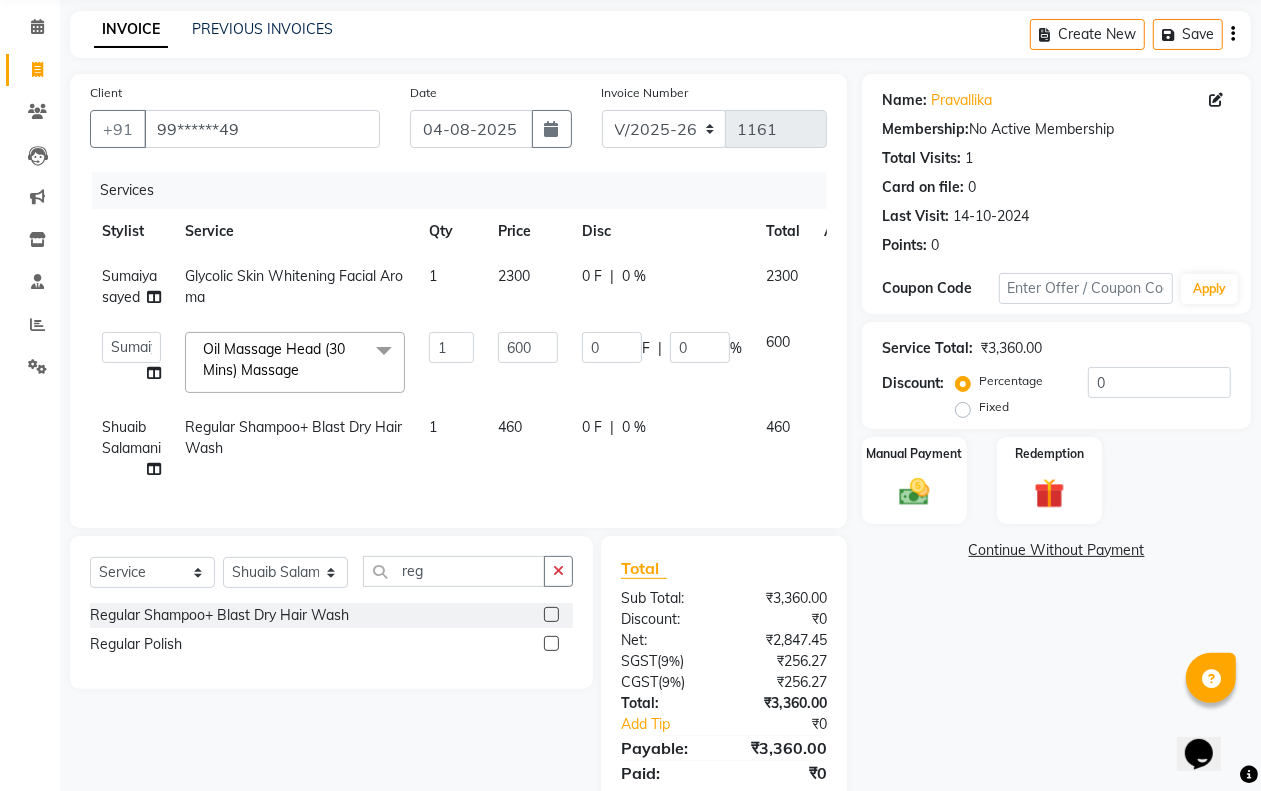 click on "460" 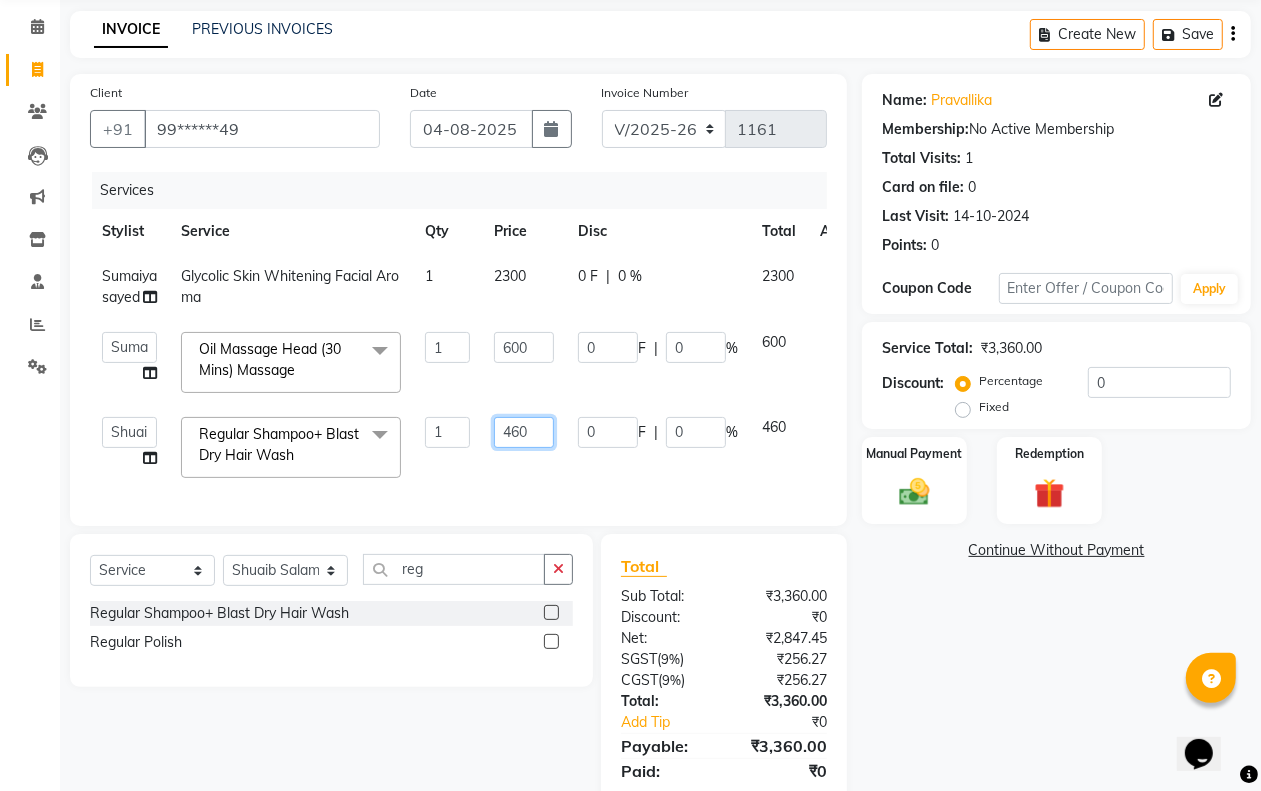 click on "460" 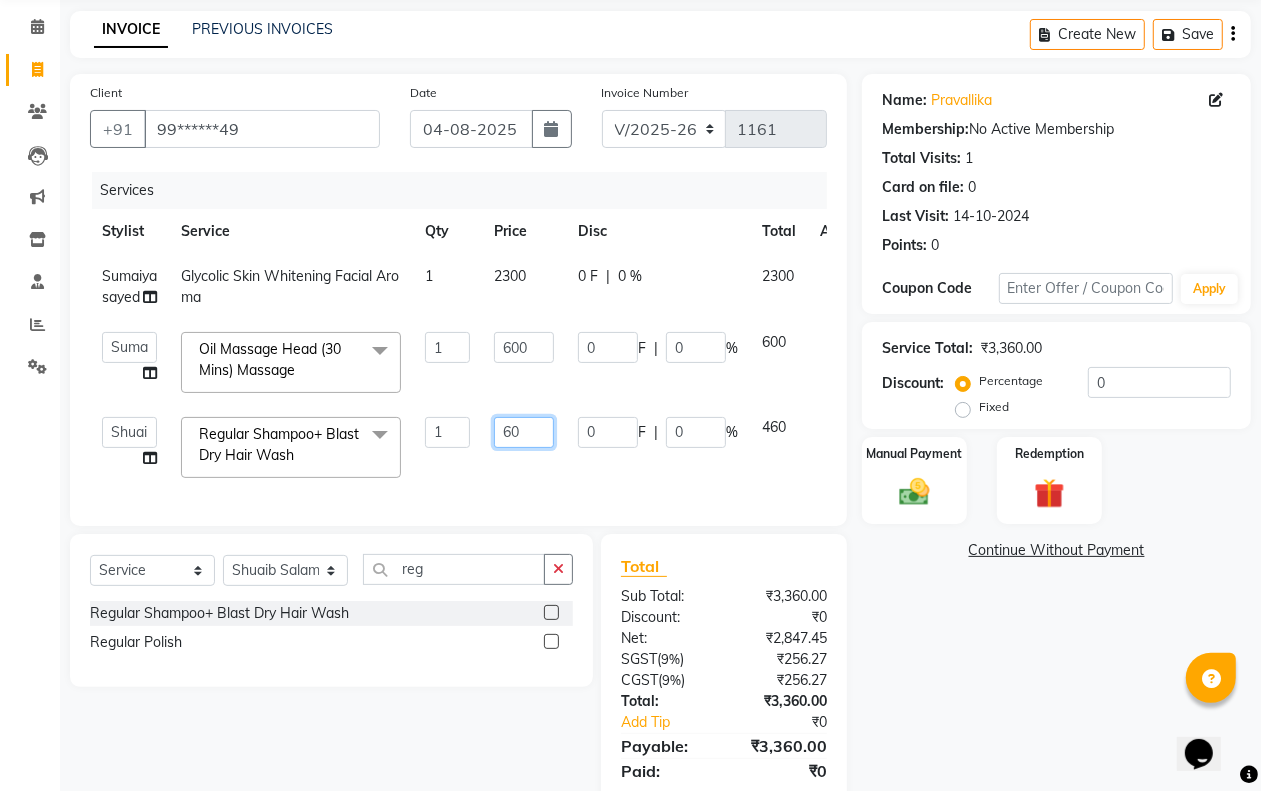 type on "600" 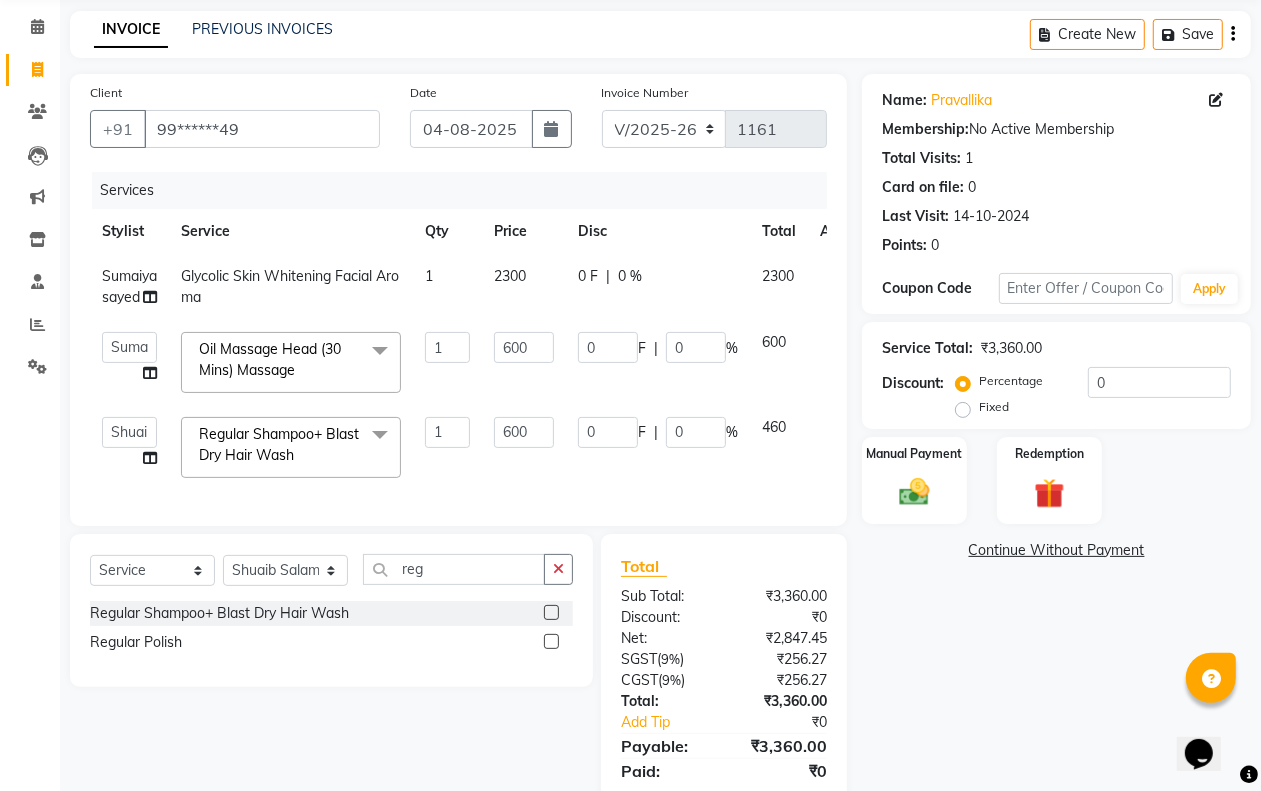 click on "600" 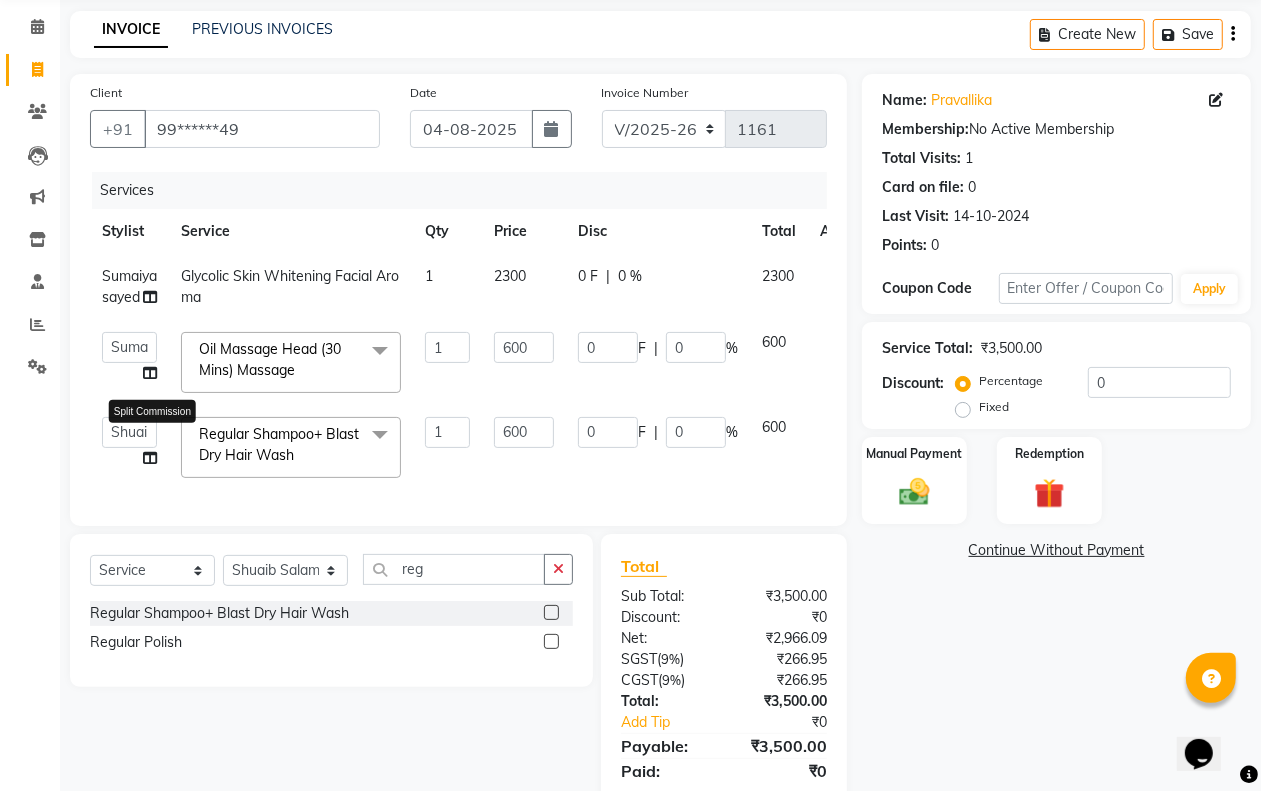 click 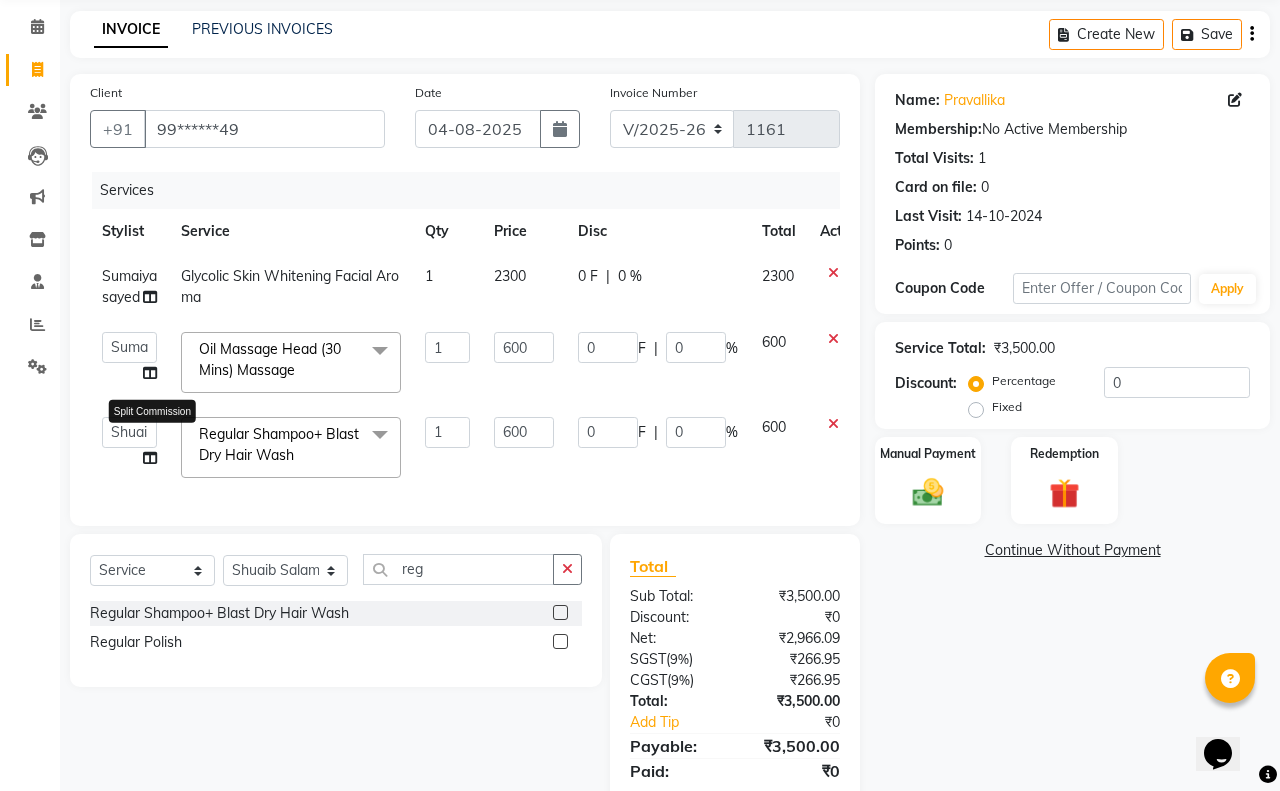 select on "62496" 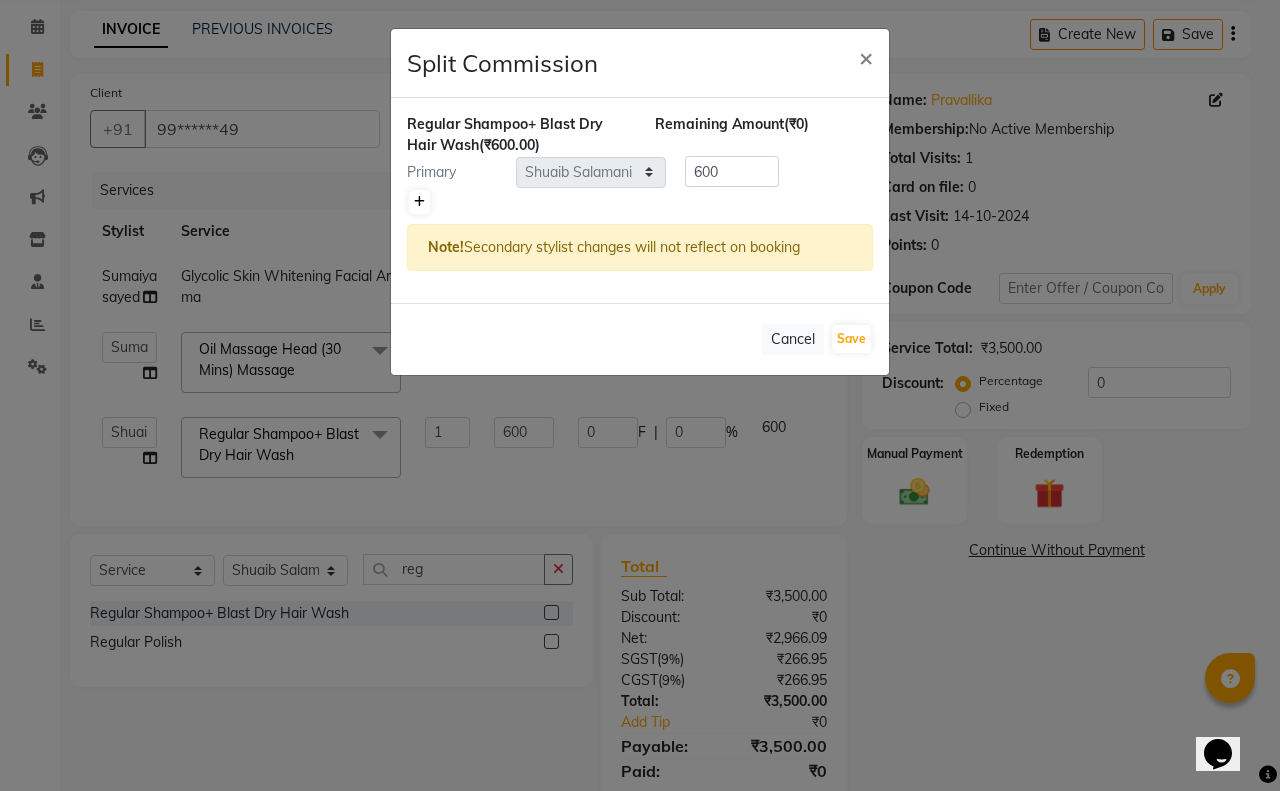 click 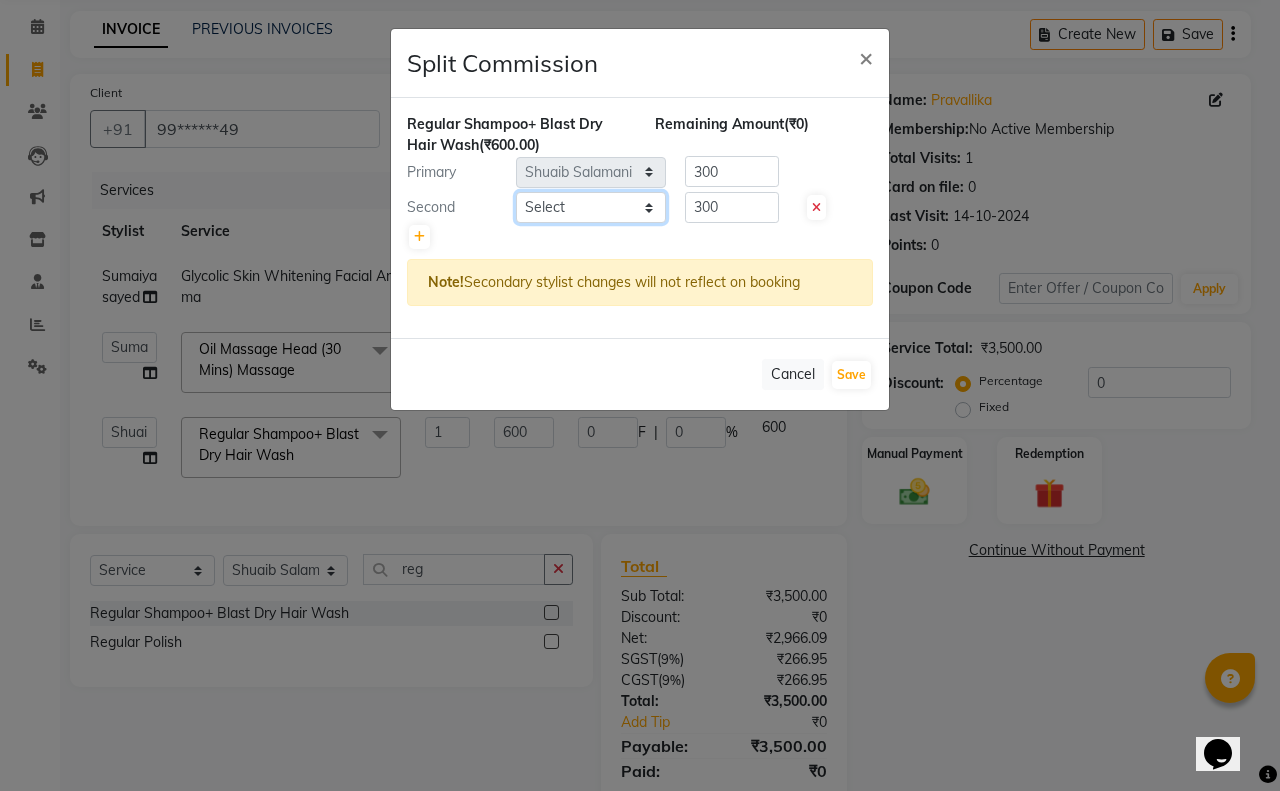 click on "Select [NAME] [NAME] [NAME] [NAME] [NAME] [NAME] [NAME] [NAME] [NAME] [NAME] [NAME] [NAME] [NAME] [NAME] [NAME] [NAME] [NAME] [NAME]" 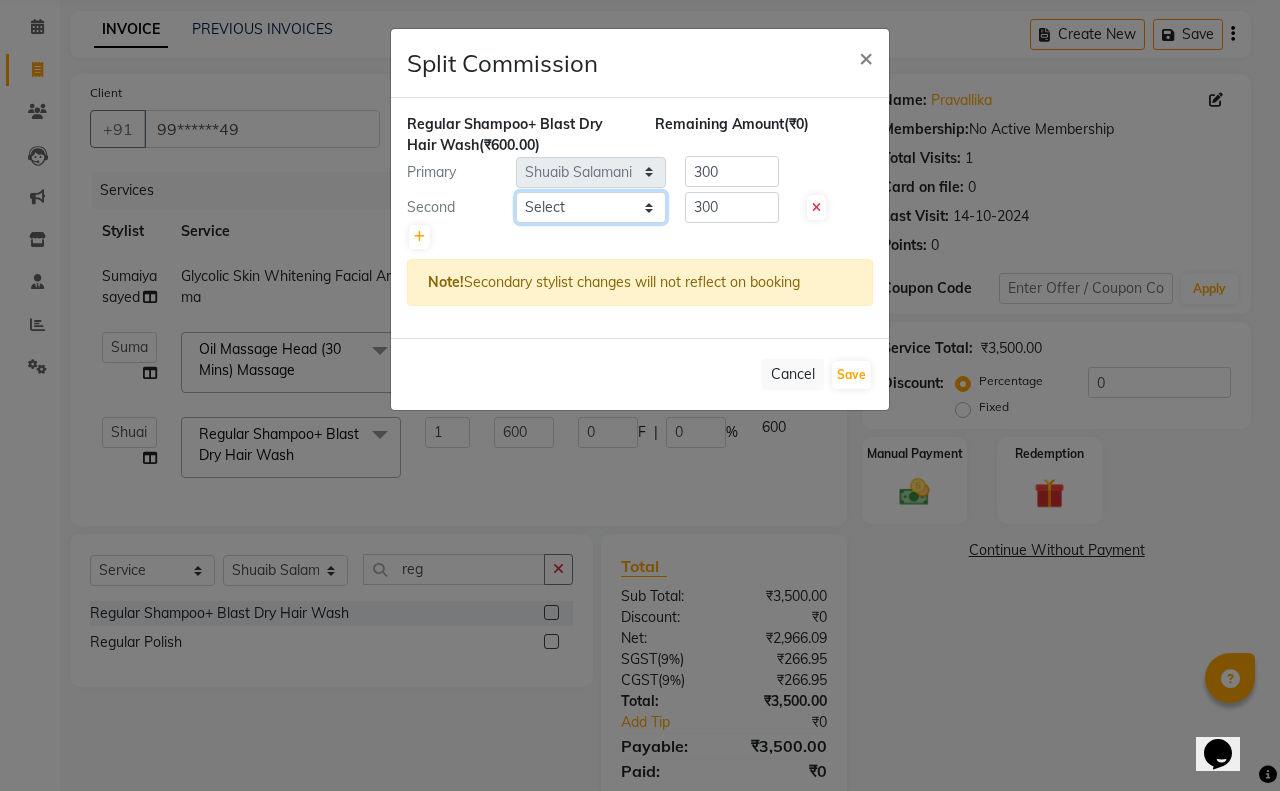 select on "62495" 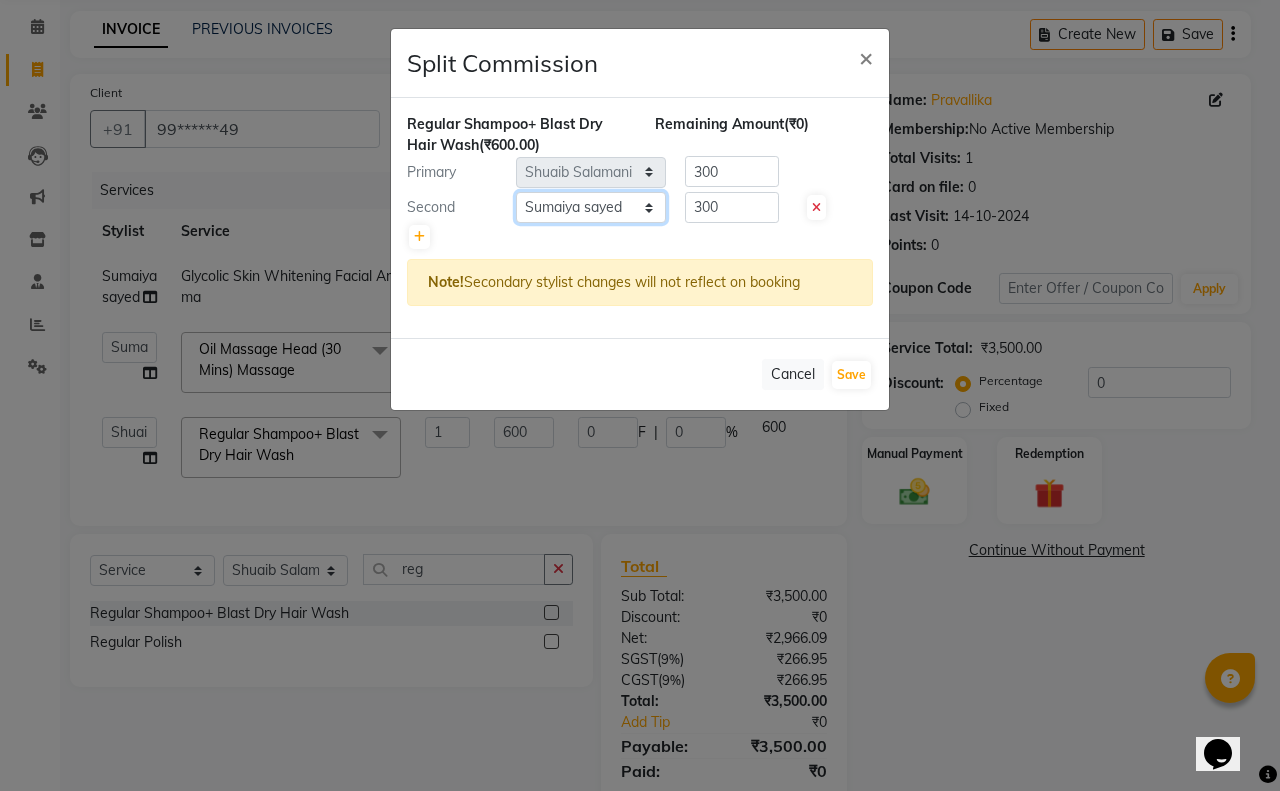 click on "Select [NAME] [NAME] [NAME] [NAME] [NAME] [NAME] [NAME] [NAME] [NAME] [NAME] [NAME] [NAME] [NAME] [NAME] [NAME] [NAME] [NAME] [NAME]" 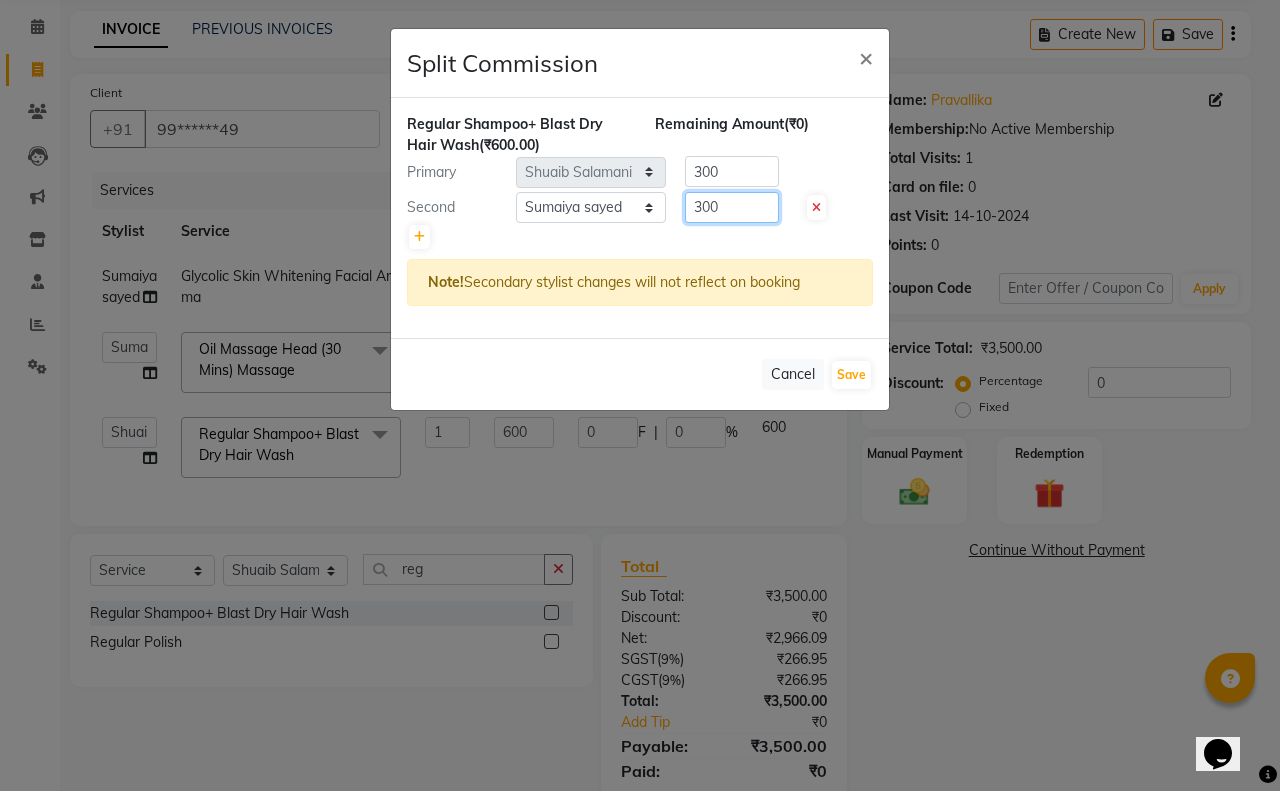 click on "300" 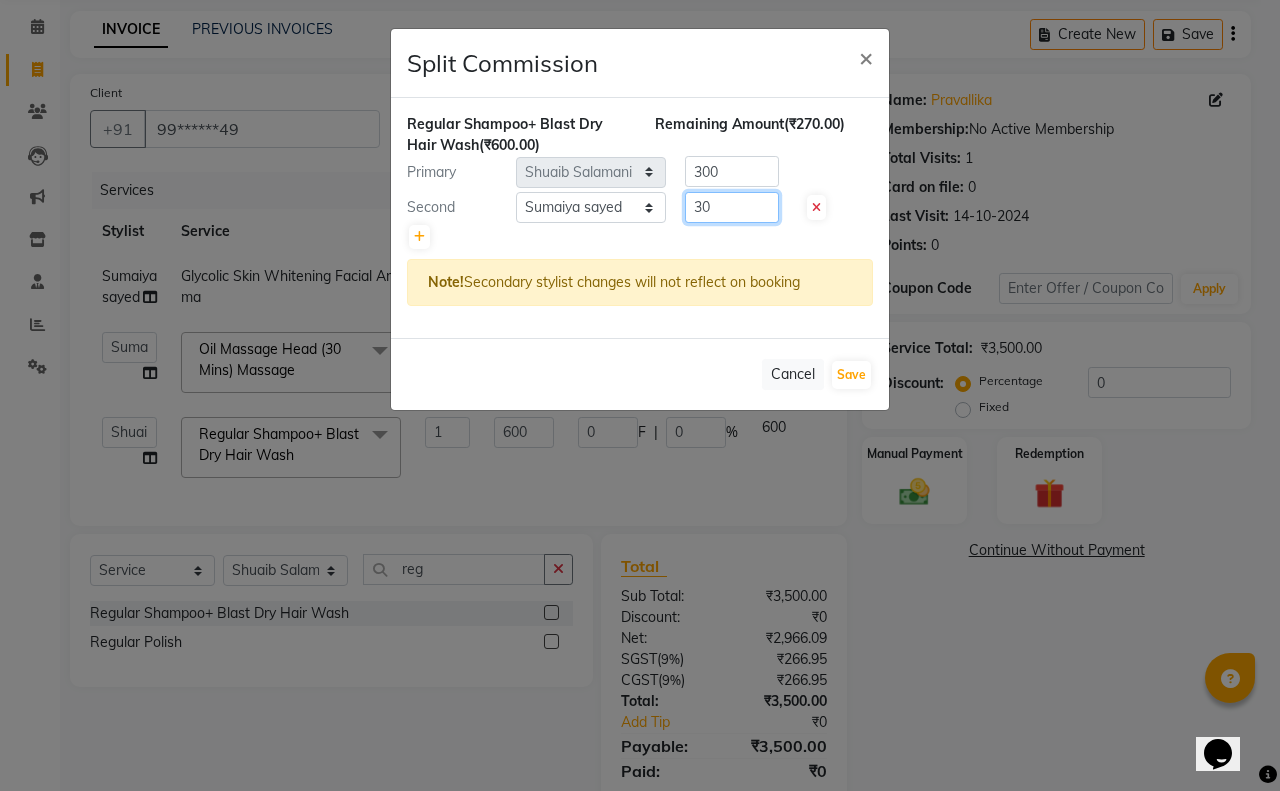 type on "3" 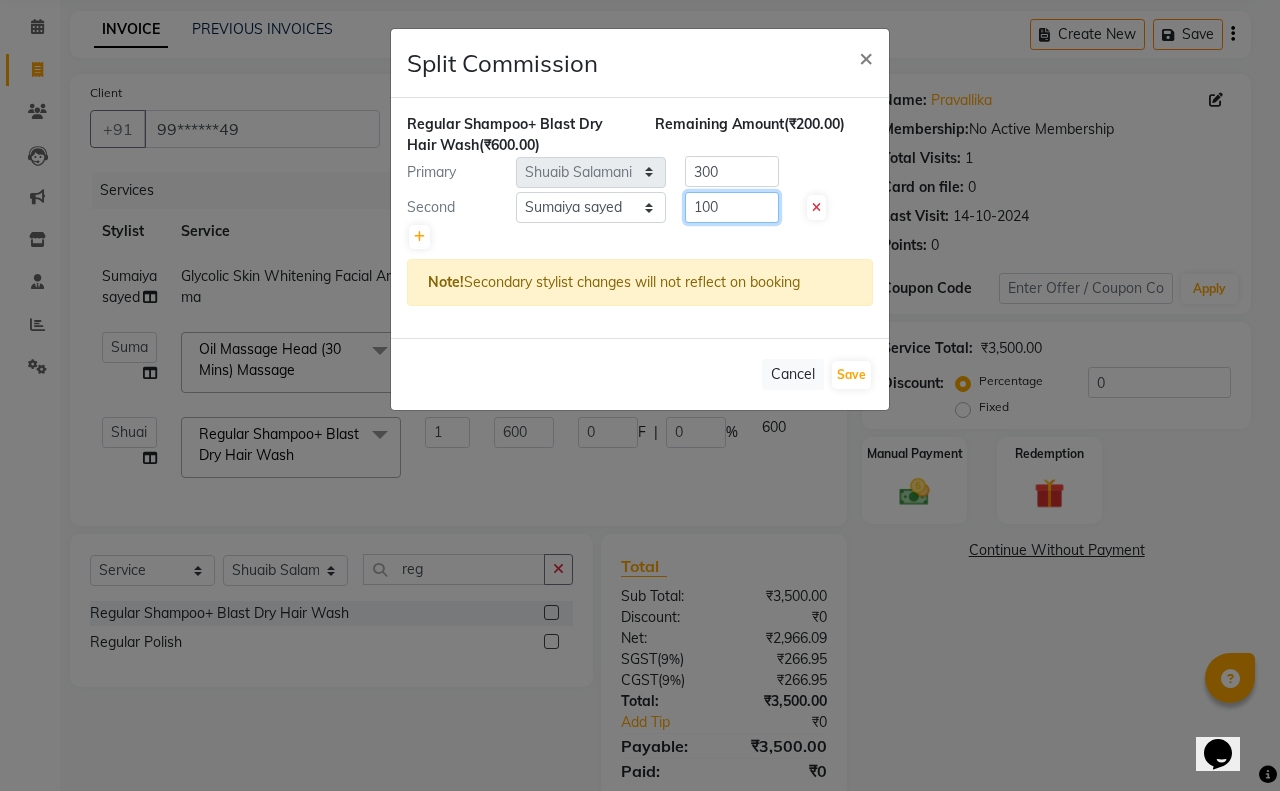 type on "100" 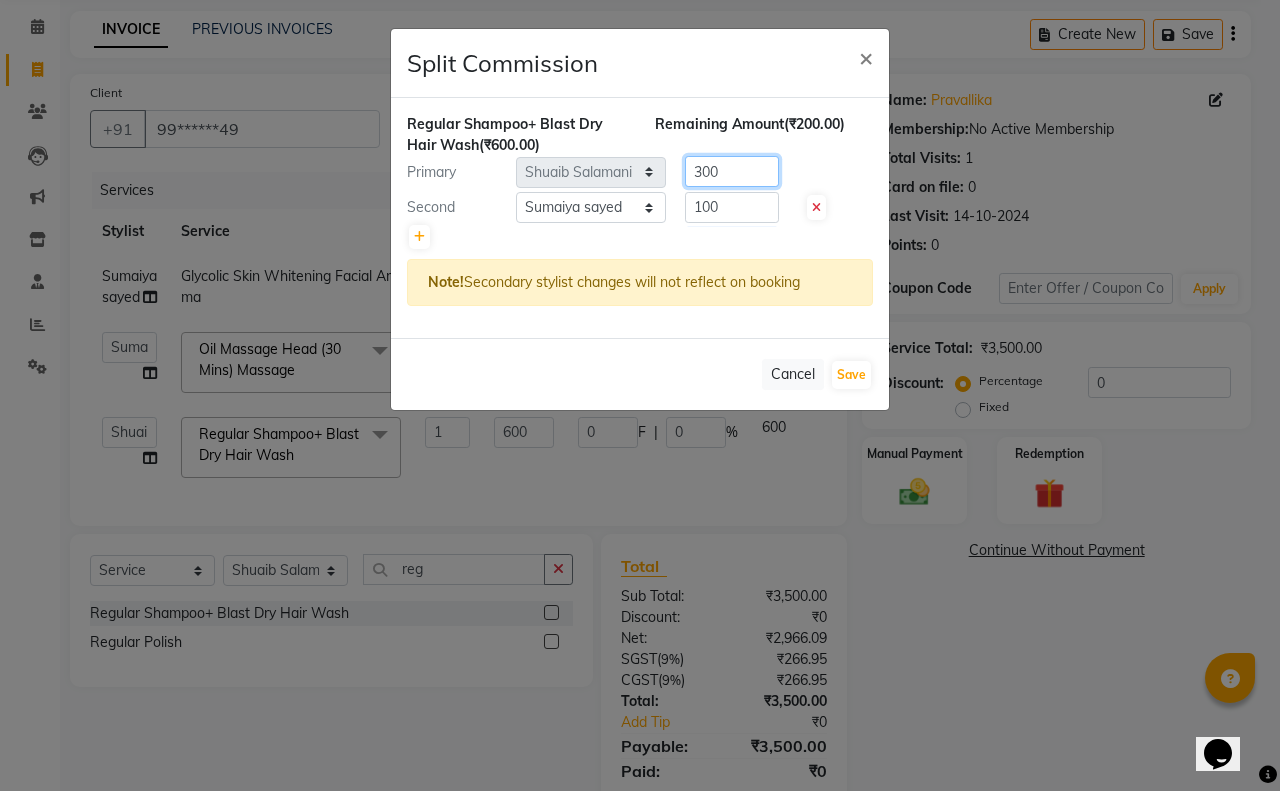 click on "300" 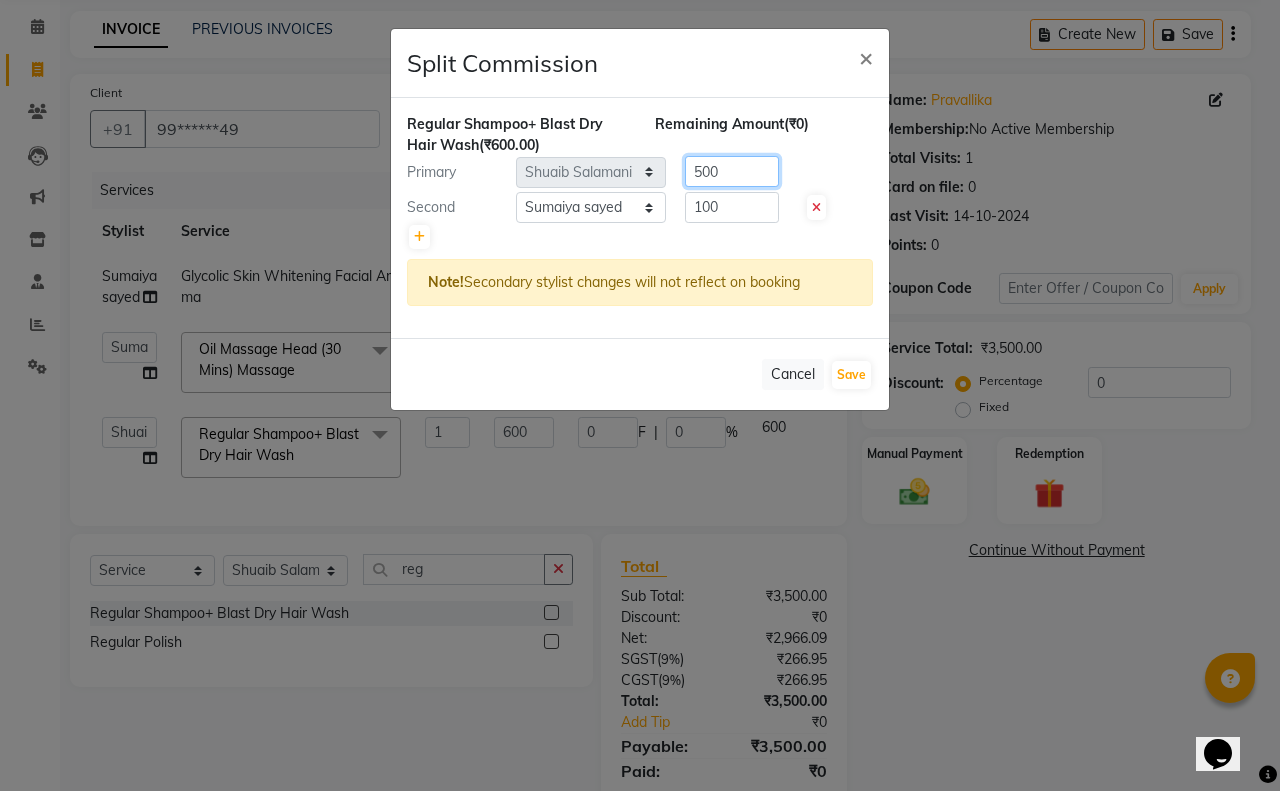 type on "500" 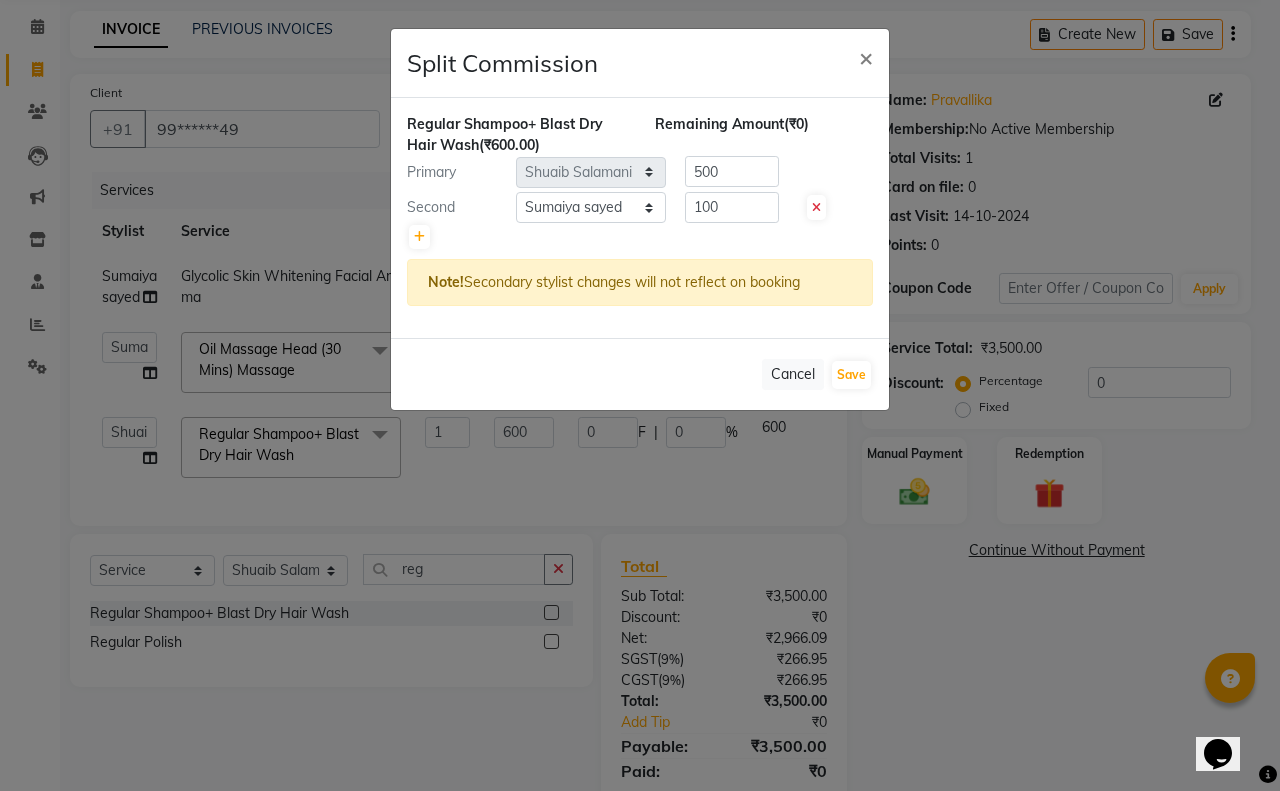 click on "Primary Select [NAME] [NAME] [NAME] [NAME] [NAME] [NAME] [NAME] [NAME] [NAME] [NAME] [NAME] [NAME] [NAME] [NAME] [NAME] [NAME] [NAME] [NAME] 500" 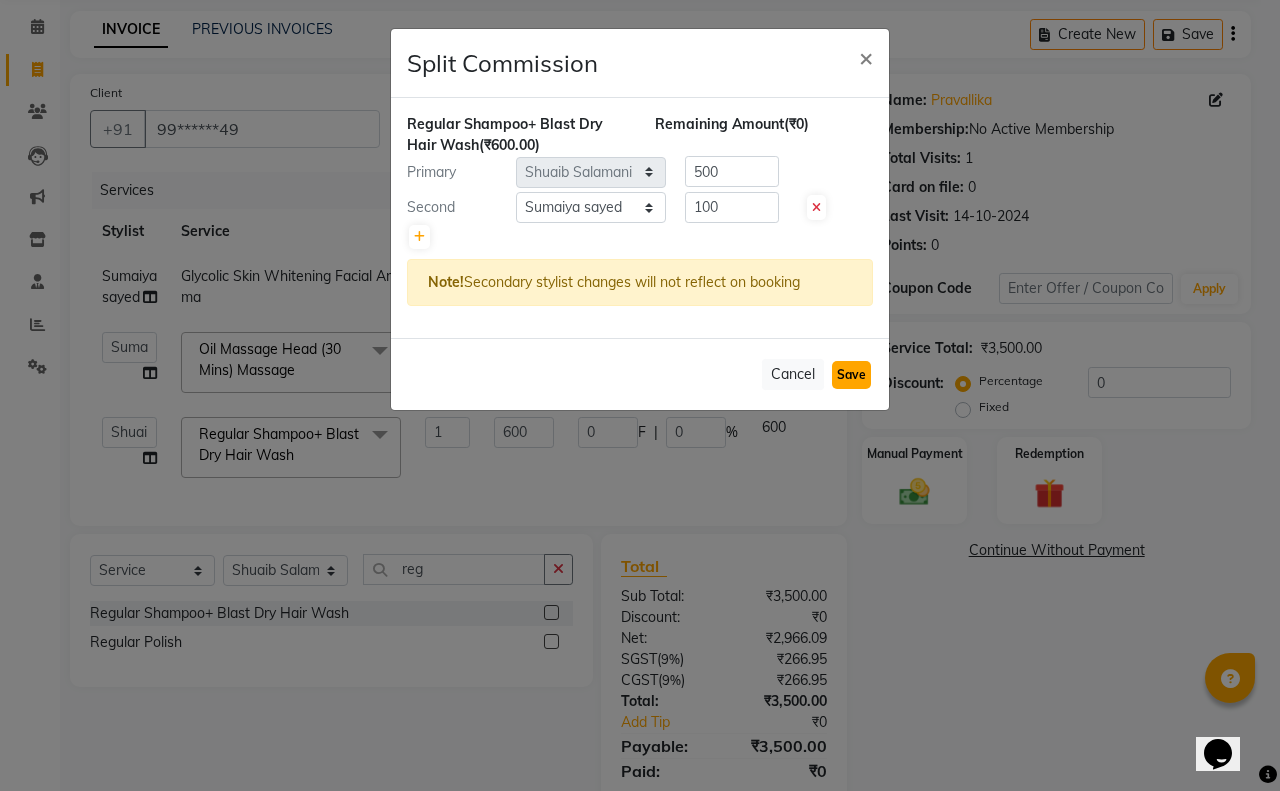 click on "Save" 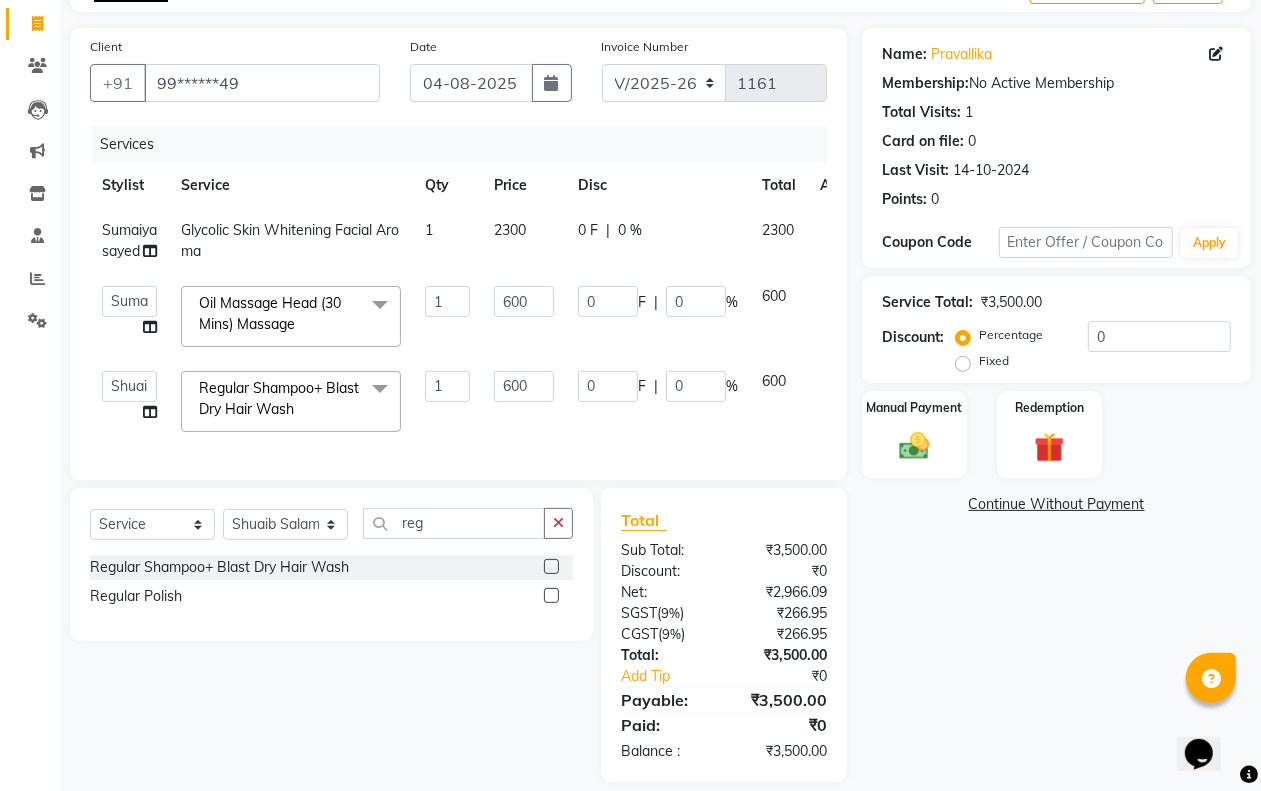 scroll, scrollTop: 162, scrollLeft: 0, axis: vertical 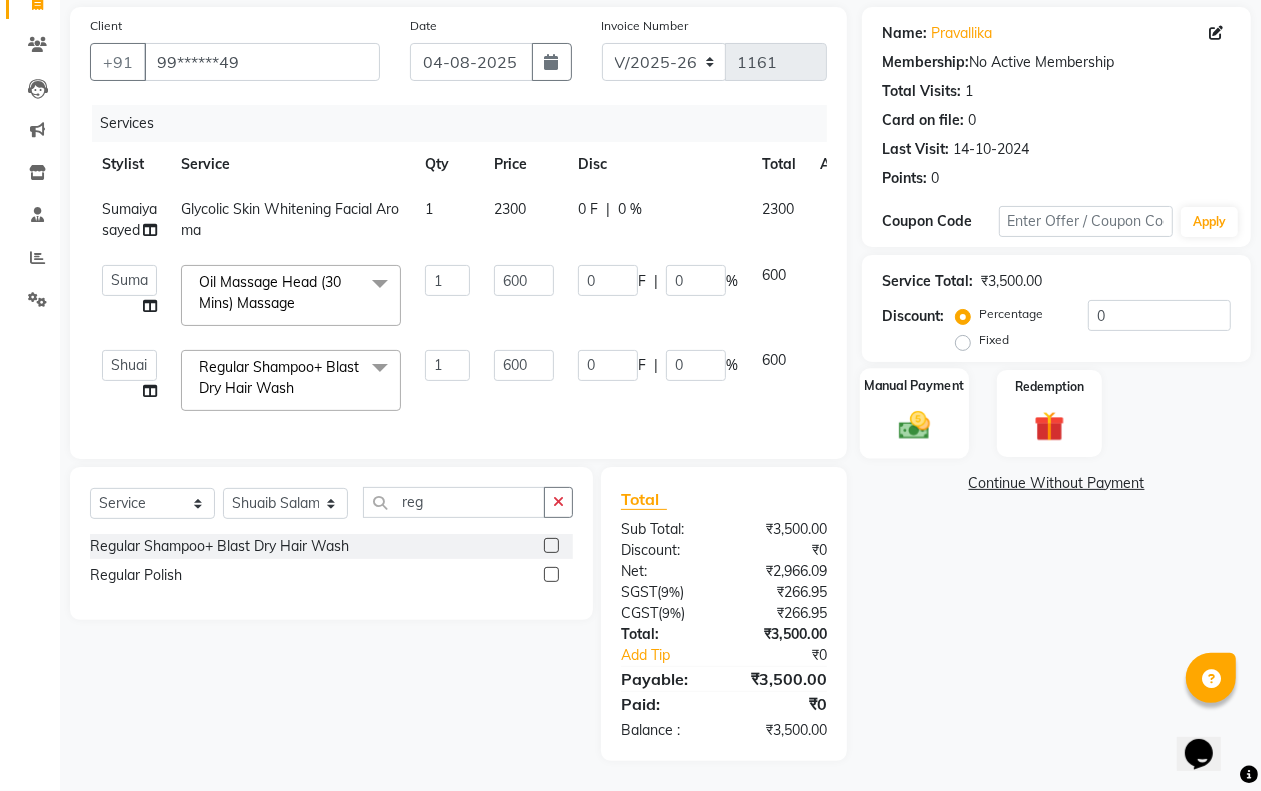 click 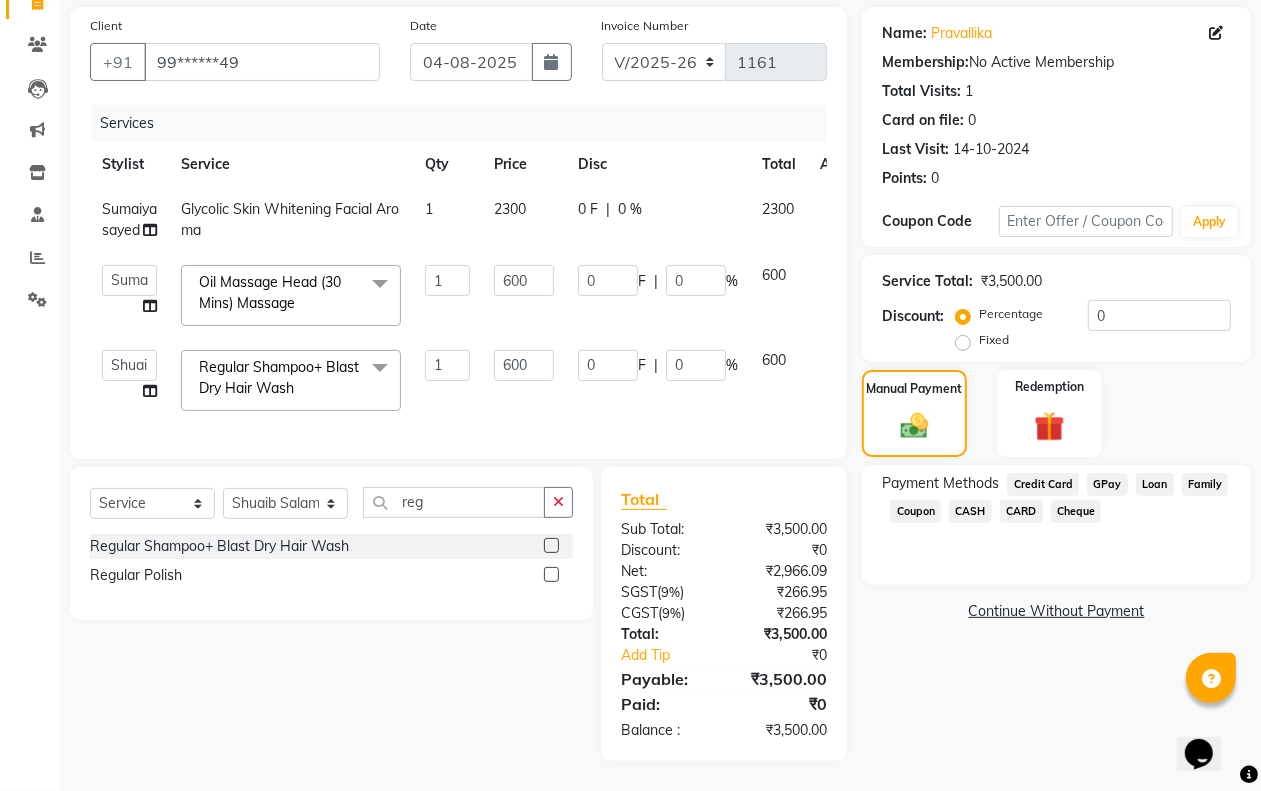 click on "GPay" 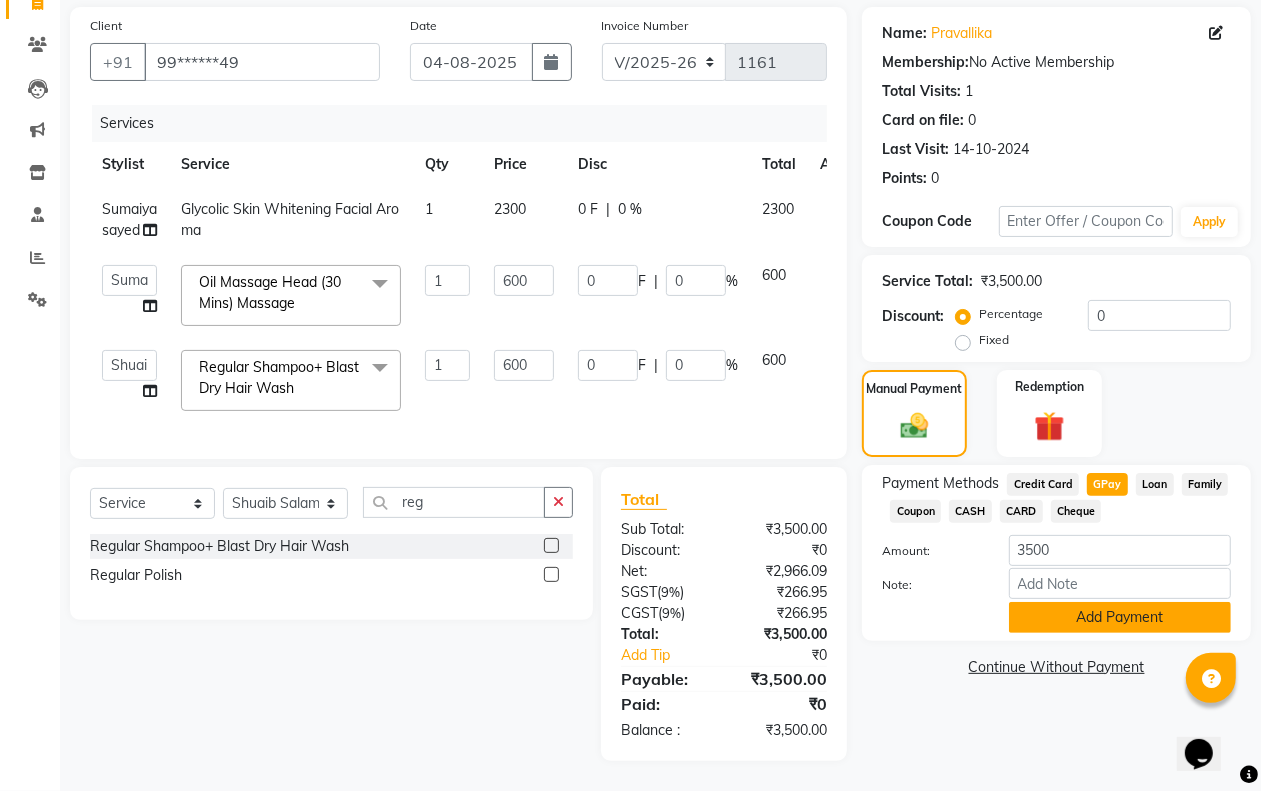 click on "Add Payment" 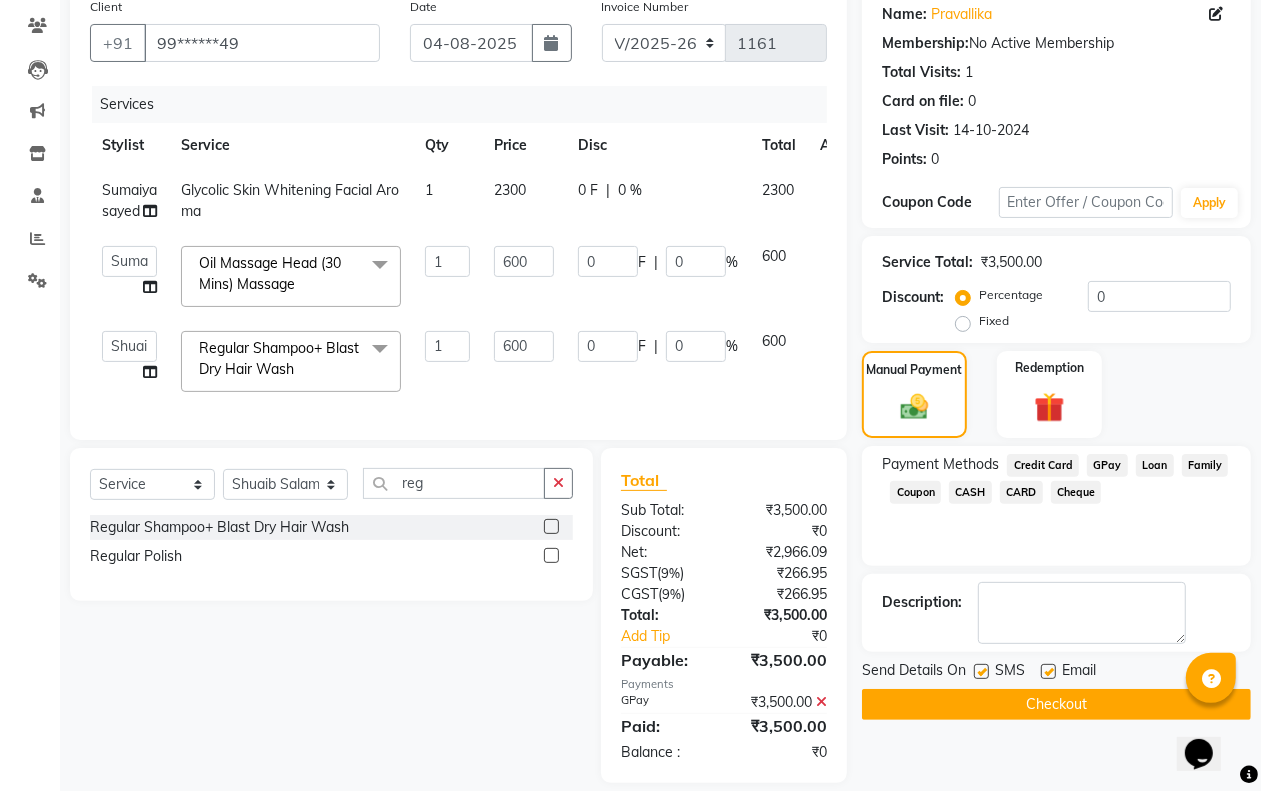 click 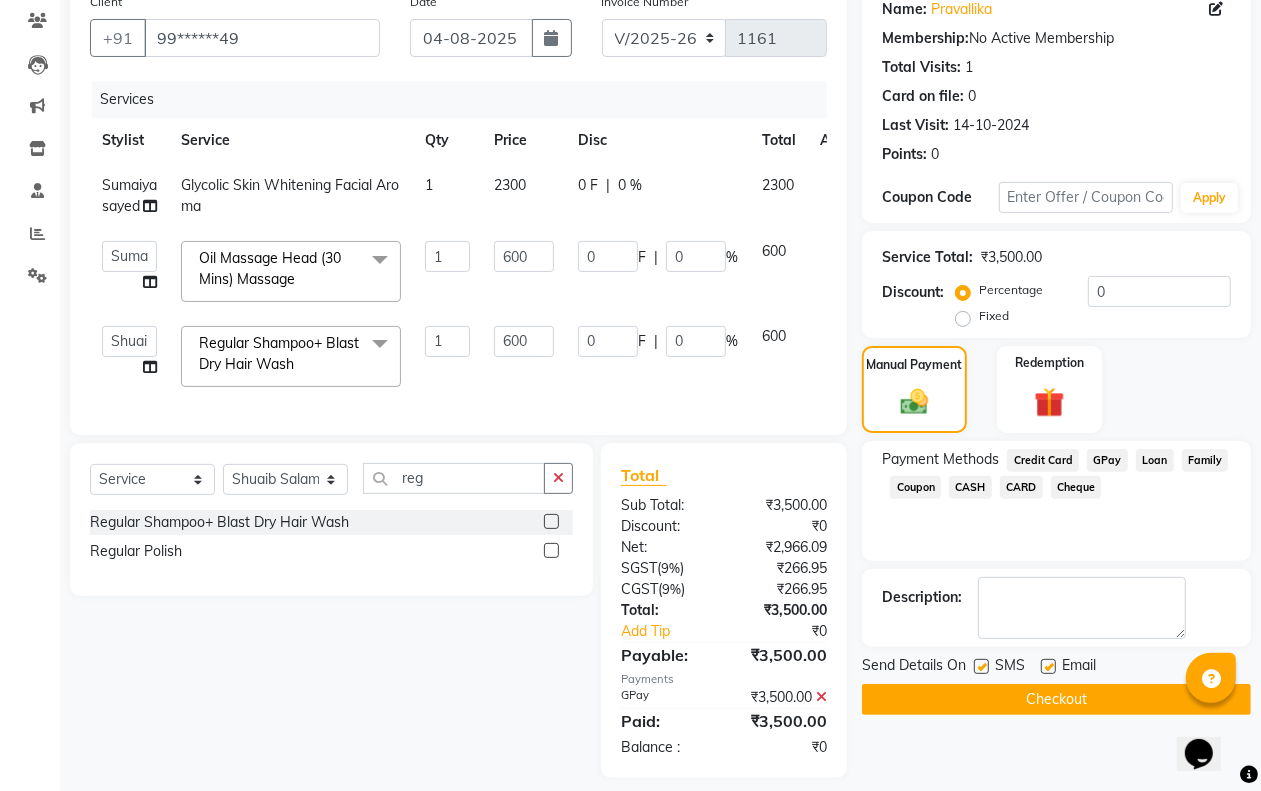 scroll, scrollTop: 203, scrollLeft: 0, axis: vertical 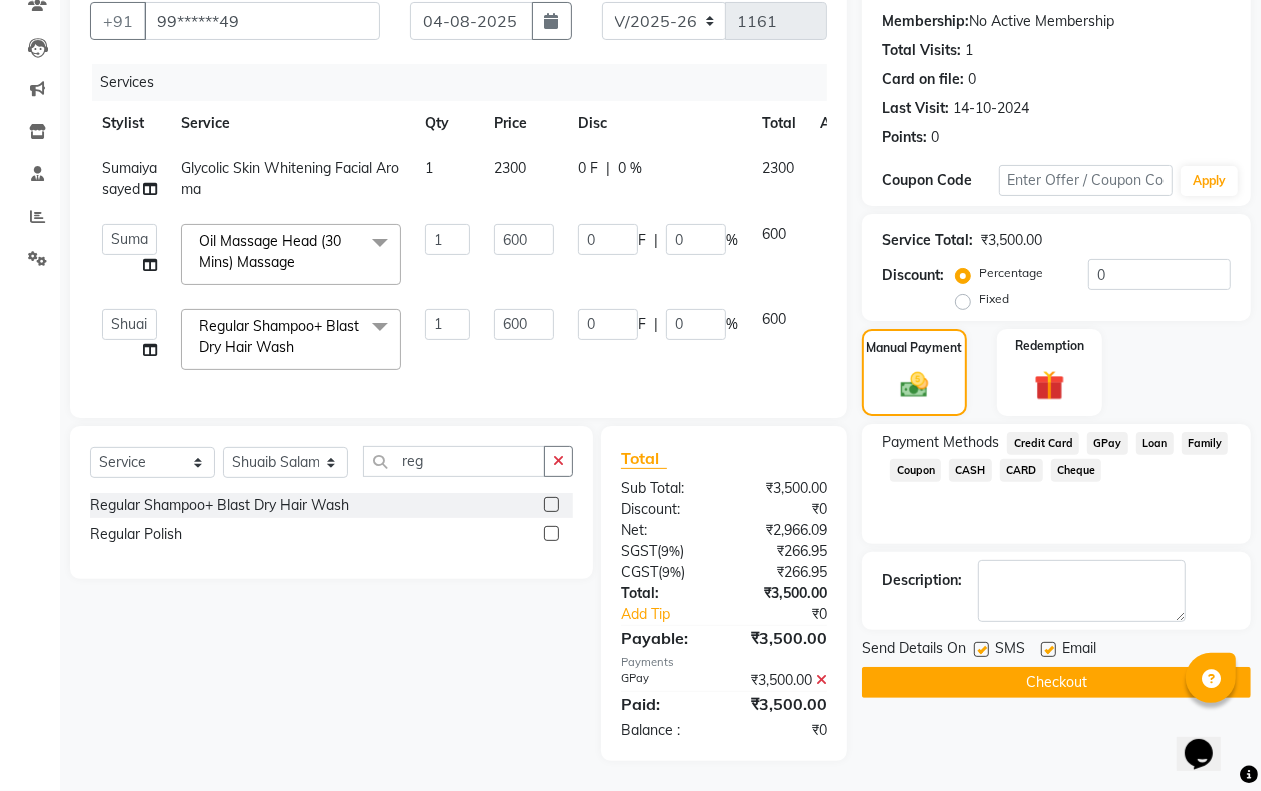 click on "Checkout" 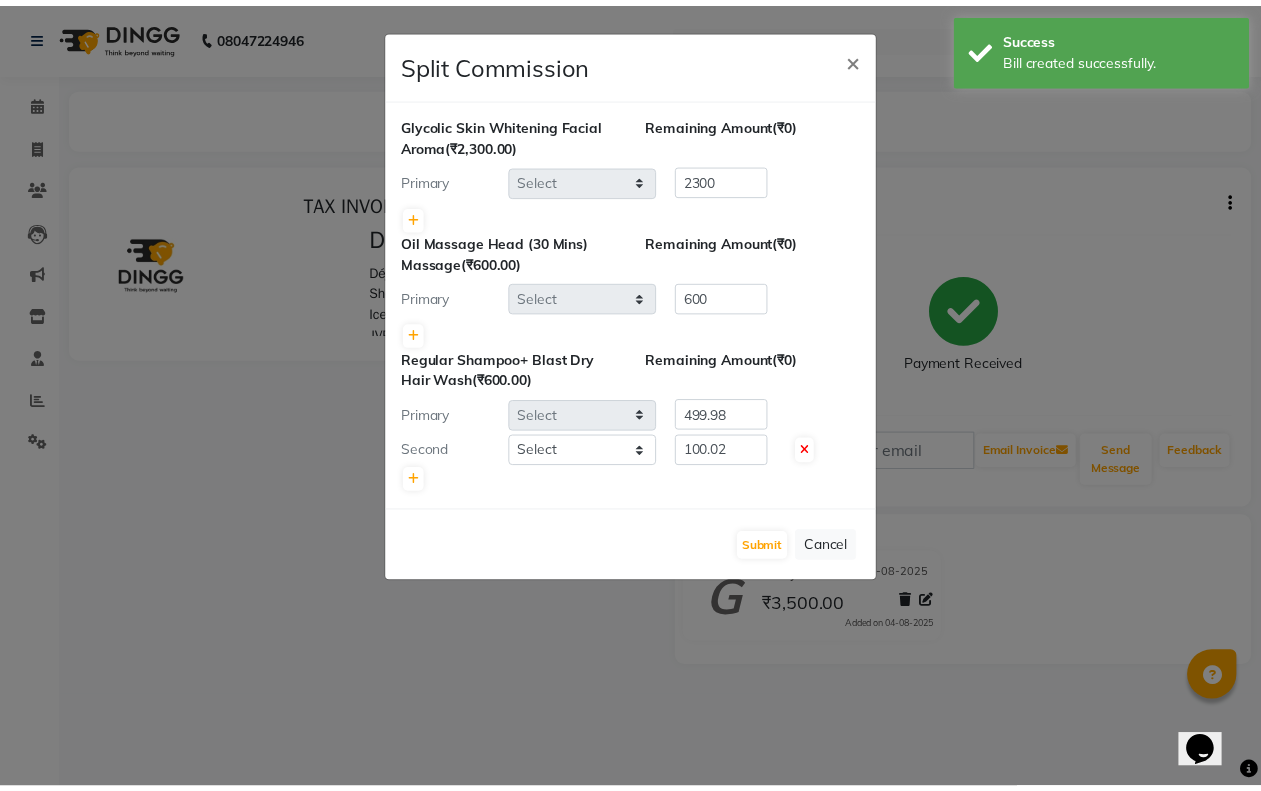scroll, scrollTop: 0, scrollLeft: 0, axis: both 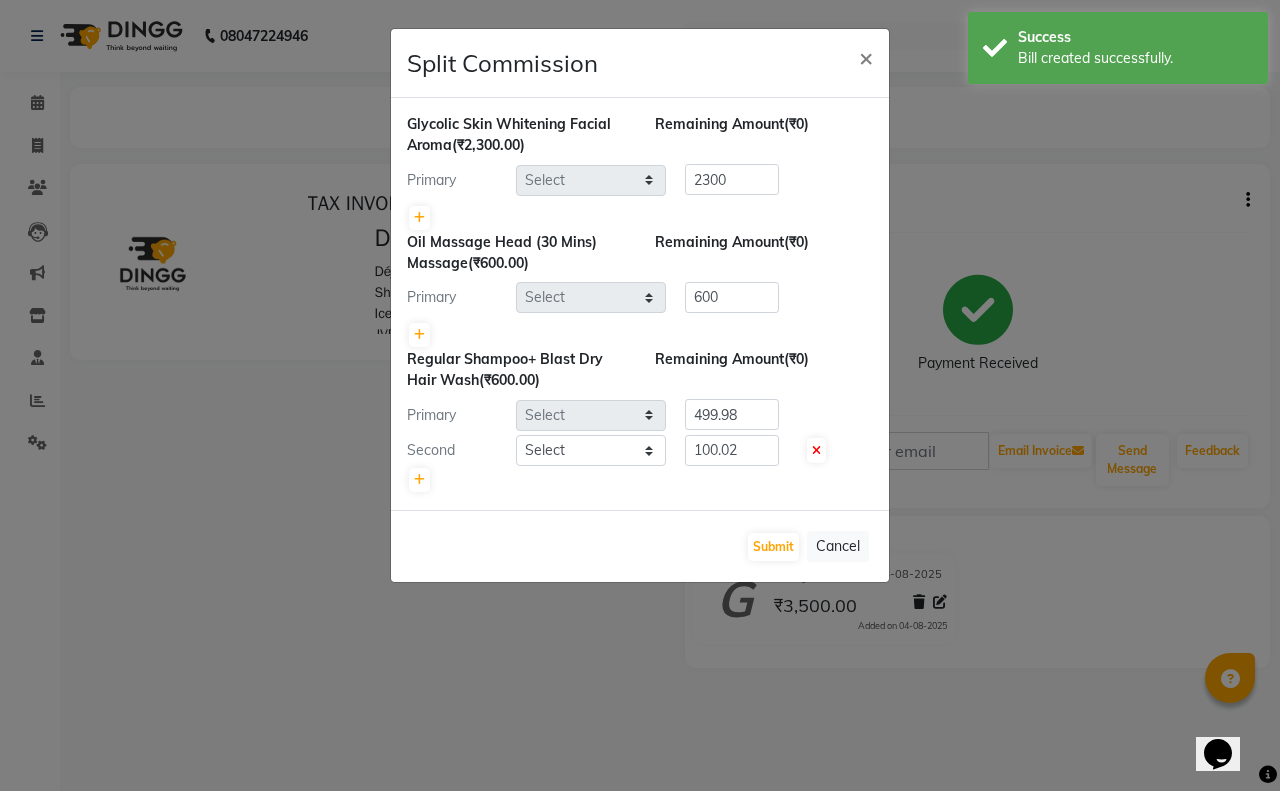 select on "62495" 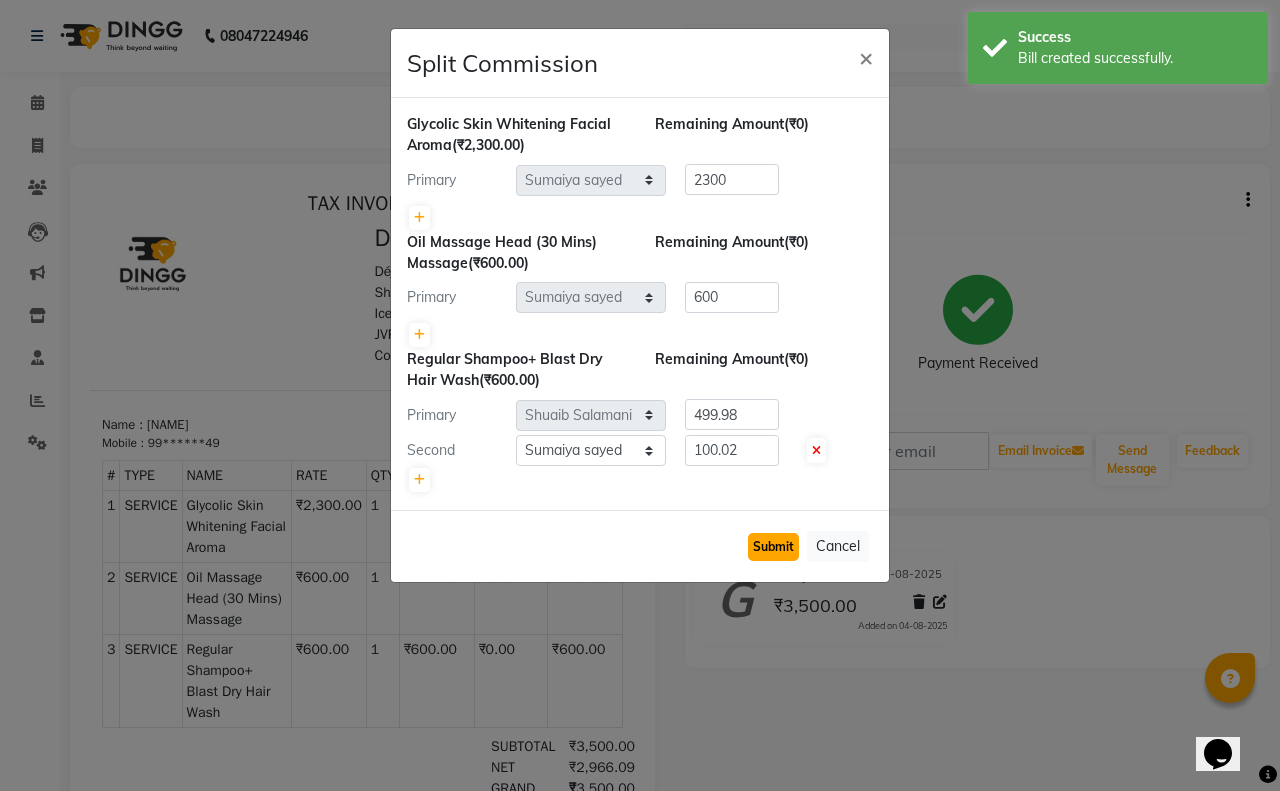 click on "Submit" 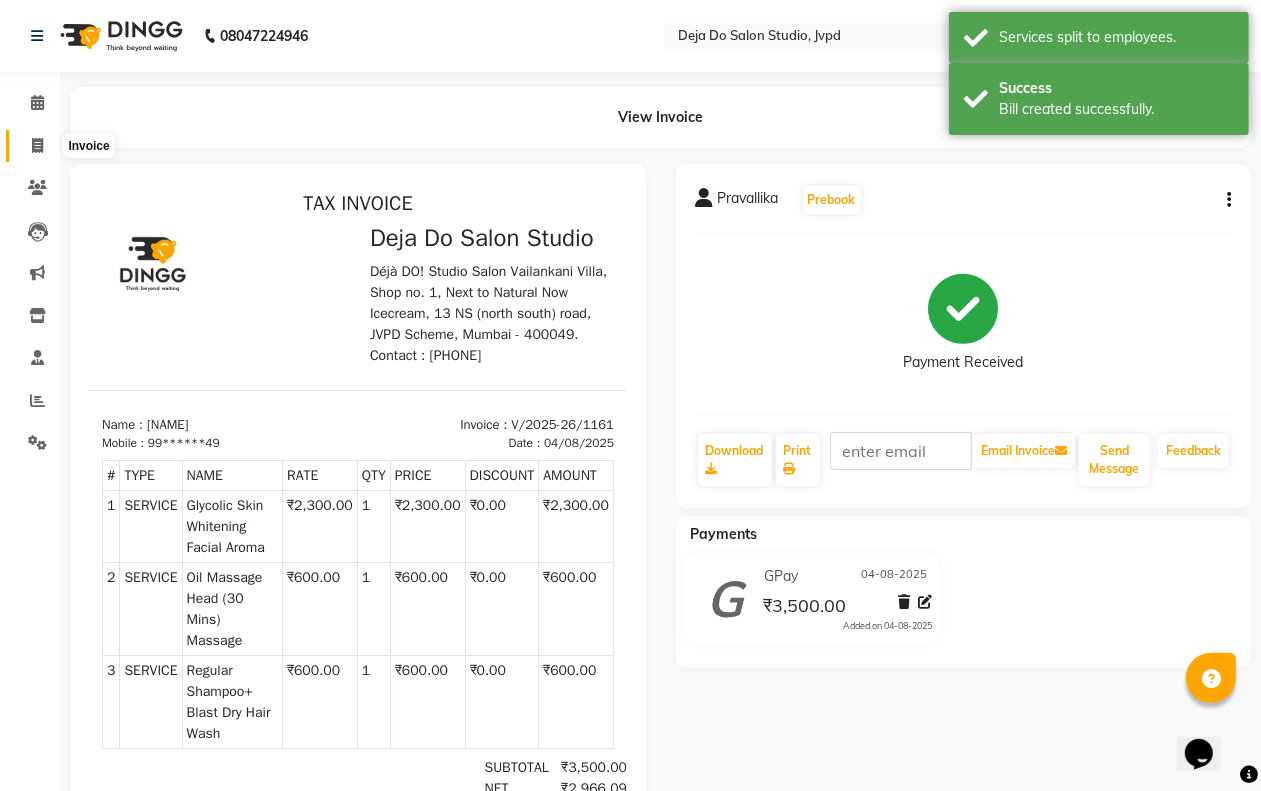 click 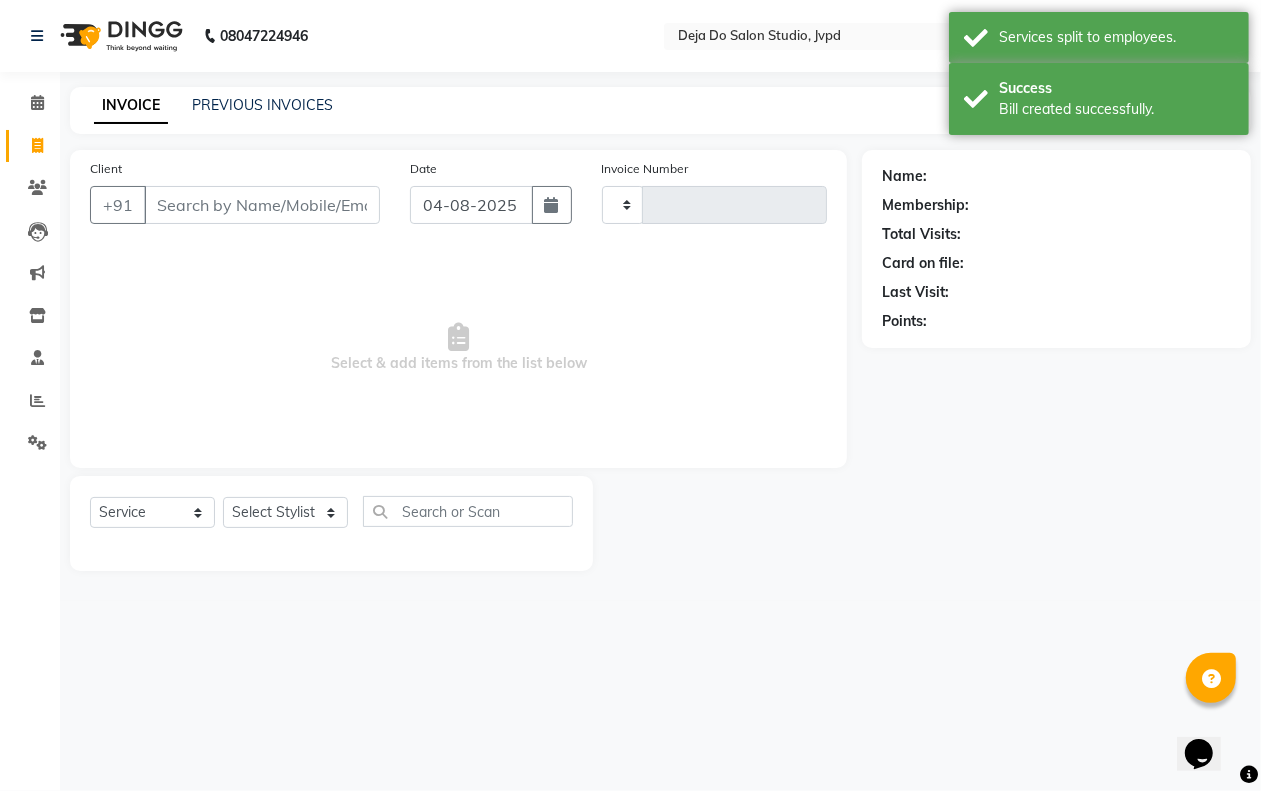 type on "1162" 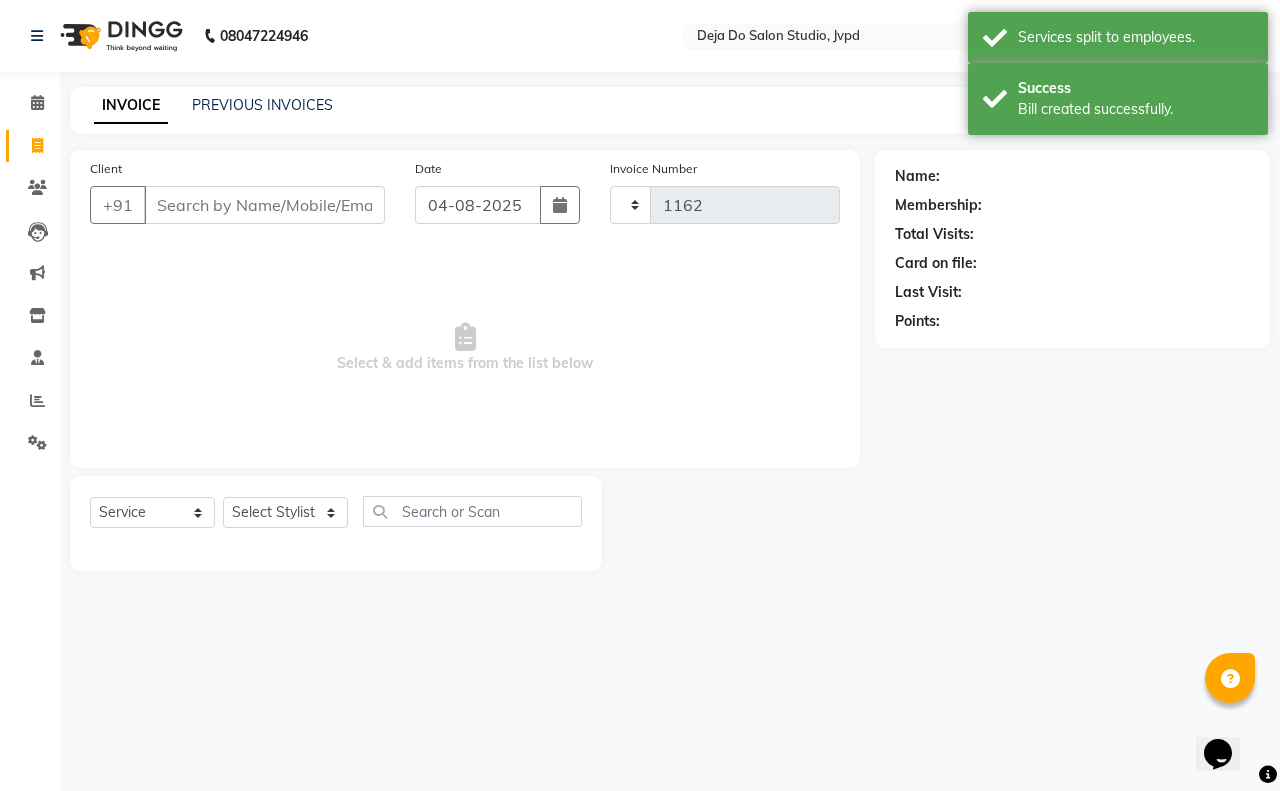 select on "7295" 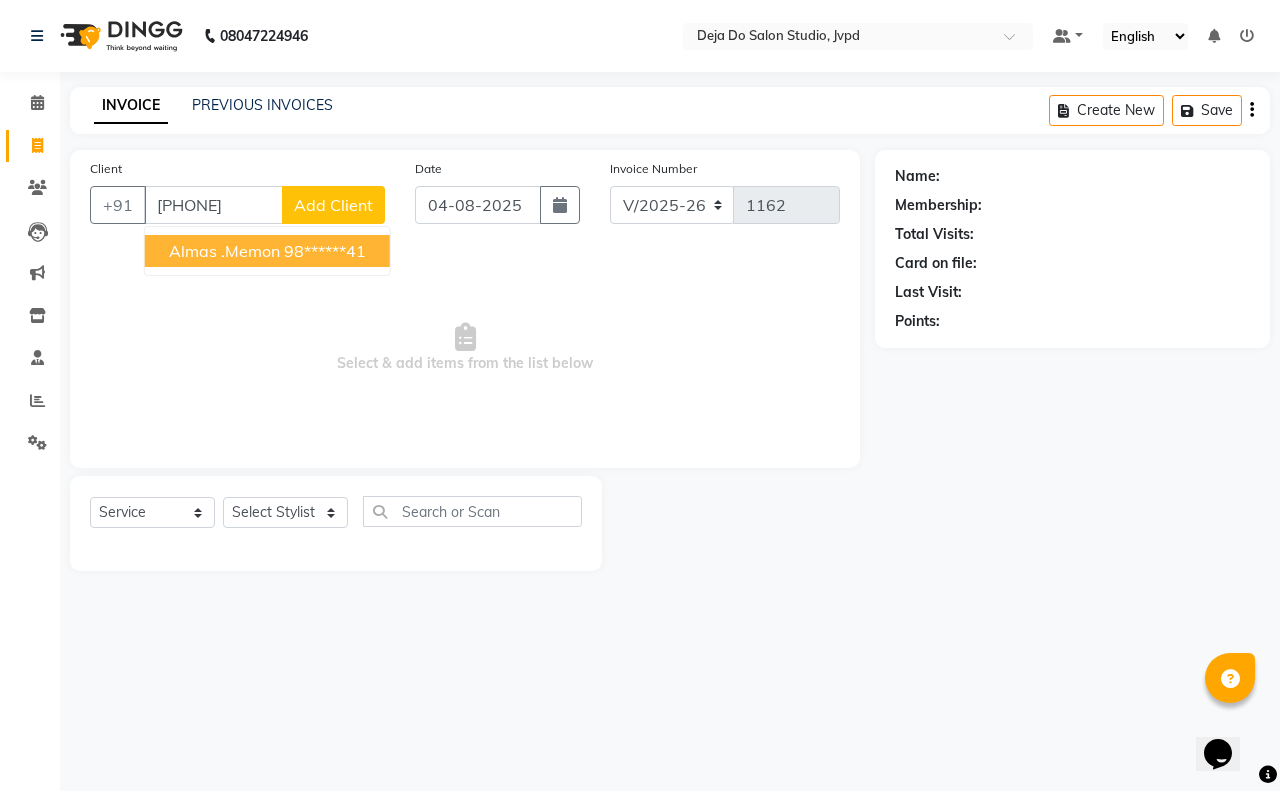 click on "Almas .Memon" at bounding box center (224, 251) 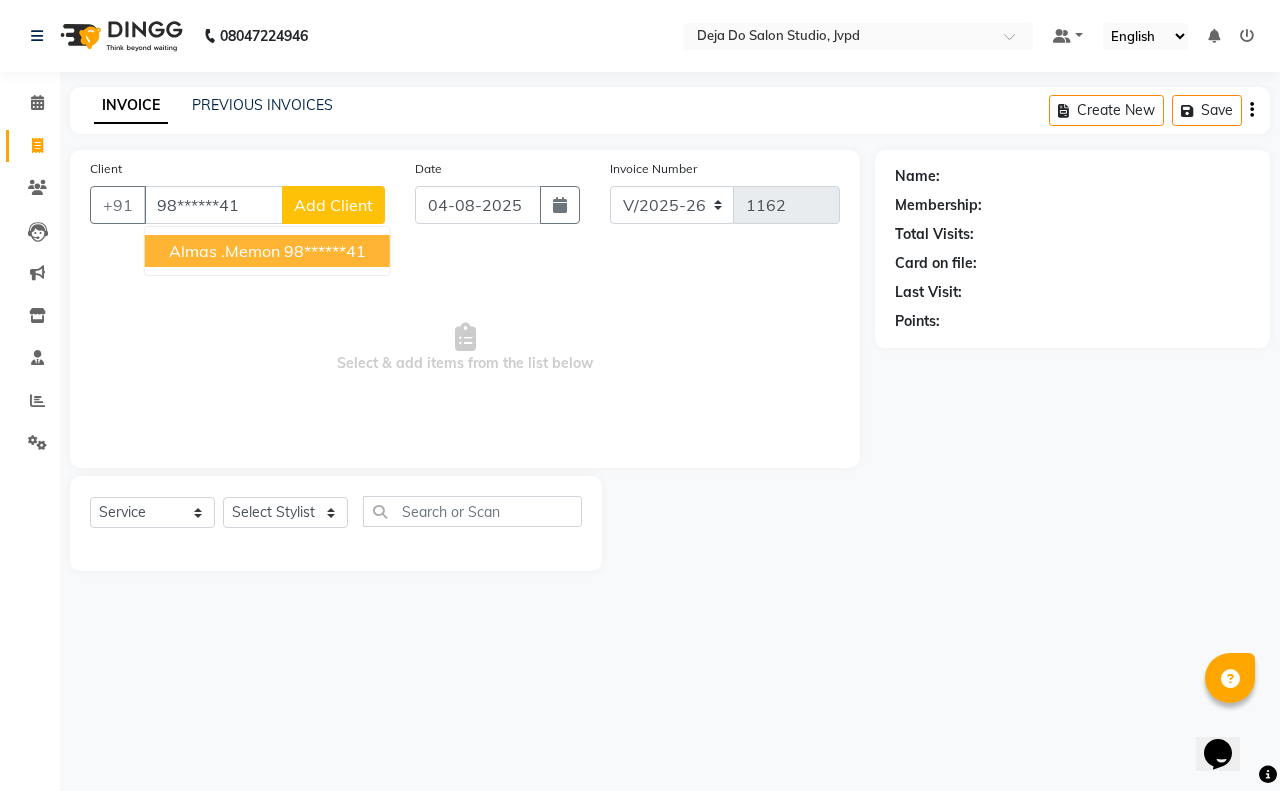 type on "98******41" 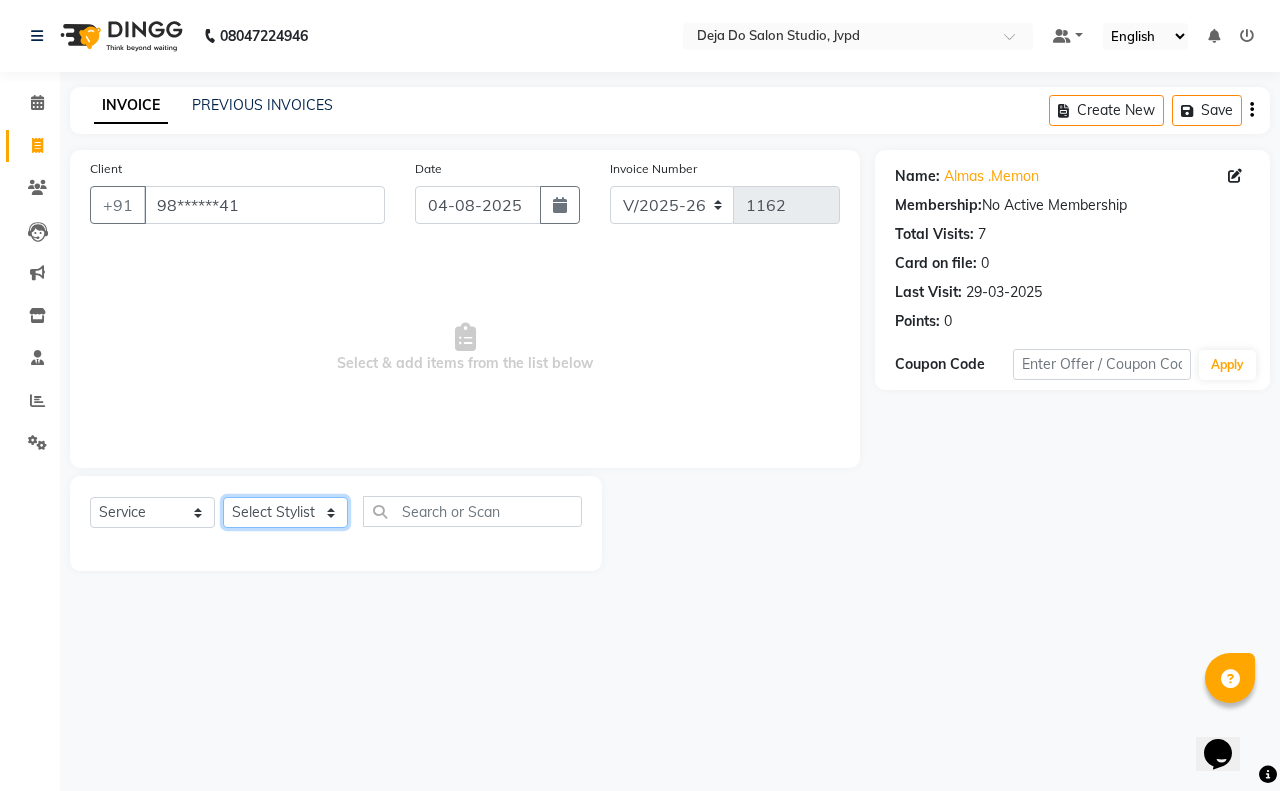 click on "Select Stylist Aditi Admin Anam  Sheikh  Arifa Shaikh Danish  Salamani Farida Fatima Kasbe Namya salian Rashi Mayur Sakina Rupani Shefali  shetty Shuaib Salamani Sumaiya sayed Sushma Pelage" 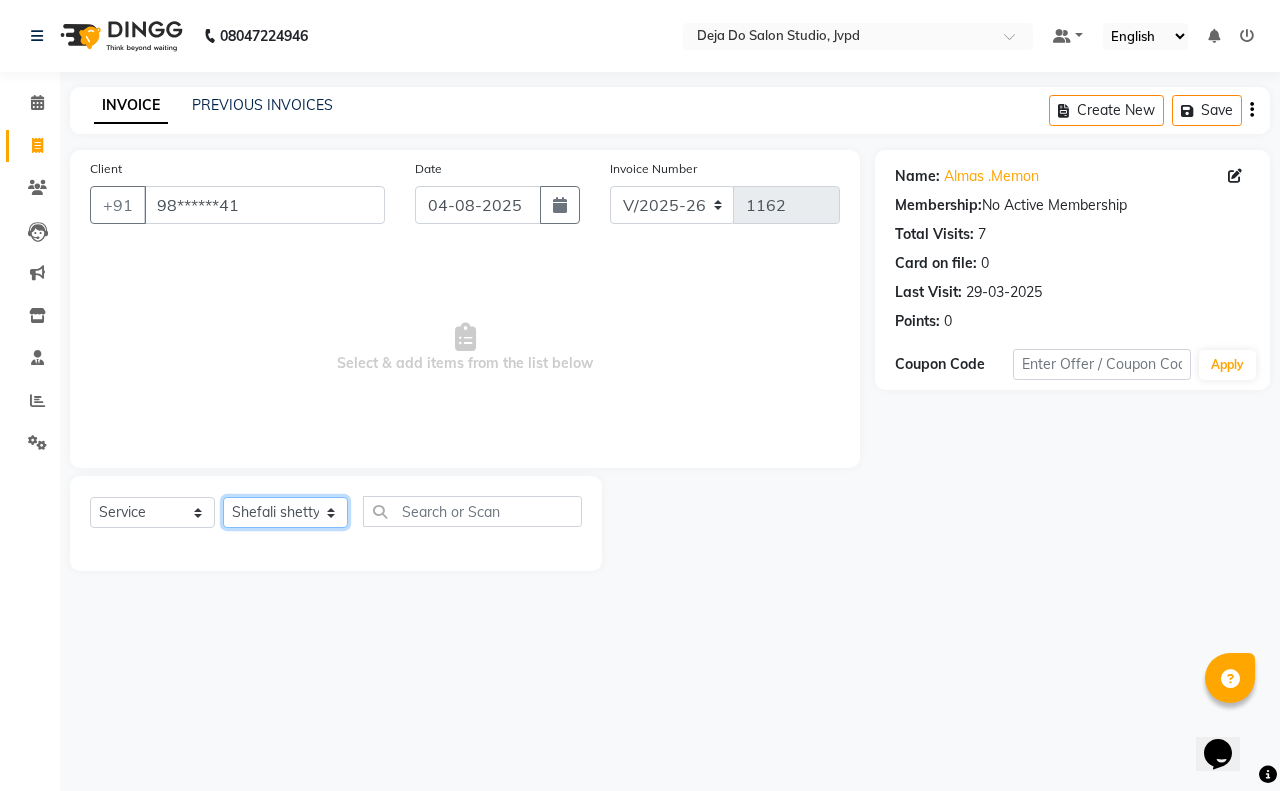 click on "Select Stylist Aditi Admin Anam  Sheikh  Arifa Shaikh Danish  Salamani Farida Fatima Kasbe Namya salian Rashi Mayur Sakina Rupani Shefali  shetty Shuaib Salamani Sumaiya sayed Sushma Pelage" 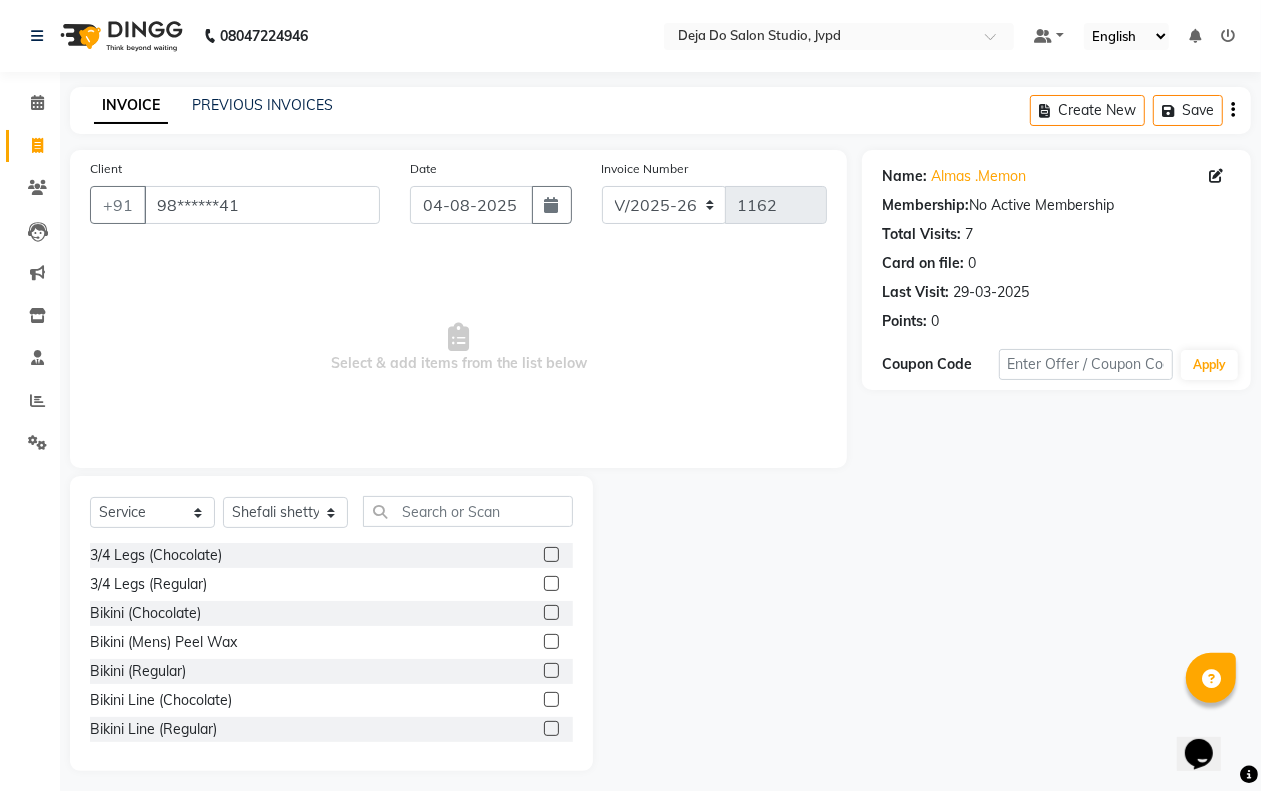 click on "Select Service Product Membership Package Voucher Prepaid Gift Card Select Stylist Aditi Admin Anam Sheikh Arifa Shaikh Danish Salamani Farida Fatima Kasbe Namya salian Rashi Mayur Sakina Rupani Shefali shetty Shuaib Salamani Sumaiya sayed Sushma Pelage 3/4 Legs (Chocolate) 3/4 Legs (Regular) Bikini (Chocolate) Bikini (Mens) Peel Wax Bikini (Regular) Bikini Line (Chocolate) Bikini Line (Regular) Bikini Peel Wax Chin (Mens) Regular Wax Chin (Mens) Peel Wax Chin Peel Wax Chin Regular Wax Clean Shave Peel Wax (Mens) Forehead (Mens) Regular Wax Forehead (Mens) Peel Wax Forehead Peel Wax Forehead Regular Wax Full Arms + Underarms (Chocolate) Full Arms + Underarms (Regular) Full Back (Chocolate) Full Back (Regular) Full Face (Mens) Regular Wax Full Face (Mens) Peel Wax Lower Lip (Mens) Peel Wax Full Face Regular Wax Full Front (Chocolate) Full Front (Regular) Full Legs (Chocolate) Full Legs (Regular) Half Back (Chocolate) Half Back (Regular)" 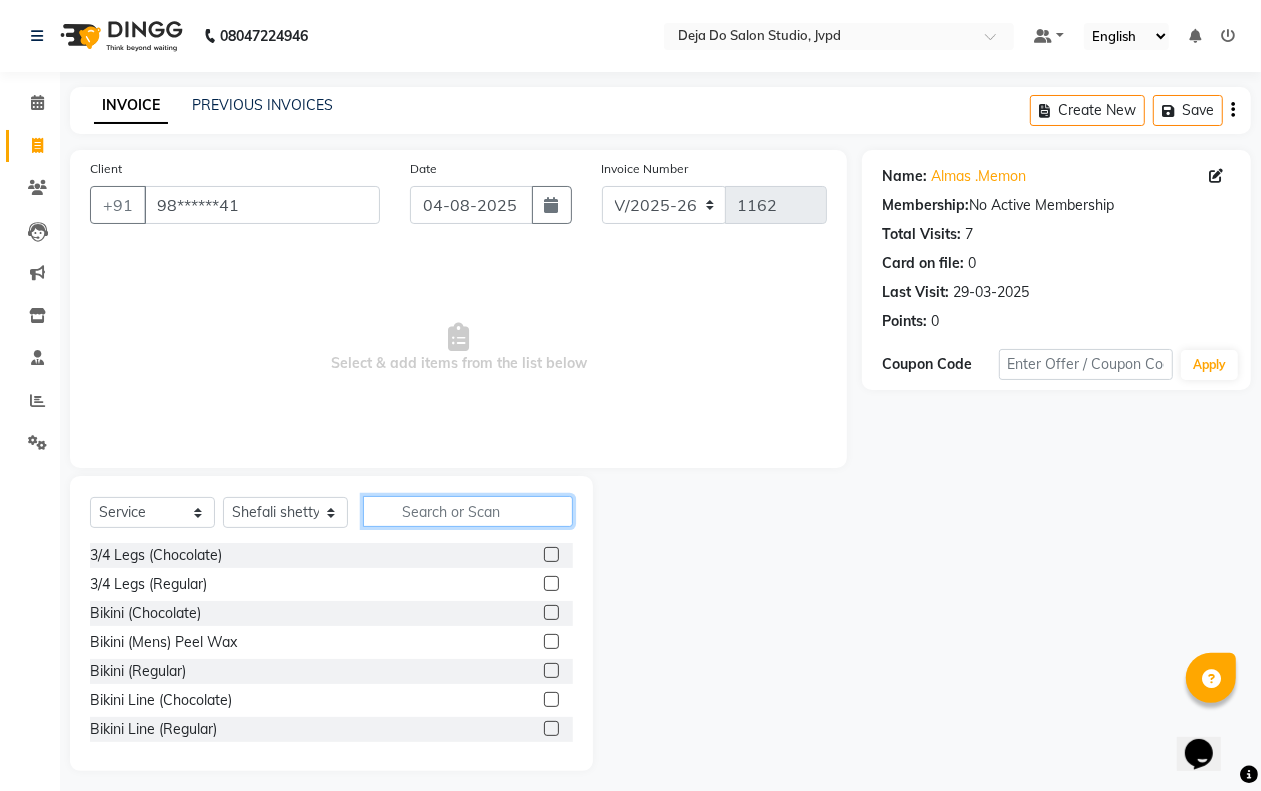 click 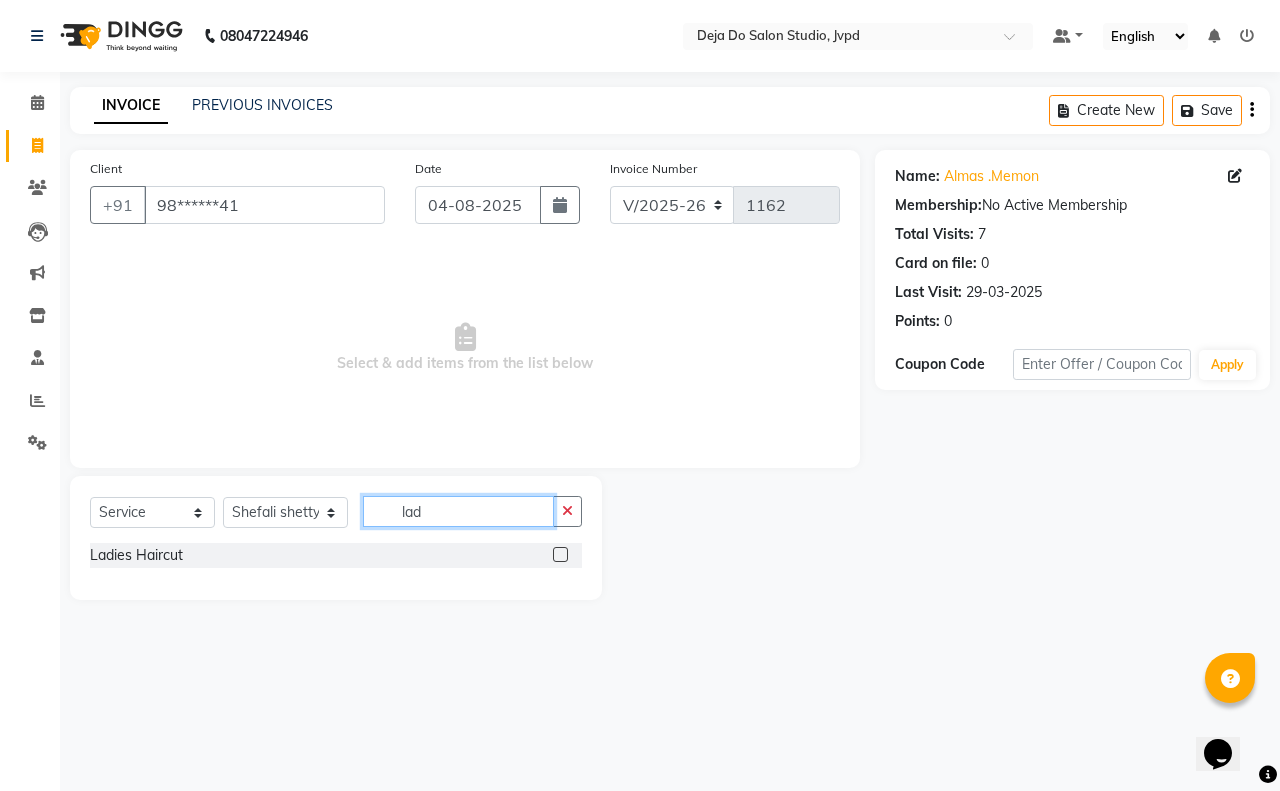 type on "lad" 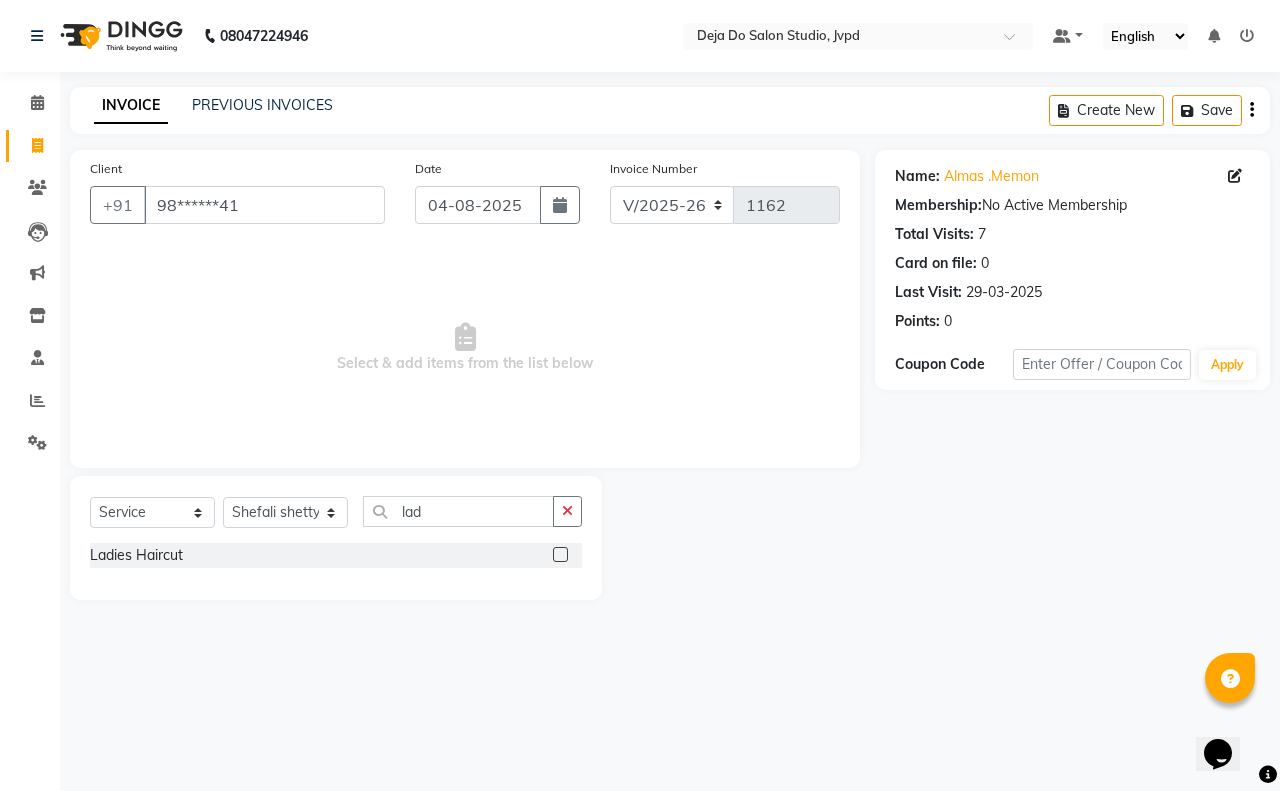 click 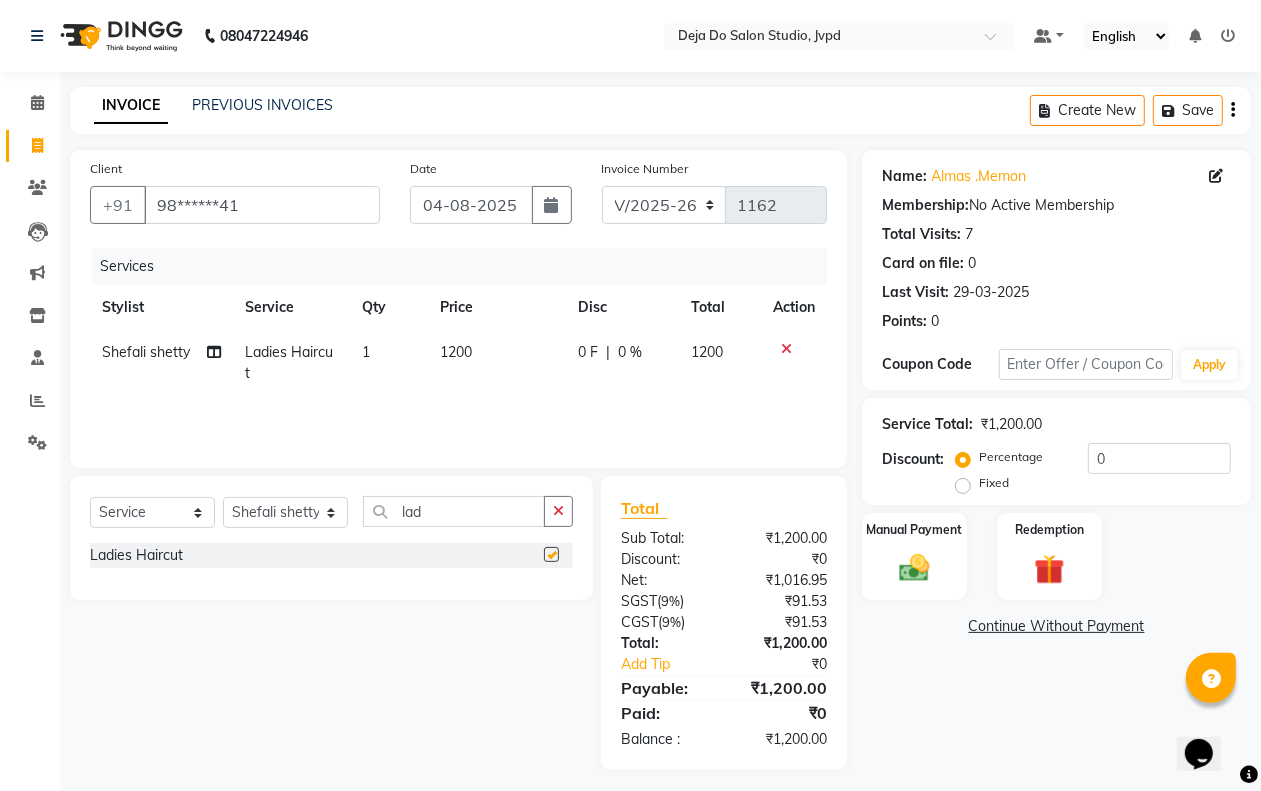 checkbox on "false" 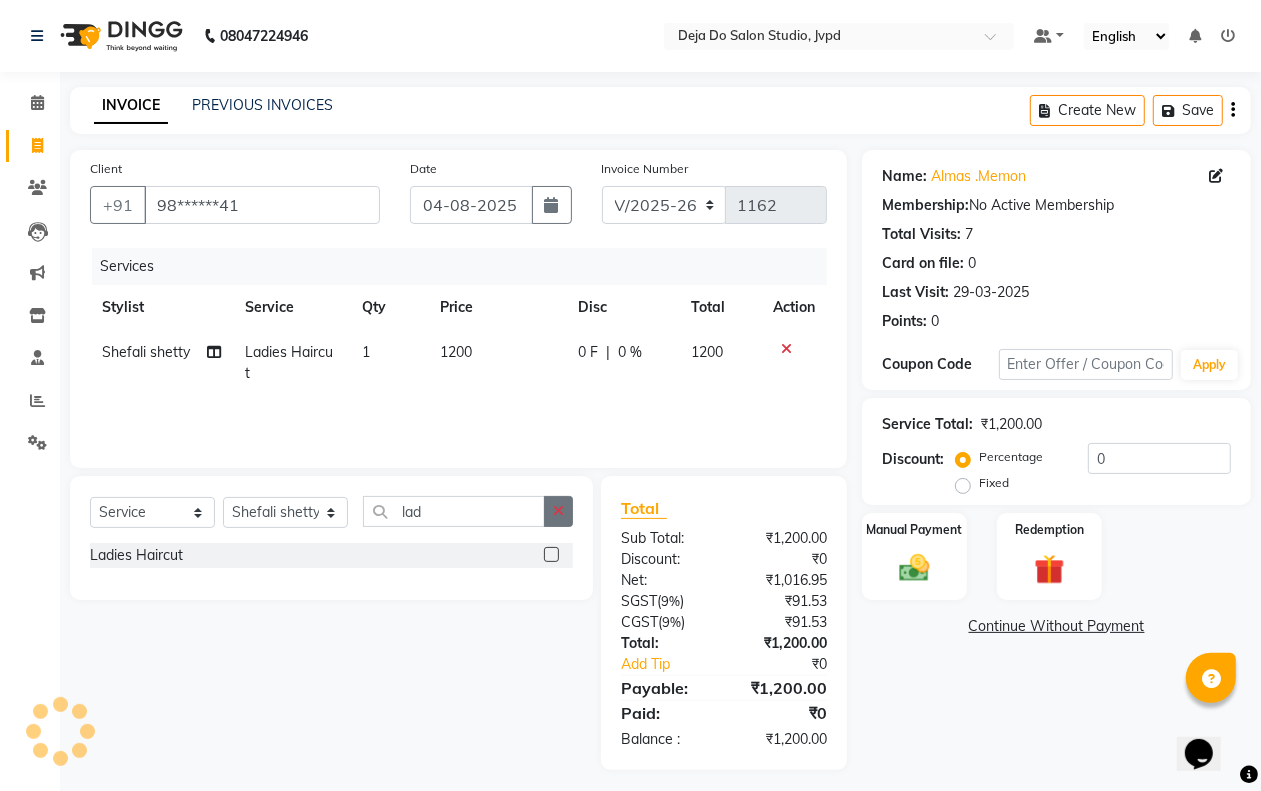 click 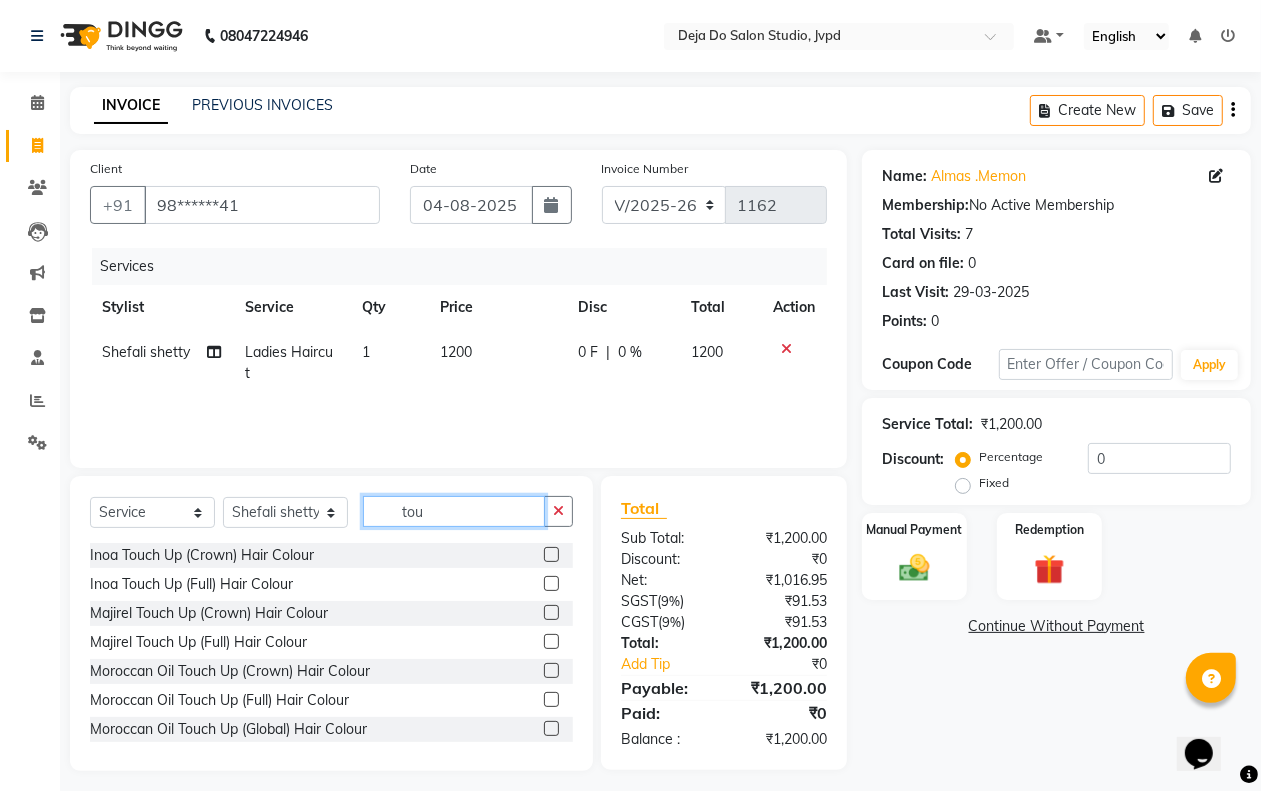 type on "tou" 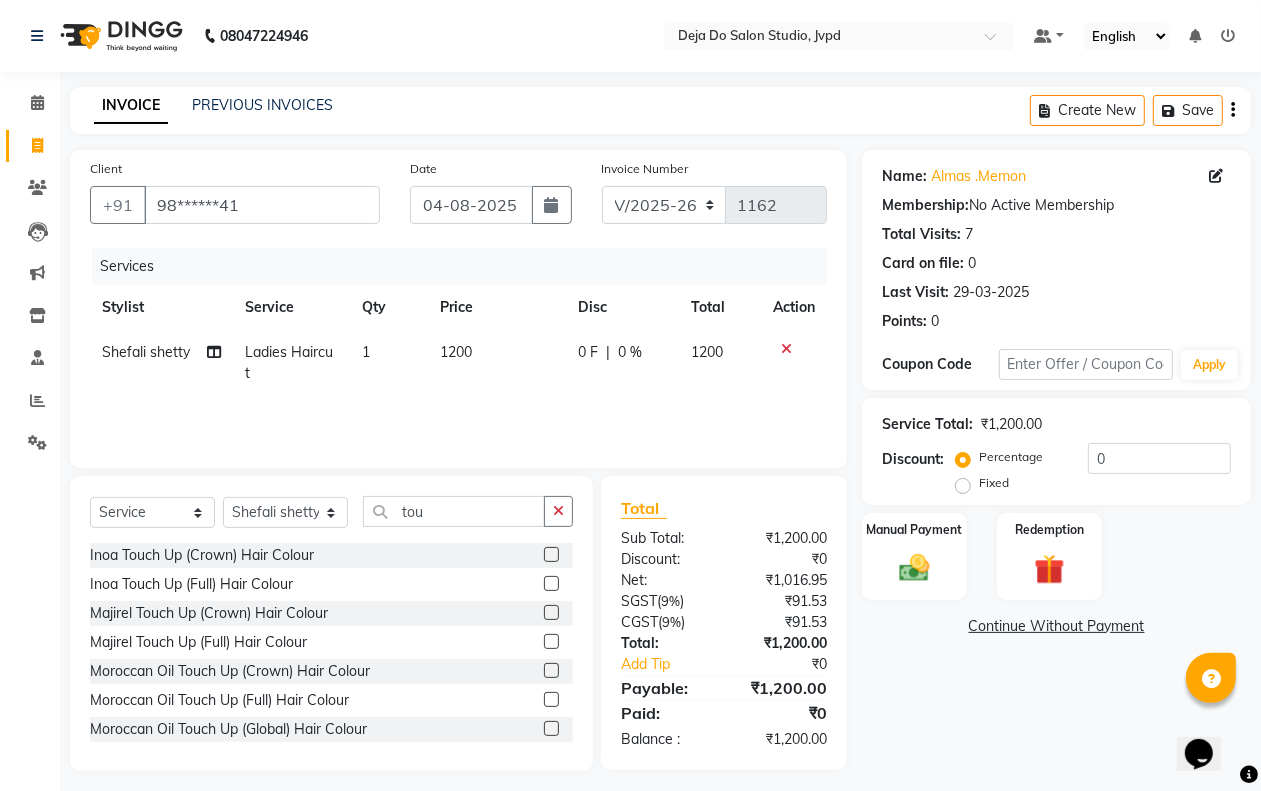 click 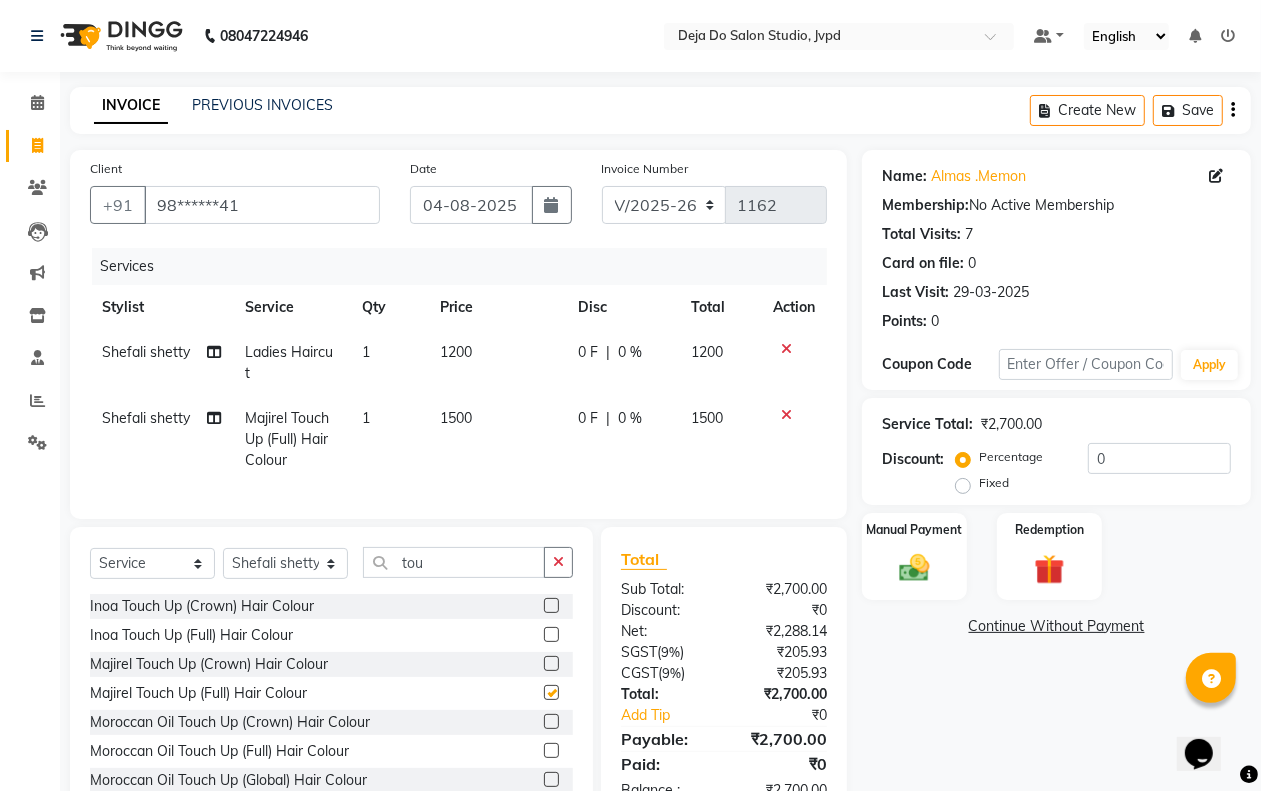 checkbox on "false" 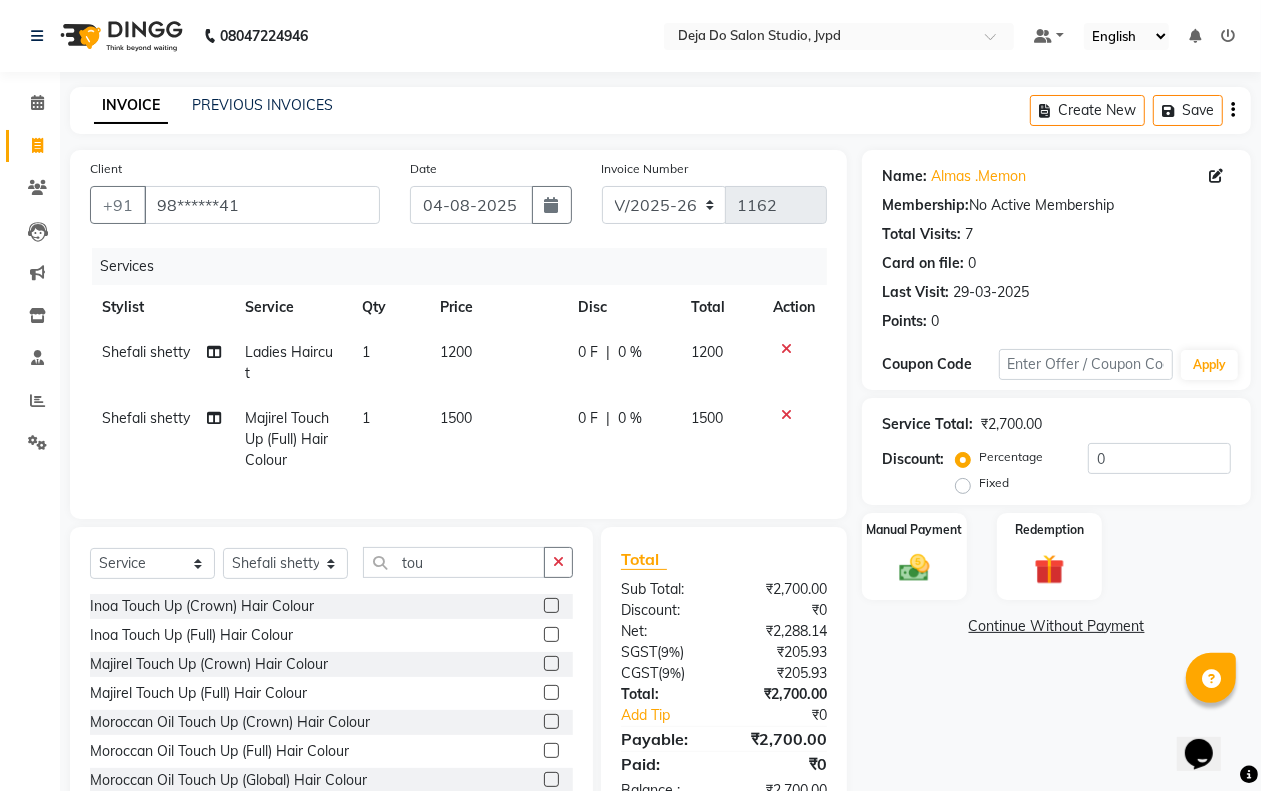click on "1500" 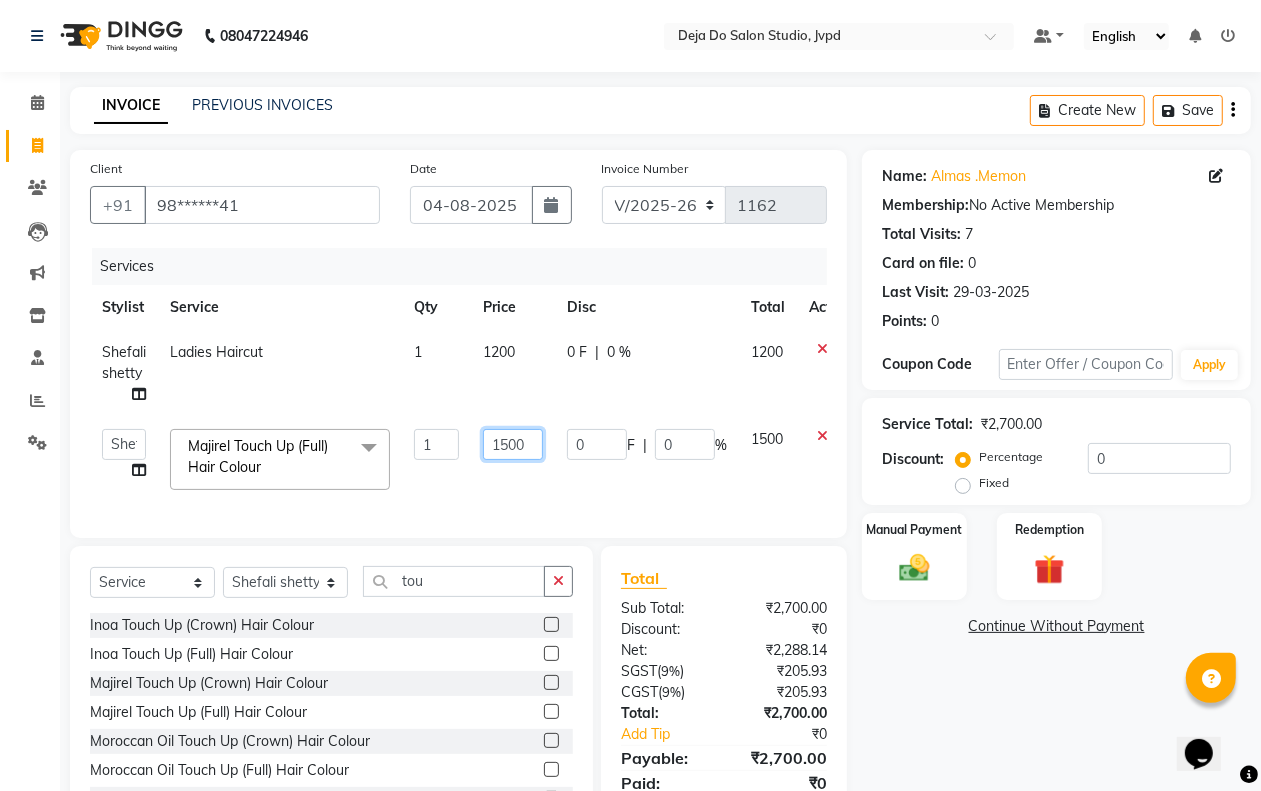 click on "1500" 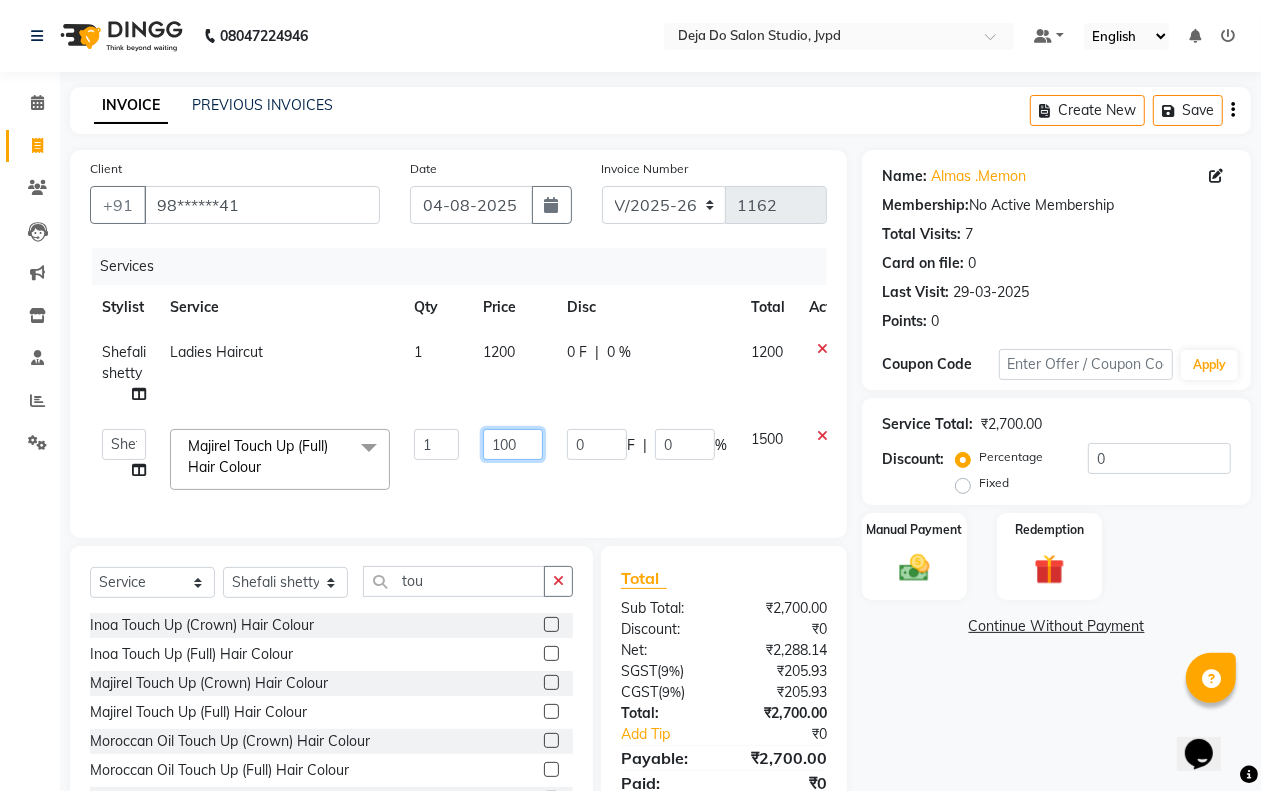 type on "1700" 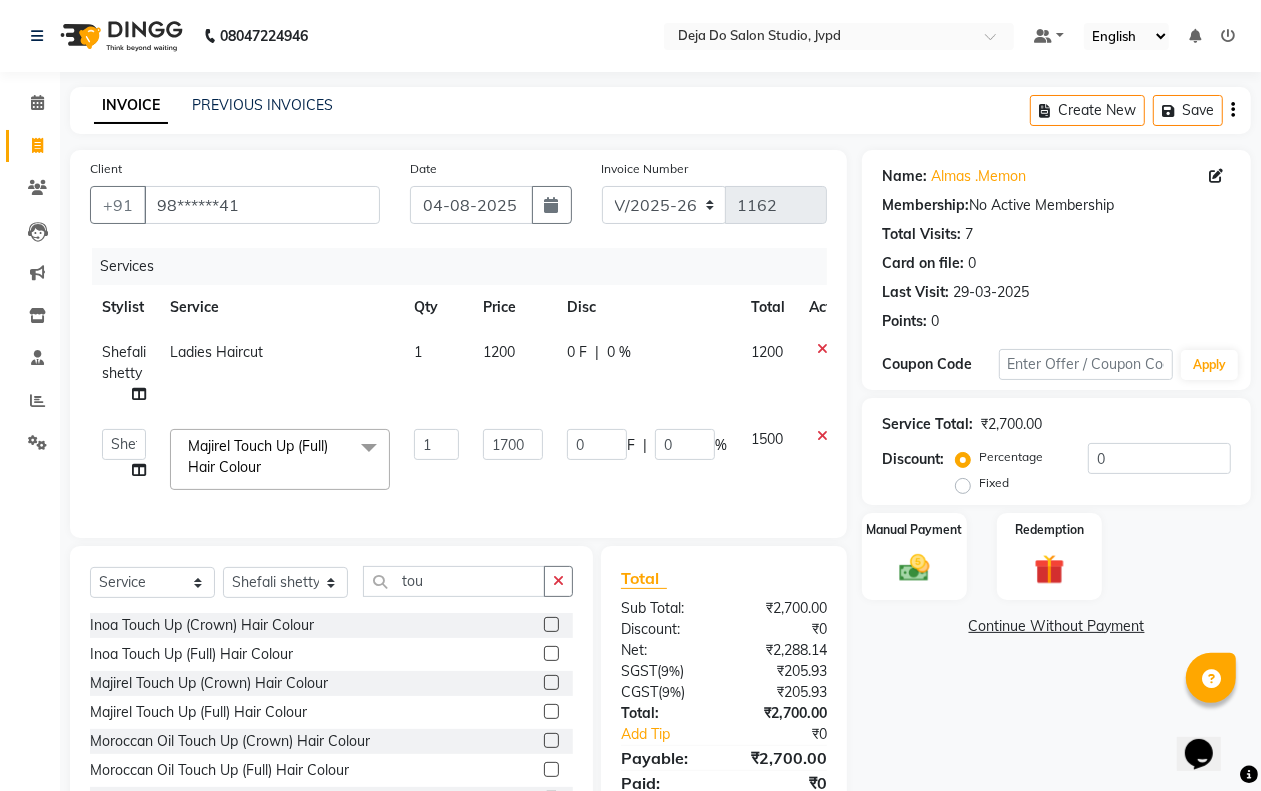 click on "Services Stylist Service Qty Price Disc Total Action [NAME] [NAME] Ladies Haircut 1 1200 0 F | 0 % 1200 [NAME] [NAME] Majirel Touch Up (Full) Hair Colour x 3/4 Legs (Chocolate) 3/4 Legs (Regular) Bikini (Chocolate) Bikini (Mens) Peel Wax Bikini (Regular) Bikini Line (Chocolate) Bikini Line (Regular) Bikini Peel Wax Chin (Mens) Regular Wax Chin (Mens) Peel Wax Chin Peel Wax Chin Regular Wax Clean Shave Peel Wax (Mens) Forehead (Mens) Regular Wax Forehead (Mens) Peel Wax Forehead Peel Wax Forehead Regular Wax Full Arms + Underarms (Chocolate) Full Arms + Underarms (Regular) Full Back (Chocolate) Full Back (Regular) Full Face (Mens) Regular Wax Full Face (Mens) Peel Wax Lower Lip (Mens) Peel Wax Full Face Regular Wax Full Front (Chocolate) Full Front (Regular) Full Legs (Chocolate) credit Tongs" 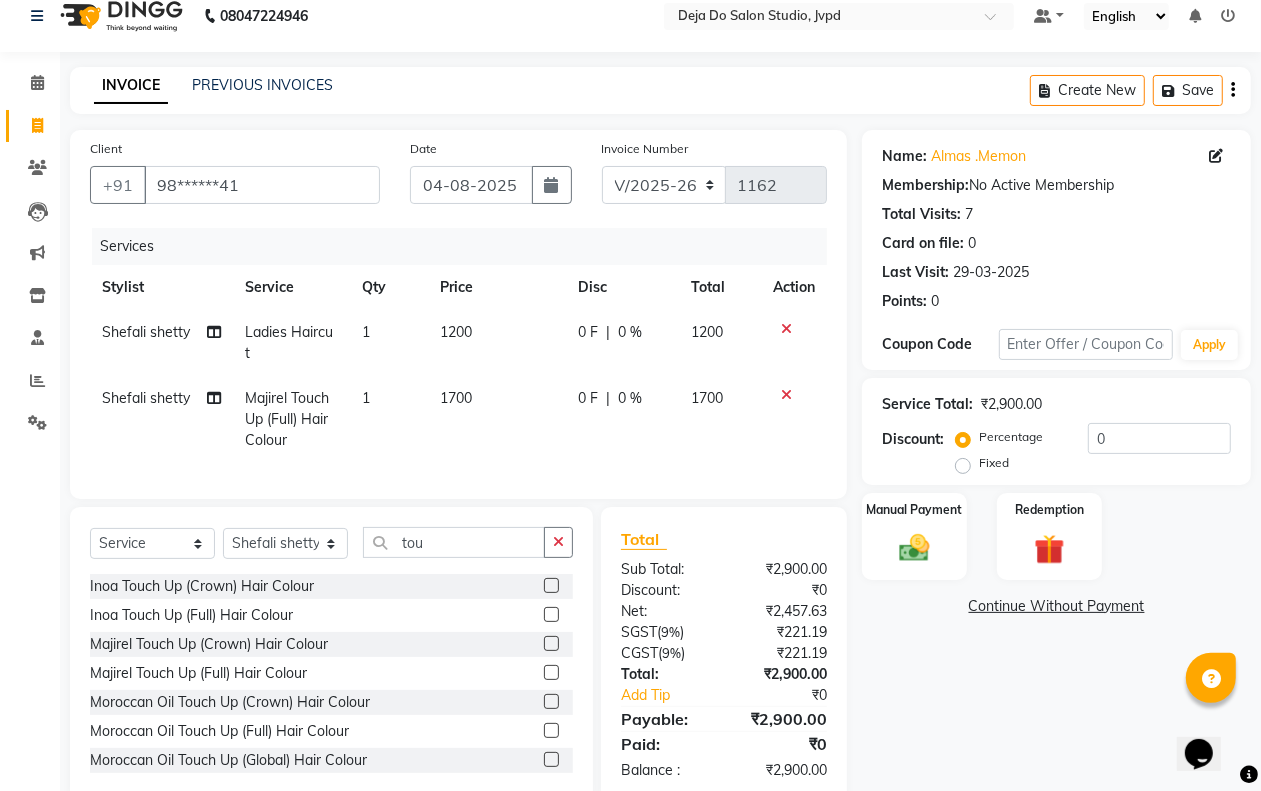 scroll, scrollTop: 80, scrollLeft: 0, axis: vertical 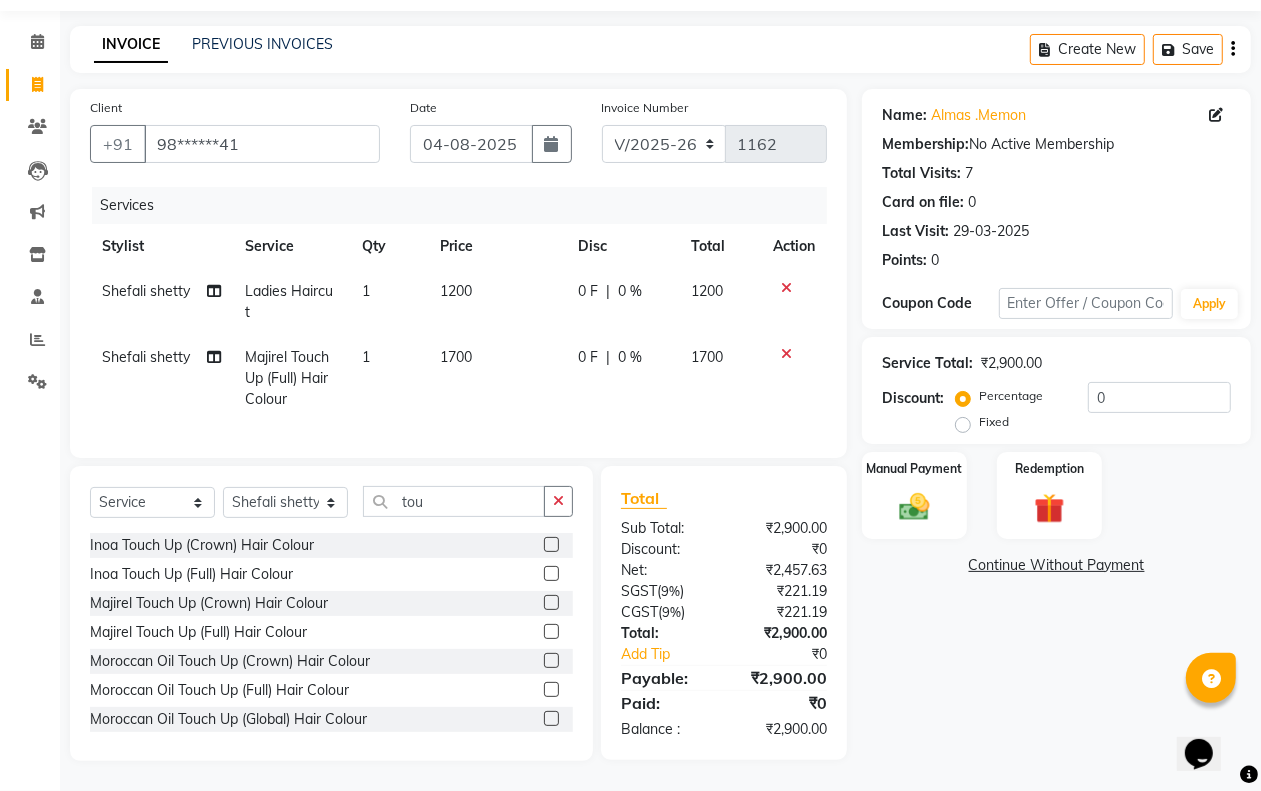 click on "0 F | 0 %" 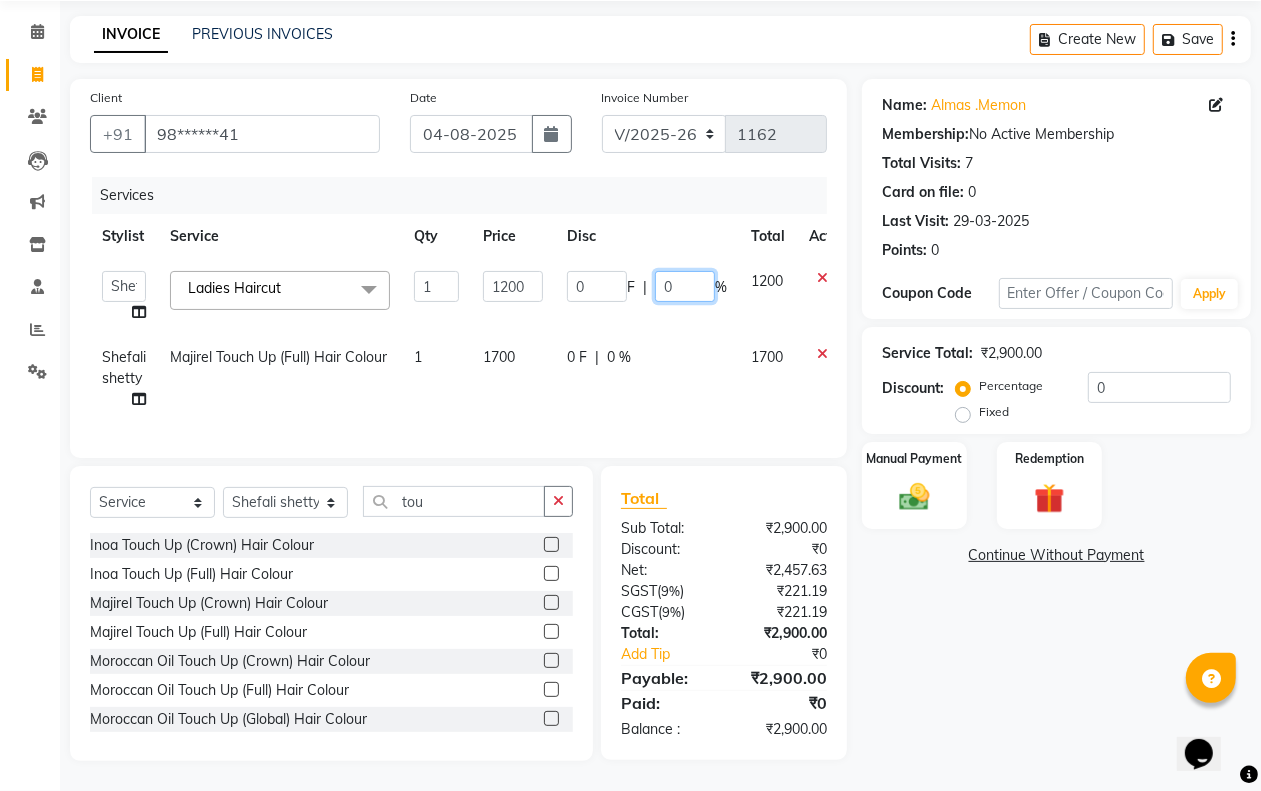 click on "0" 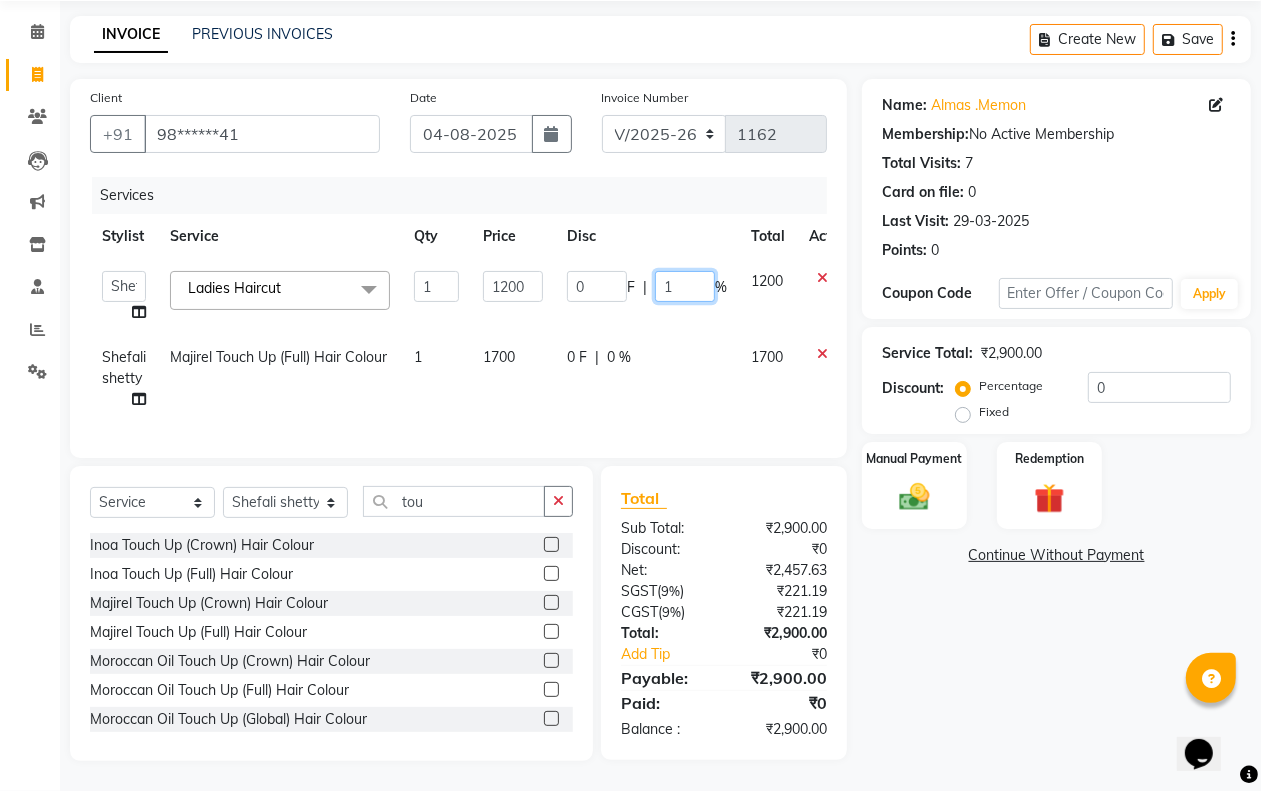 type on "10" 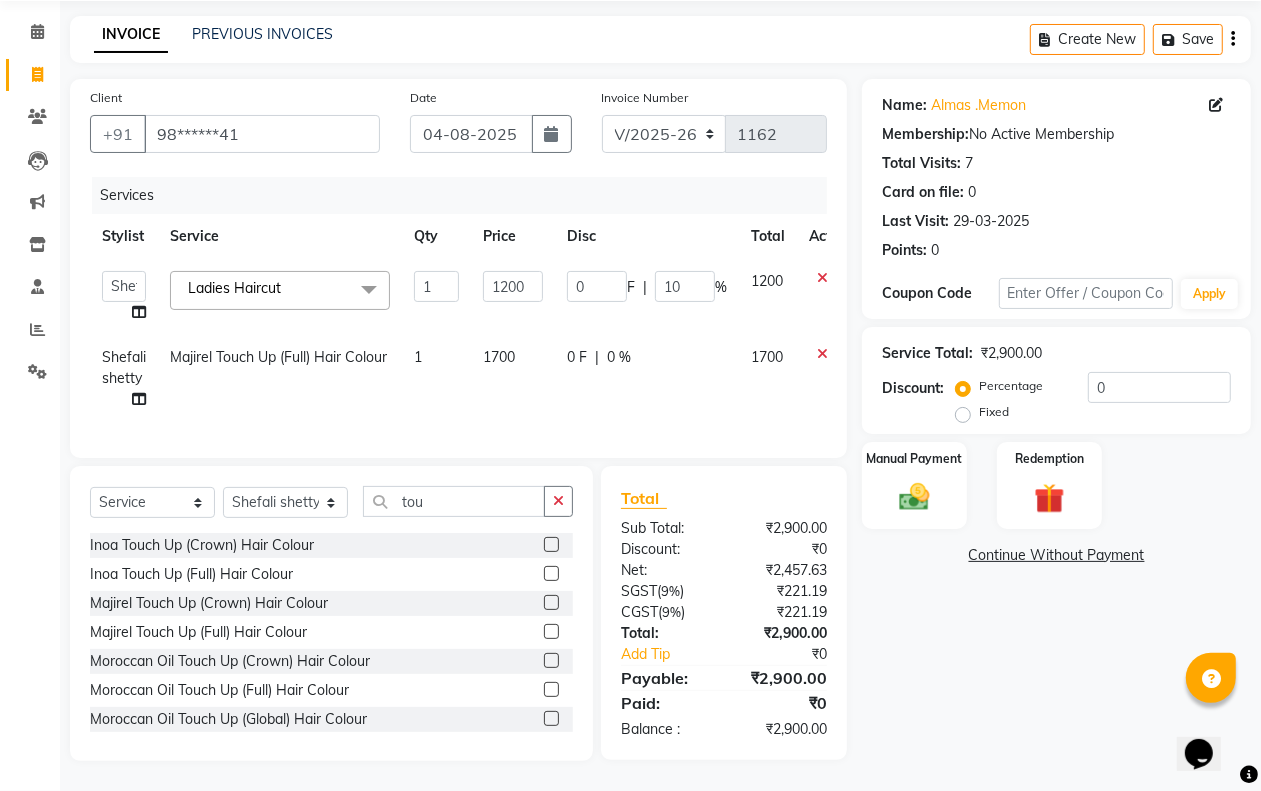 click on "0 F | 0 %" 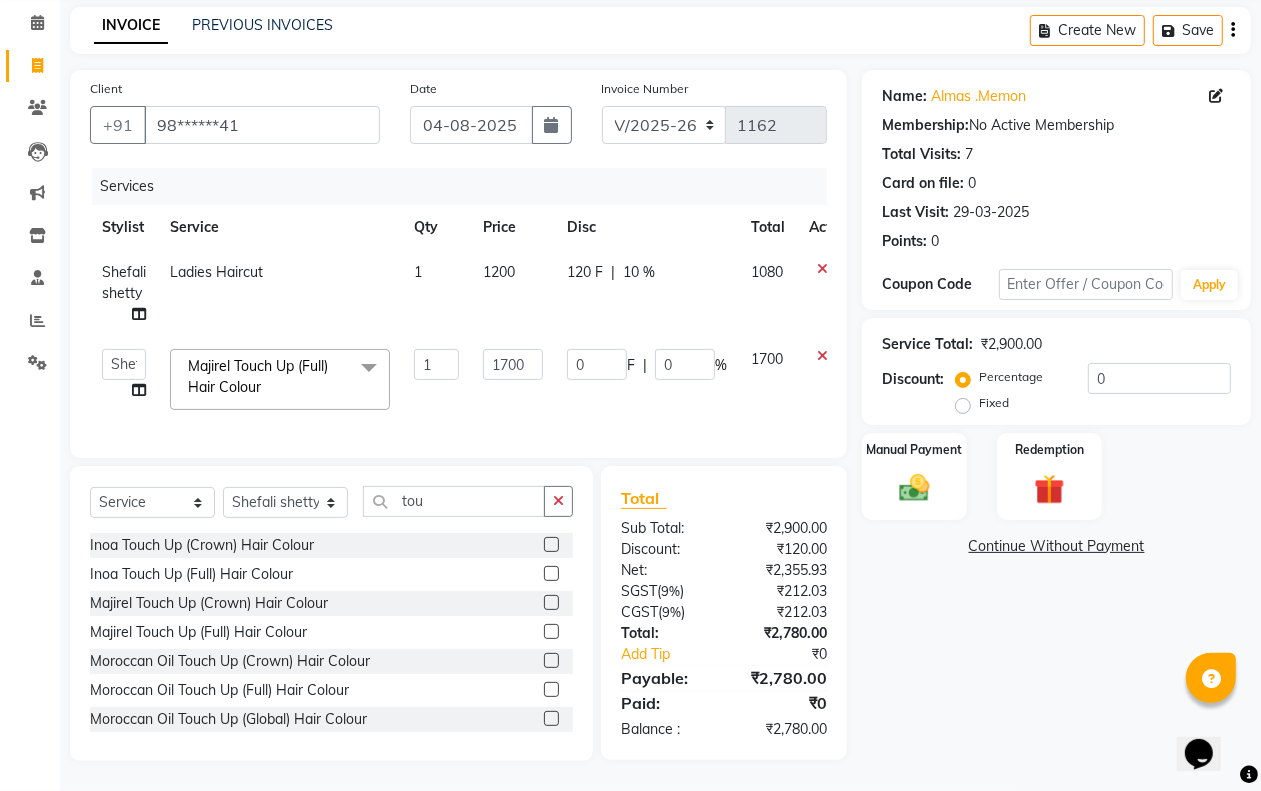 click on "0 F | 0 %" 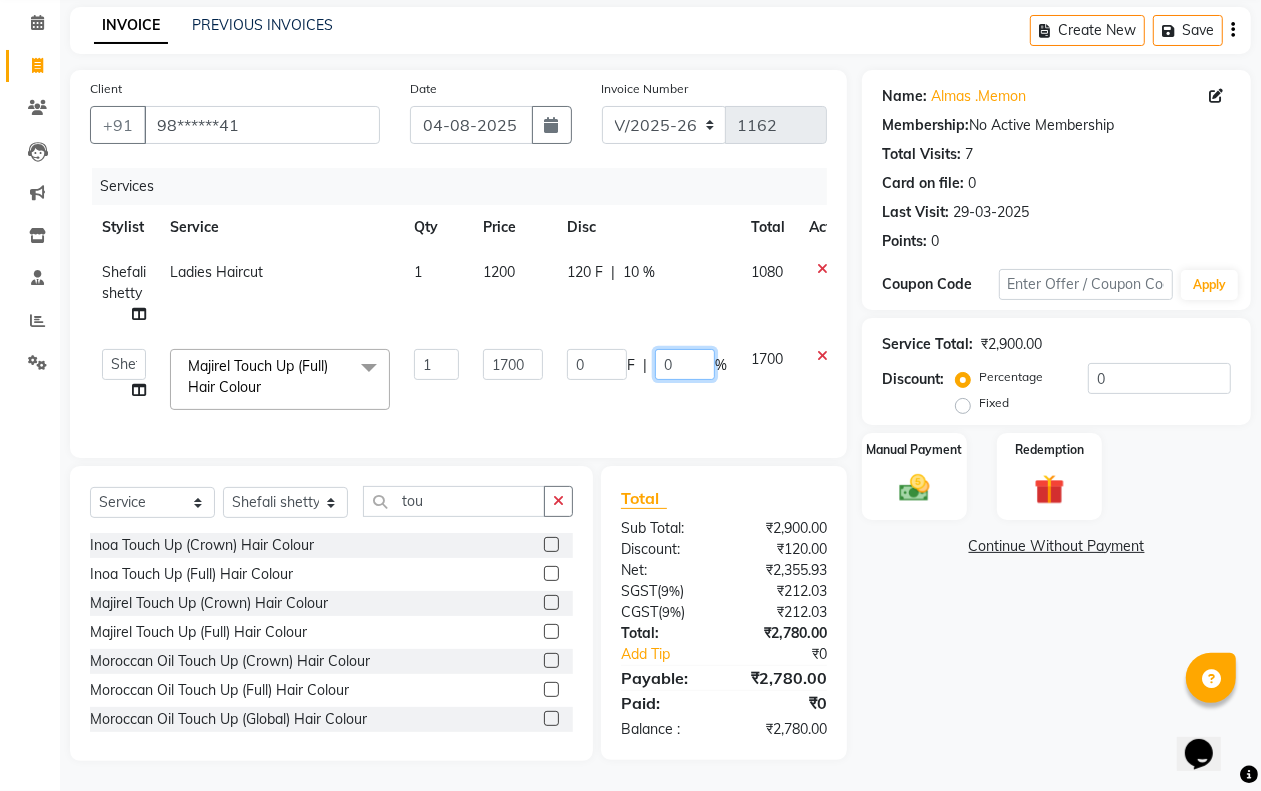 click on "0 F | 0 %" 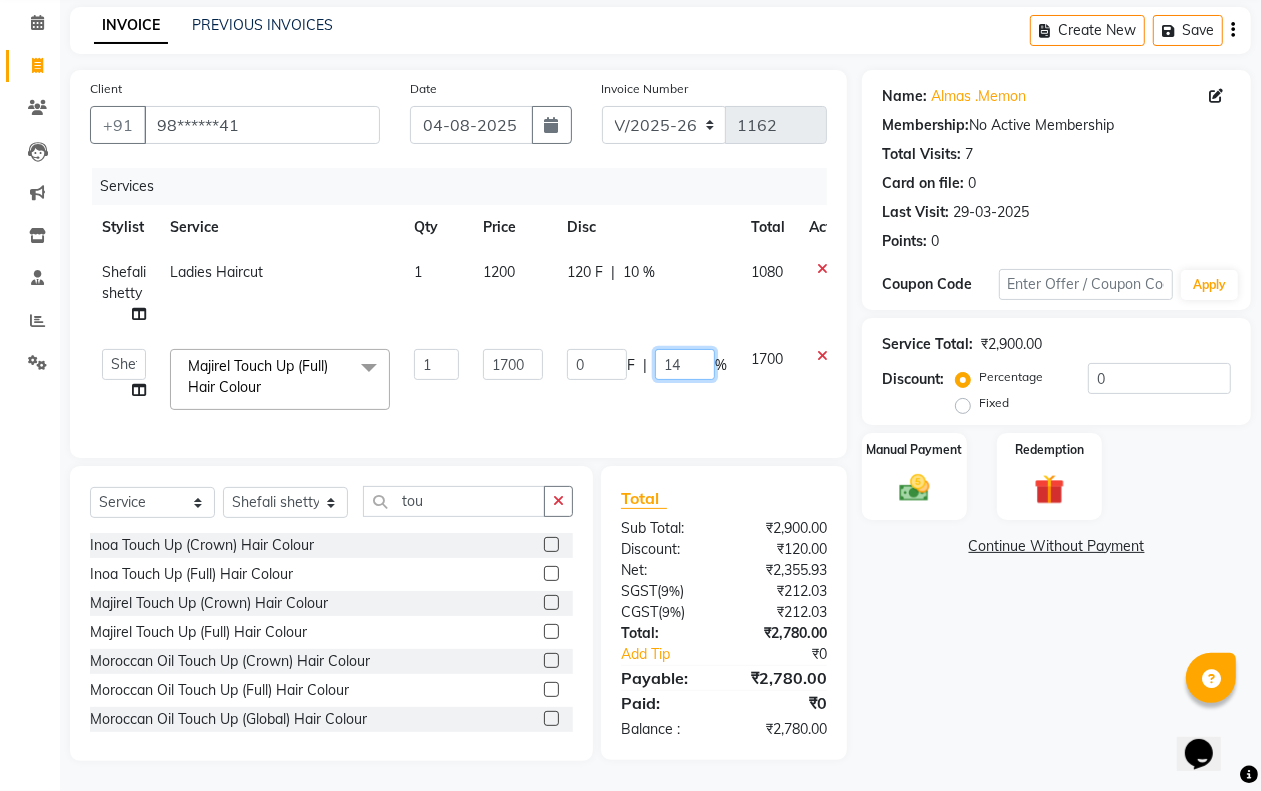 type on "1" 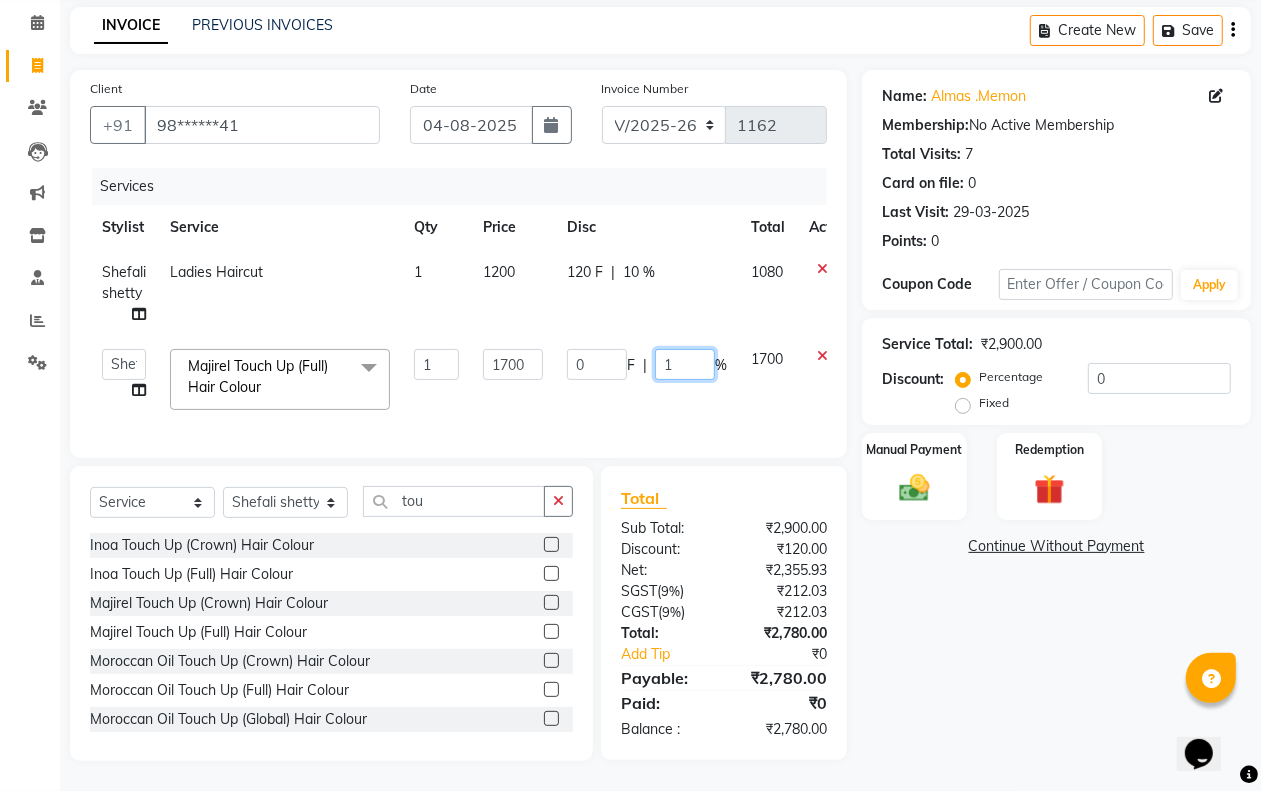 type on "10" 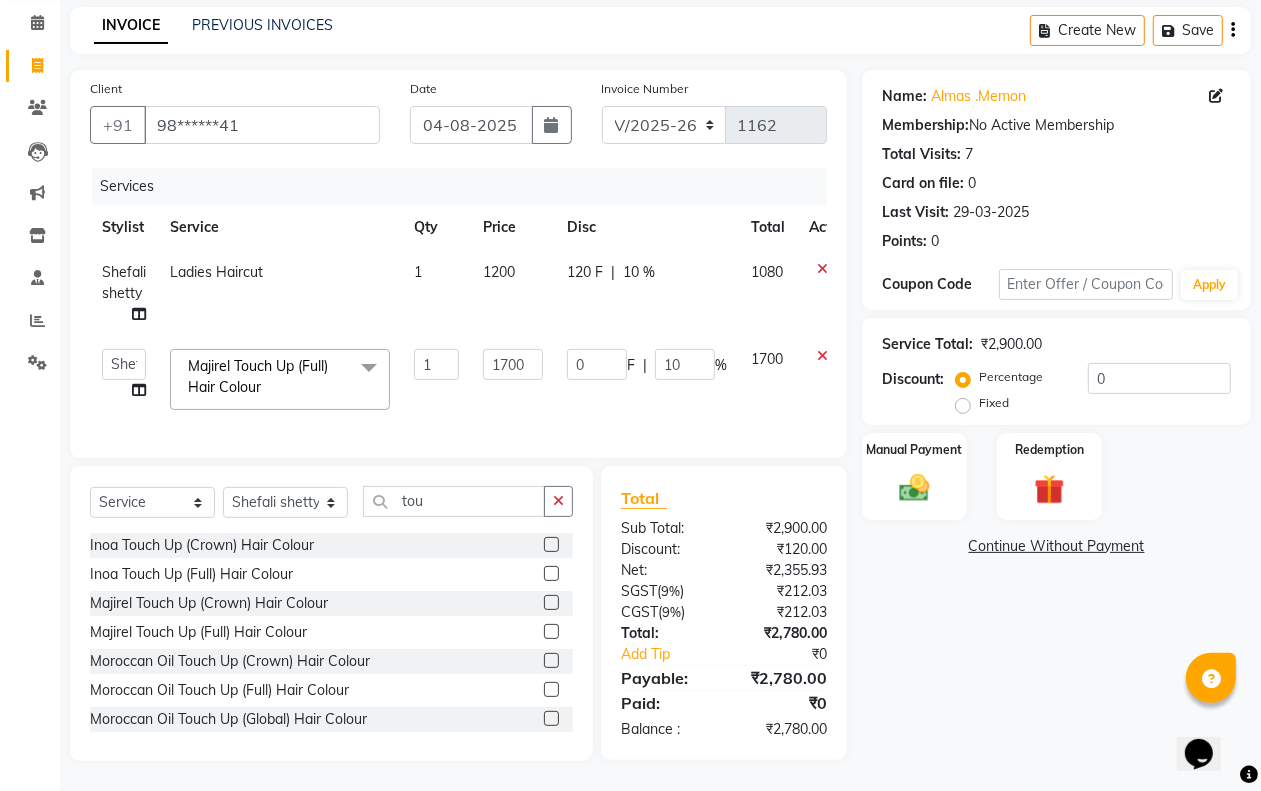 click on "[NAME] [NAME] Majirel Touch Up (Full) Hair Colour x 3/4 Legs (Chocolate) 3/4 Legs (Regular) Bikini (Chocolate) Bikini (Mens) Peel Wax Bikini (Regular) Bikini Line (Chocolate) Bikini Line (Regular) Bikini Peel Wax Chin (Mens) Regular Wax Chin (Mens) Peel Wax Chin Peel Wax Chin Regular Wax Clean Shave Peel Wax (Mens) Forehead (Mens) Regular Wax Forehead (Mens) Peel Wax Forehead Peel Wax Forehead Regular Wax Full Arms + Underarms (Chocolate) Full Arms + Underarms (Regular) Full Back (Chocolate) Full Back (Regular) Full Face (Mens) Regular Wax Full Face (Mens) Peel Wax Lower Lip (Mens) Peel Wax Full Face Regular Wax Full Front (Chocolate) Full Front (Regular) Full Legs (Chocolate) Full Legs (Regular) Half Back (Chocolate) Half Back (Regular) Half Front (Chocolate) Half Front (Regular) credit 1" 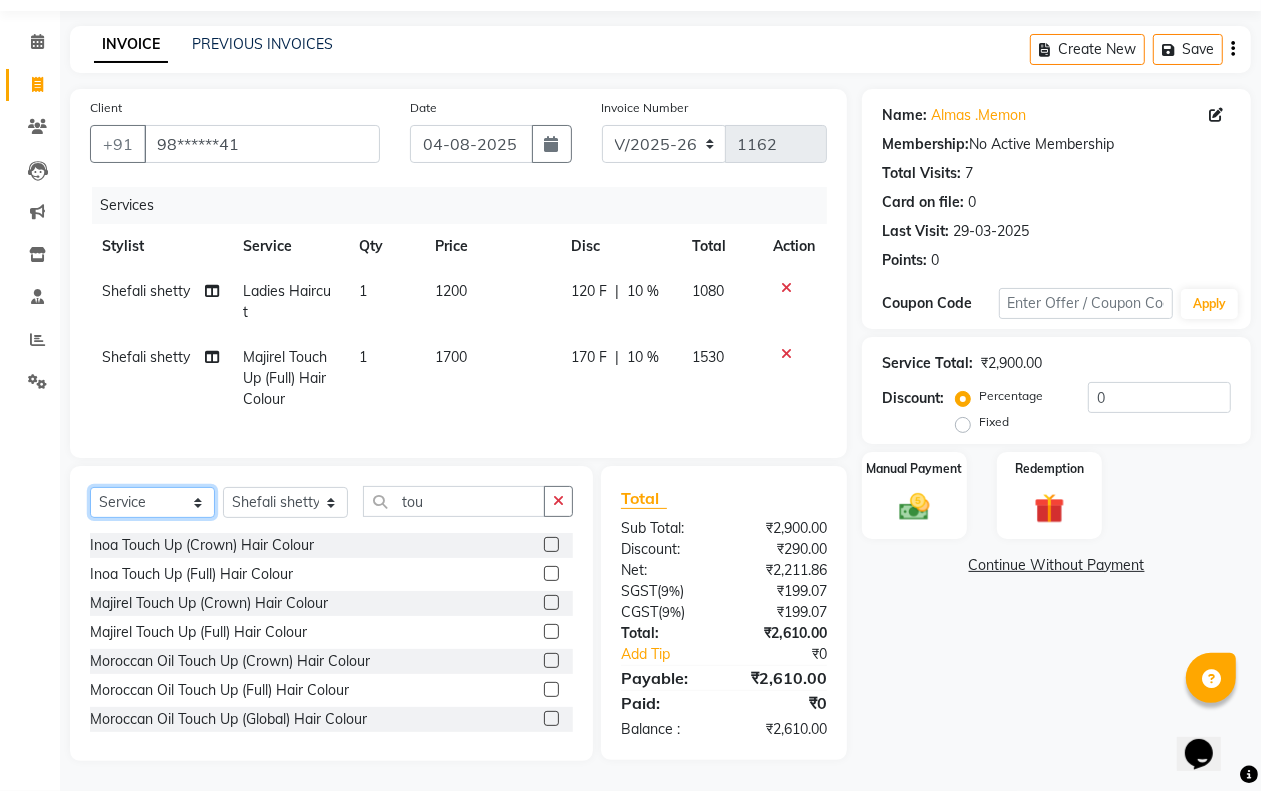 click on "Select  Service  Product  Membership  Package Voucher Prepaid Gift Card" 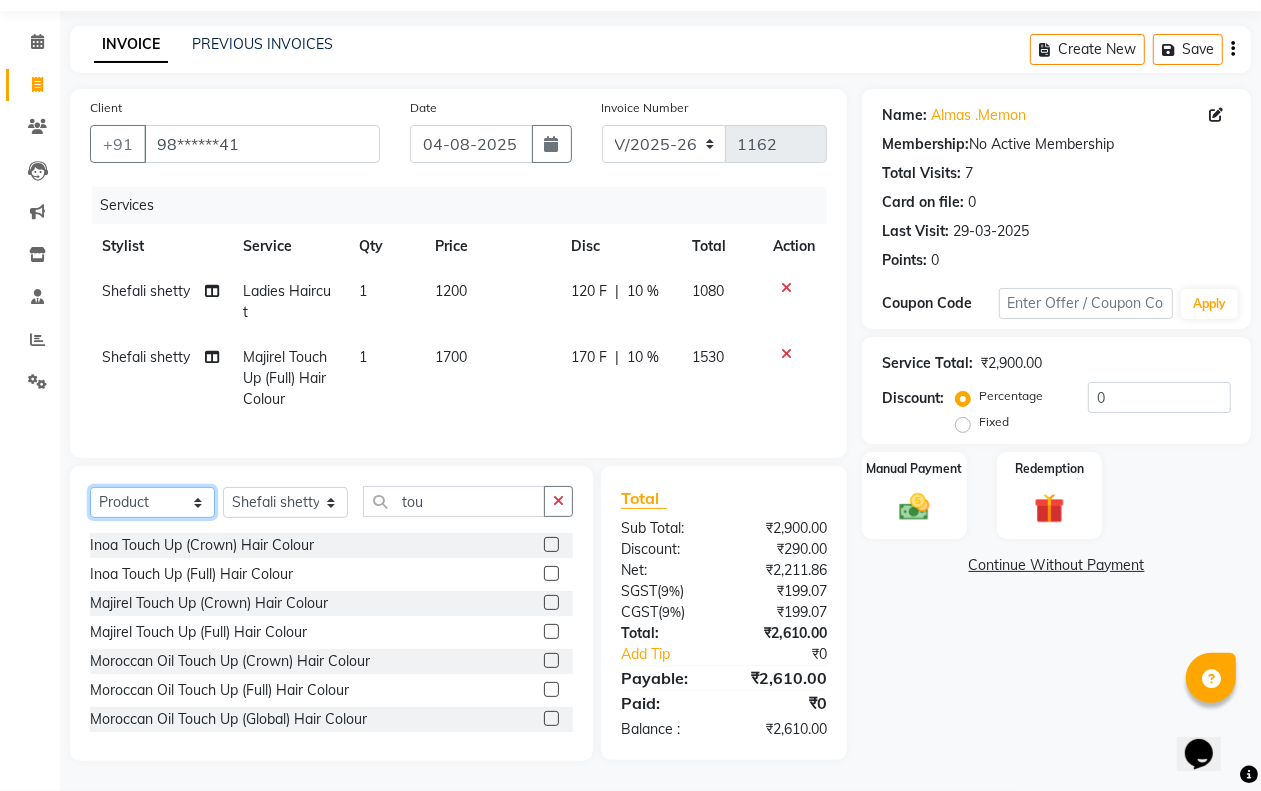 click on "Select  Service  Product  Membership  Package Voucher Prepaid Gift Card" 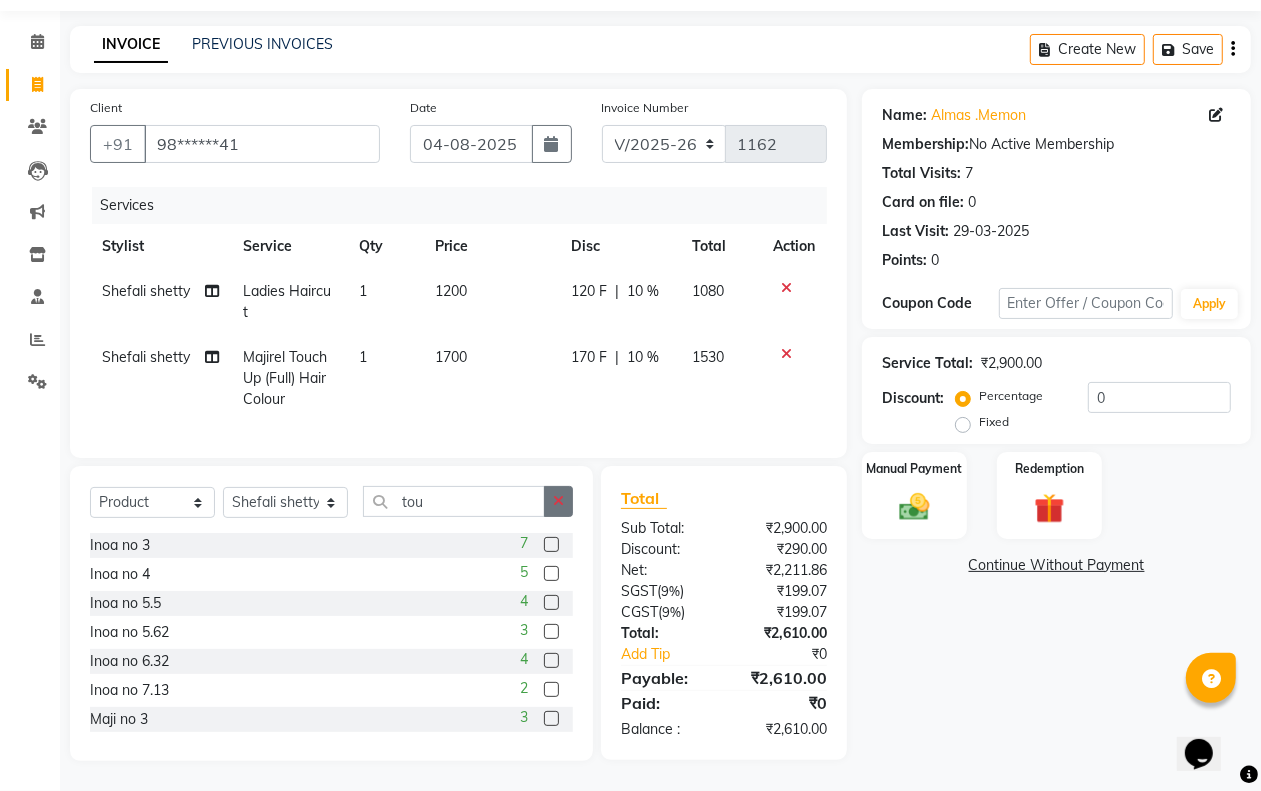 click 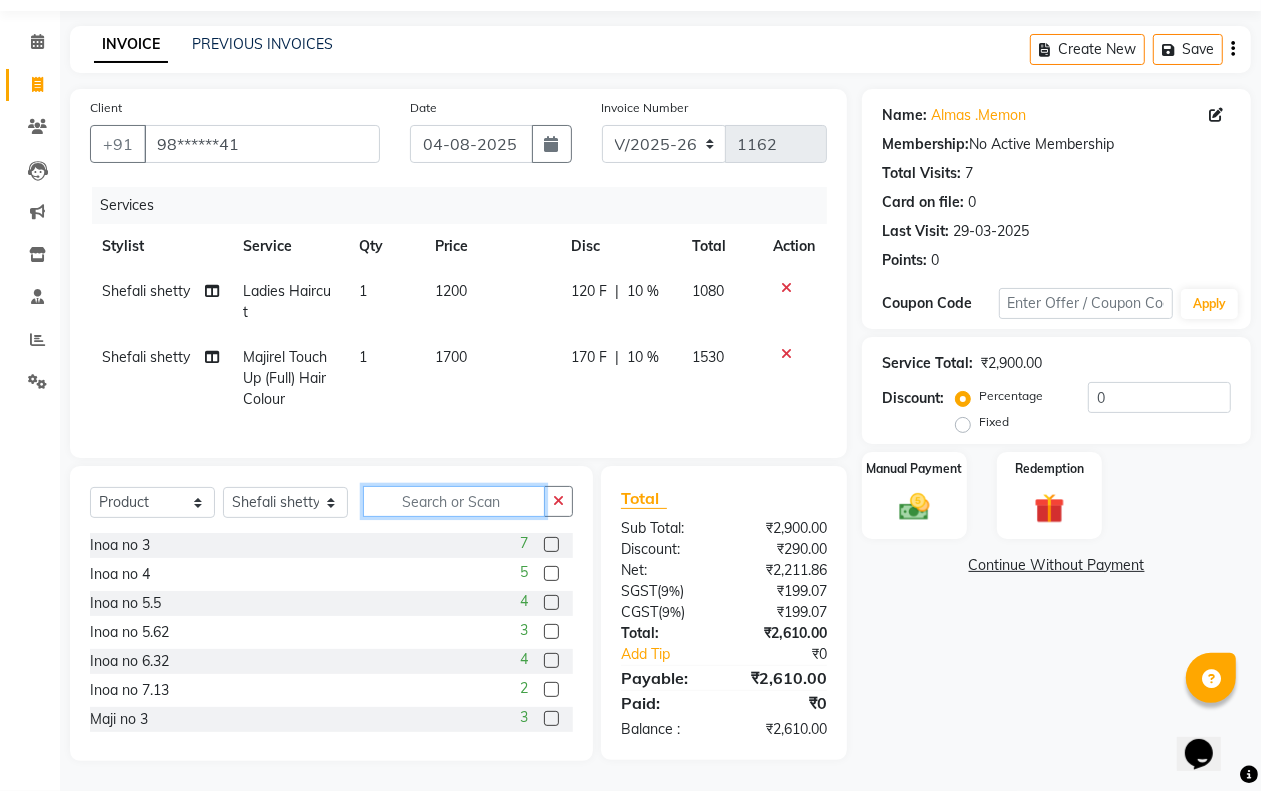 scroll, scrollTop: 78, scrollLeft: 0, axis: vertical 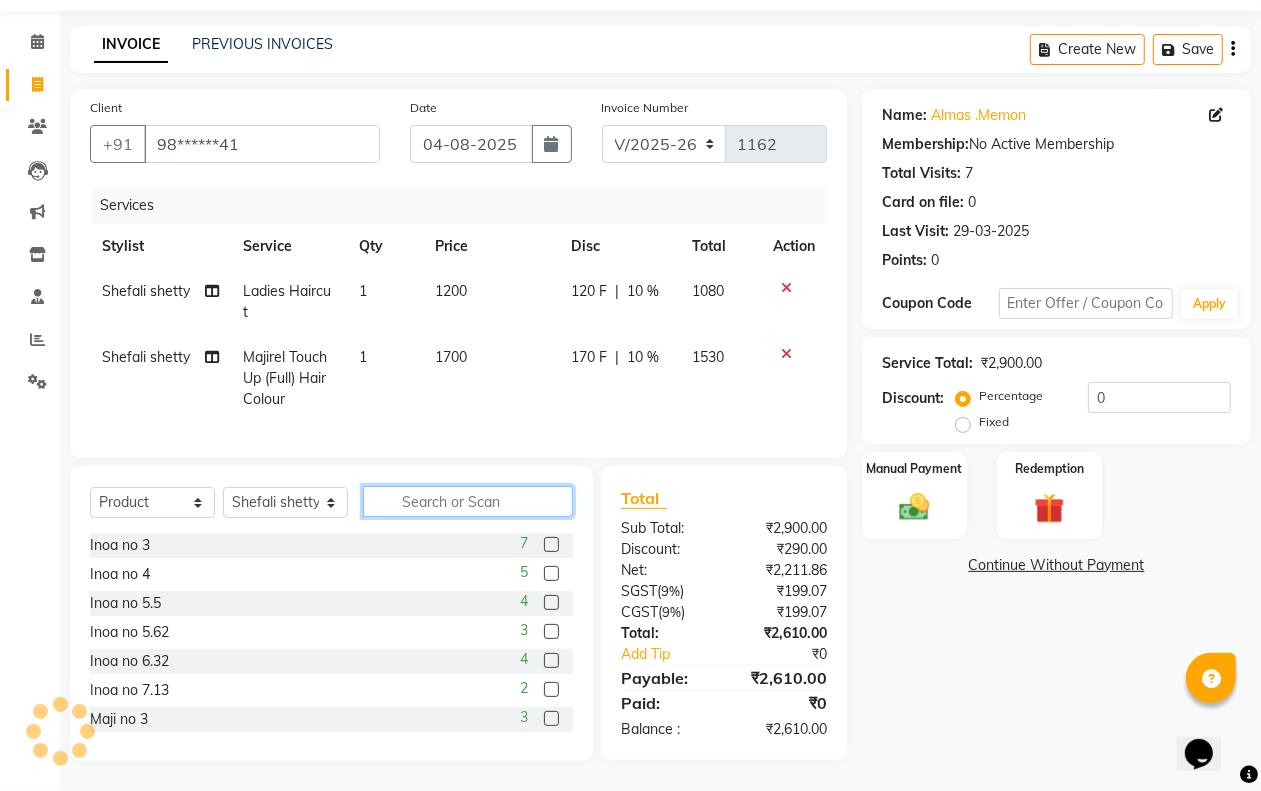 click 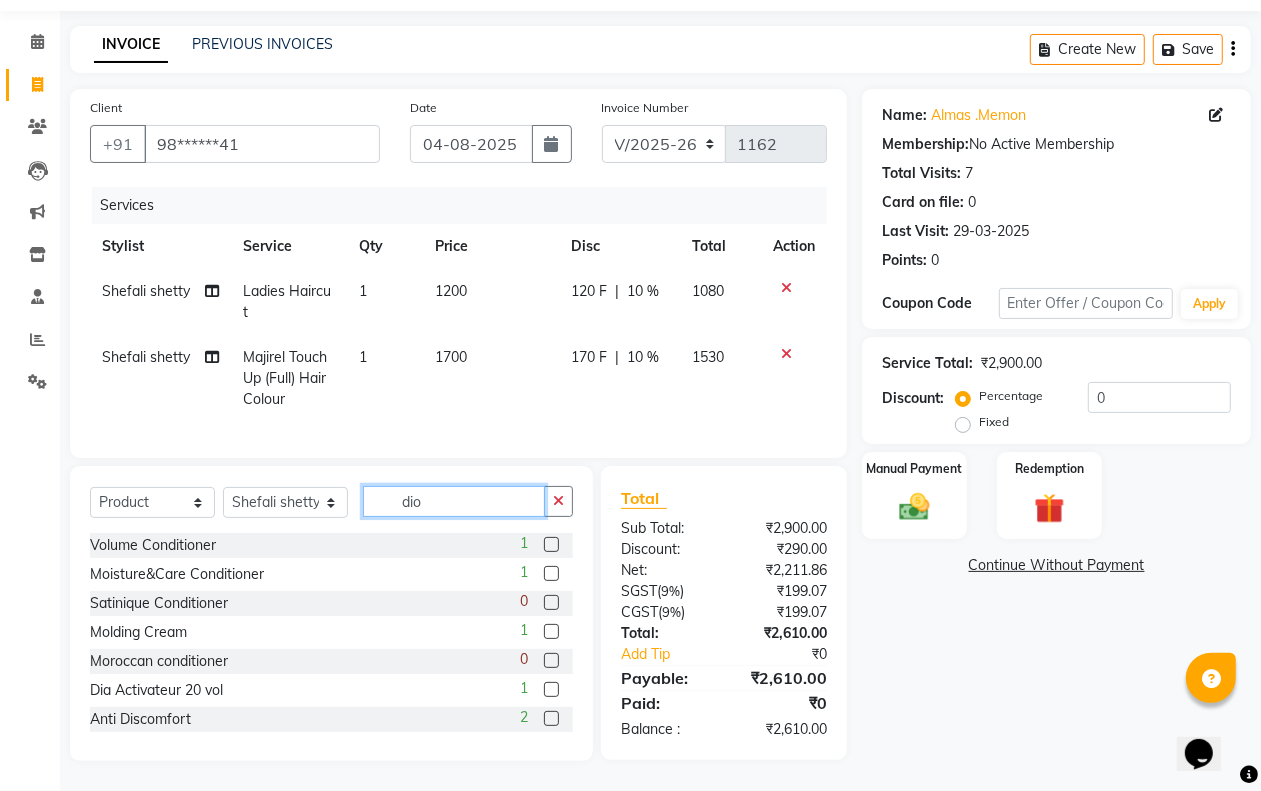 scroll, scrollTop: 78, scrollLeft: 0, axis: vertical 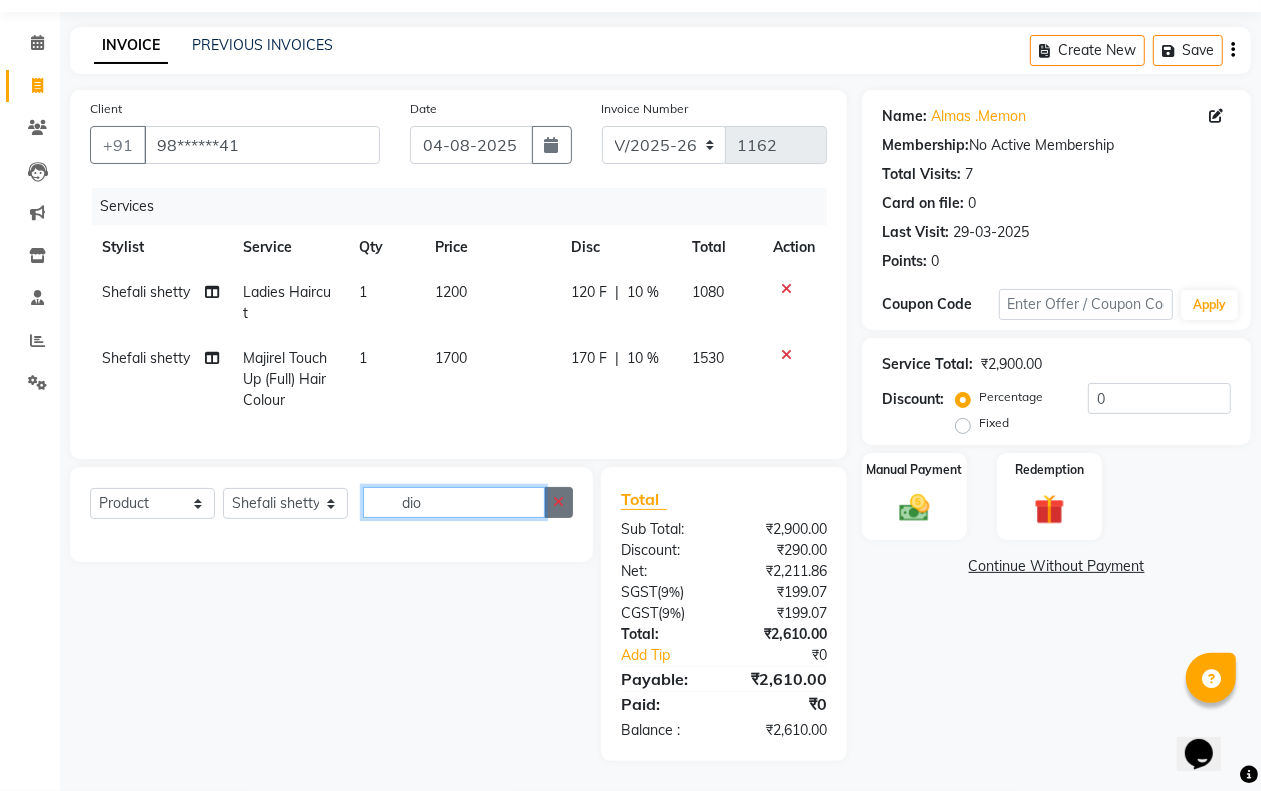 type on "dio" 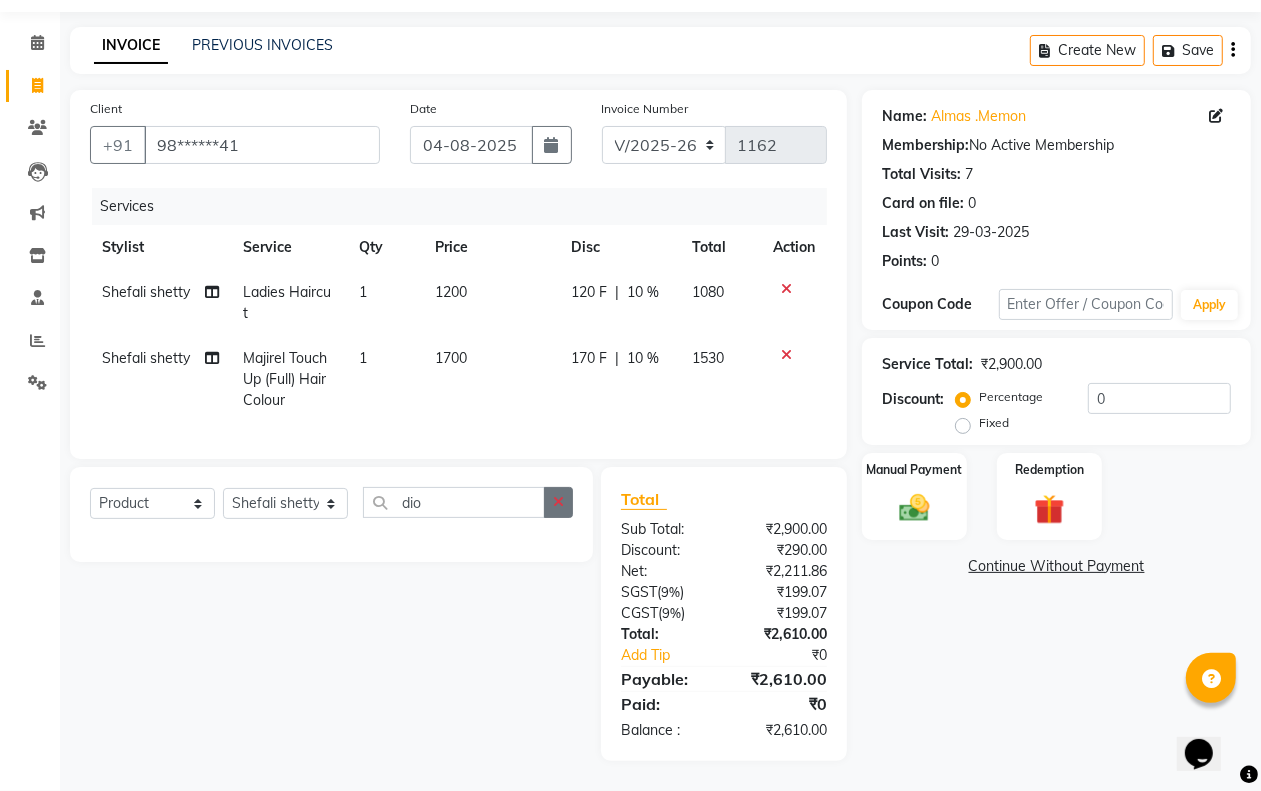 click 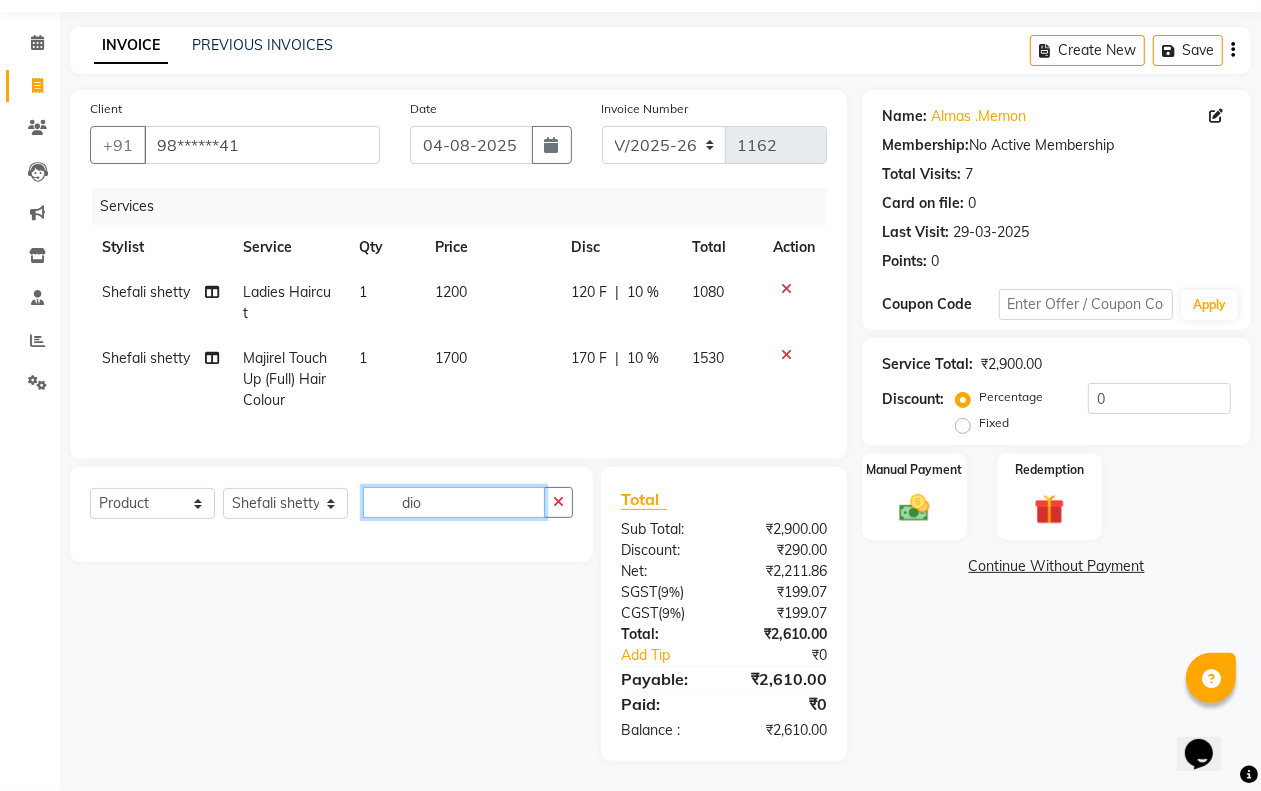 type 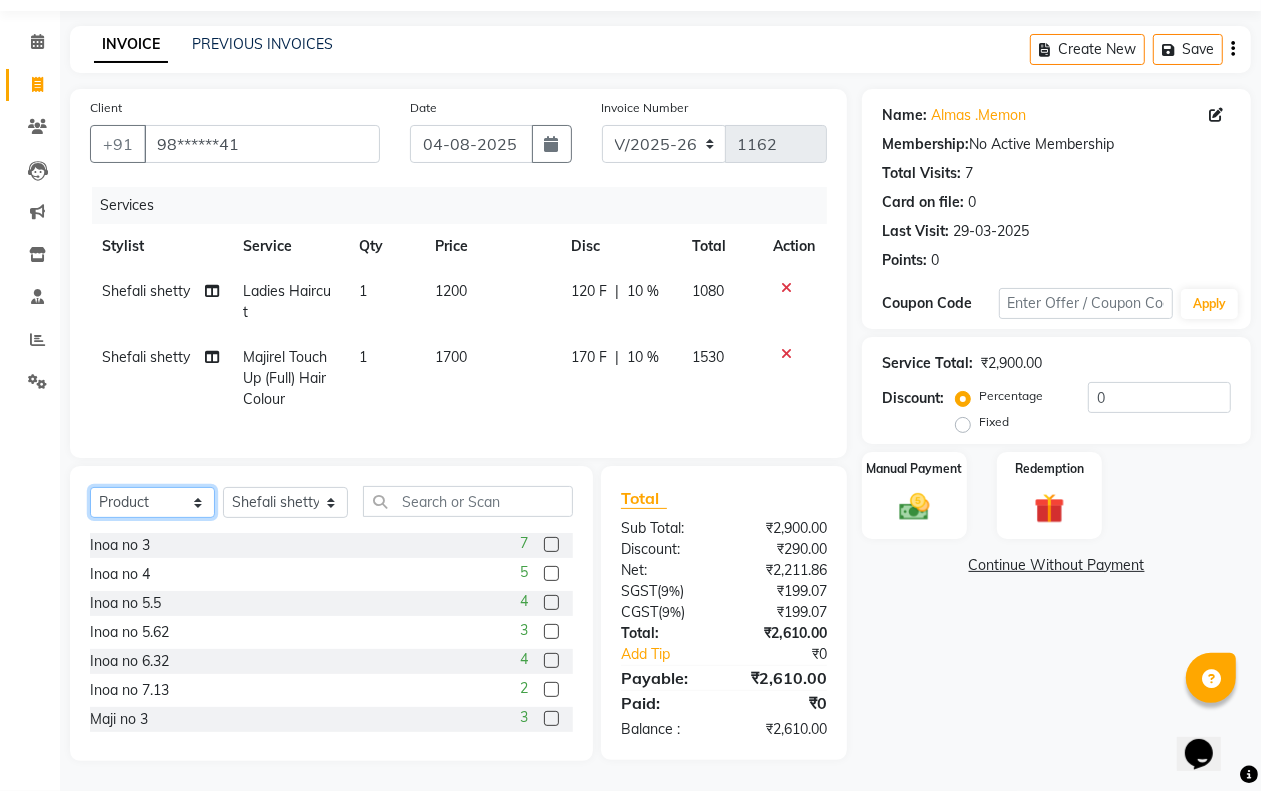 click on "Select  Service  Product  Membership  Package Voucher Prepaid Gift Card" 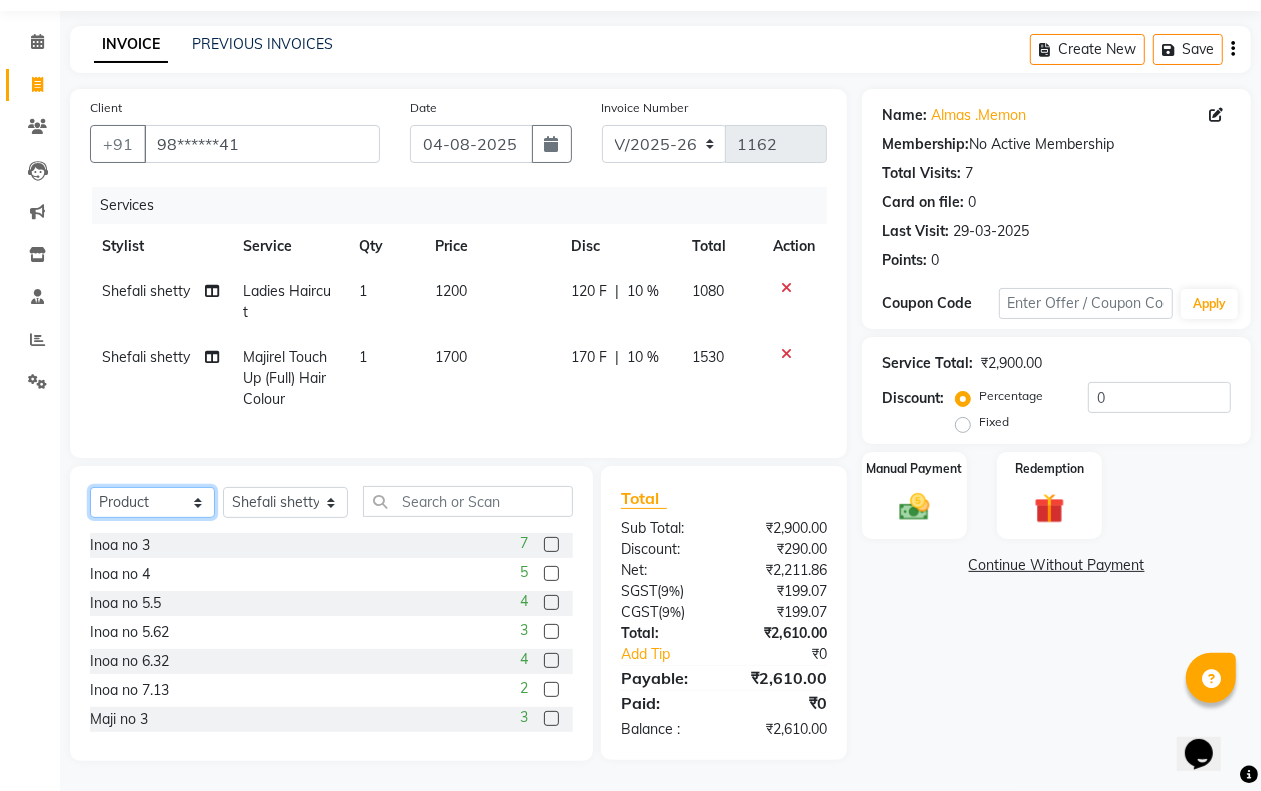 select on "service" 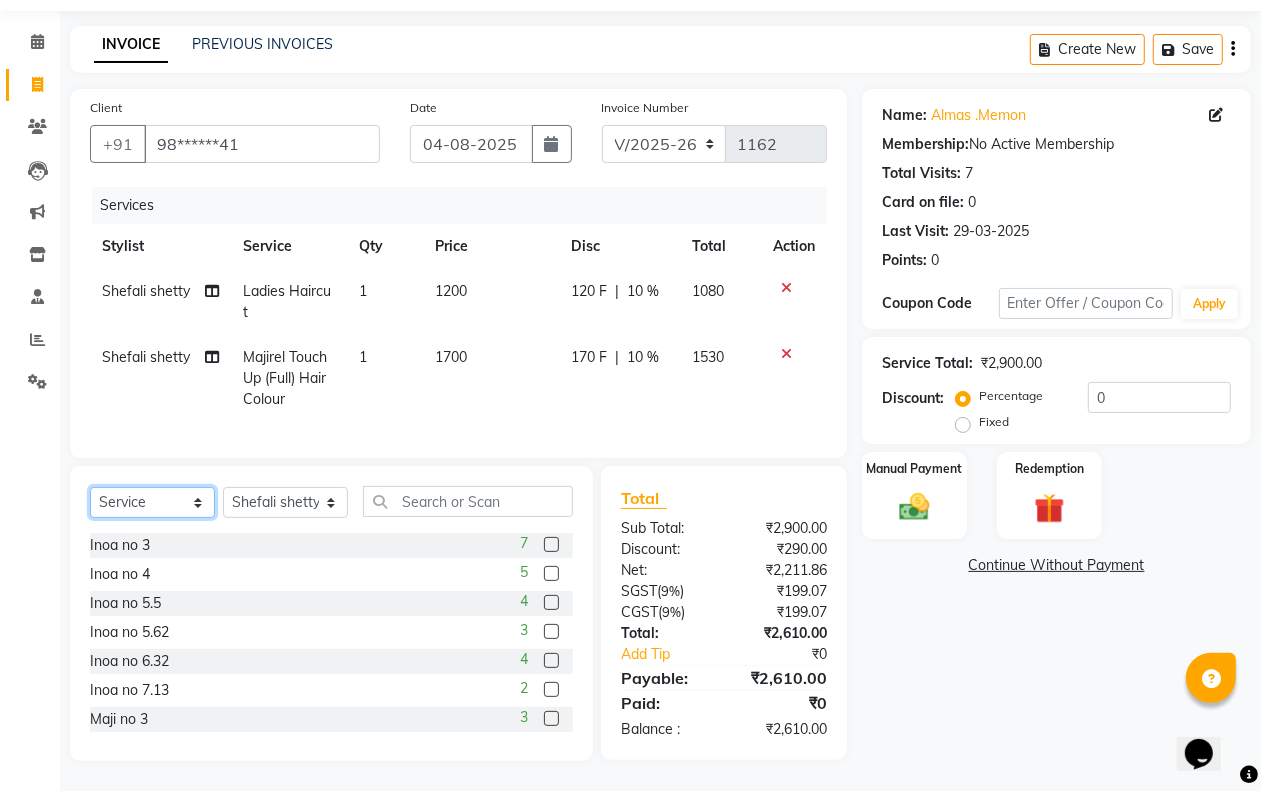 click on "Select  Service  Product  Membership  Package Voucher Prepaid Gift Card" 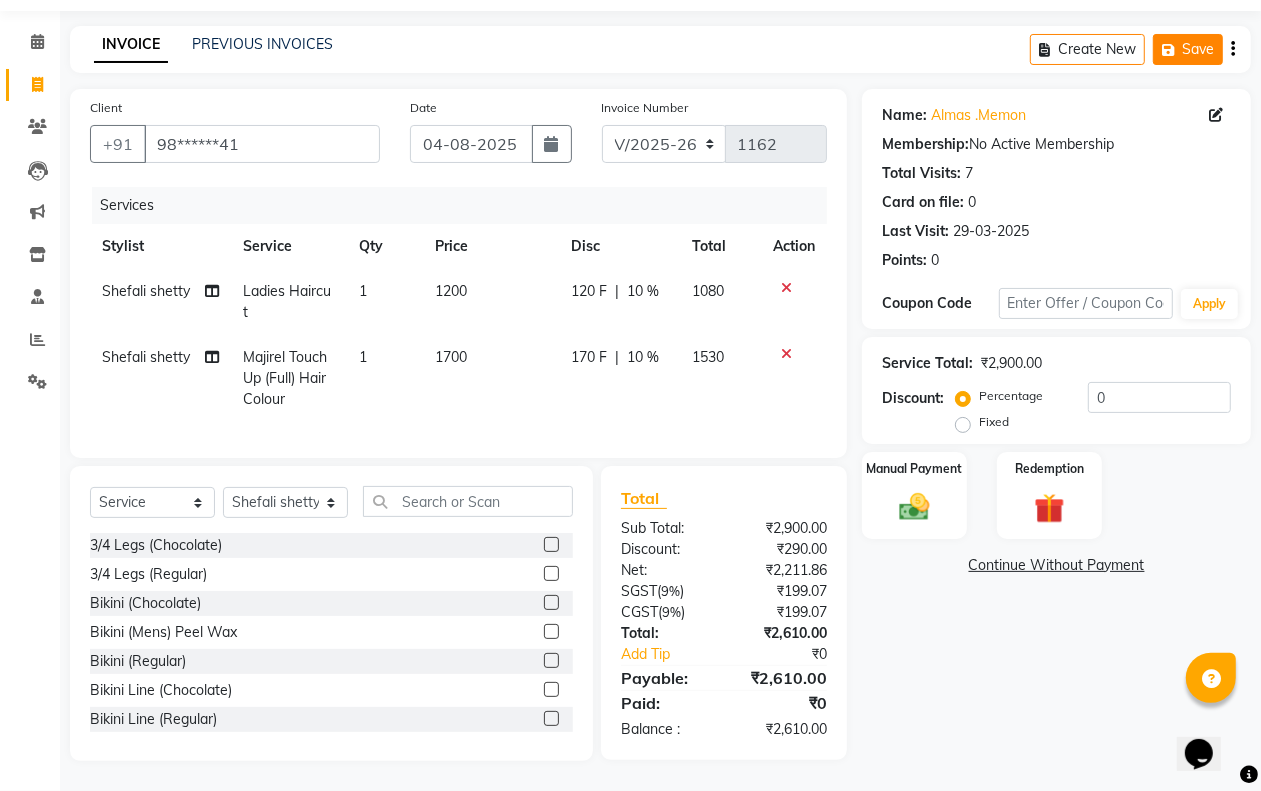 click on "Save" 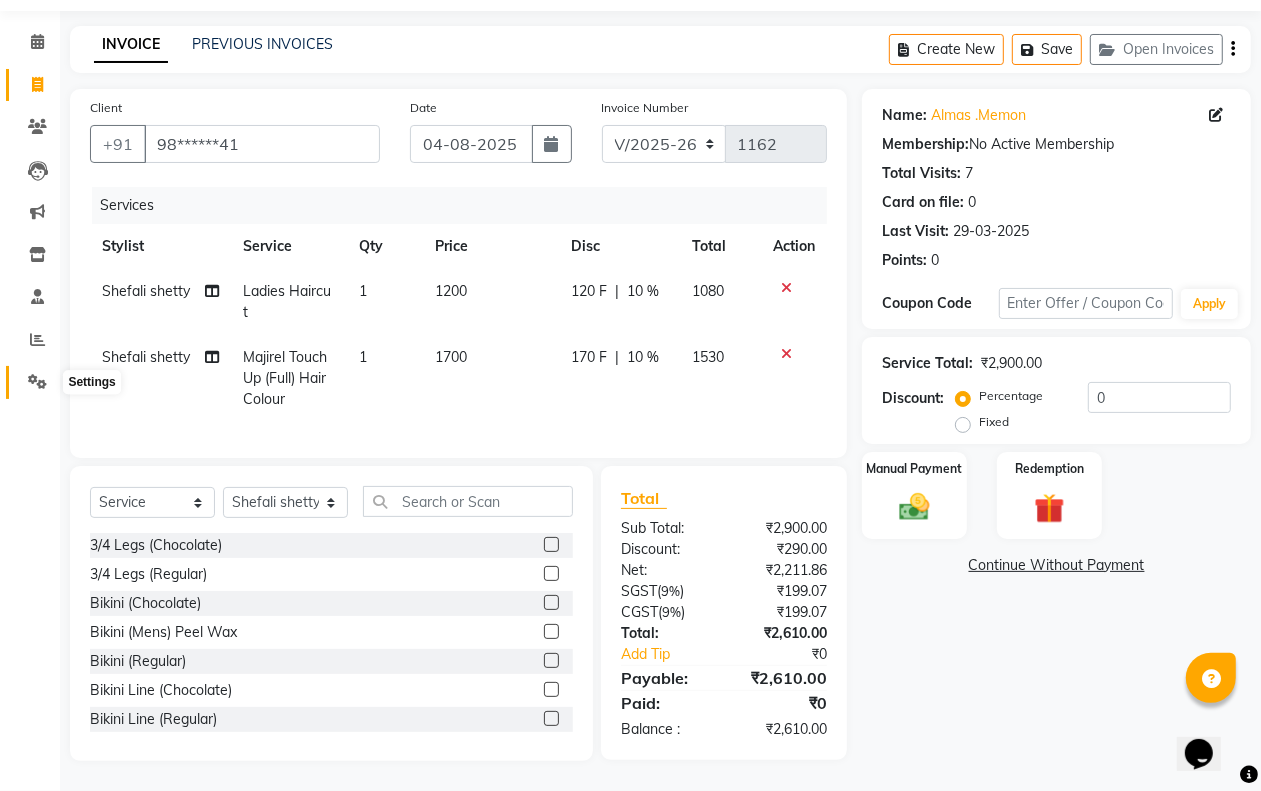 click 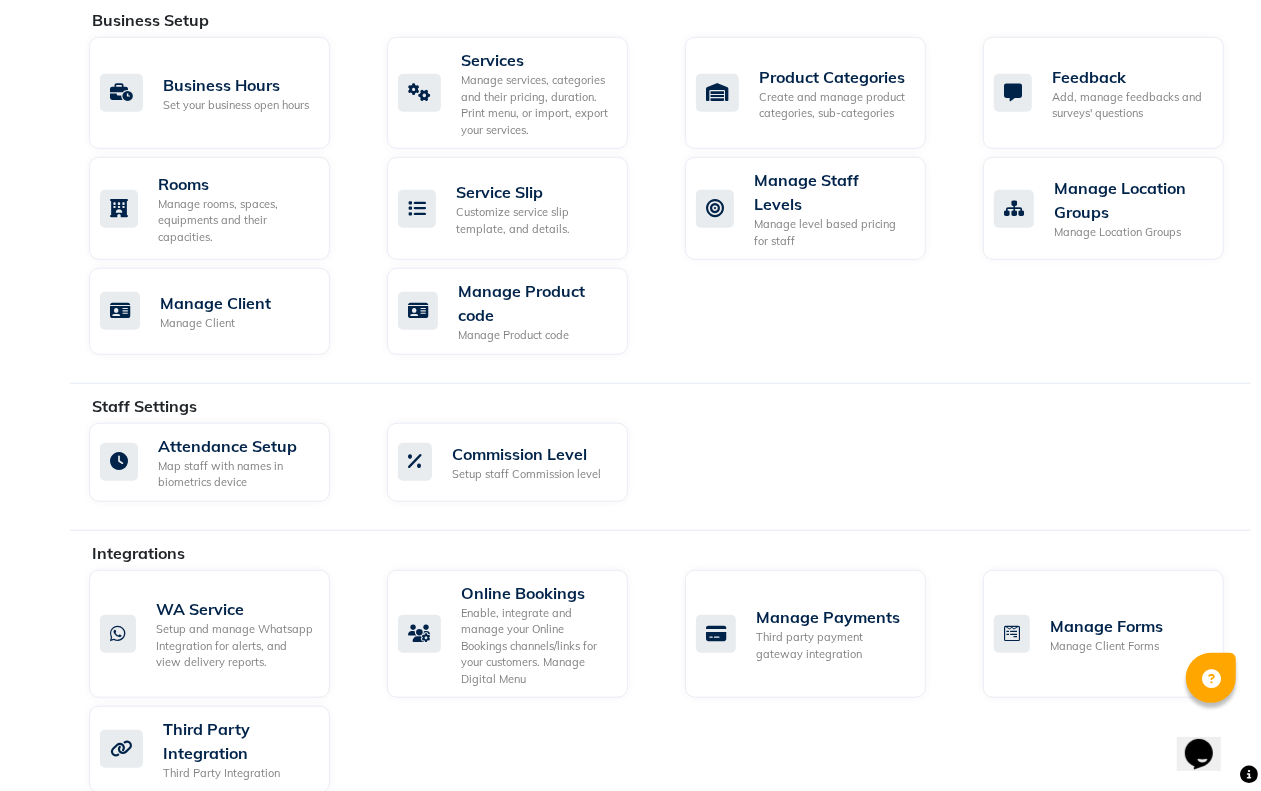 scroll, scrollTop: 828, scrollLeft: 0, axis: vertical 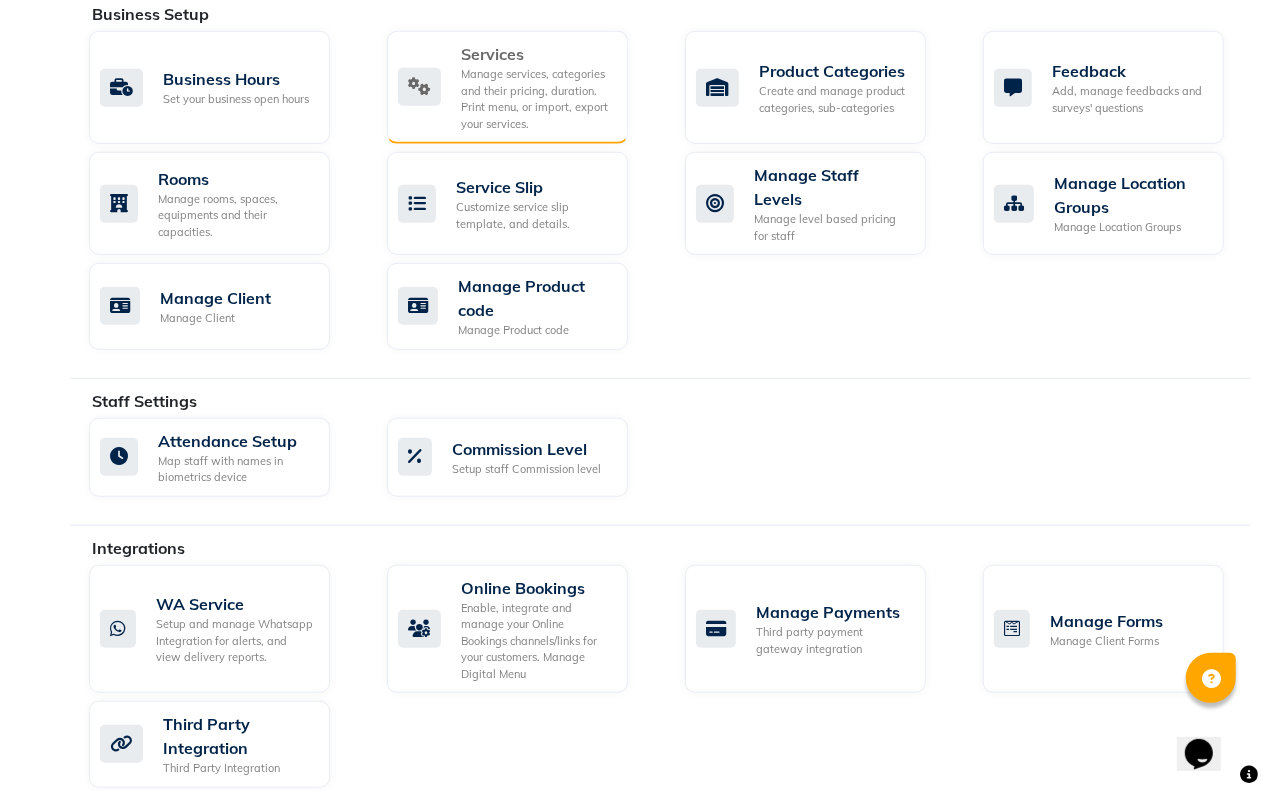 click on "Manage services, categories and their pricing, duration. Print menu, or import, export your services." 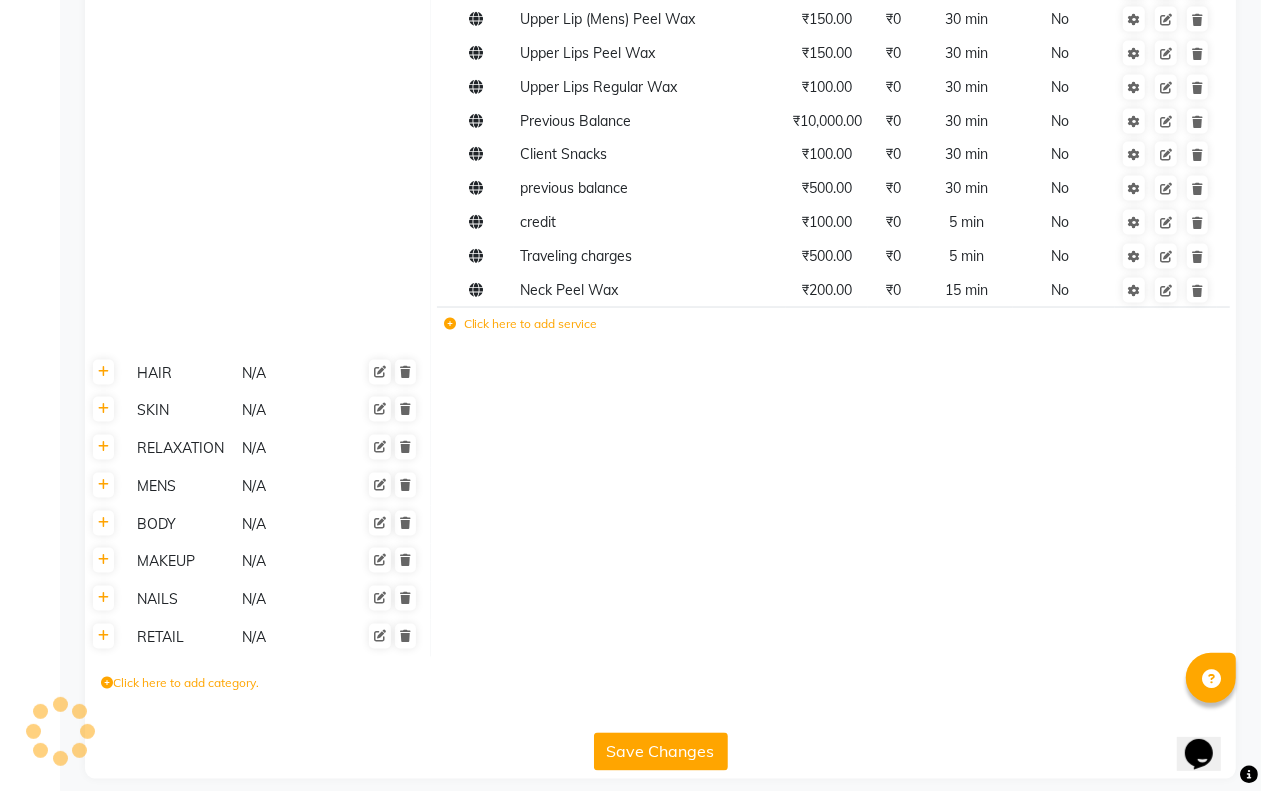 scroll, scrollTop: 2211, scrollLeft: 0, axis: vertical 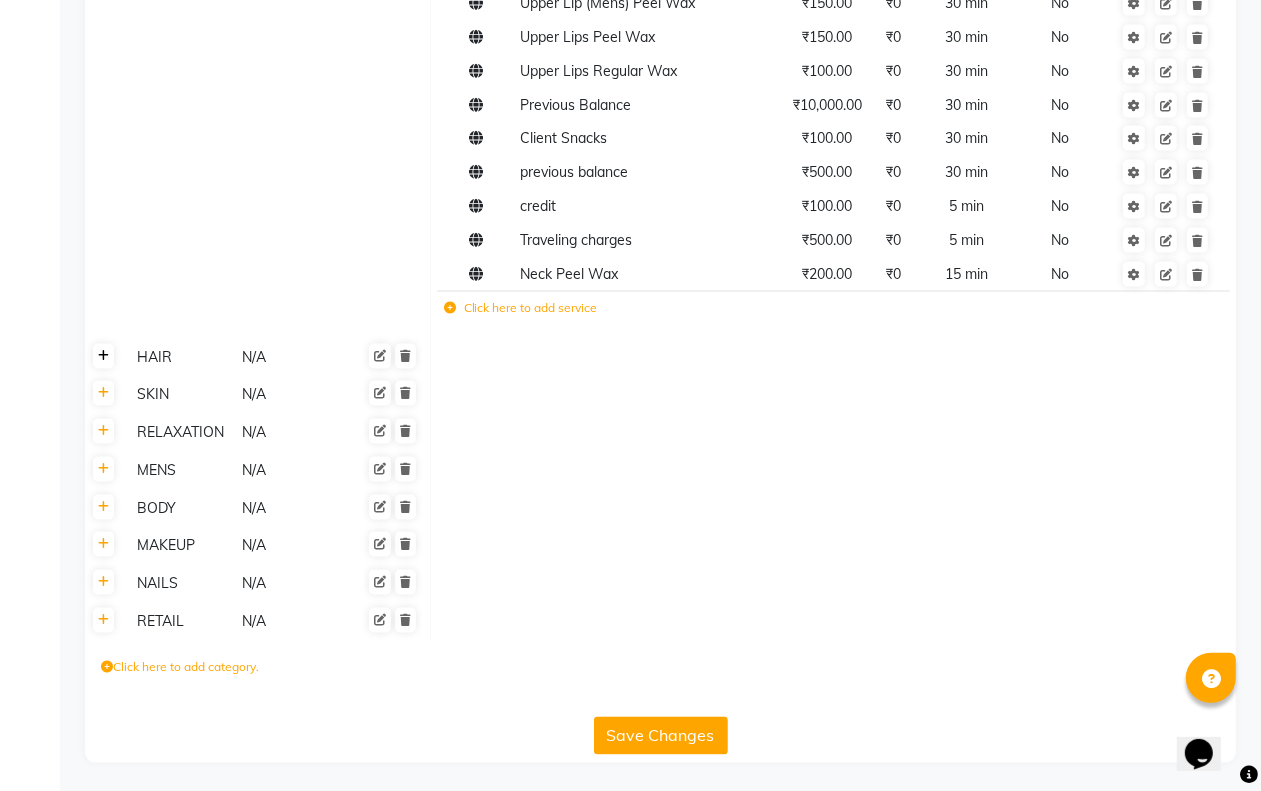 click 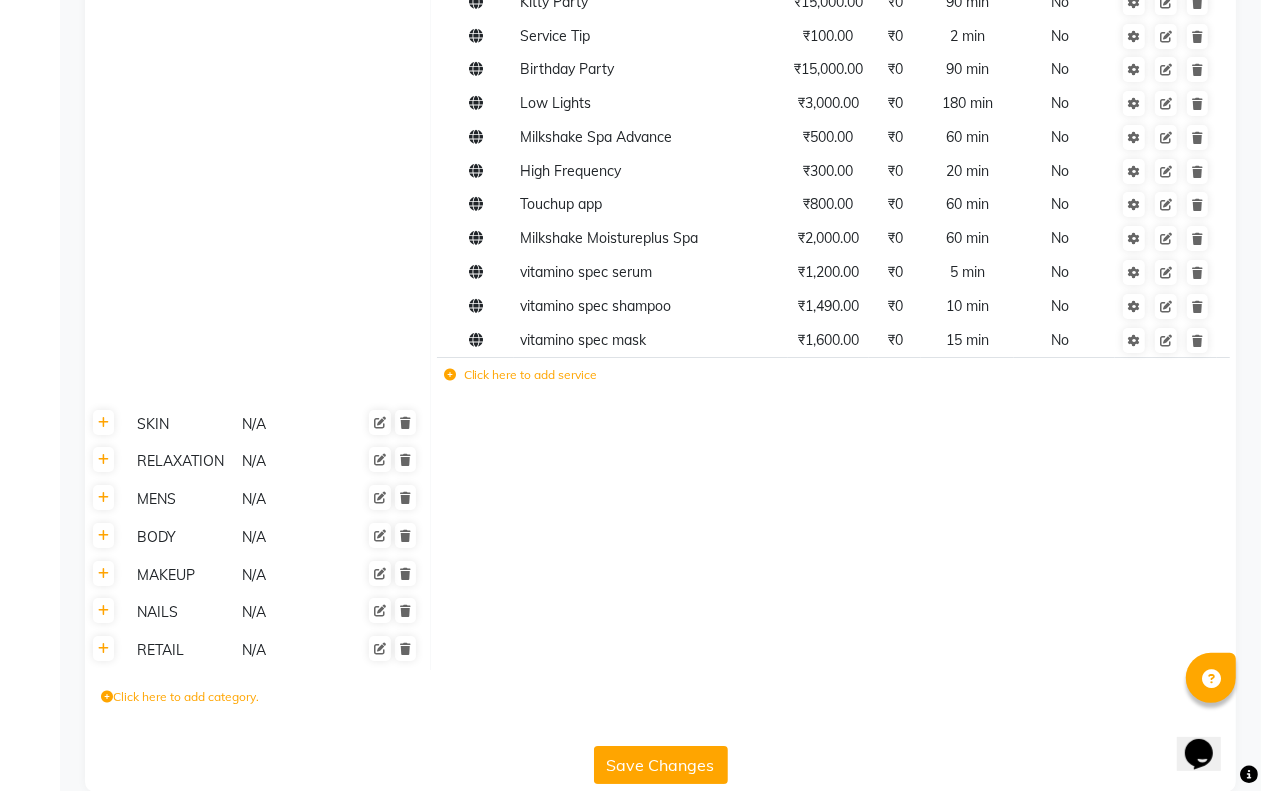 scroll, scrollTop: 4658, scrollLeft: 0, axis: vertical 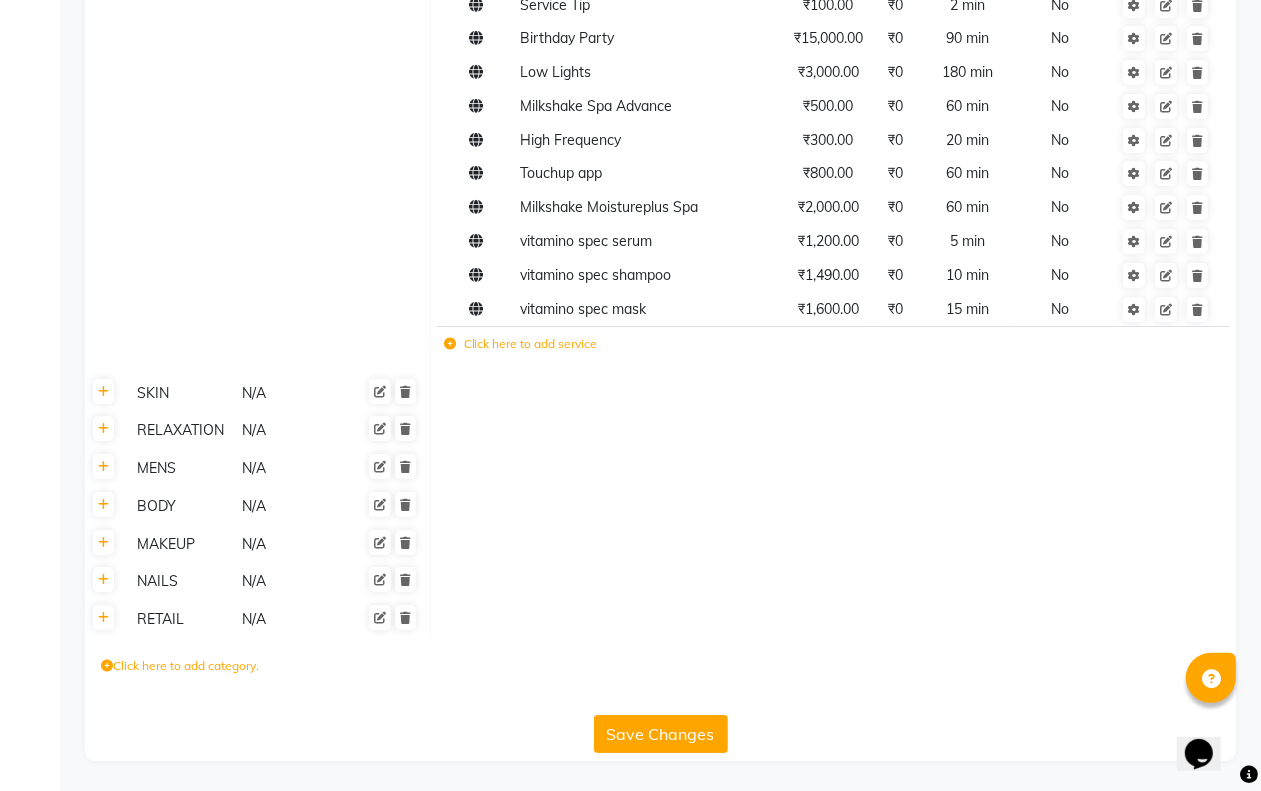 click 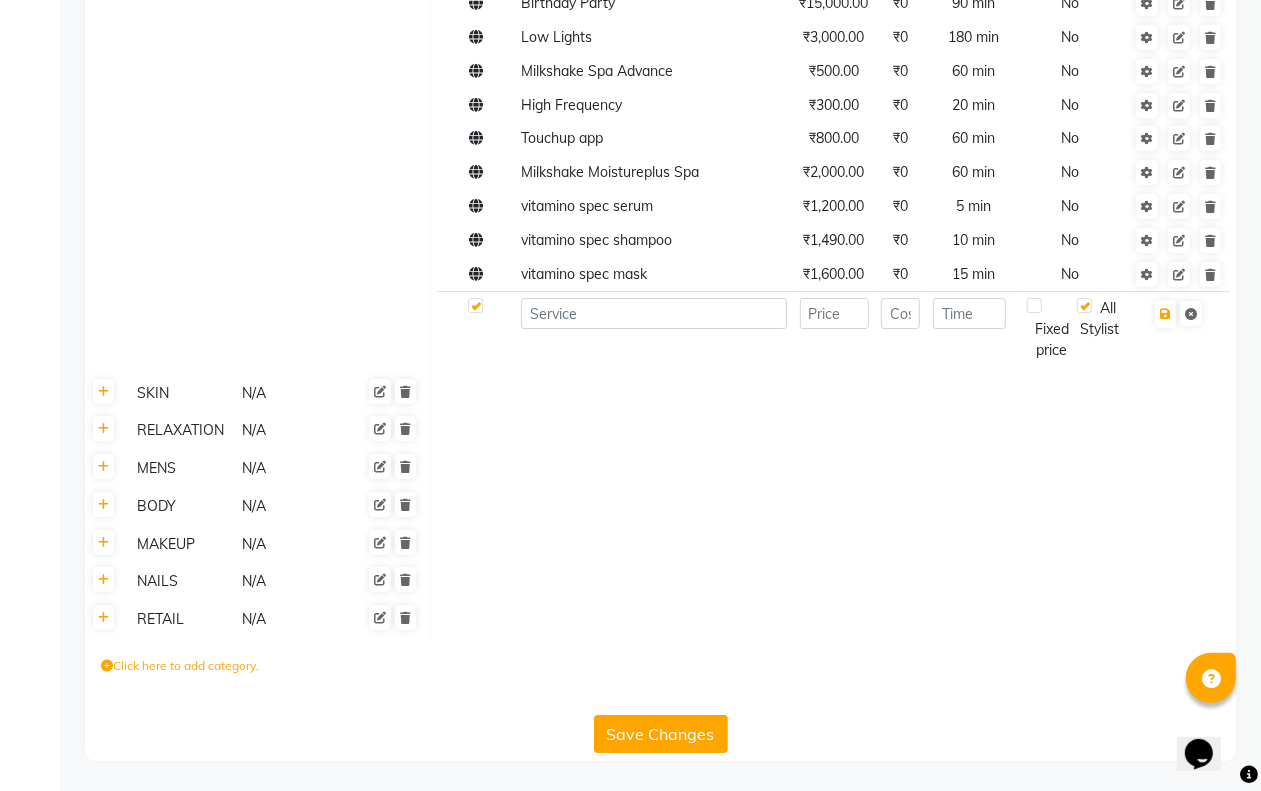 scroll, scrollTop: 4588, scrollLeft: 0, axis: vertical 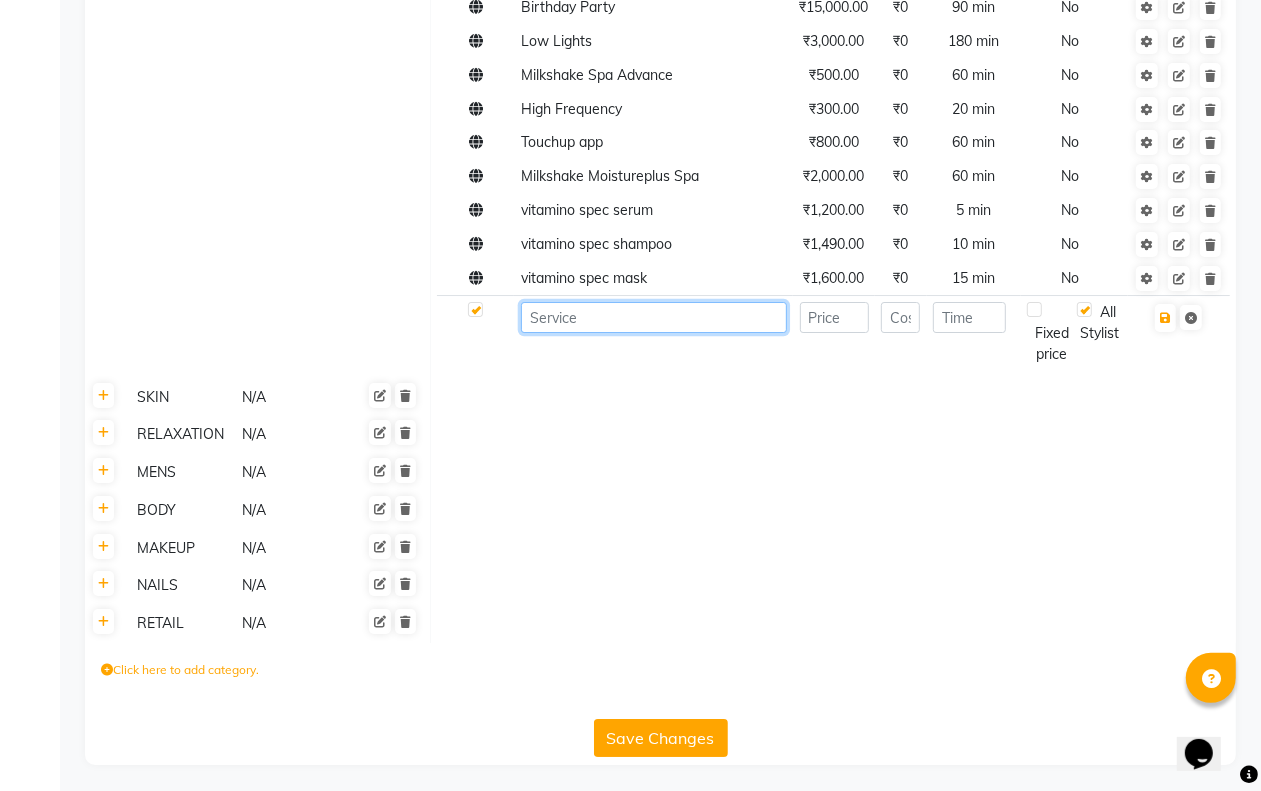 click 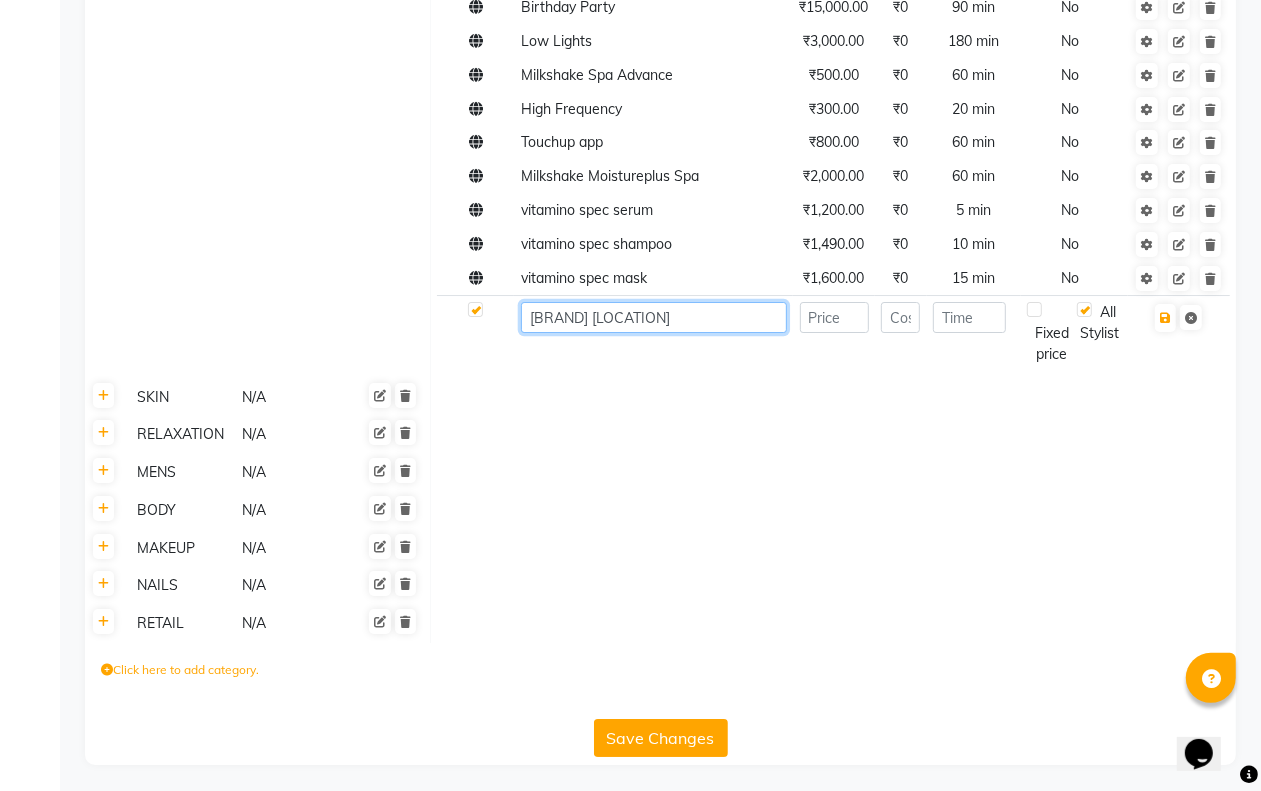 type on "[BRAND] [LOCATION]" 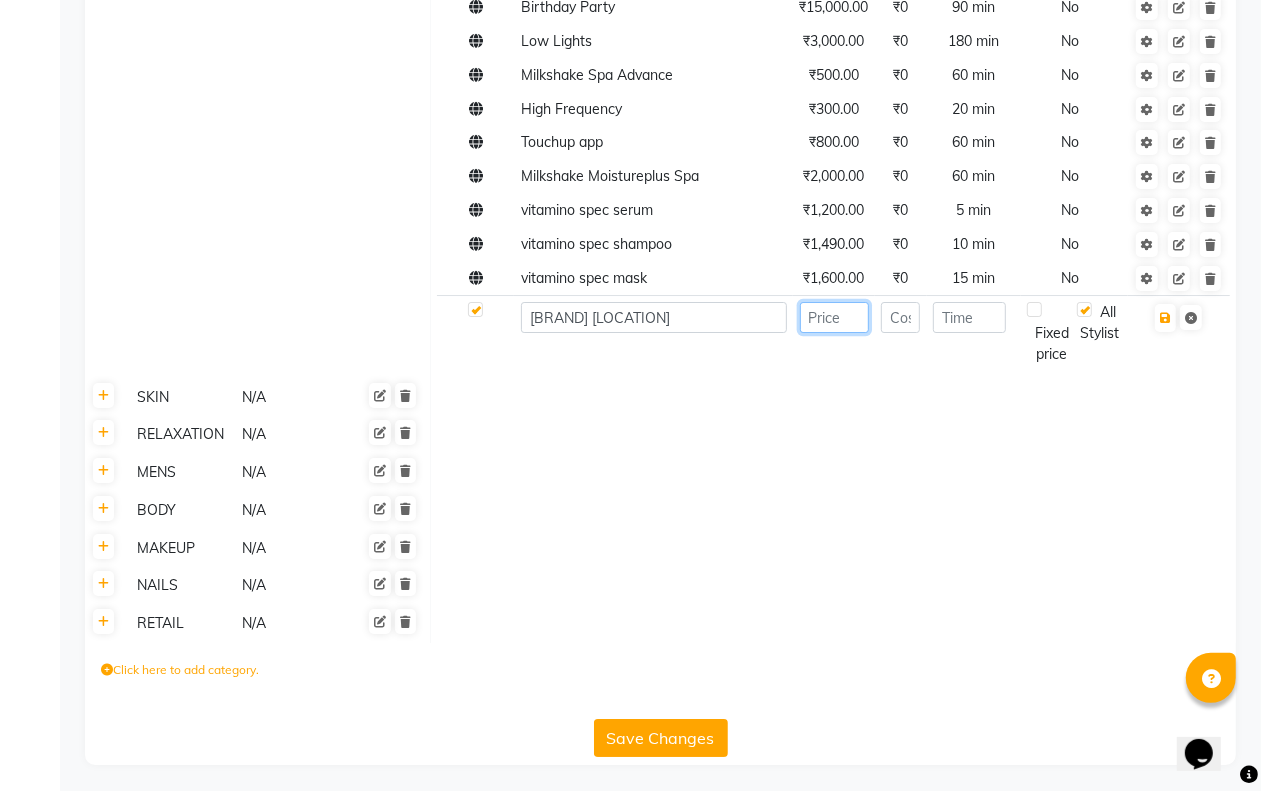 click 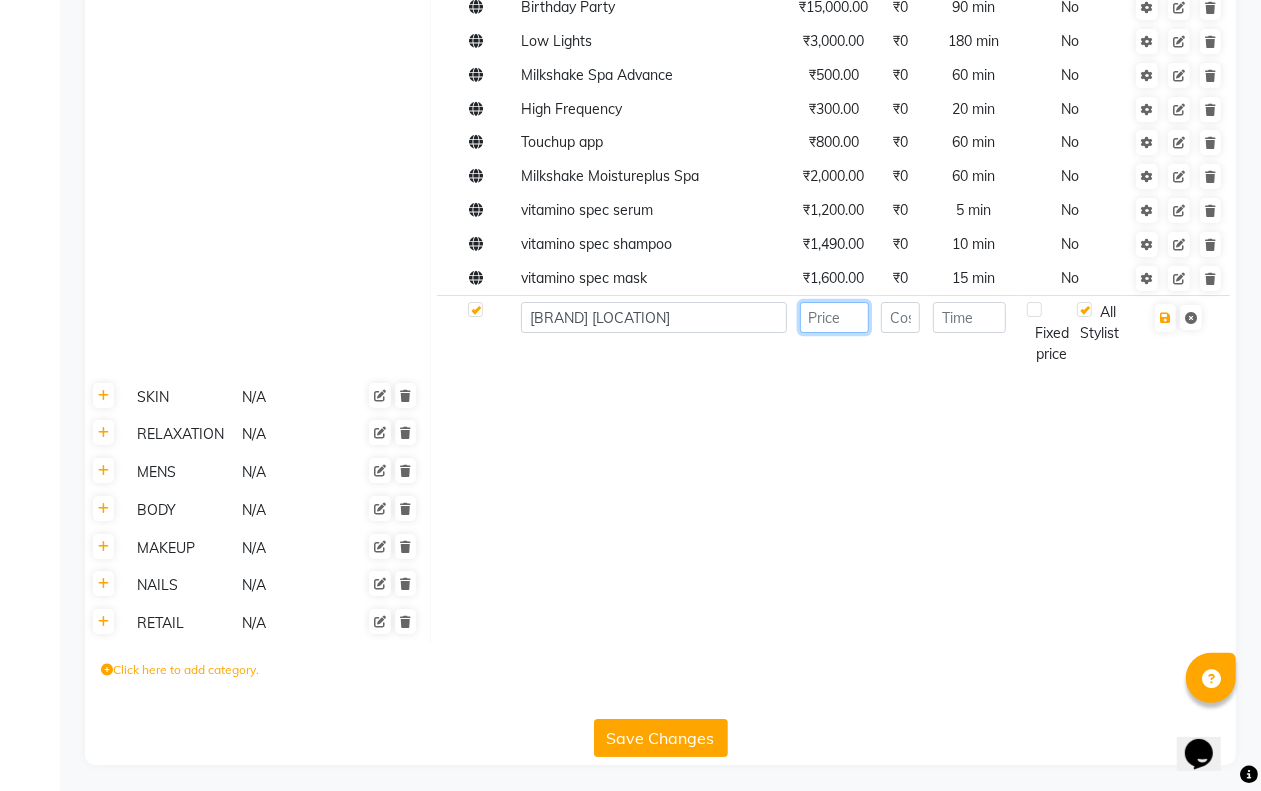 type on "7" 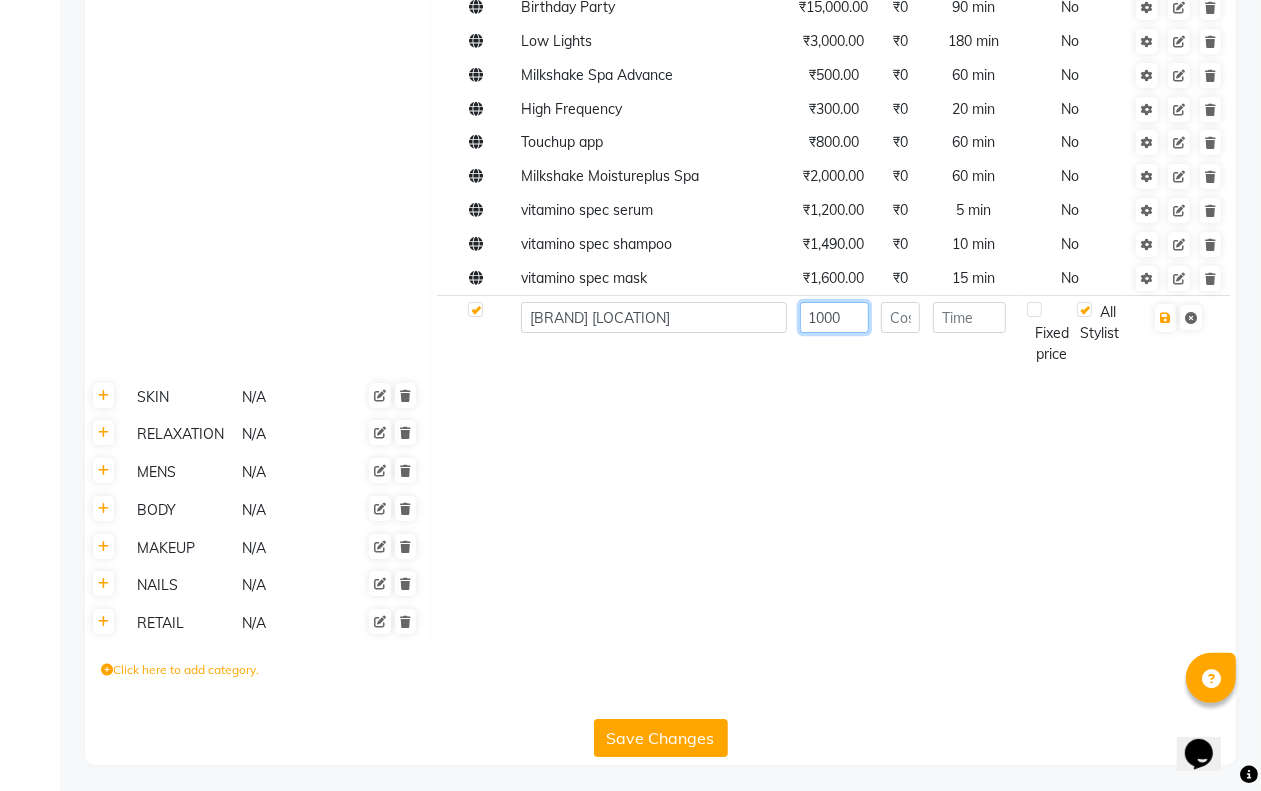 type on "1000" 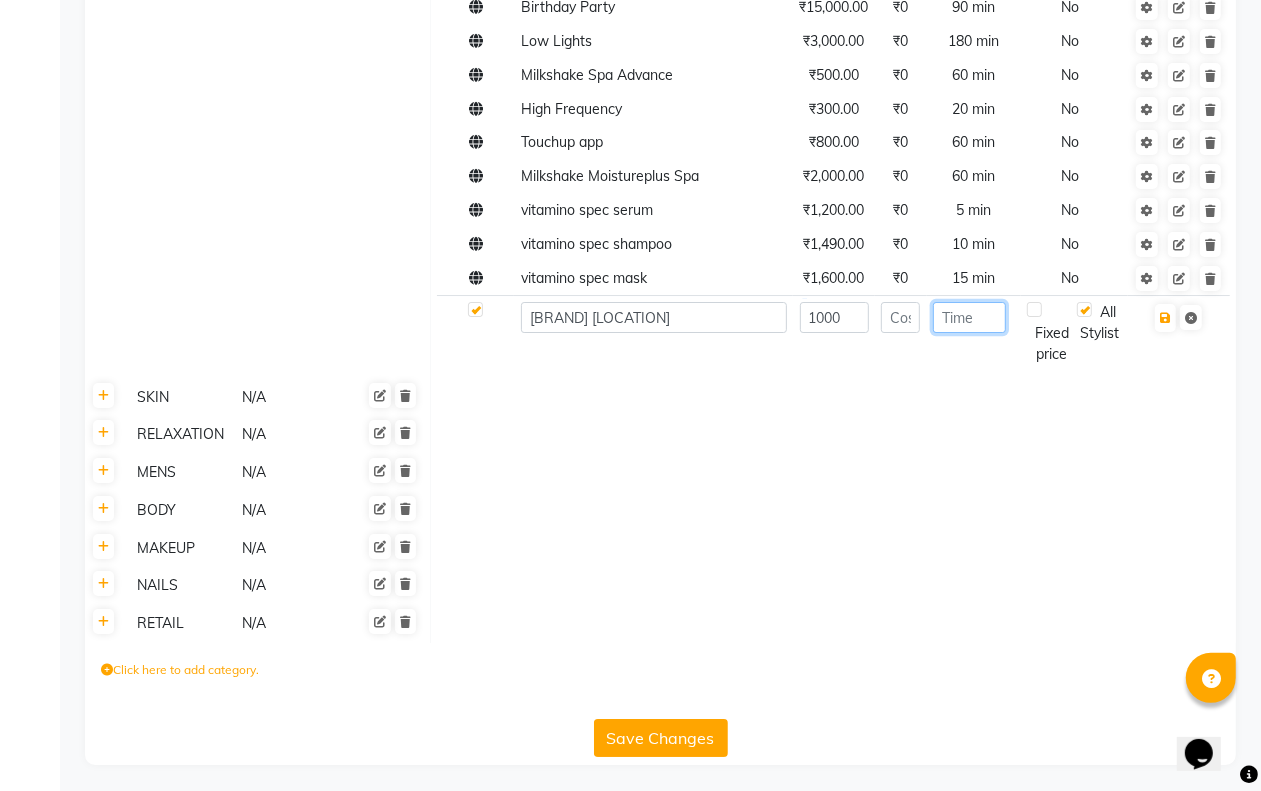 click 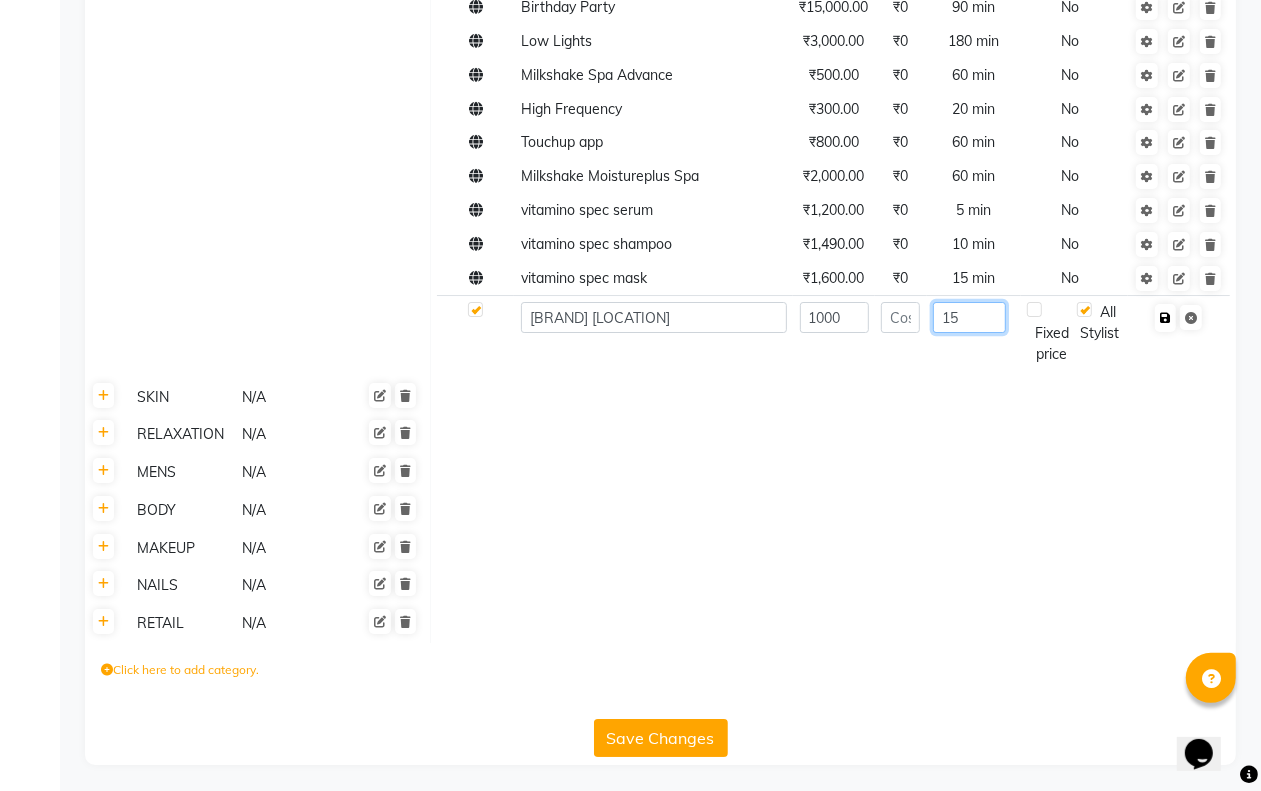 type on "15" 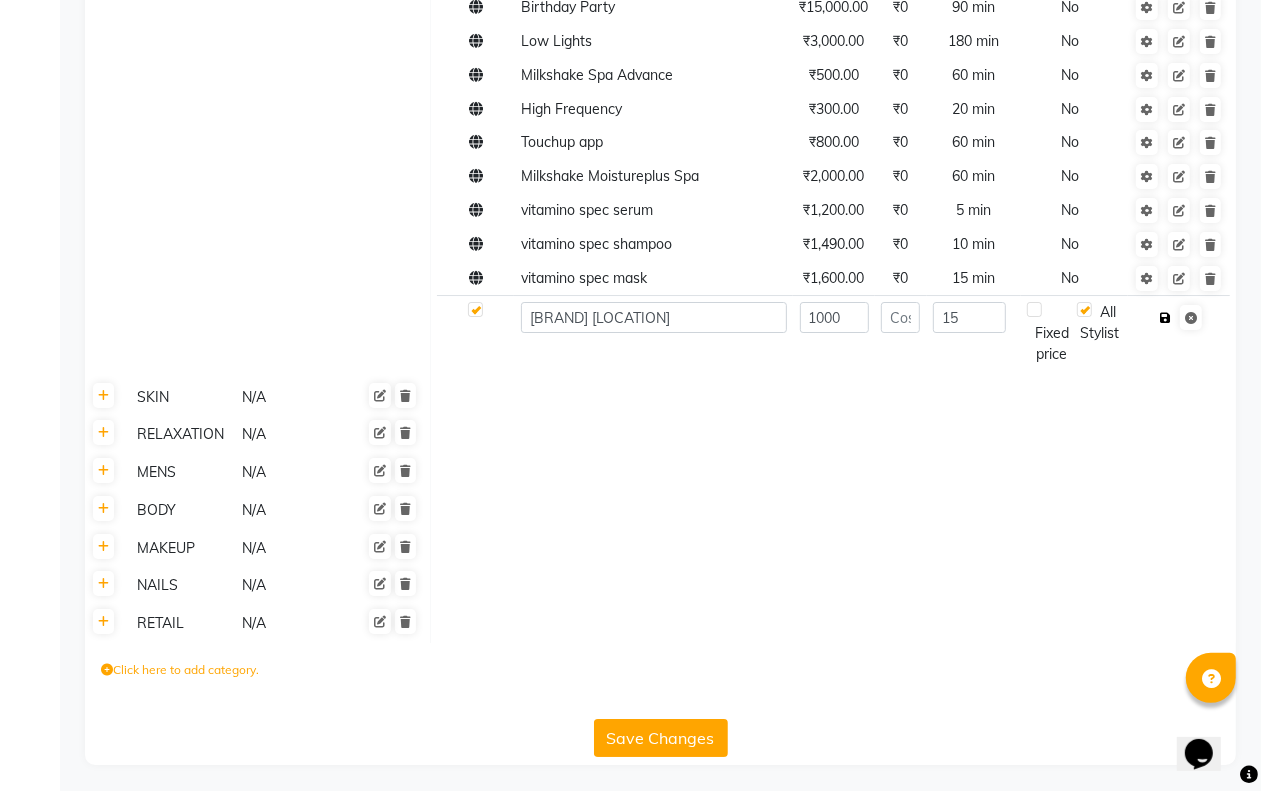 click at bounding box center [1165, 318] 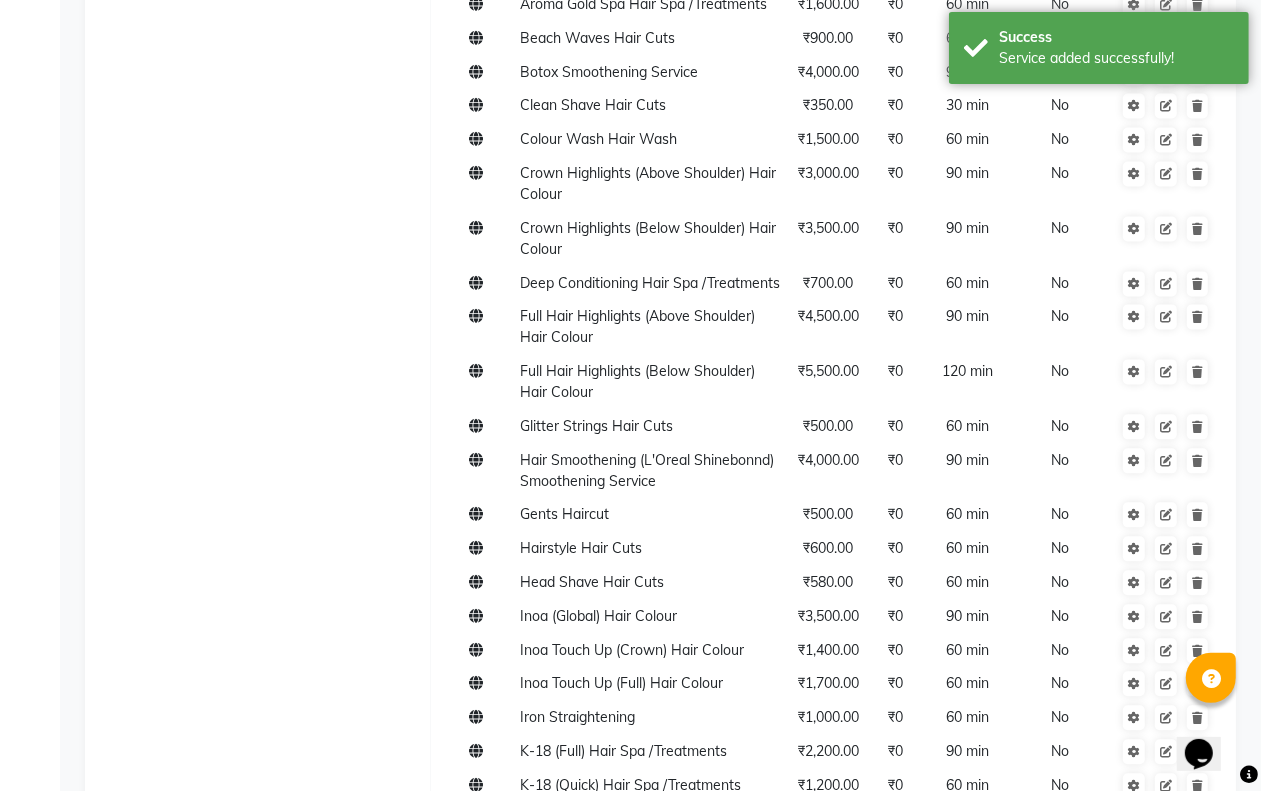 scroll, scrollTop: 2338, scrollLeft: 0, axis: vertical 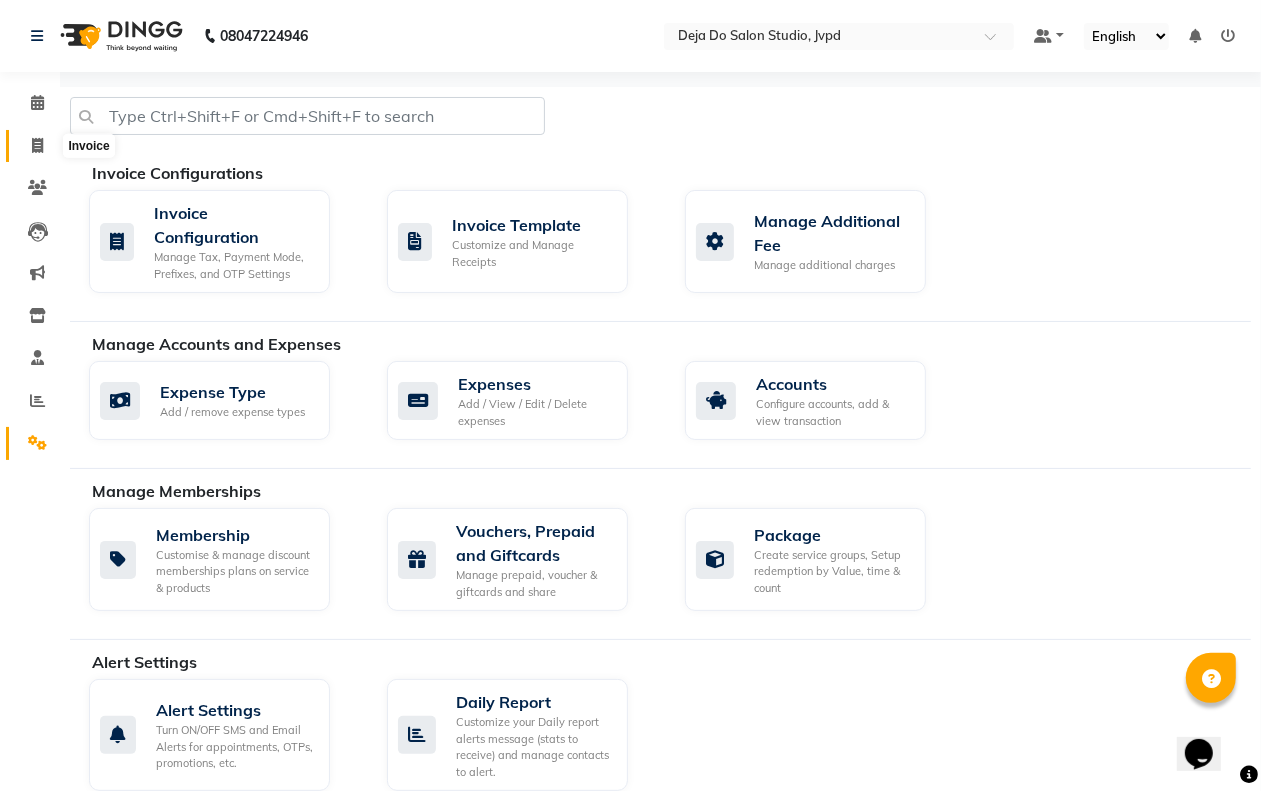 click 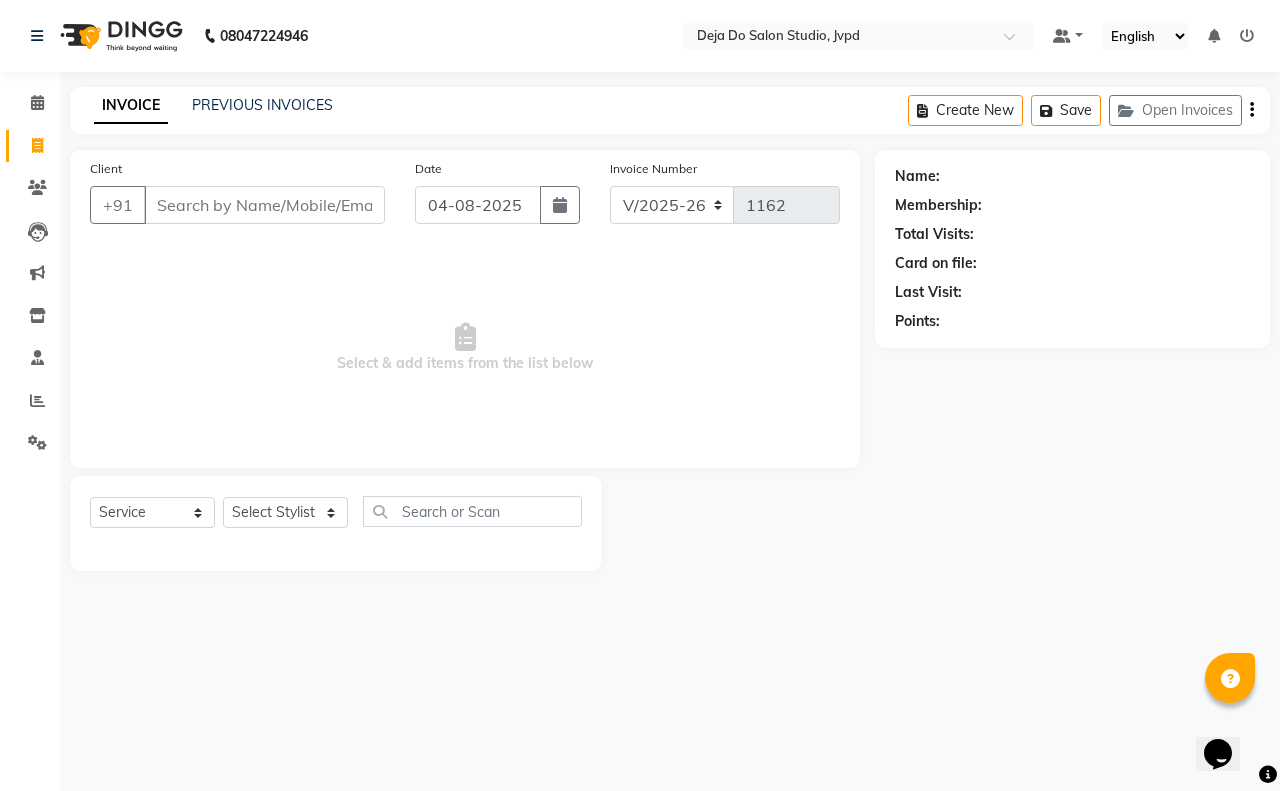 click on "Client" at bounding box center [264, 205] 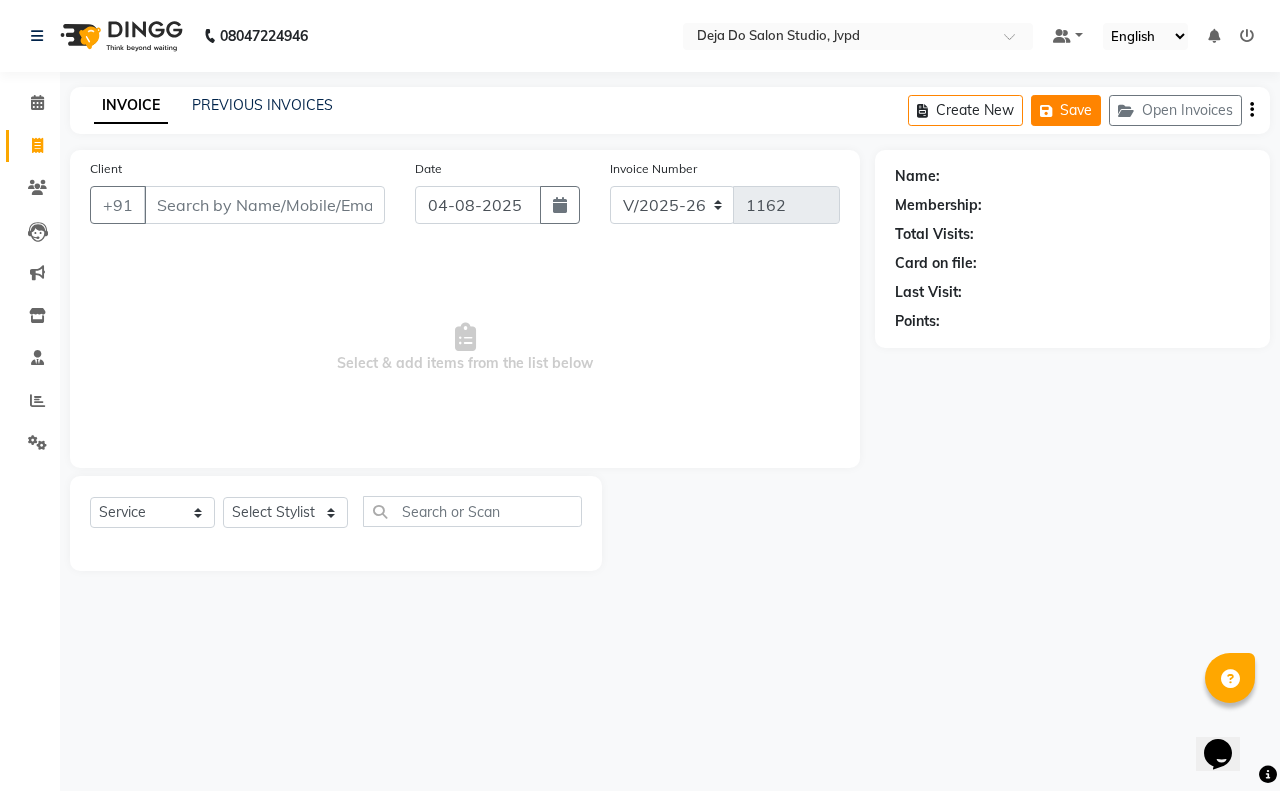click on "Save" 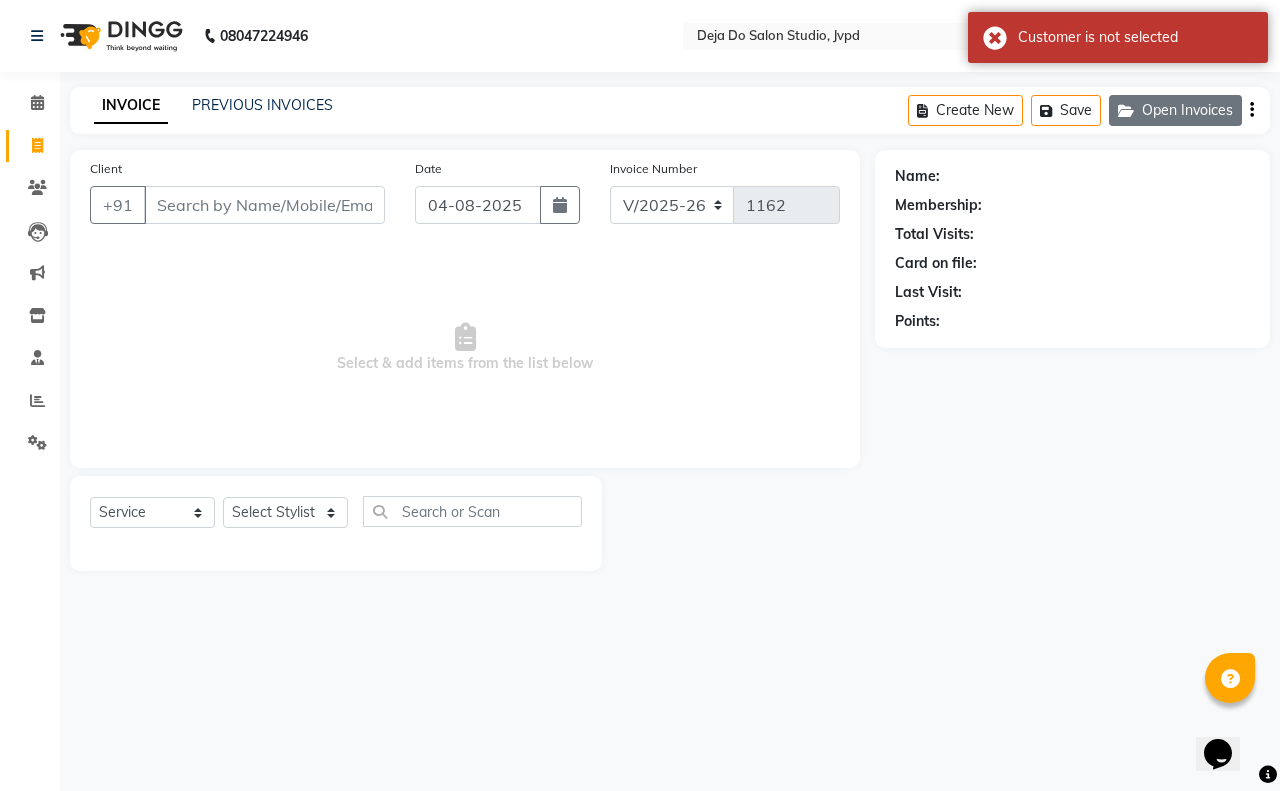 click on "Open Invoices" 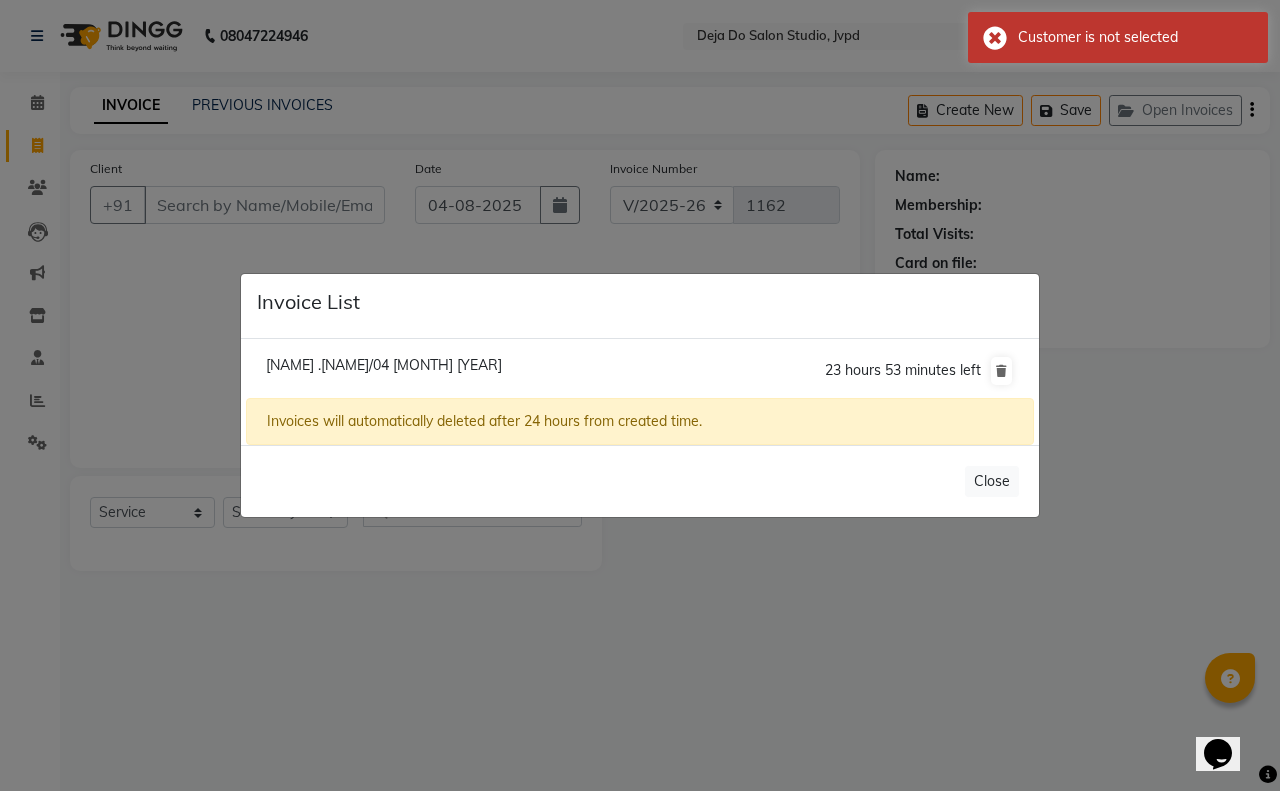 click on "23 hours 53 minutes left" 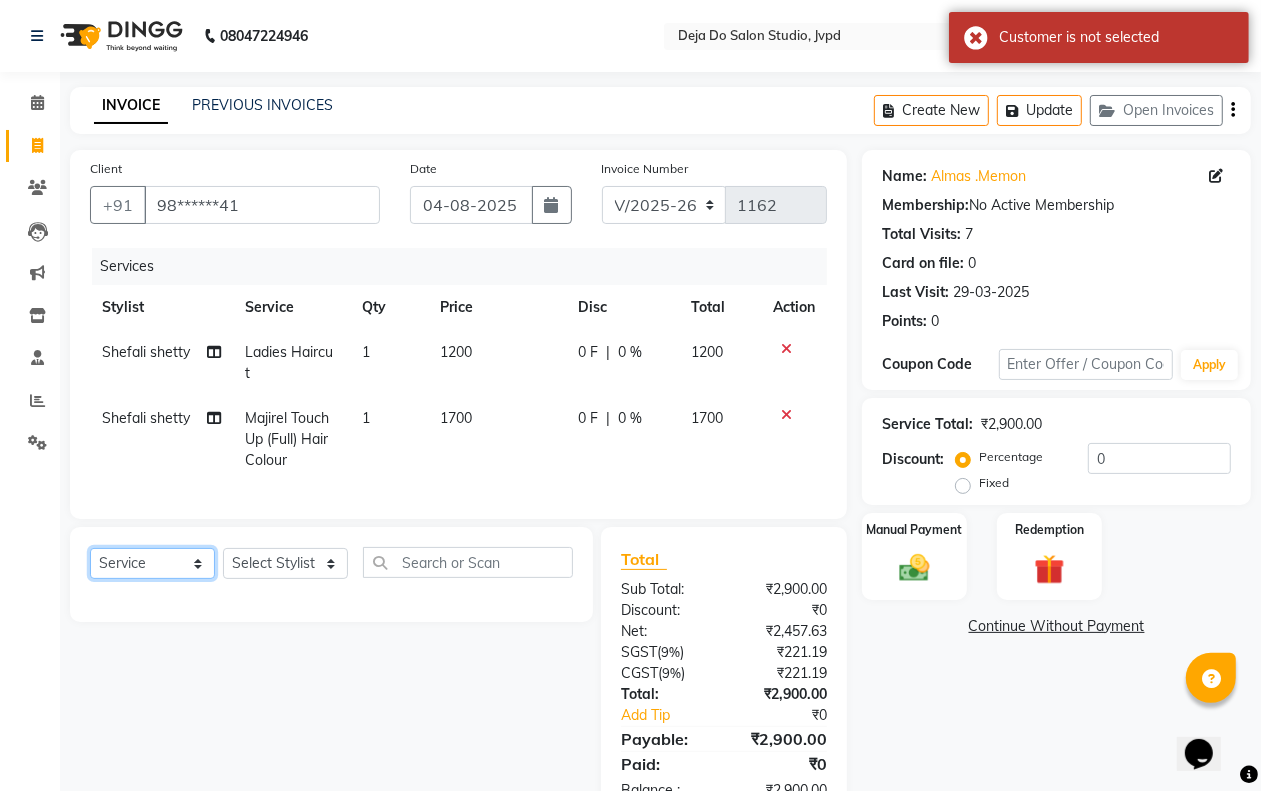 click on "Select  Service  Product  Membership  Package Voucher Prepaid Gift Card" 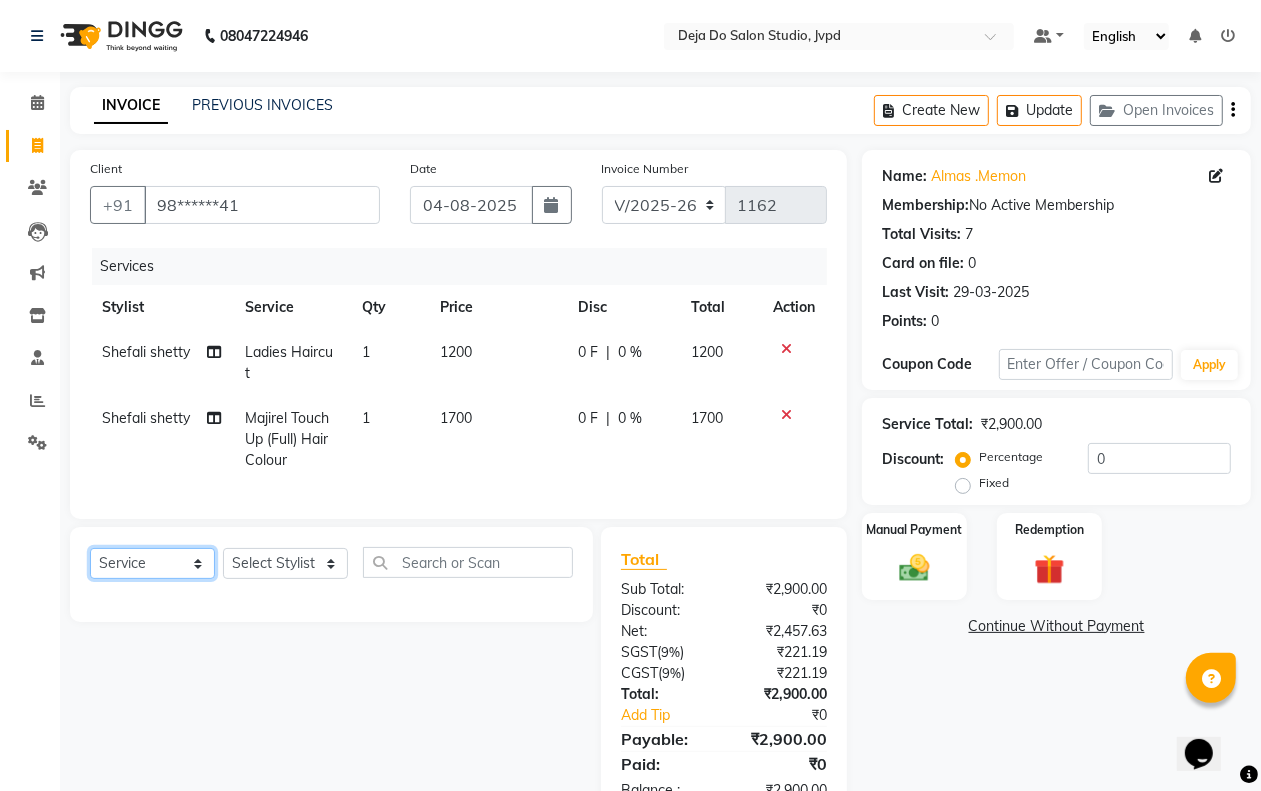 select on "product" 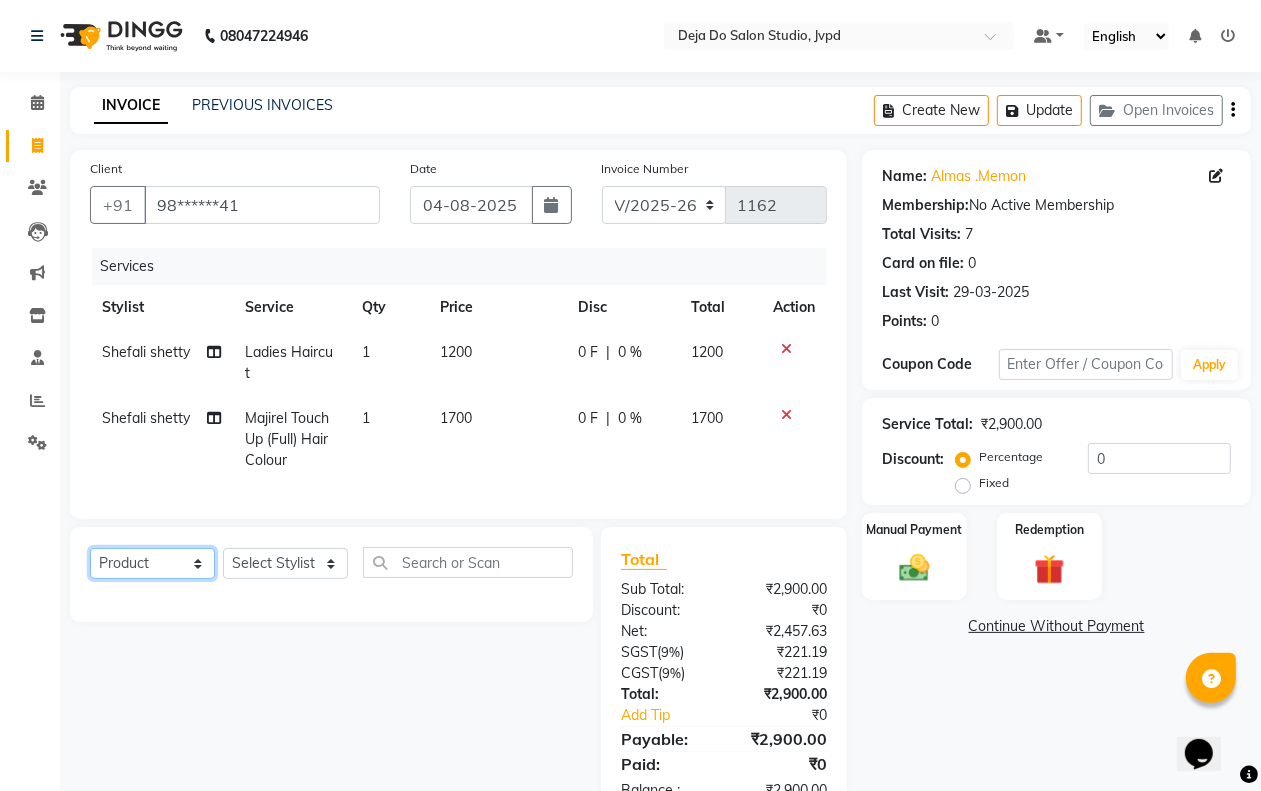 click on "Select  Service  Product  Membership  Package Voucher Prepaid Gift Card" 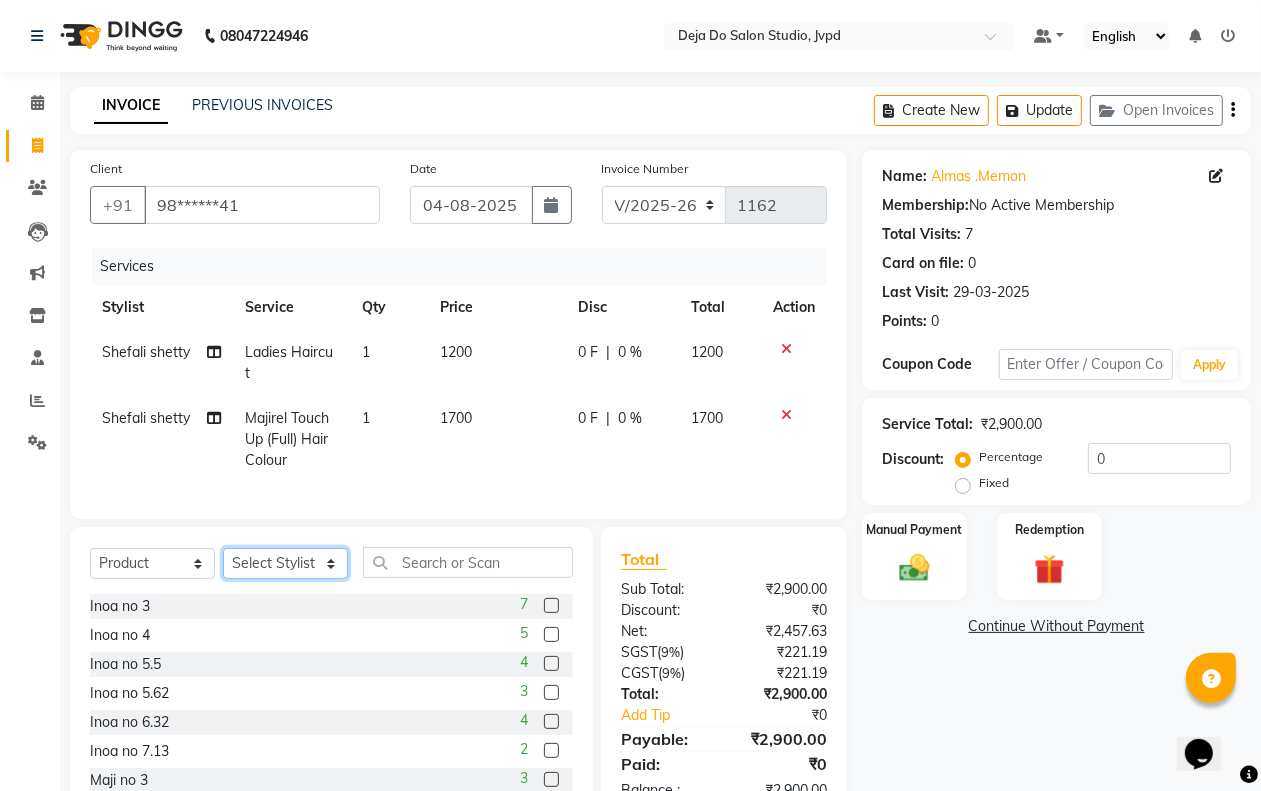 click on "Select Stylist Aditi Admin Anam  Sheikh  Arifa Shaikh Danish  Salamani Farida Fatima Kasbe Namya salian Rashi Mayur Sakina Rupani Shefali  shetty Shuaib Salamani Sumaiya sayed Sushma Pelage" 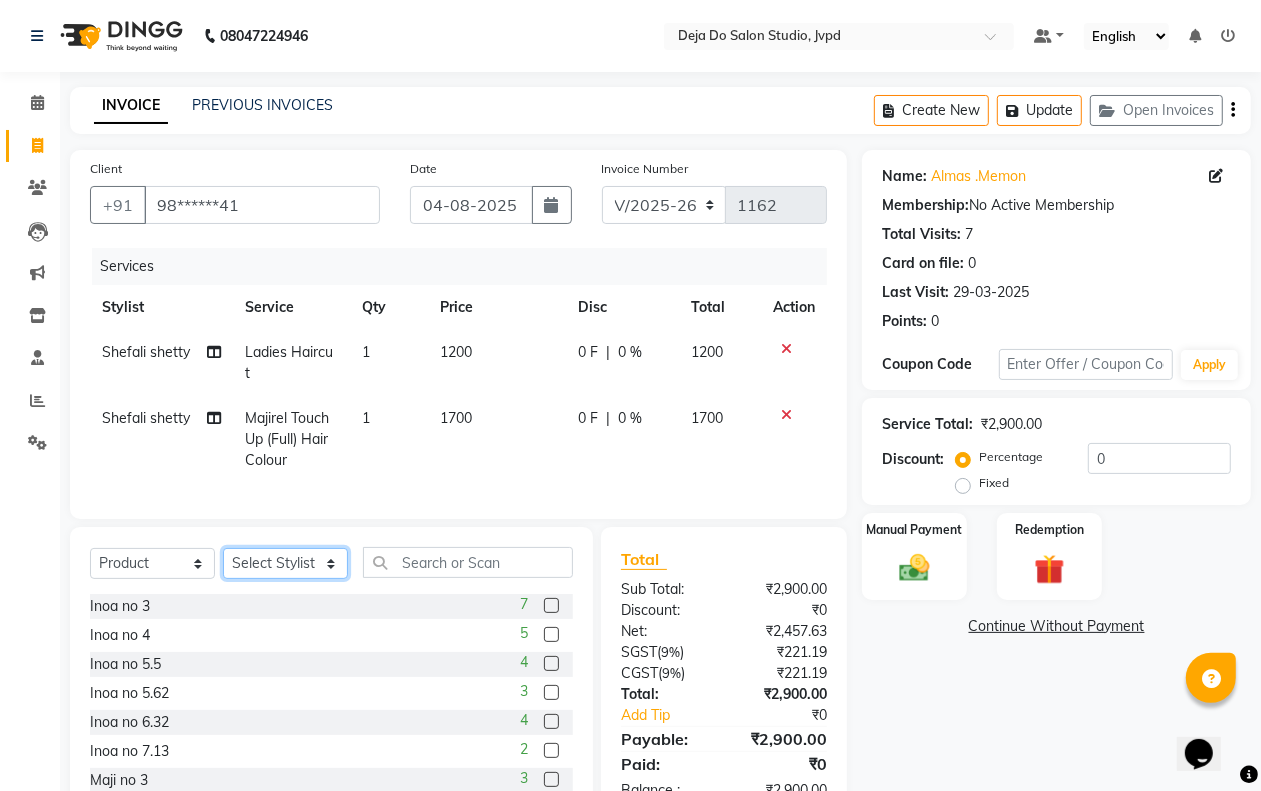 select on "62492" 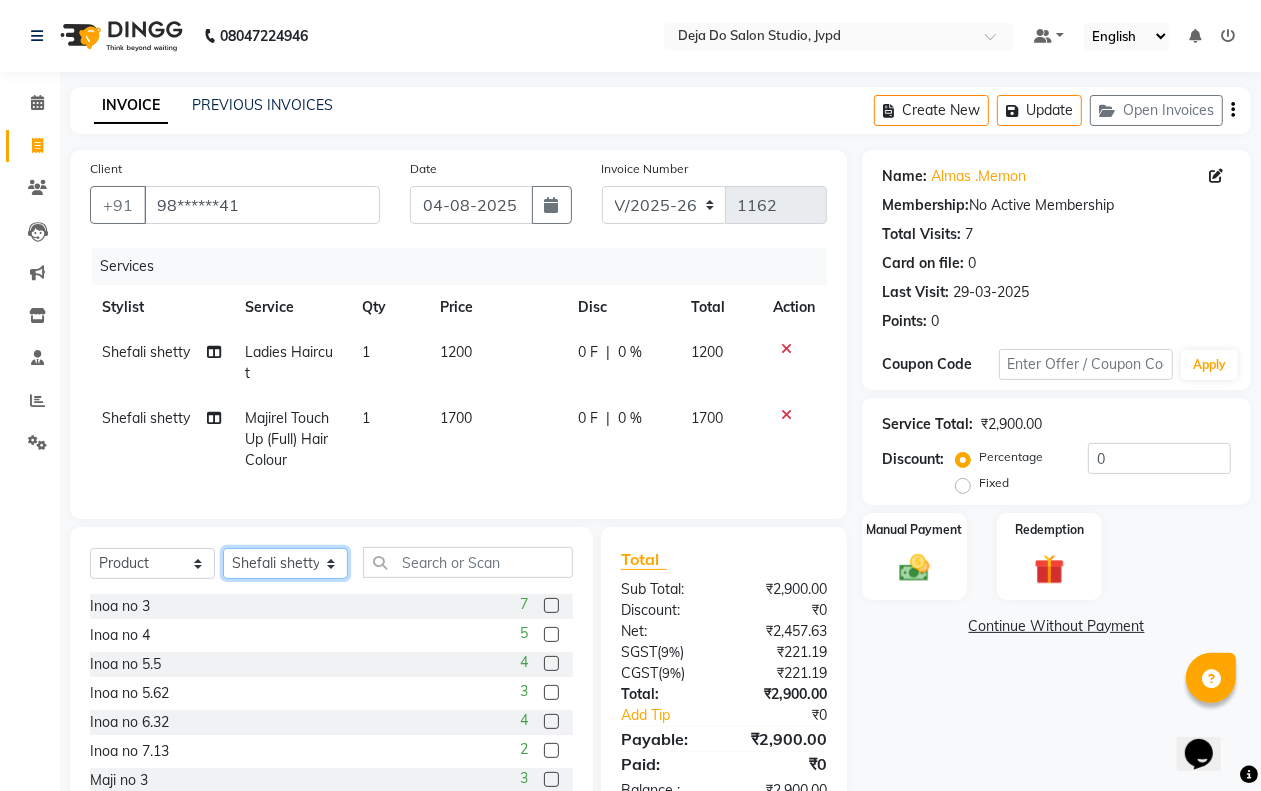click on "Select Stylist Aditi Admin Anam  Sheikh  Arifa Shaikh Danish  Salamani Farida Fatima Kasbe Namya salian Rashi Mayur Sakina Rupani Shefali  shetty Shuaib Salamani Sumaiya sayed Sushma Pelage" 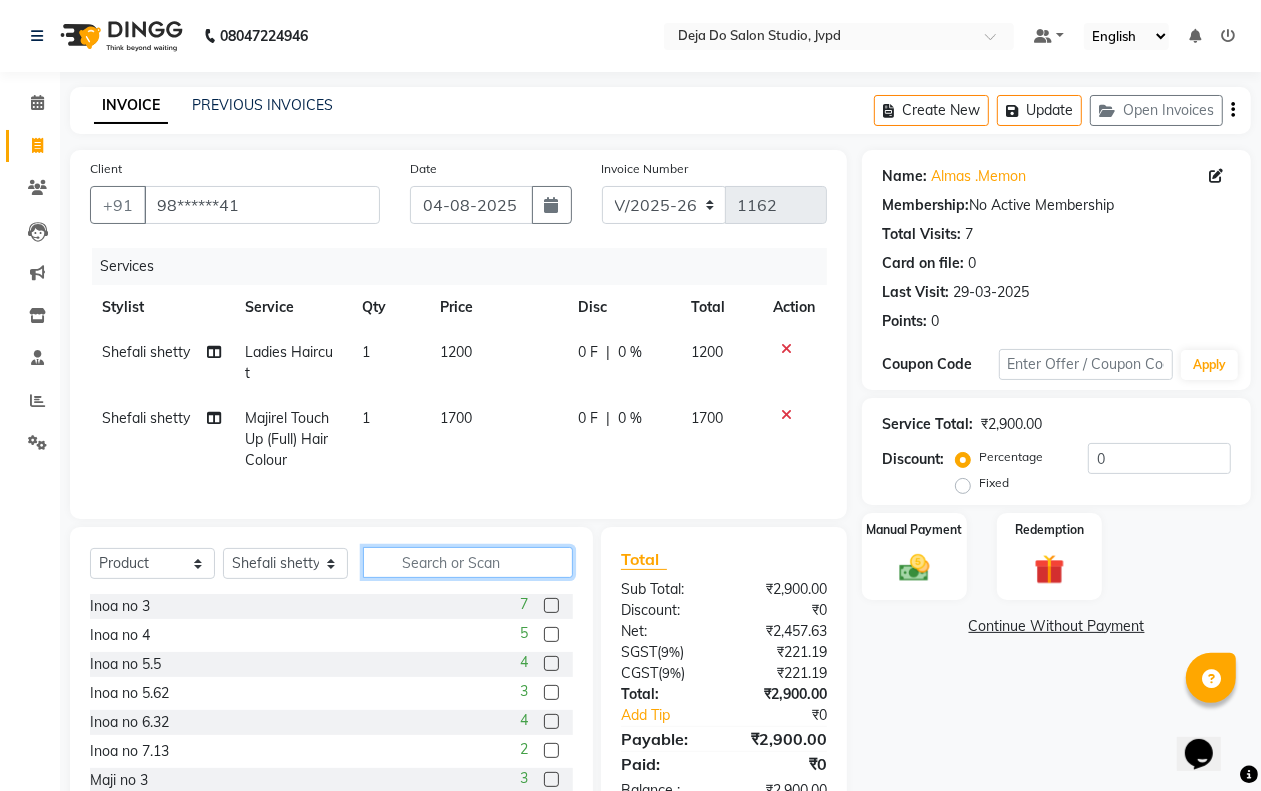 click 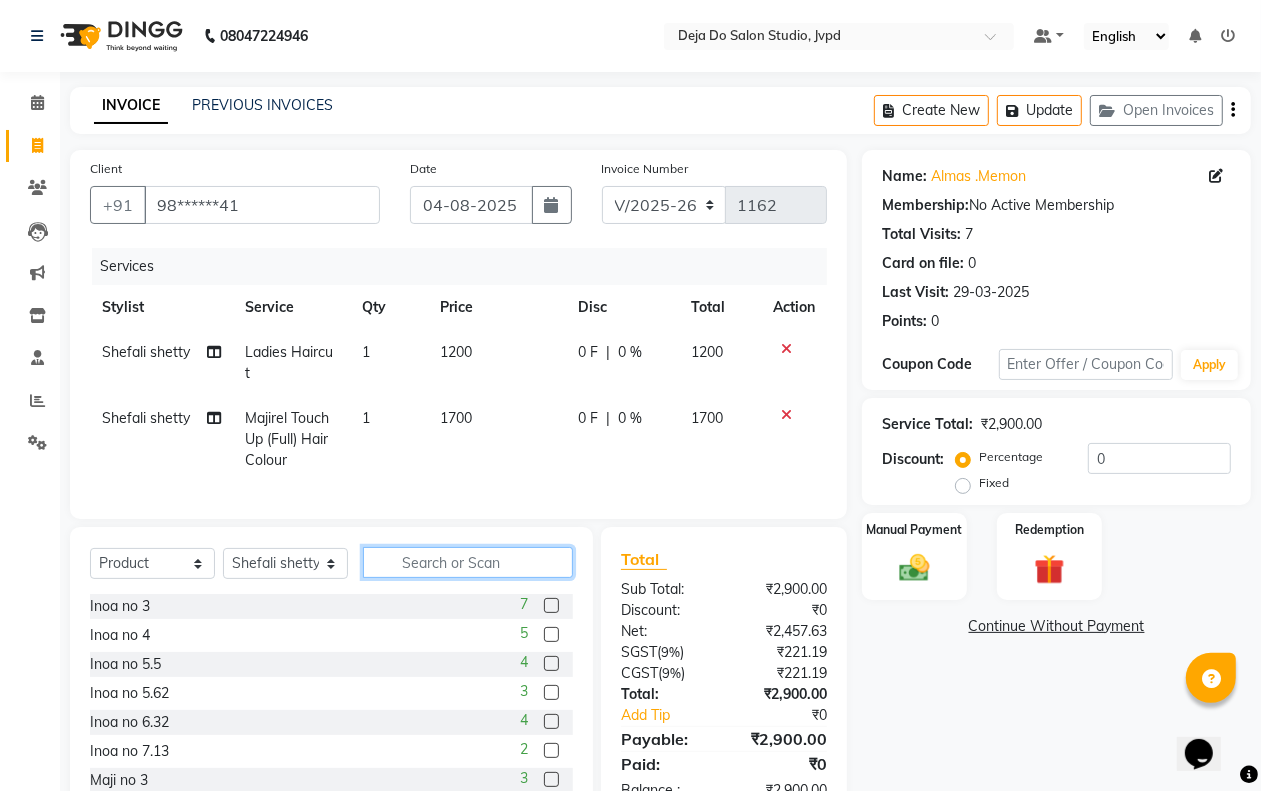type on "d" 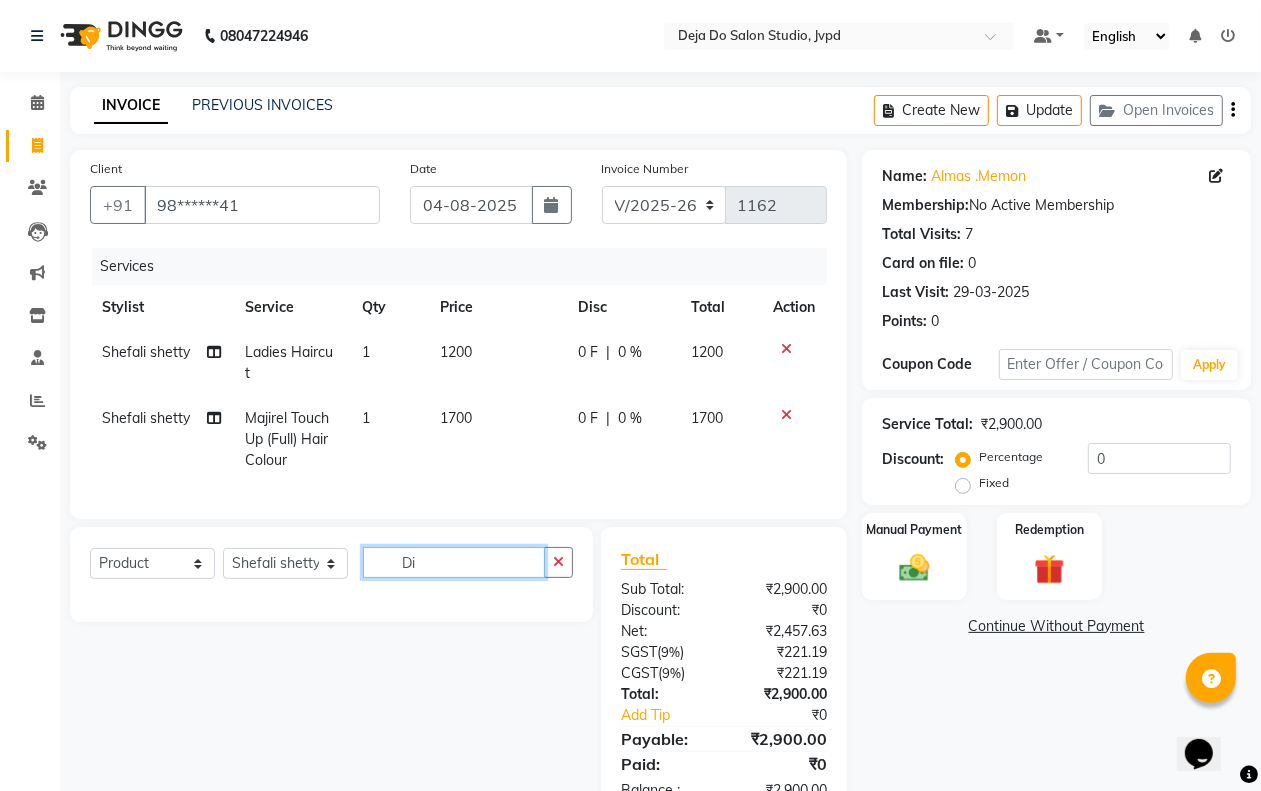 type on "D" 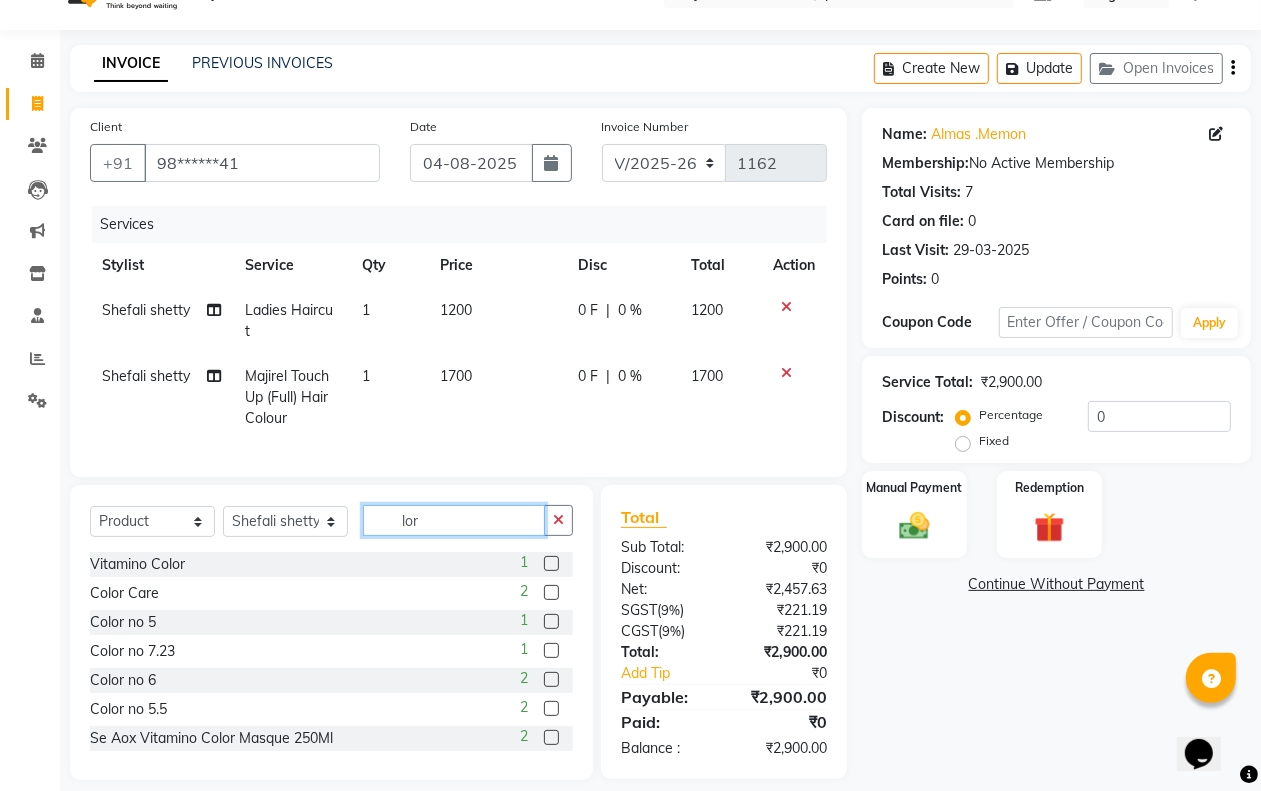 scroll, scrollTop: 80, scrollLeft: 0, axis: vertical 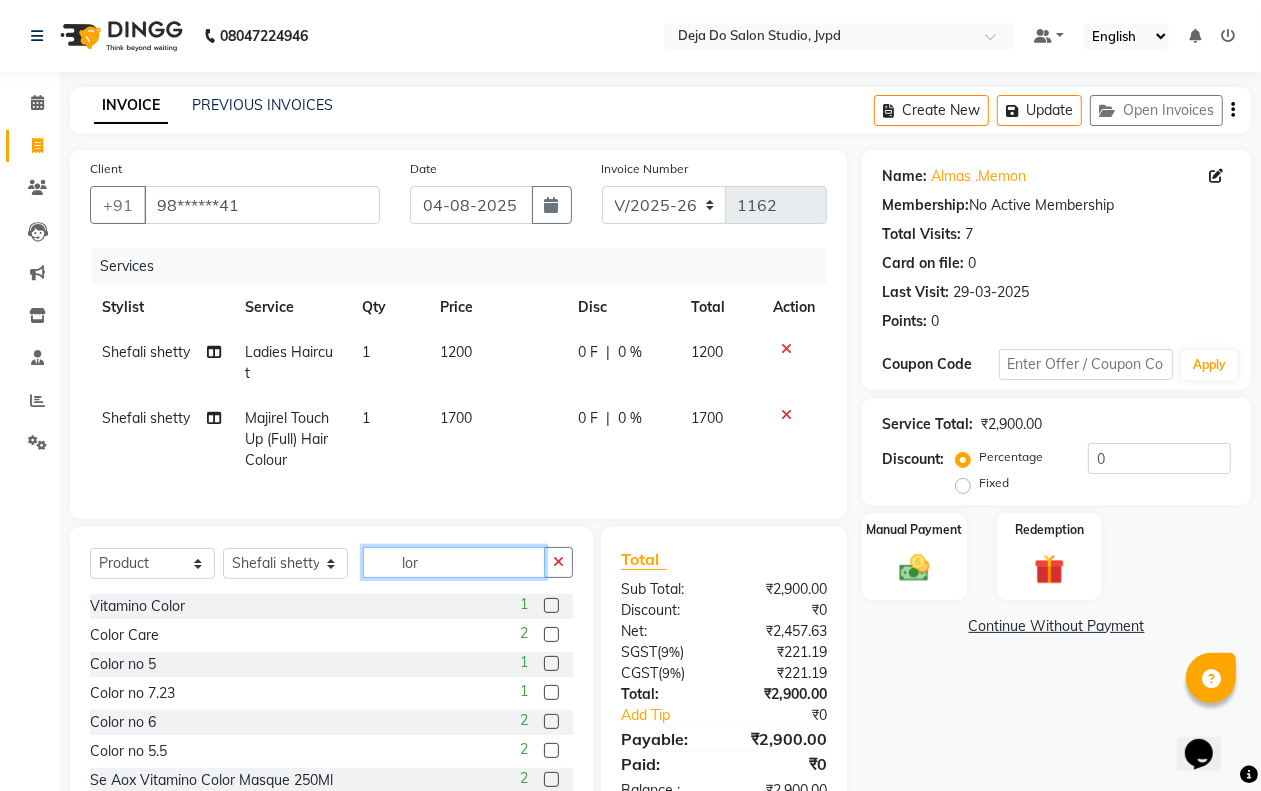 type on "lor" 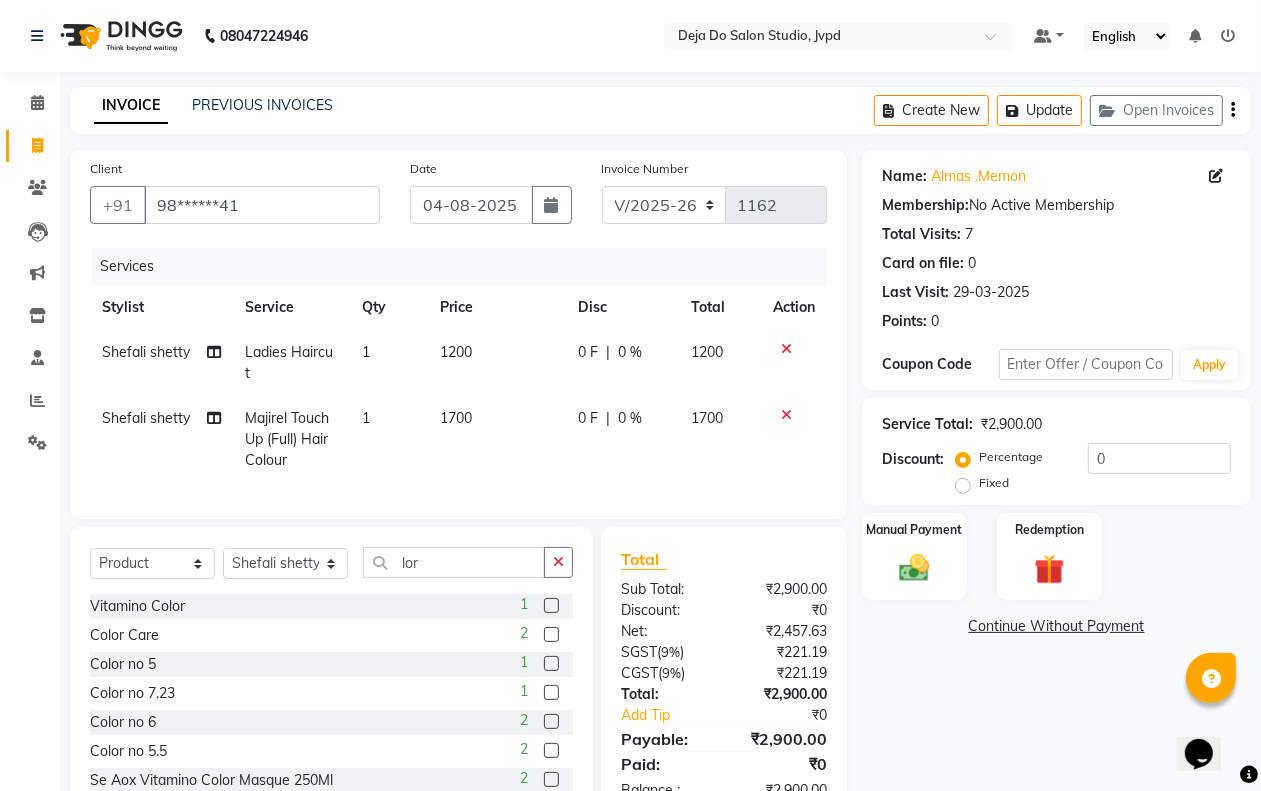 click 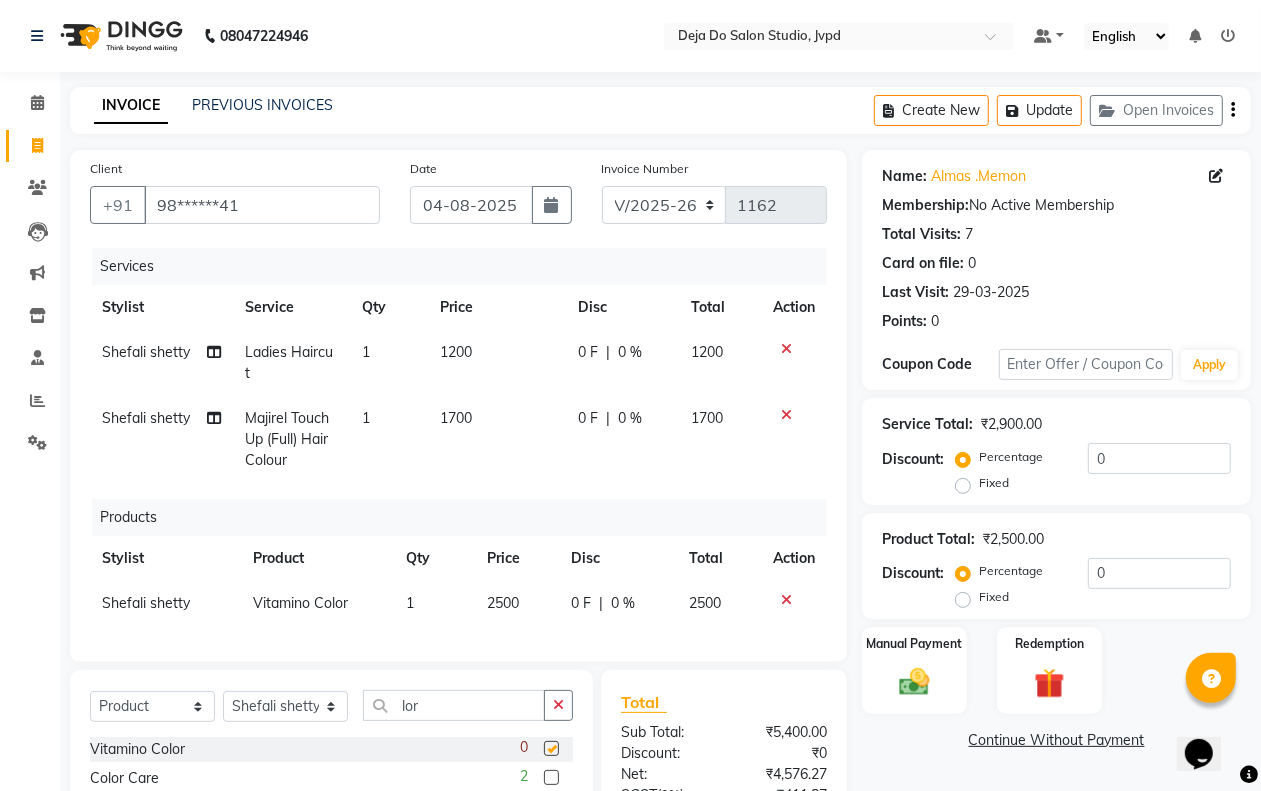 checkbox on "false" 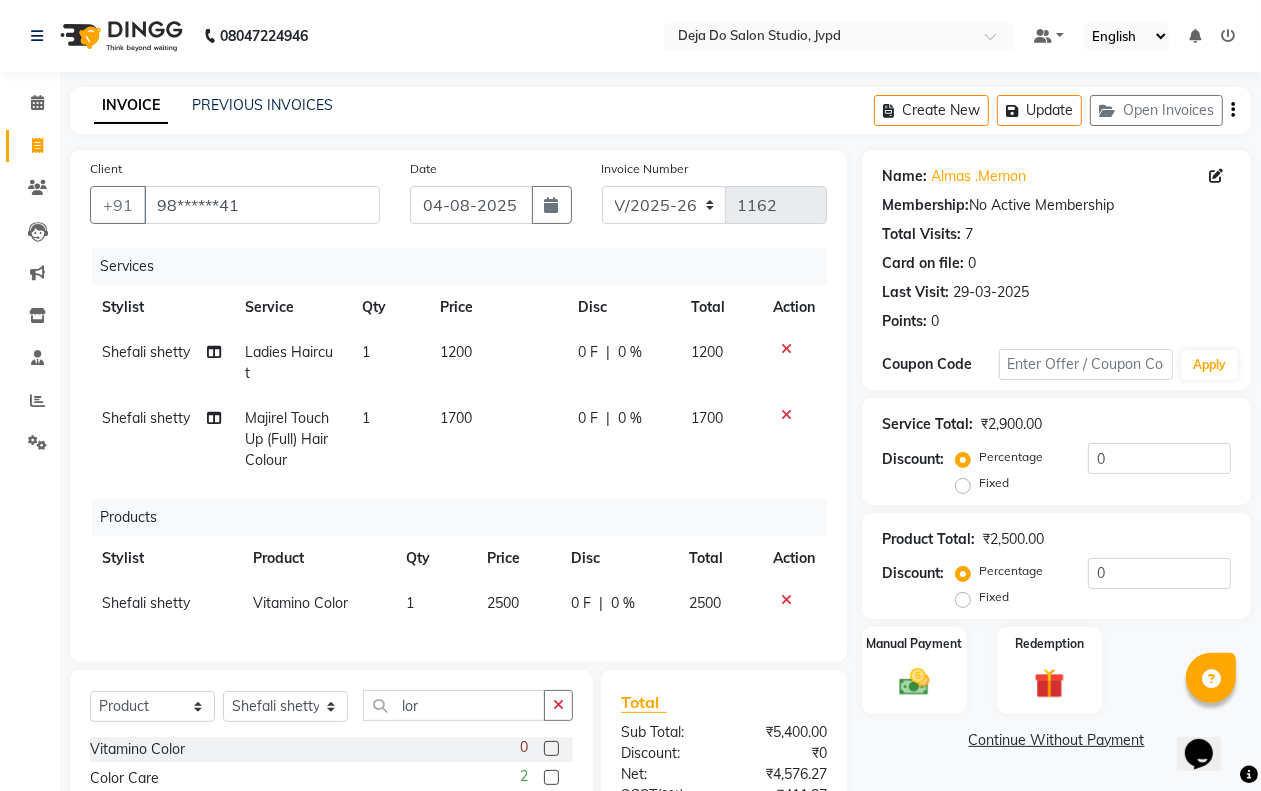 click on "2500" 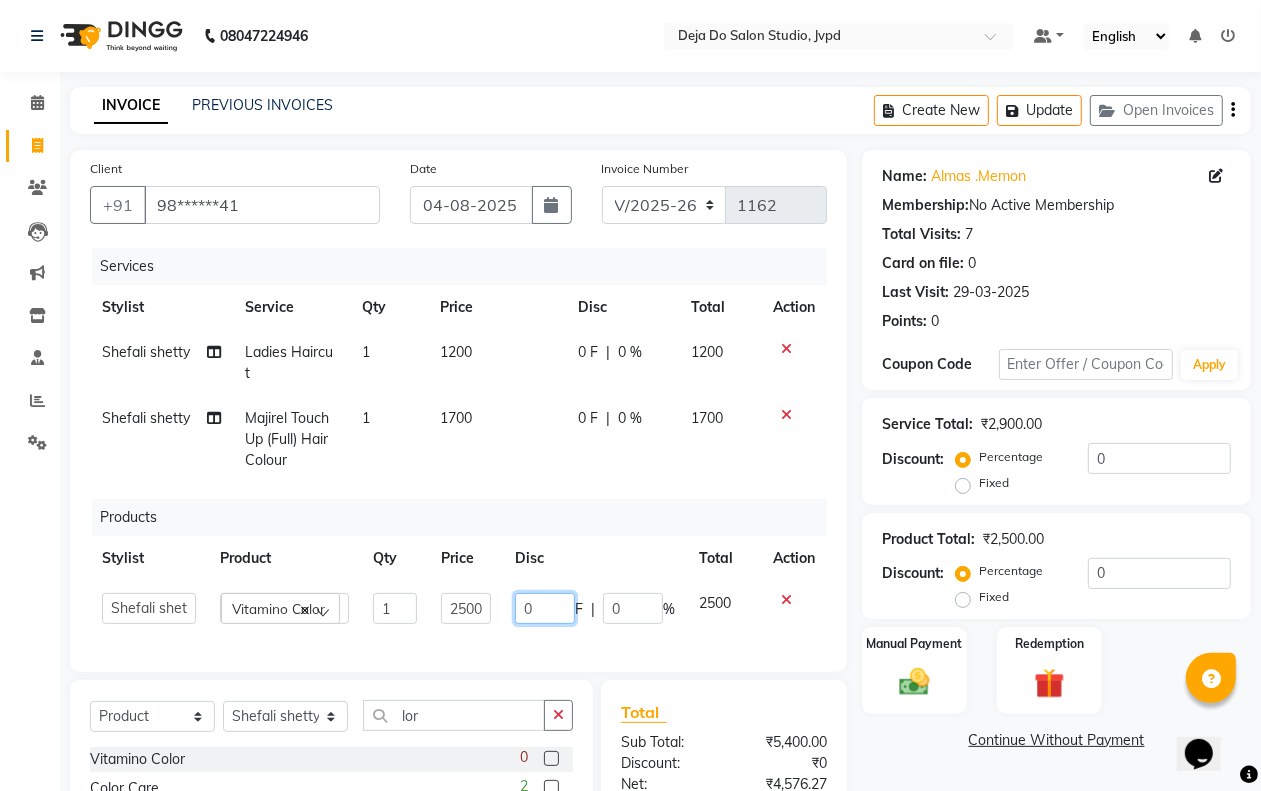 click on "0" 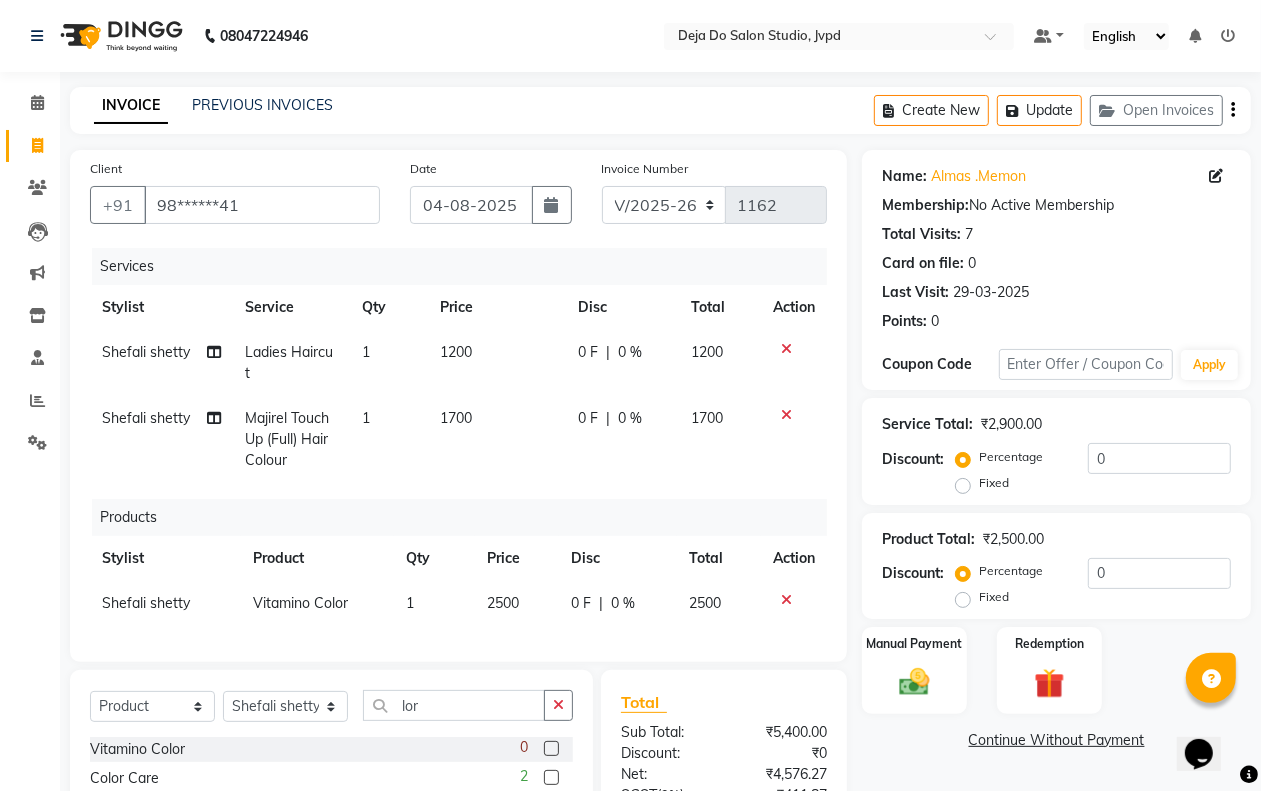 click on "2500" 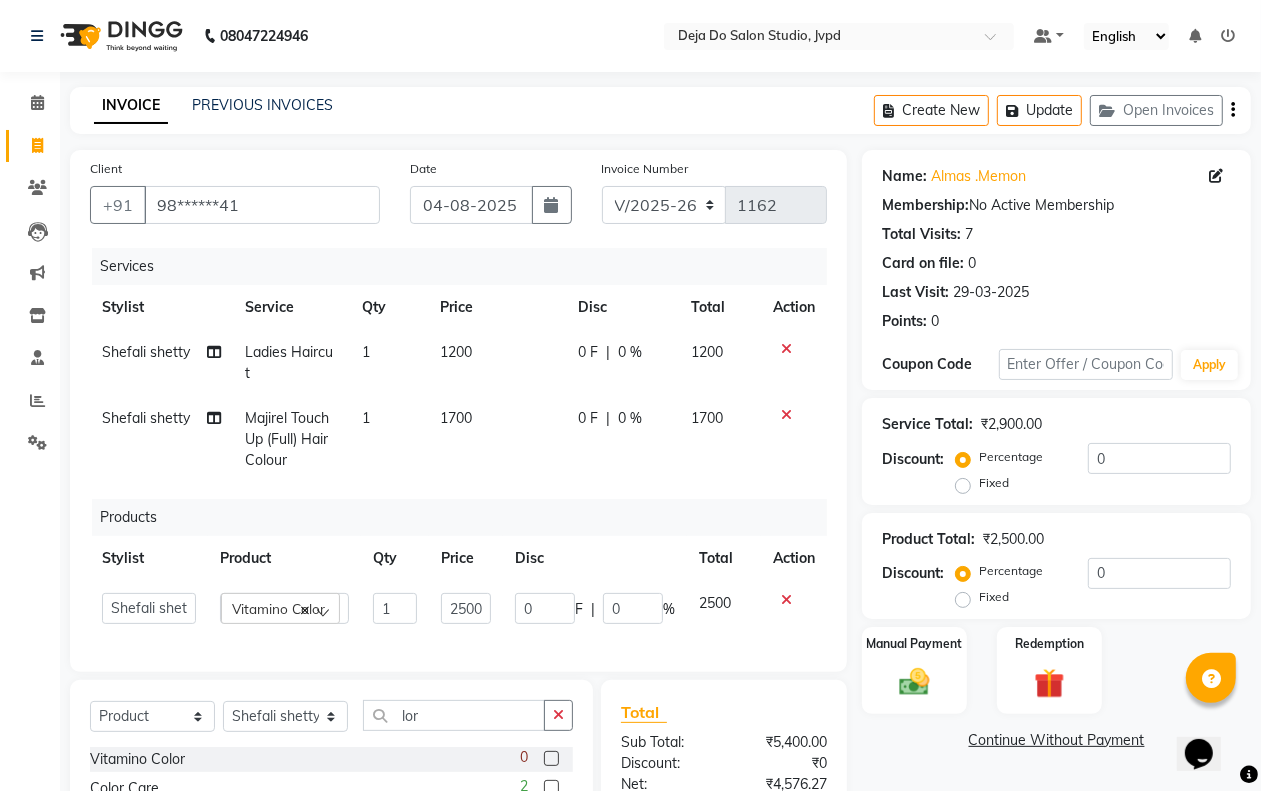click on "2500" 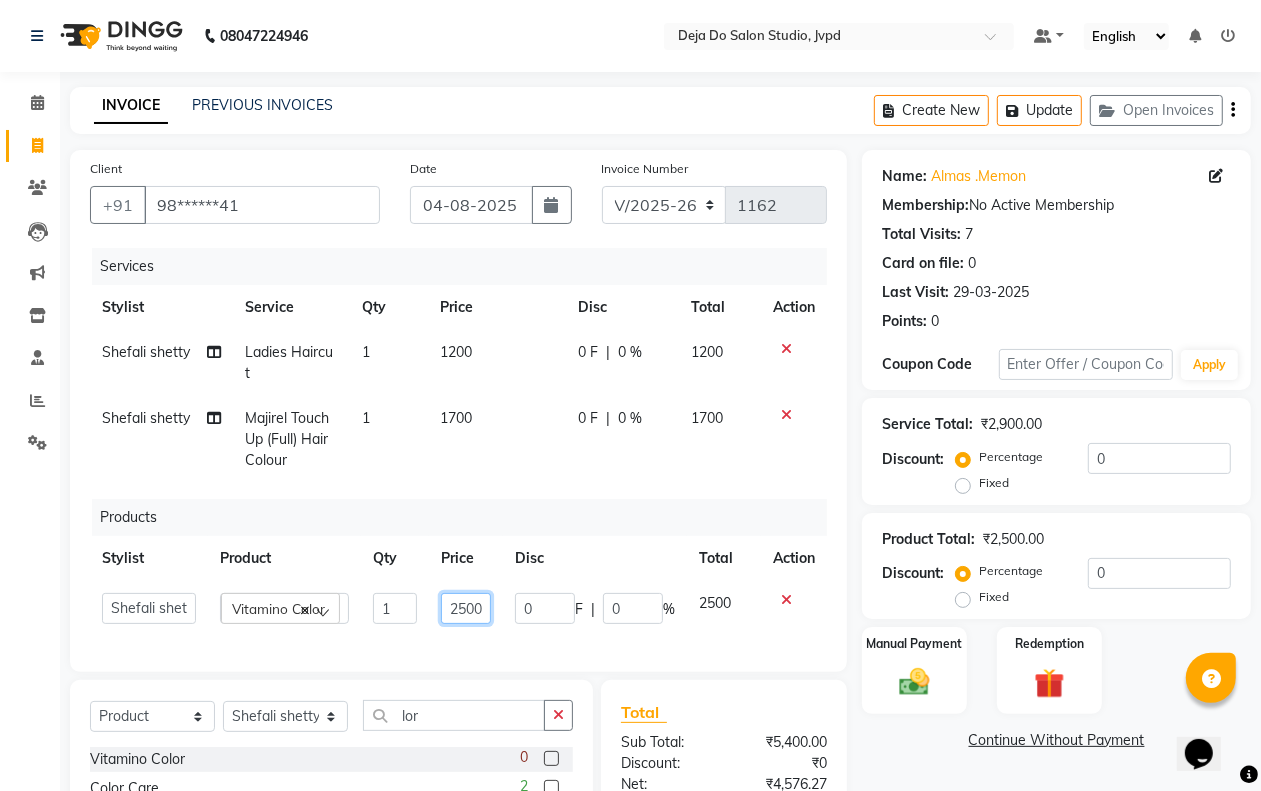 click on "2500" 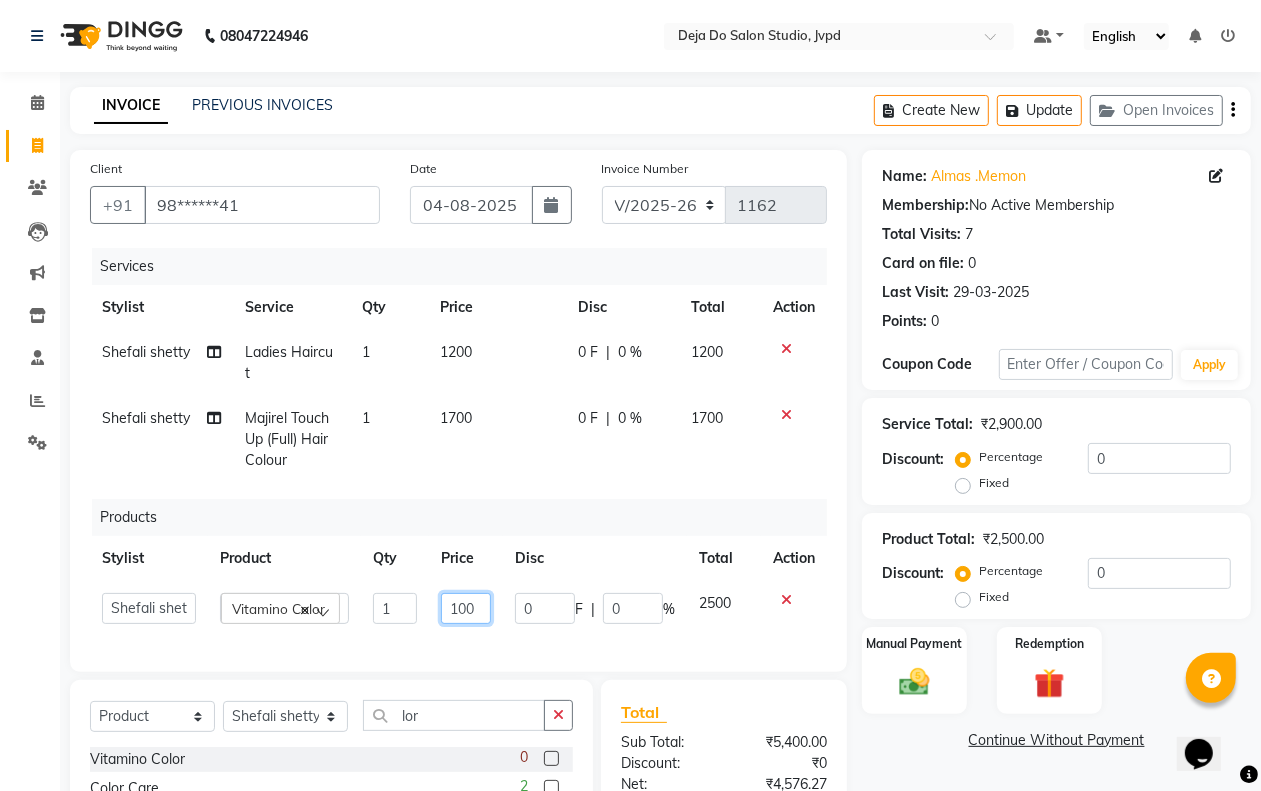type on "1000" 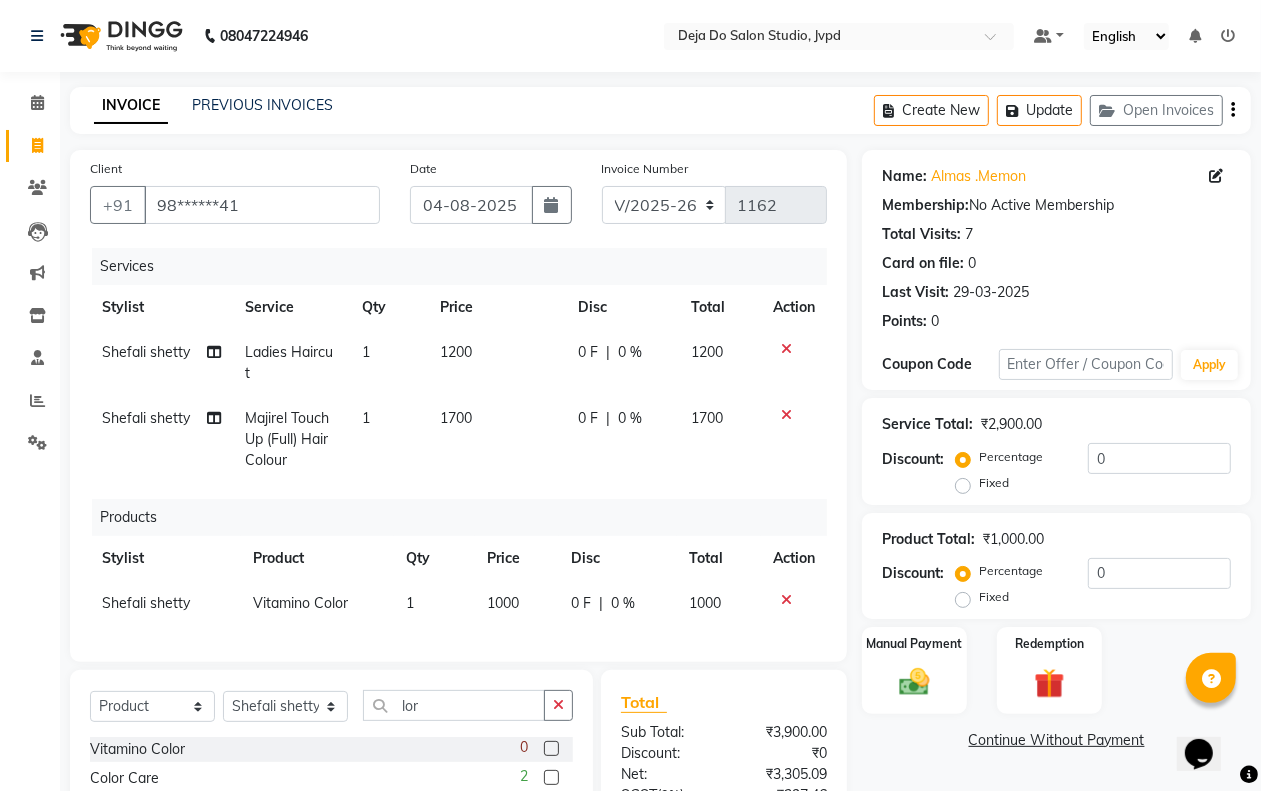 click on "Services Stylist Service Qty Price Disc Total Action [NAME] [NAME] Ladies Haircut 1 1200 0 F | 0 % 1200 [NAME] [NAME] Majirel Touch Up (Full) Hair Colour 1 1700 0 F | 0 % 1700 Products Stylist Product Qty Price Disc Total Action [NAME] [NAME] Vitamino Color 1 1000 0 F | 0 % 1000" 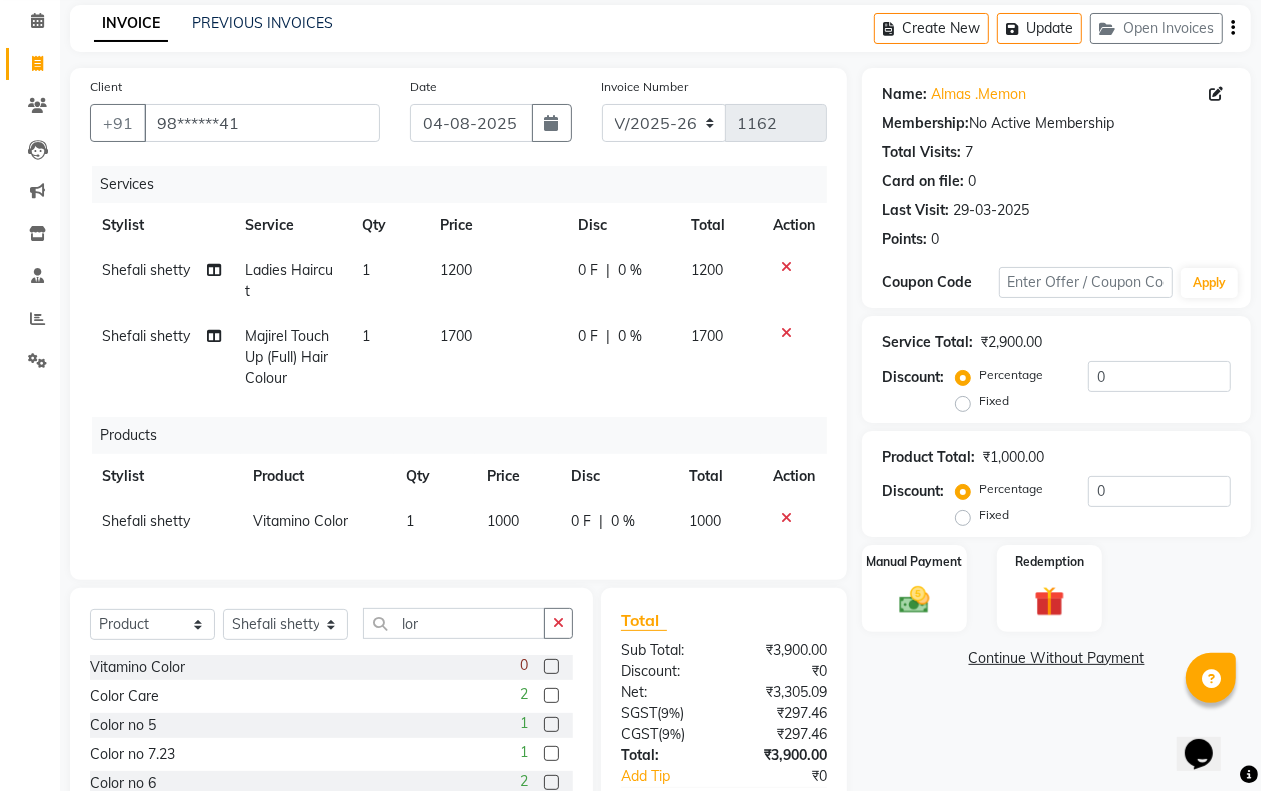 scroll, scrollTop: 222, scrollLeft: 0, axis: vertical 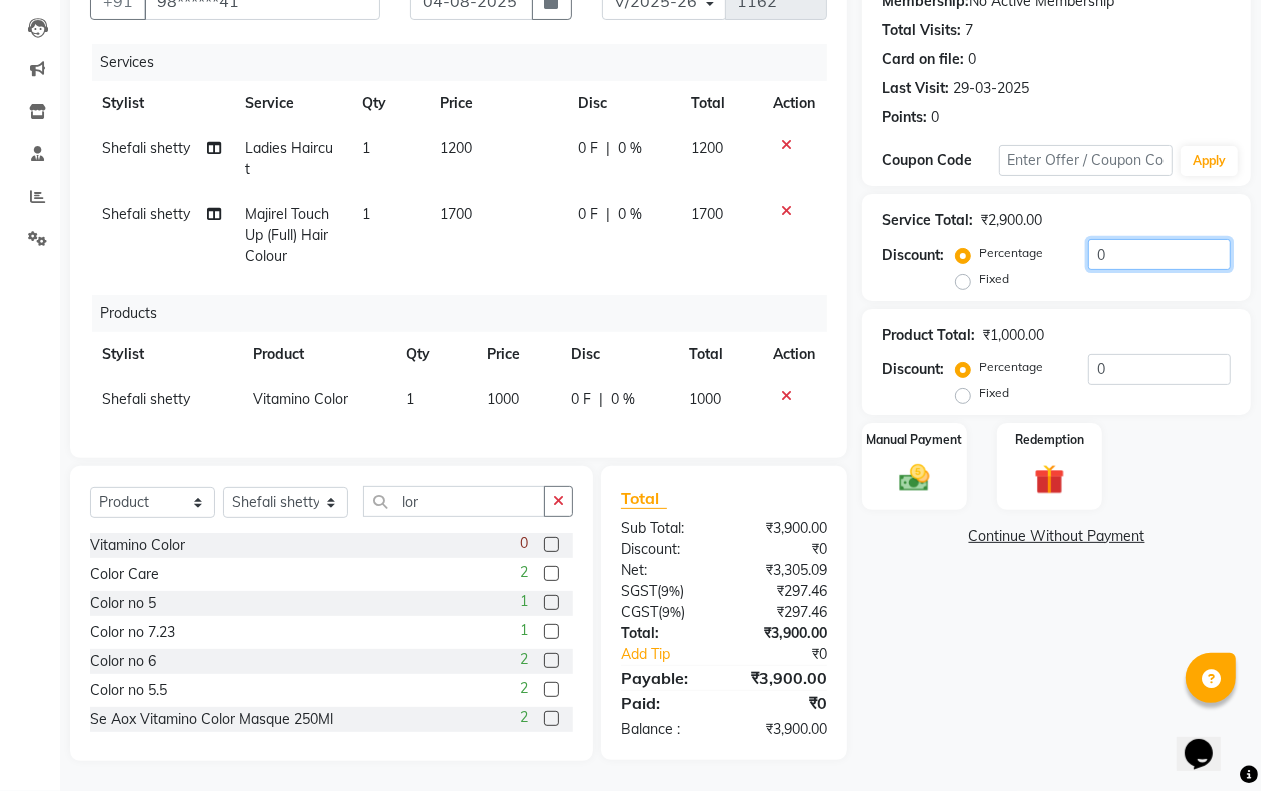 click on "0" 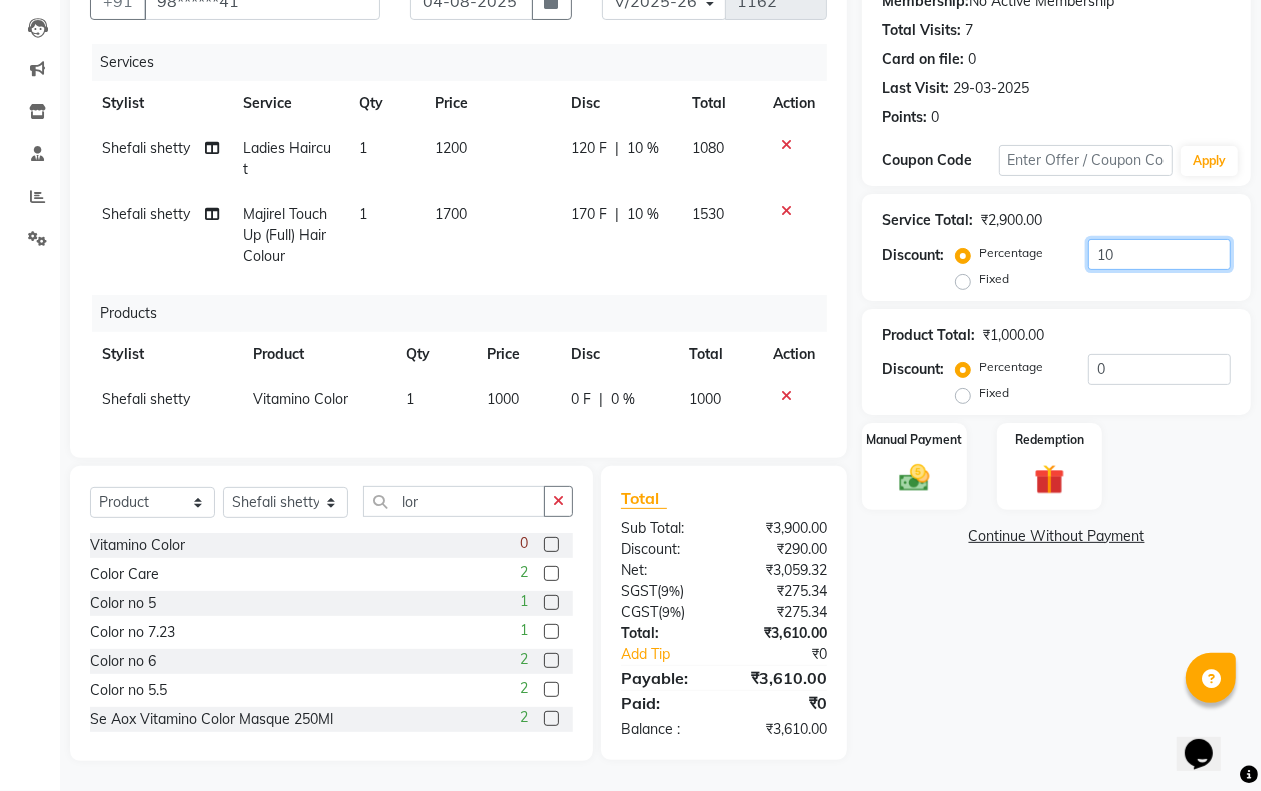 type on "10" 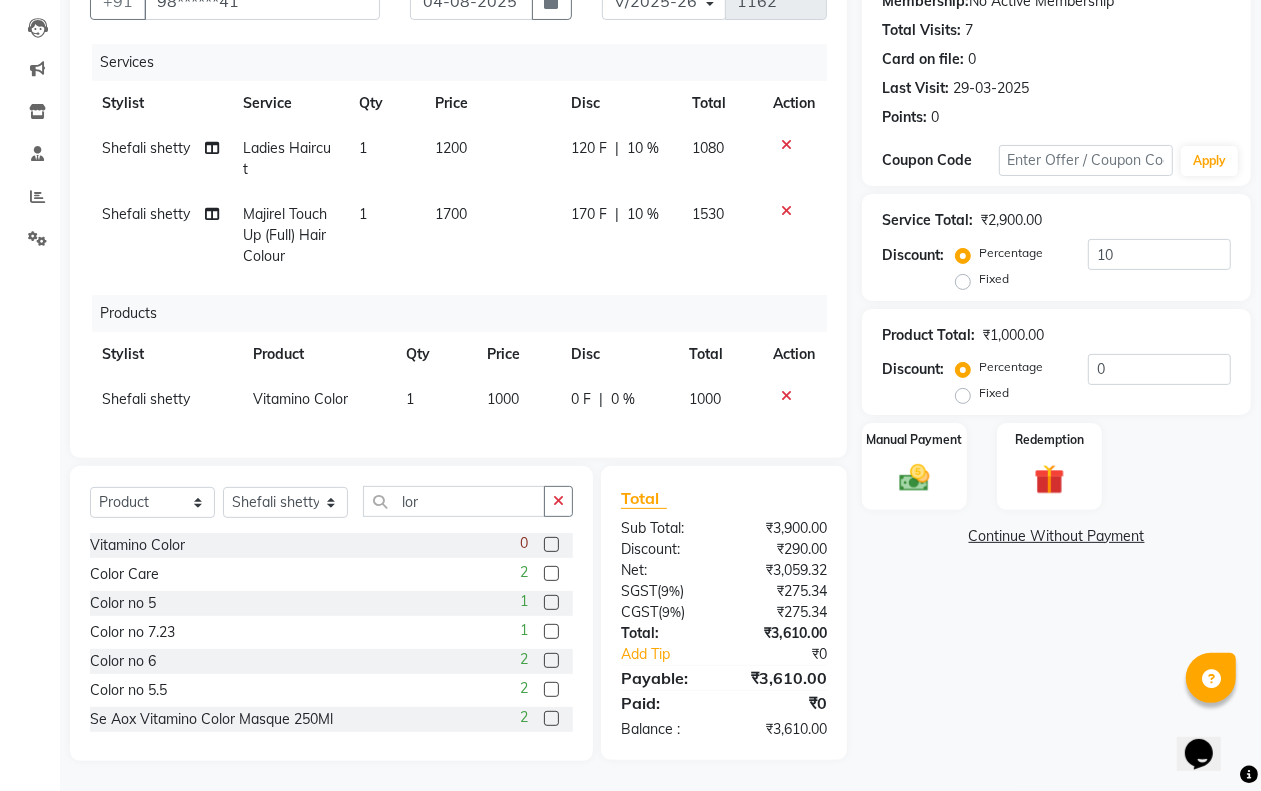 click on "Name: [NAME] .[NAME] Membership: No Active Membership Total Visits: 7 Card on file: 0 Last Visit: 29-03-2025 Points: 0 Coupon Code Apply Service Total: ₹2,900.00 Discount: Percentage Fixed 10 Product Total: ₹1,000.00 Discount: Percentage Fixed 0 Manual Payment Redemption Continue Without Payment" 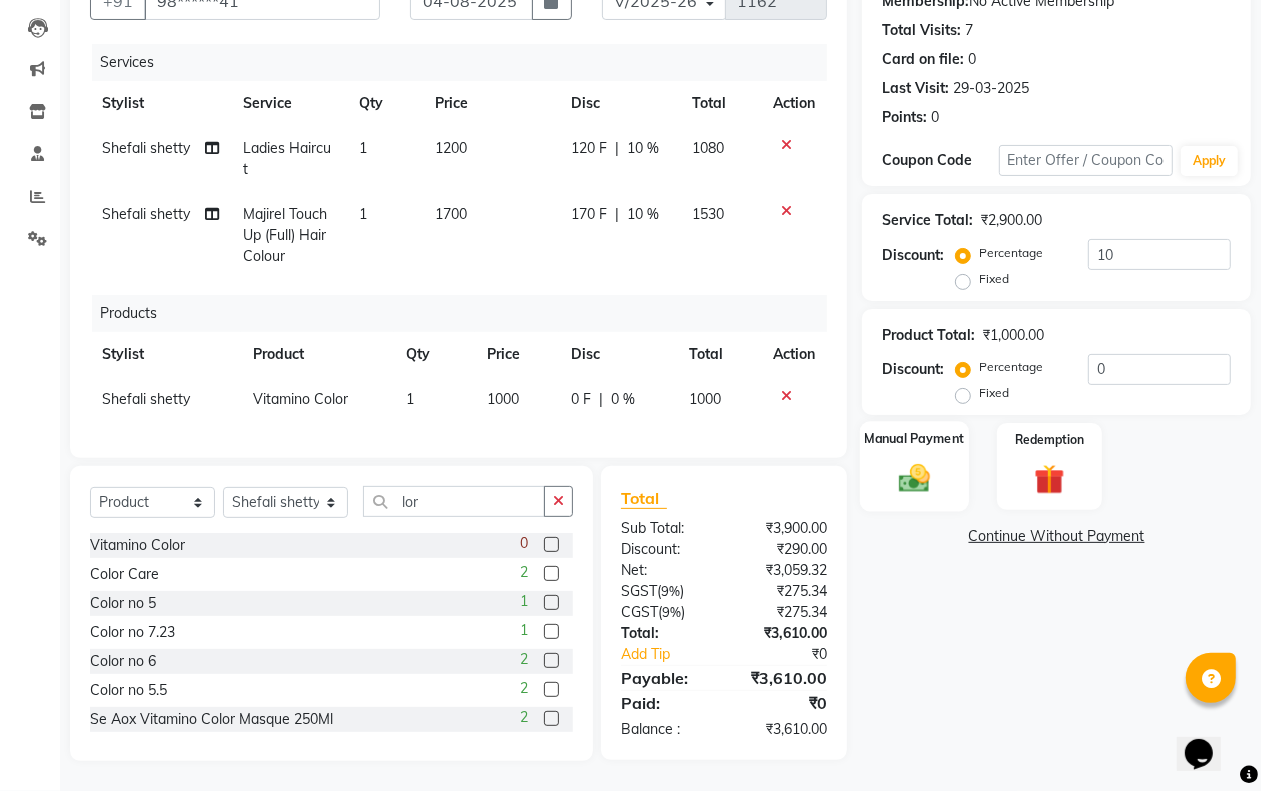 click on "Manual Payment" 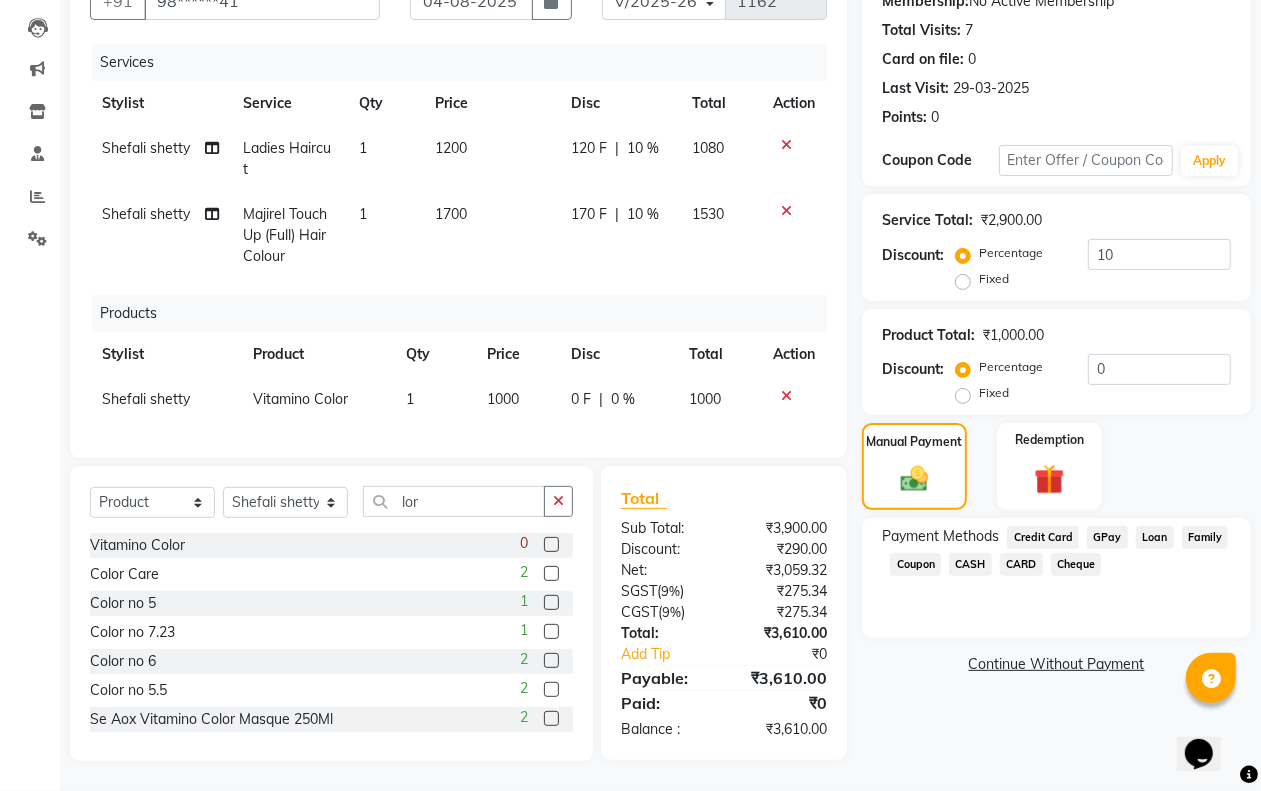 click on "CASH" 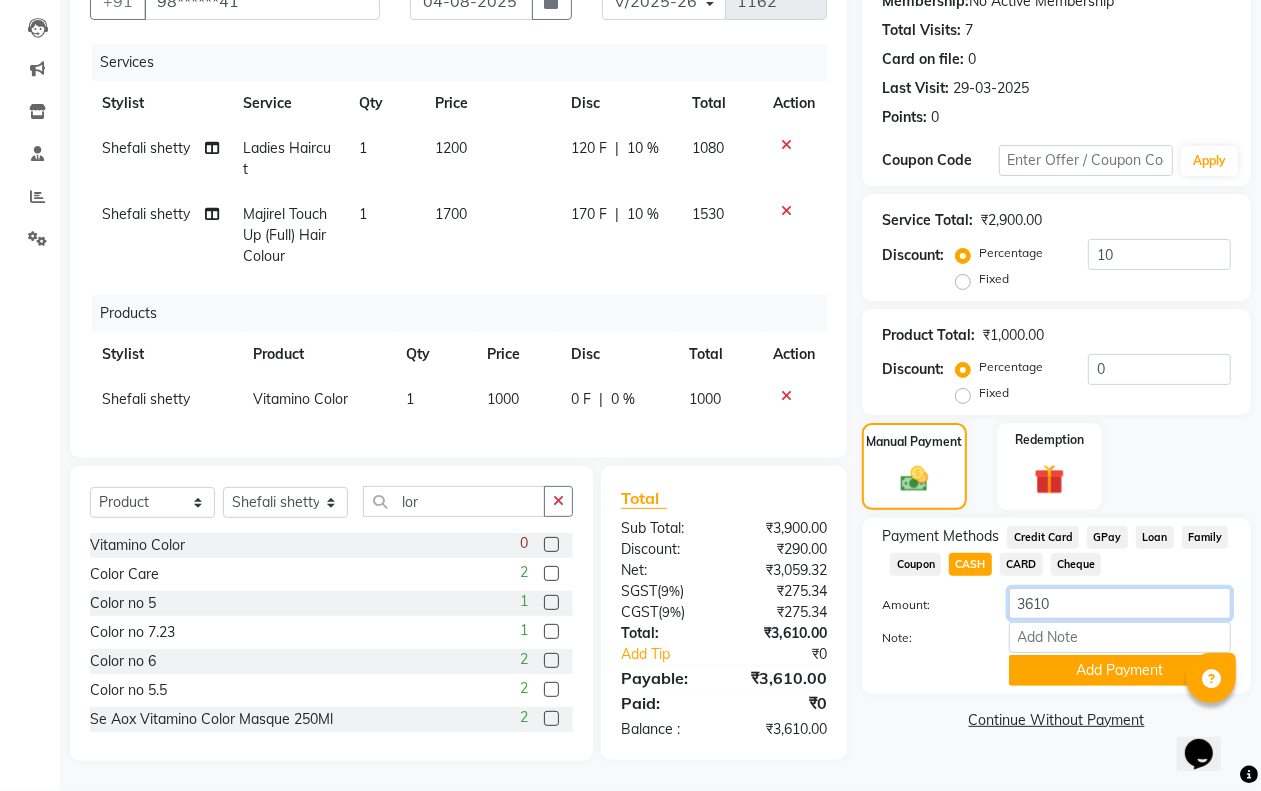 click on "3610" 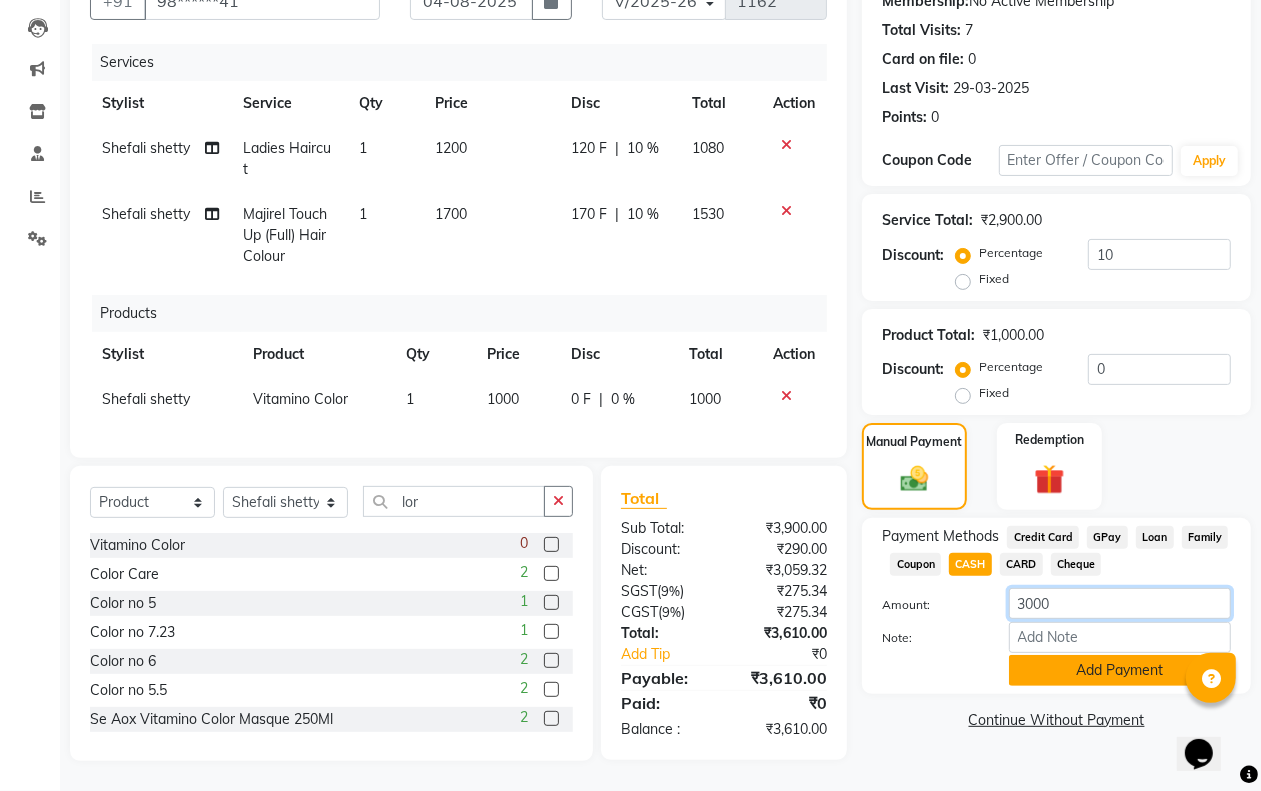 type on "3000" 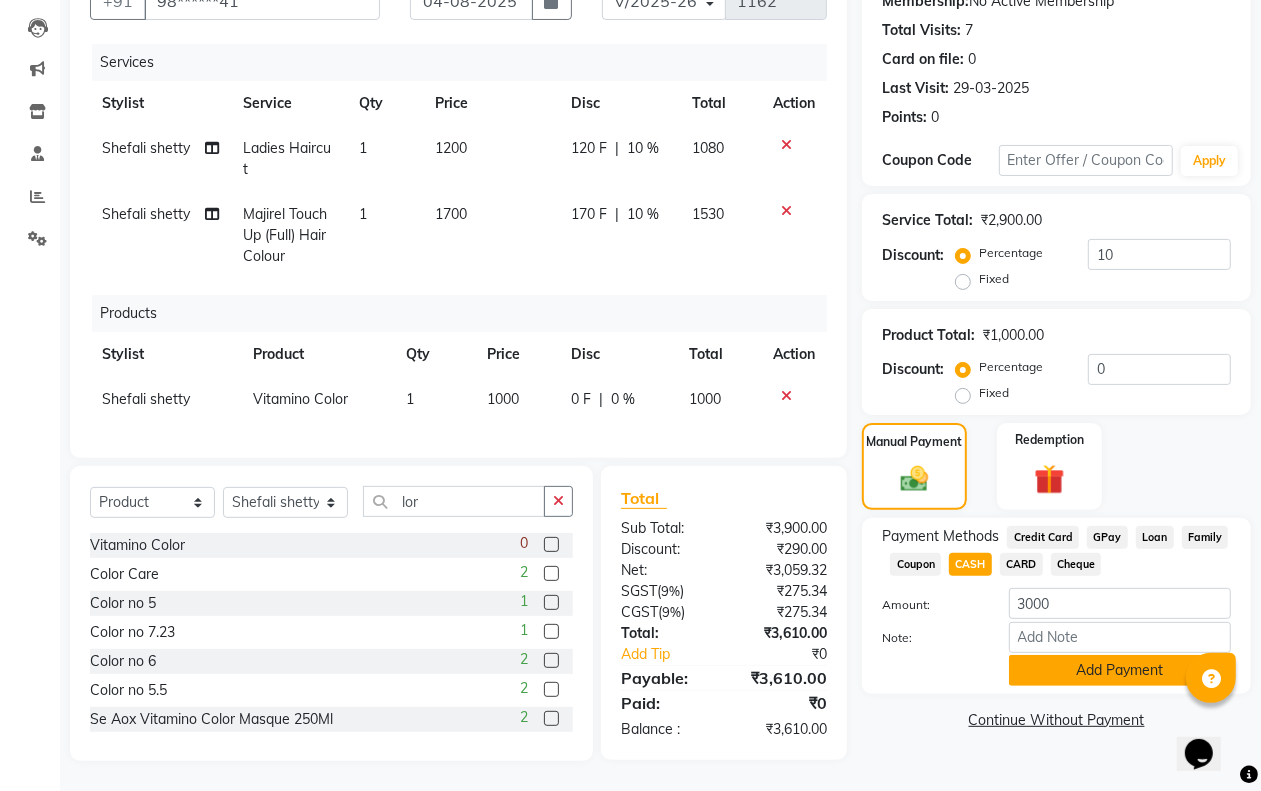 click on "Add Payment" 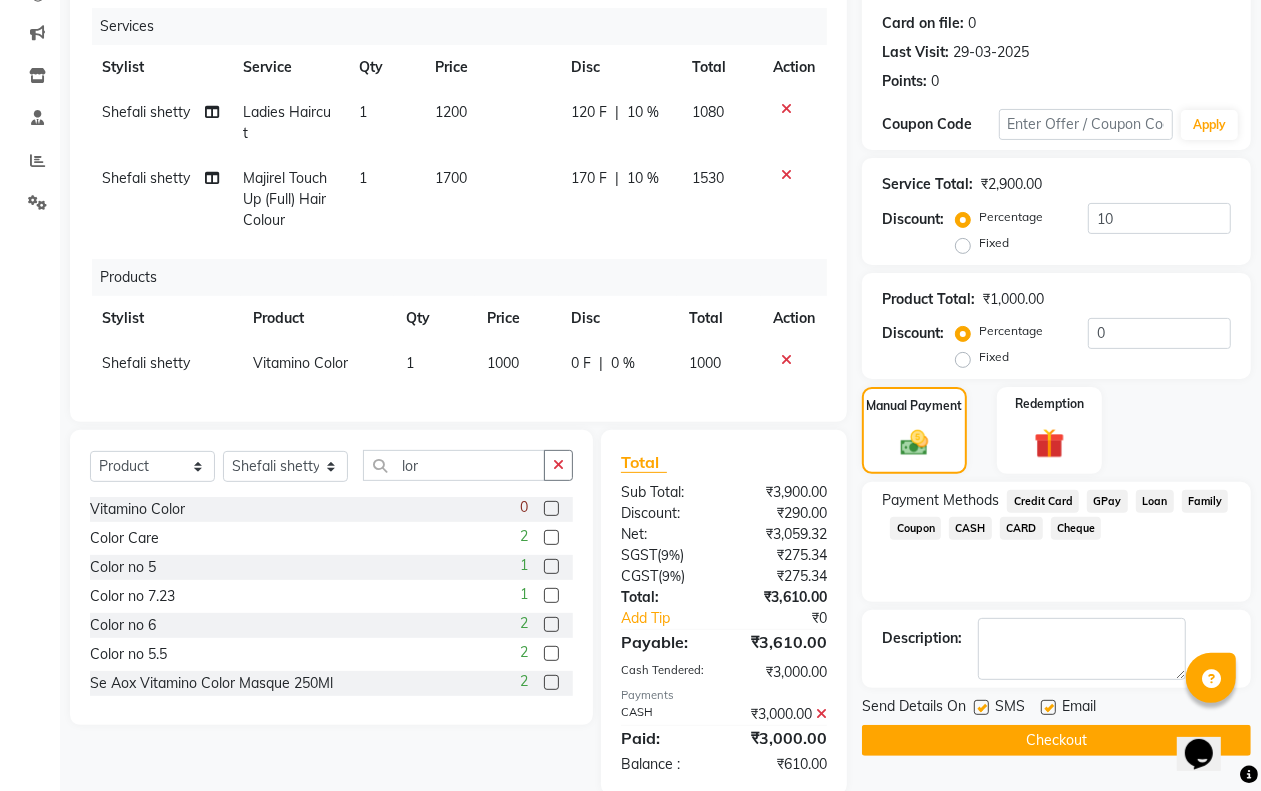 drag, startPoint x: 958, startPoint y: 216, endPoint x: 986, endPoint y: 267, distance: 58.18075 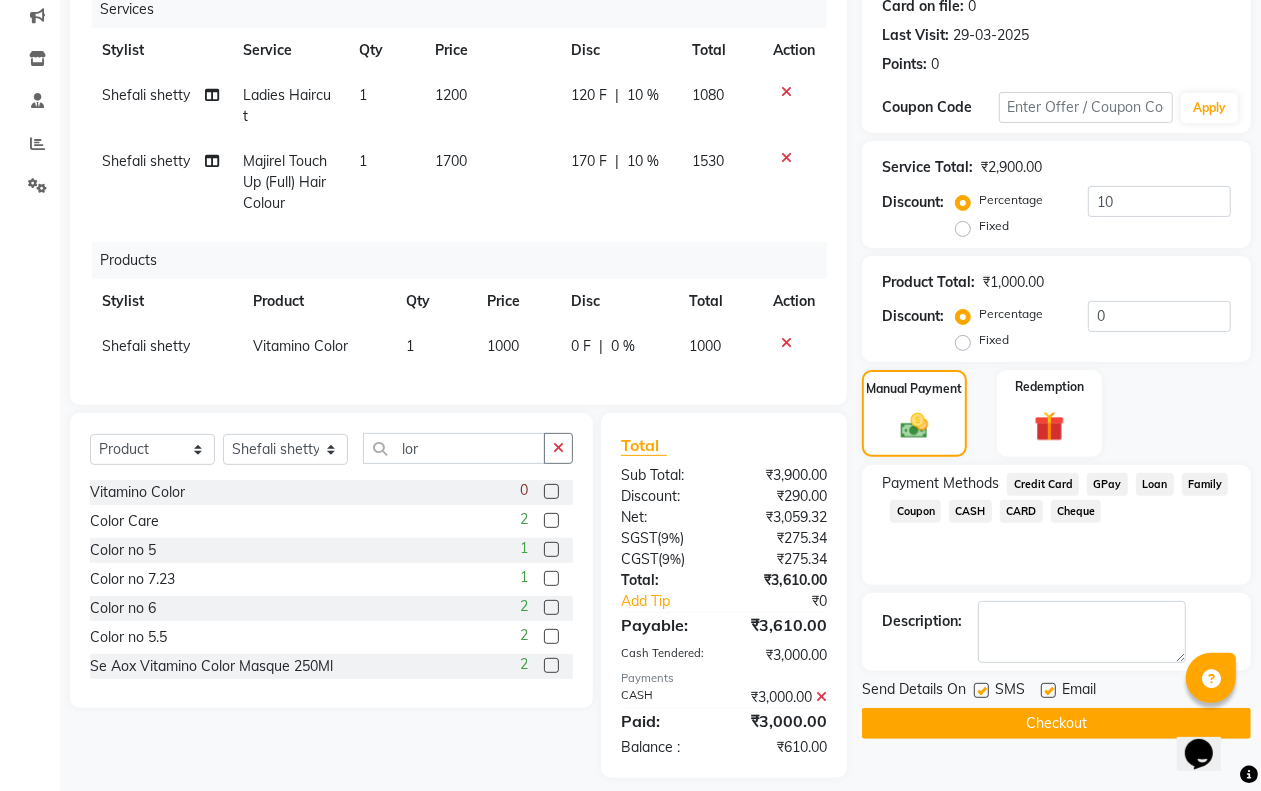 scroll, scrollTop: 292, scrollLeft: 0, axis: vertical 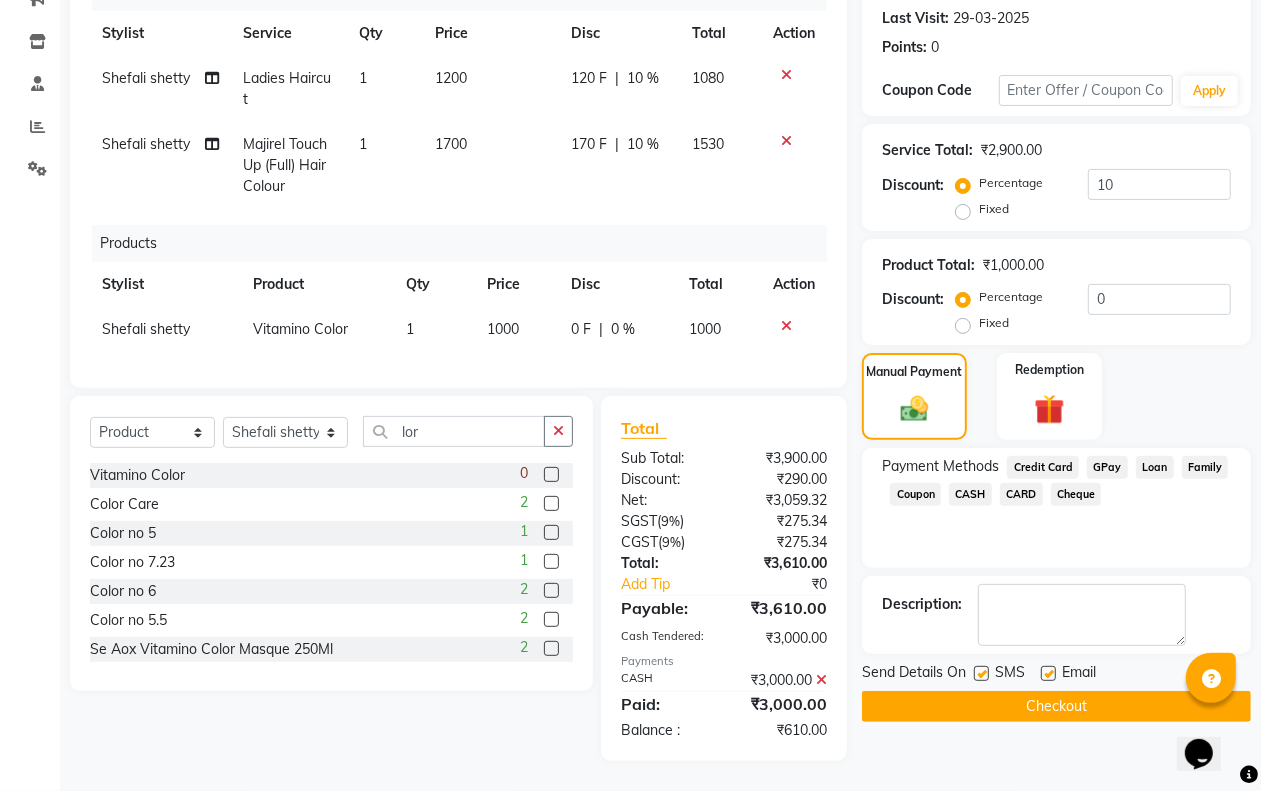 click on "CARD" 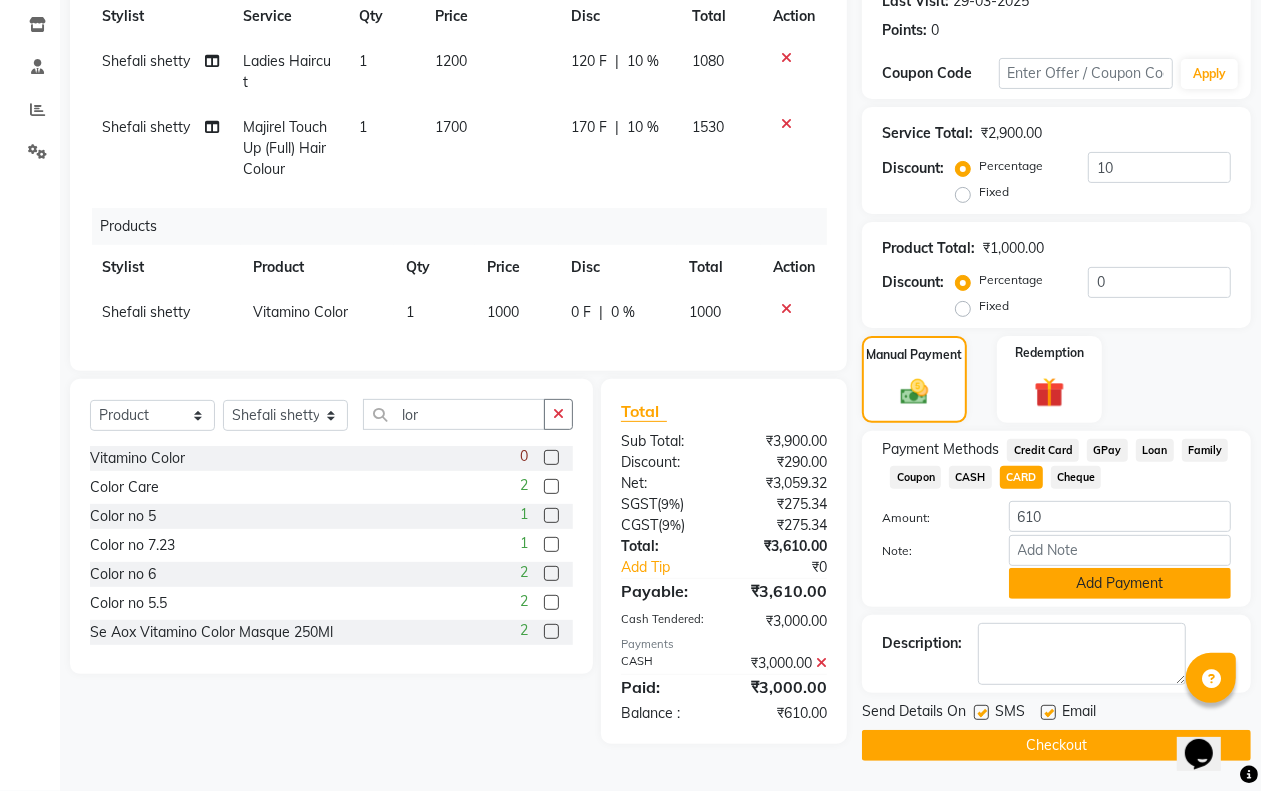 click on "Add Payment" 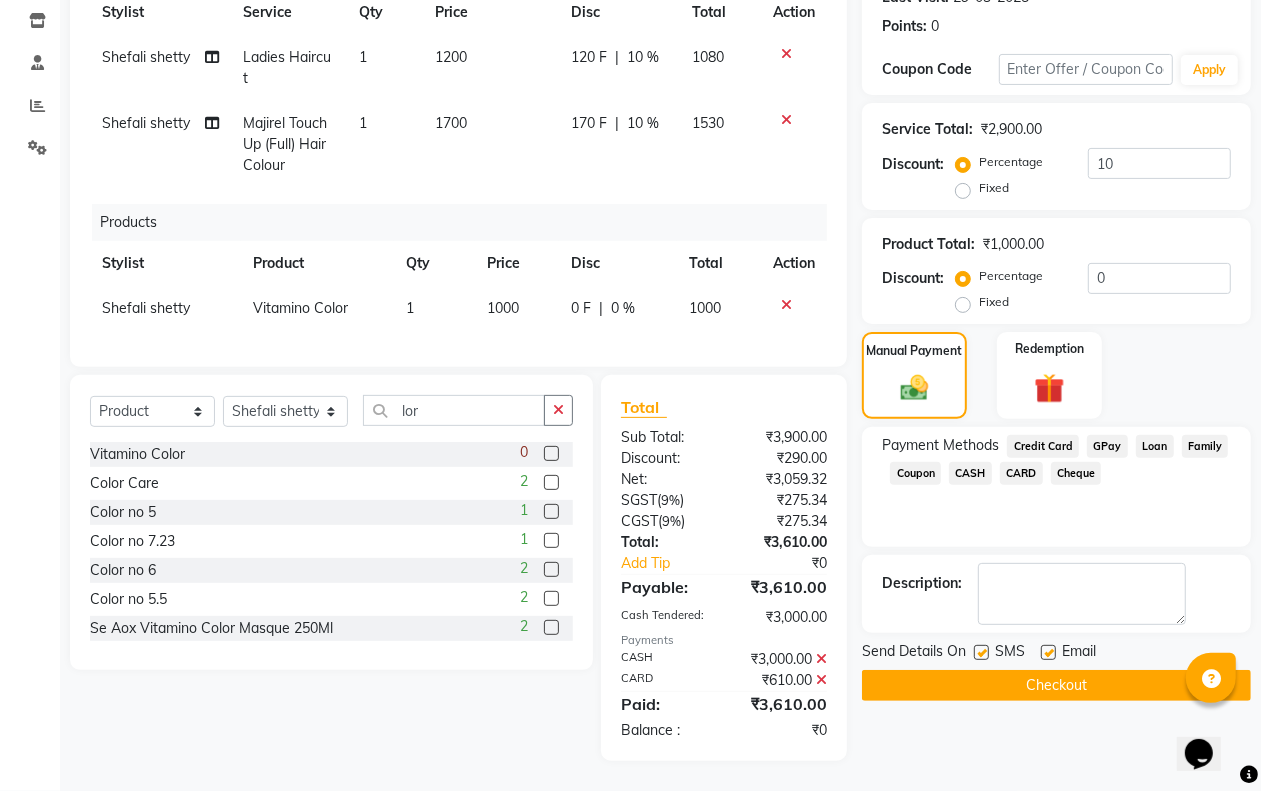 scroll, scrollTop: 312, scrollLeft: 0, axis: vertical 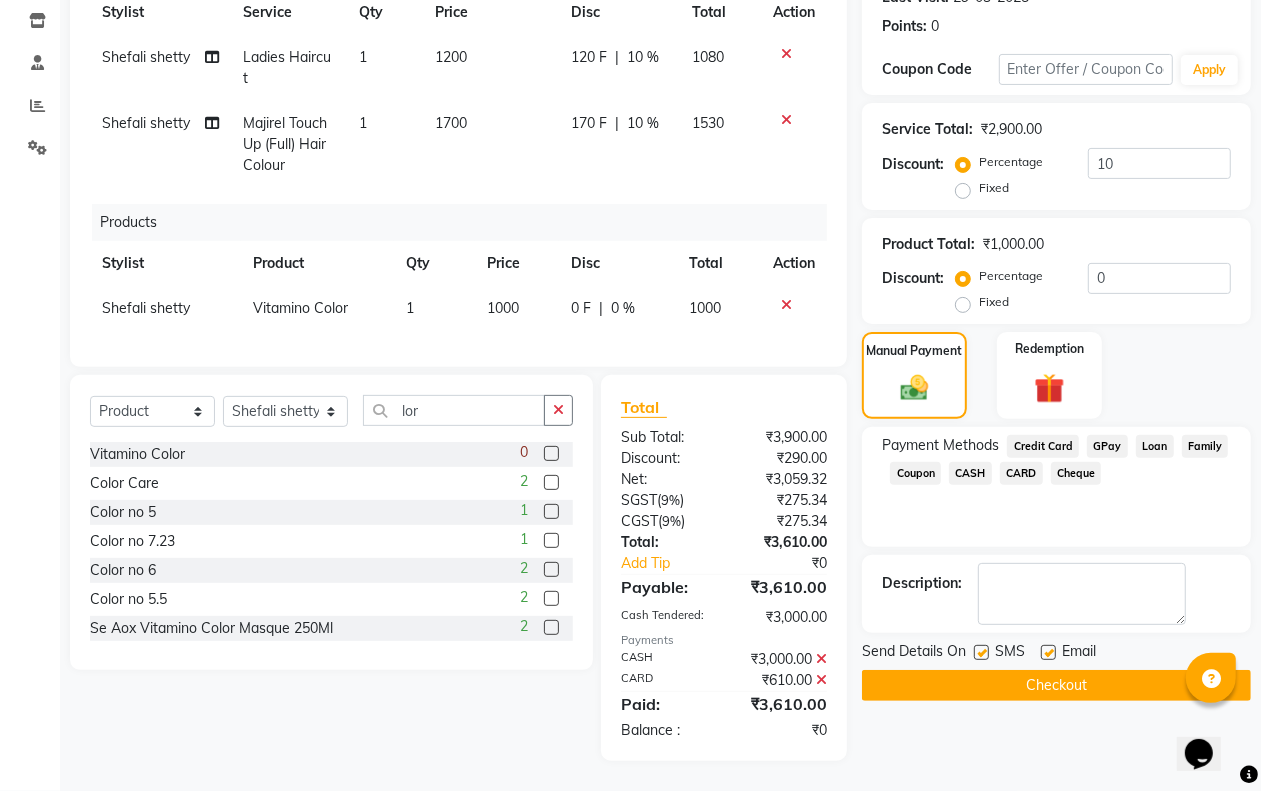 click on "Checkout" 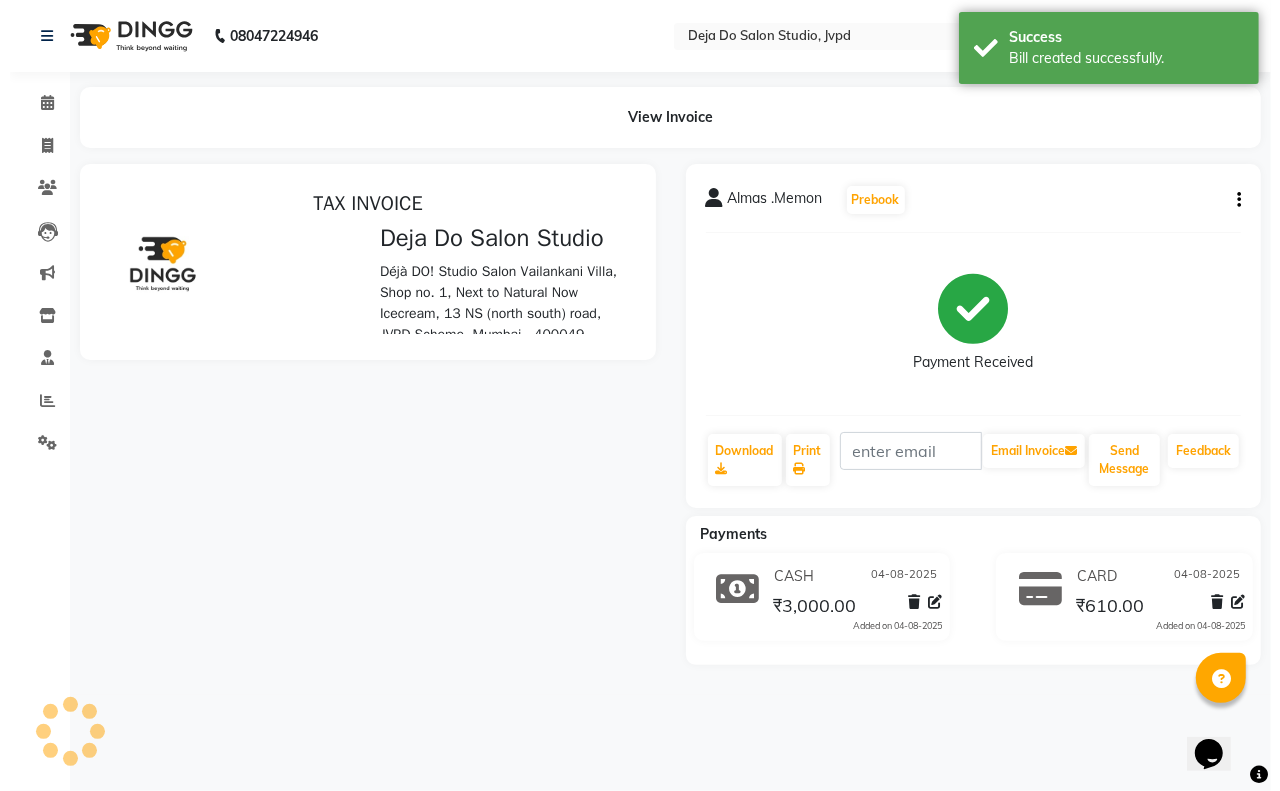 scroll, scrollTop: 0, scrollLeft: 0, axis: both 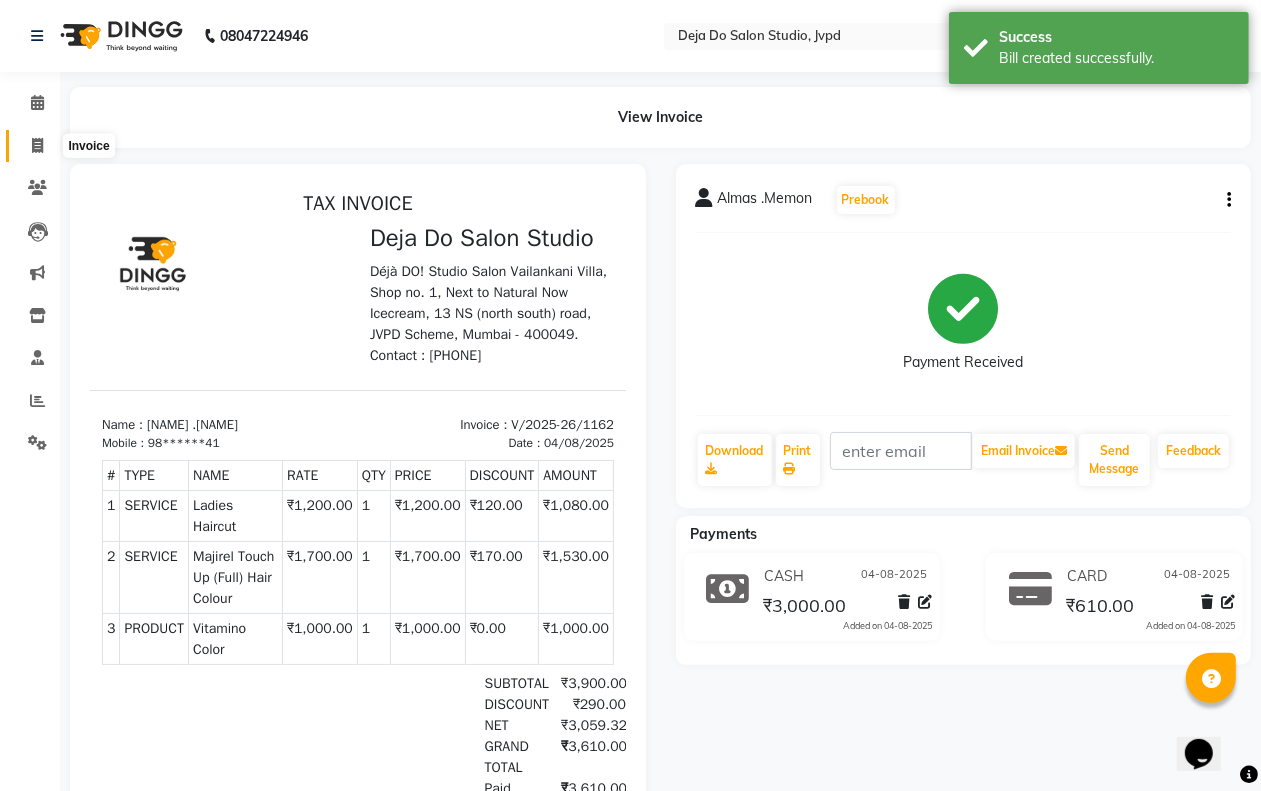 click 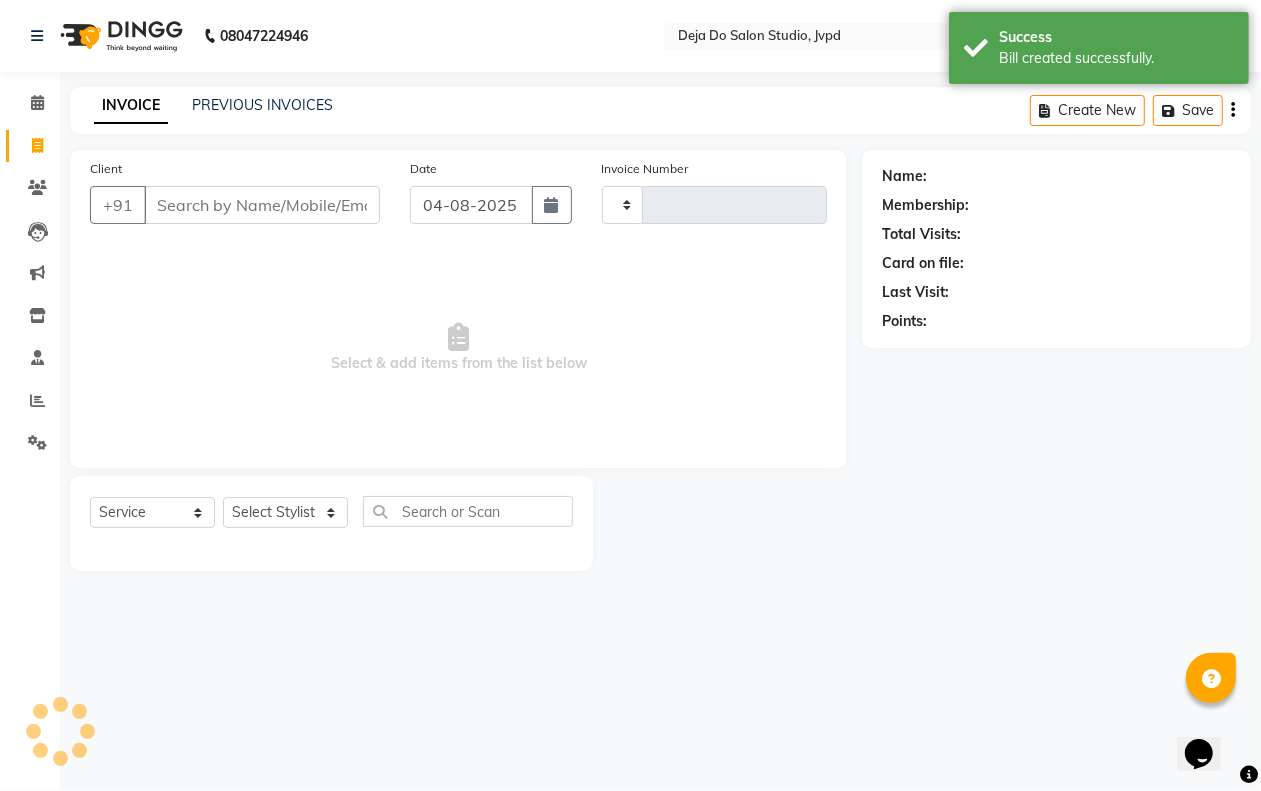 type on "1163" 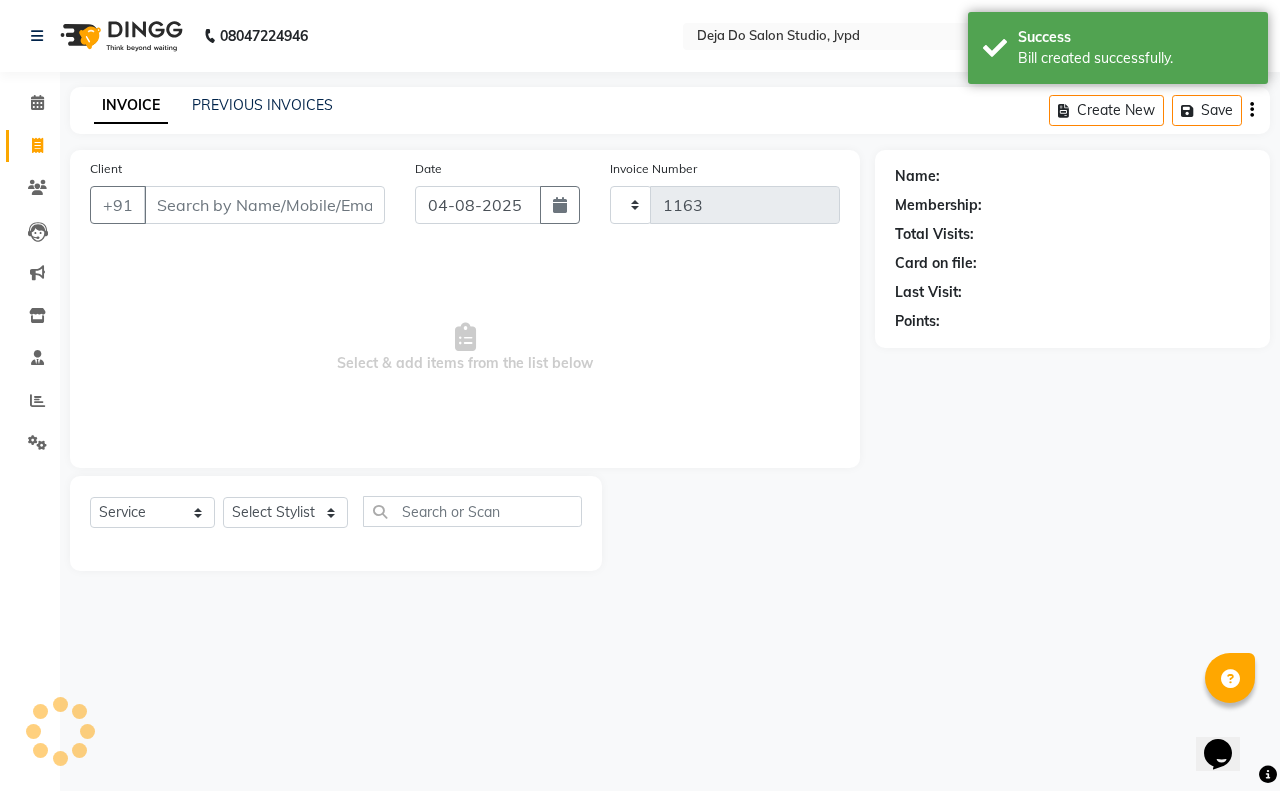 select on "7295" 